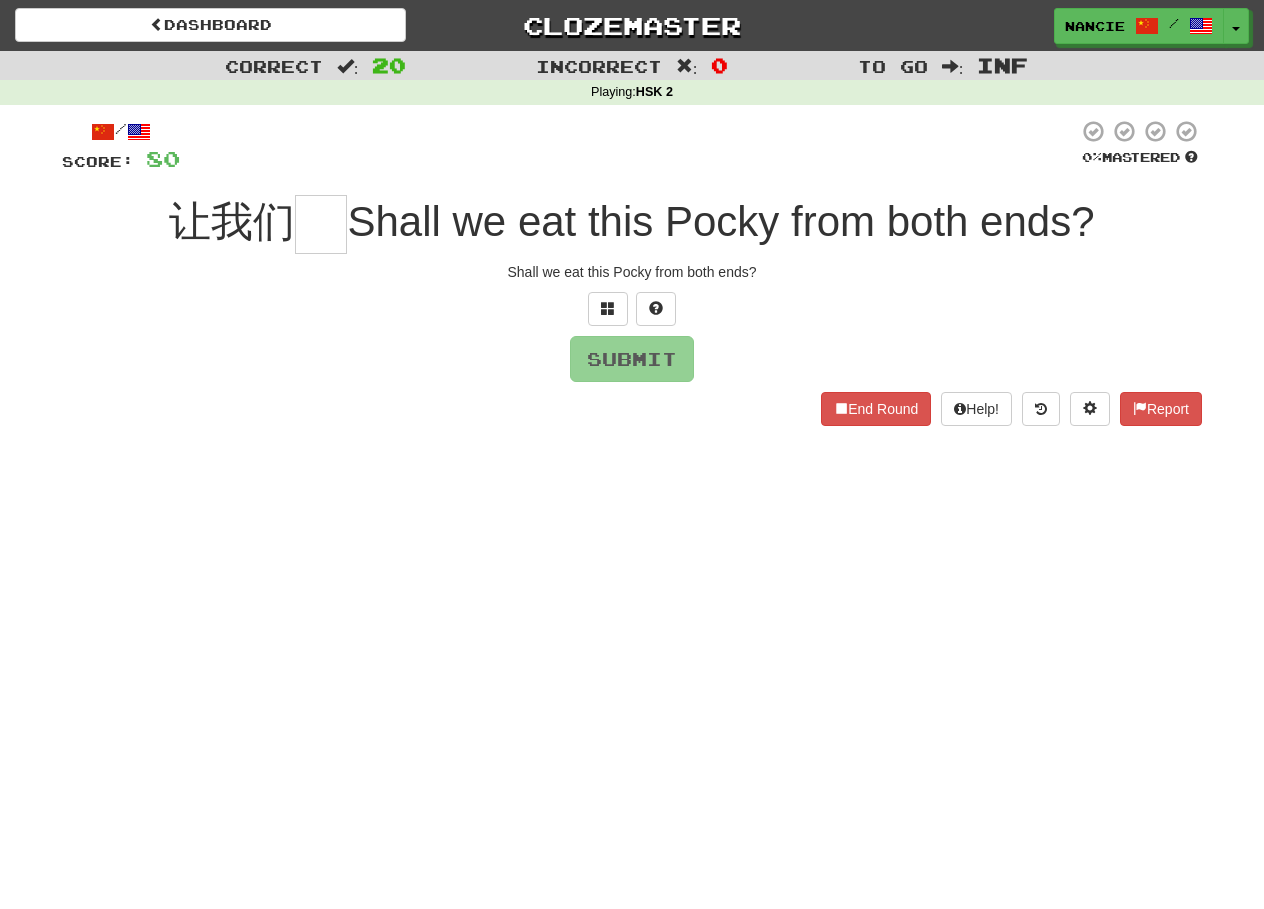 scroll, scrollTop: 0, scrollLeft: 0, axis: both 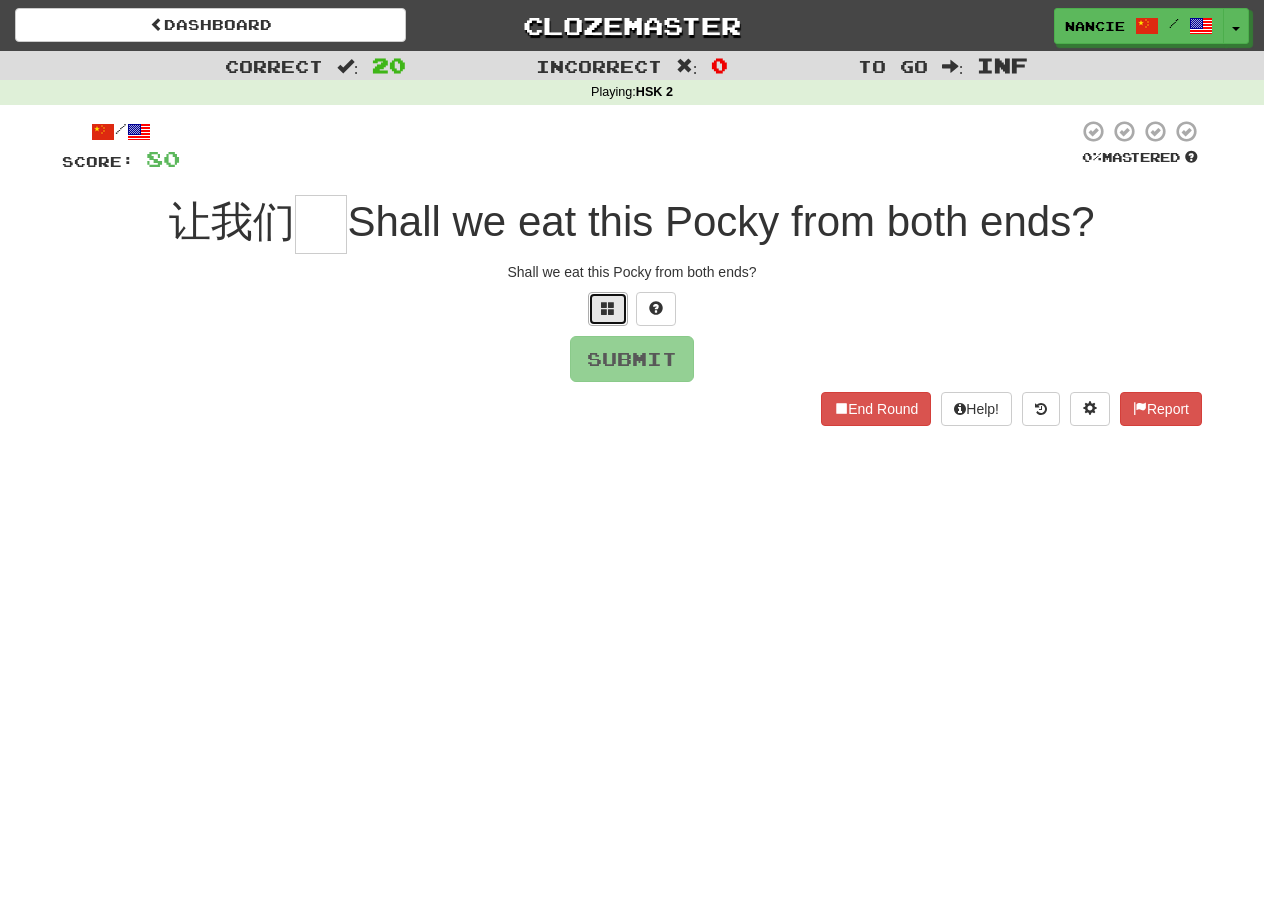 click at bounding box center [608, 309] 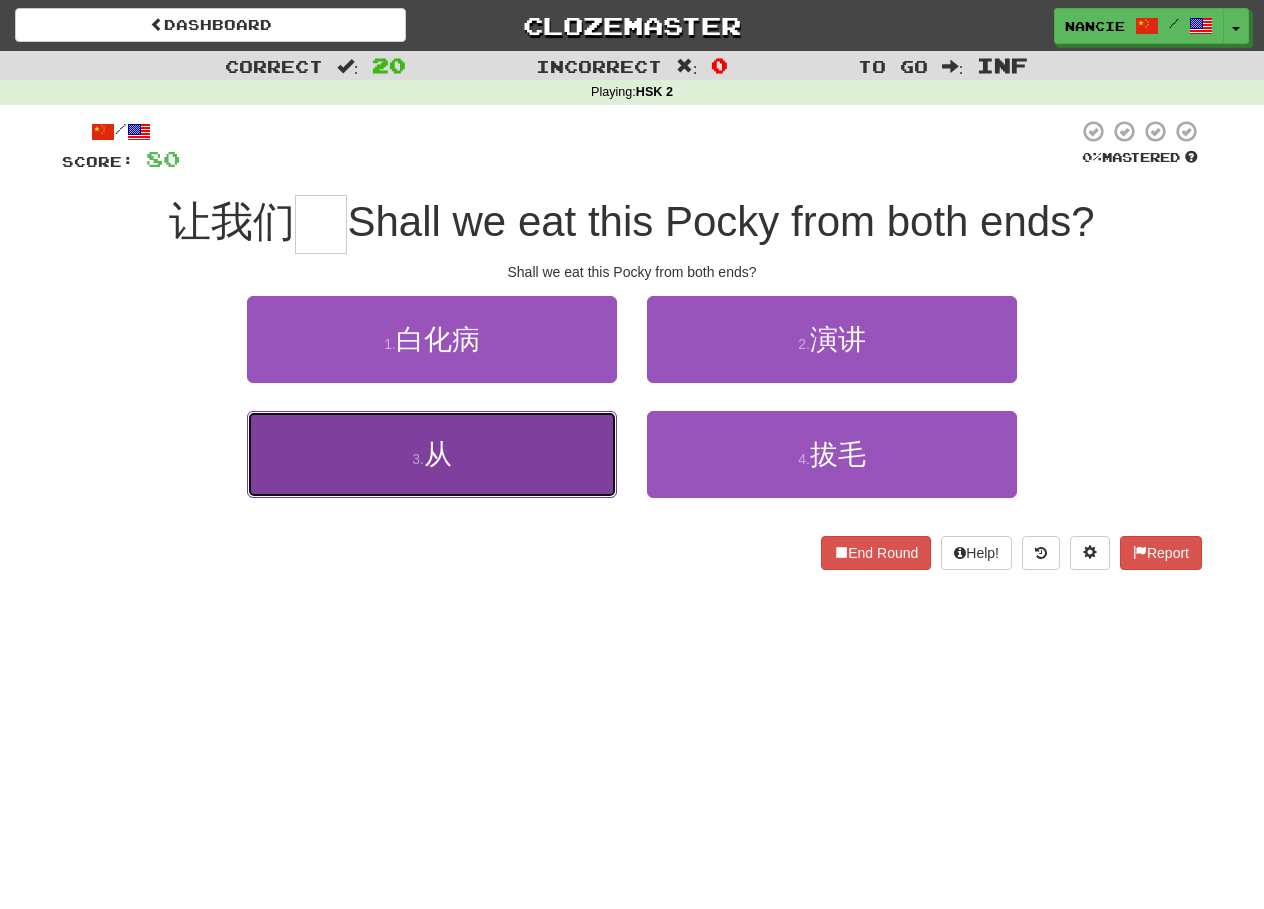click on "From (cóng)" at bounding box center (432, 454) 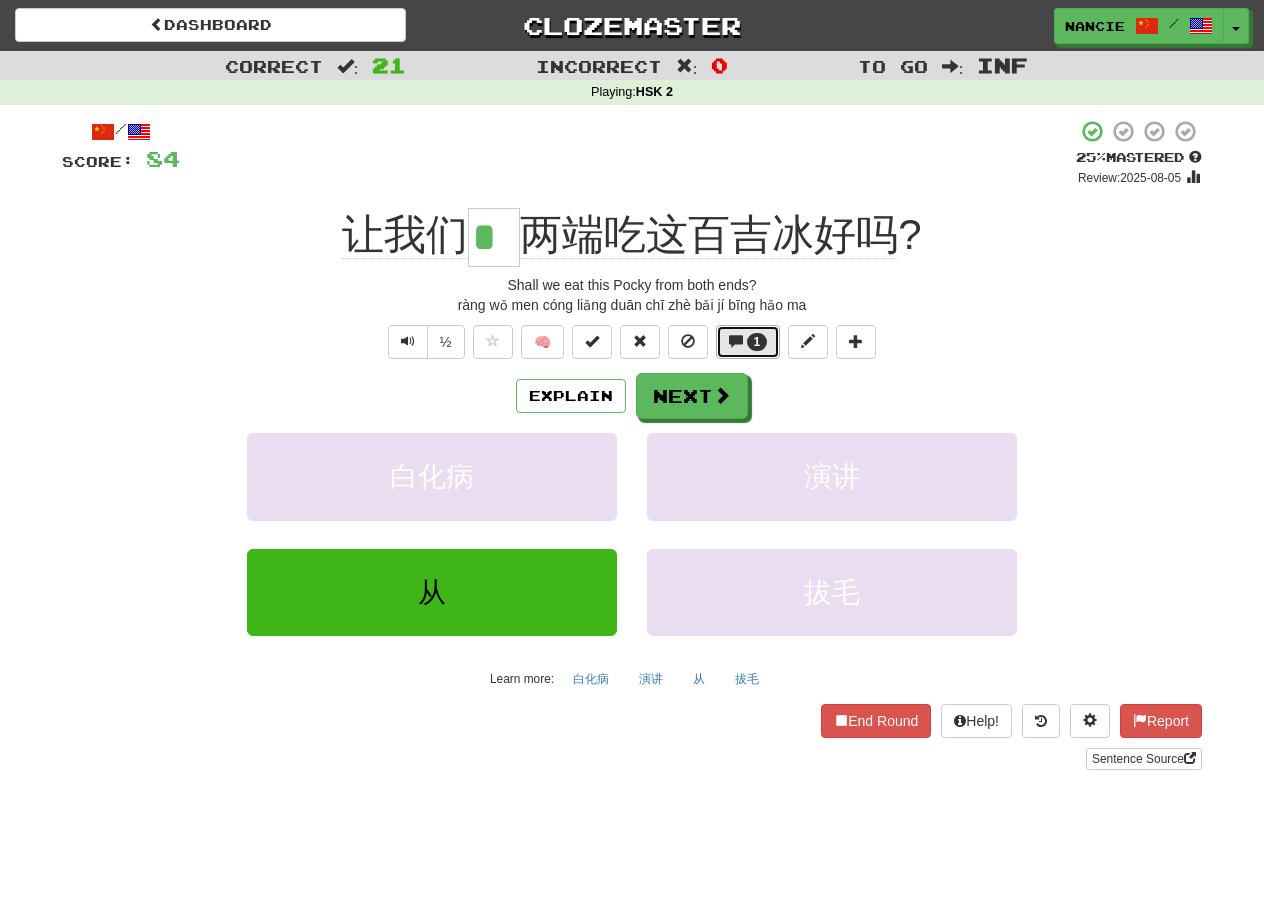 click at bounding box center [736, 341] 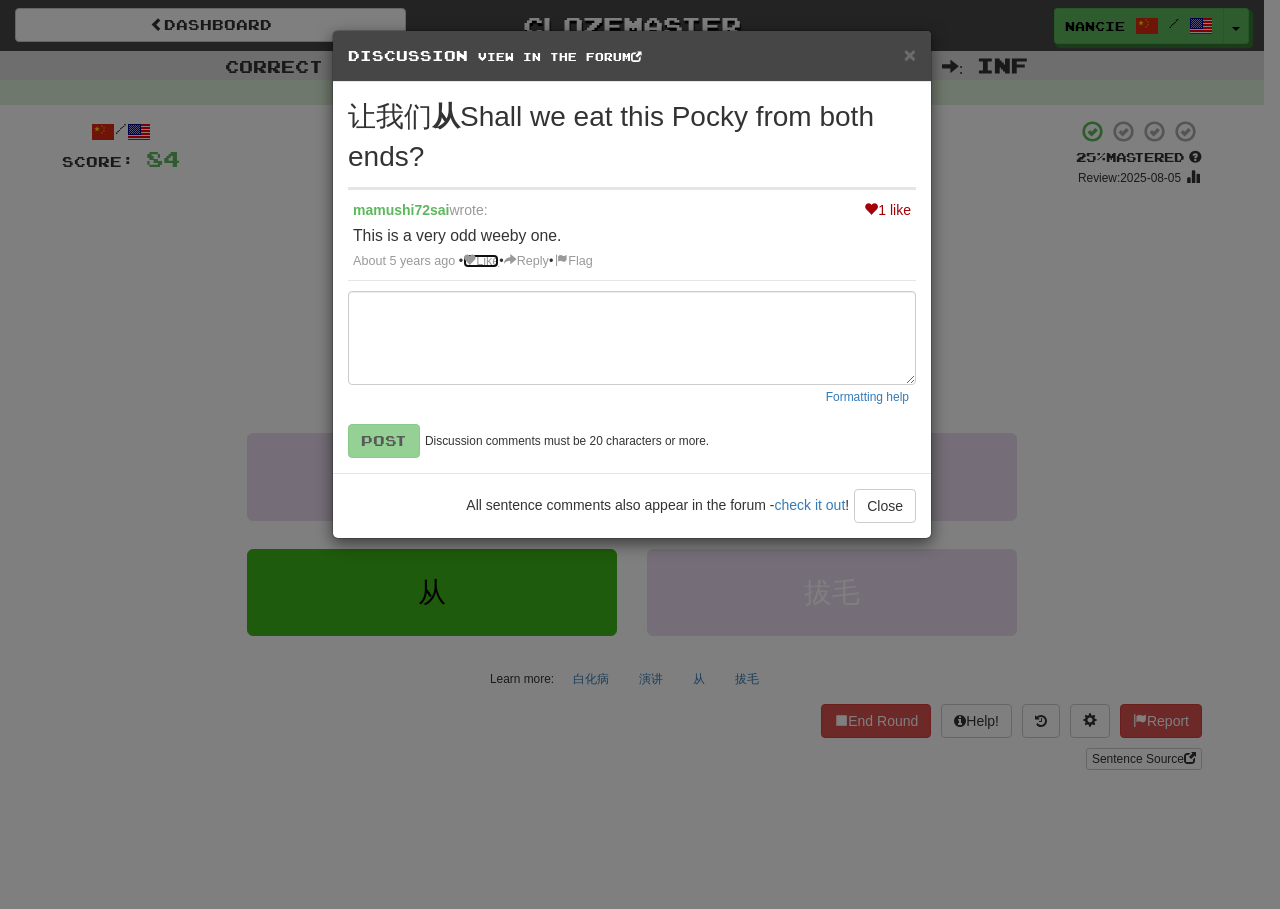 click at bounding box center (469, 260) 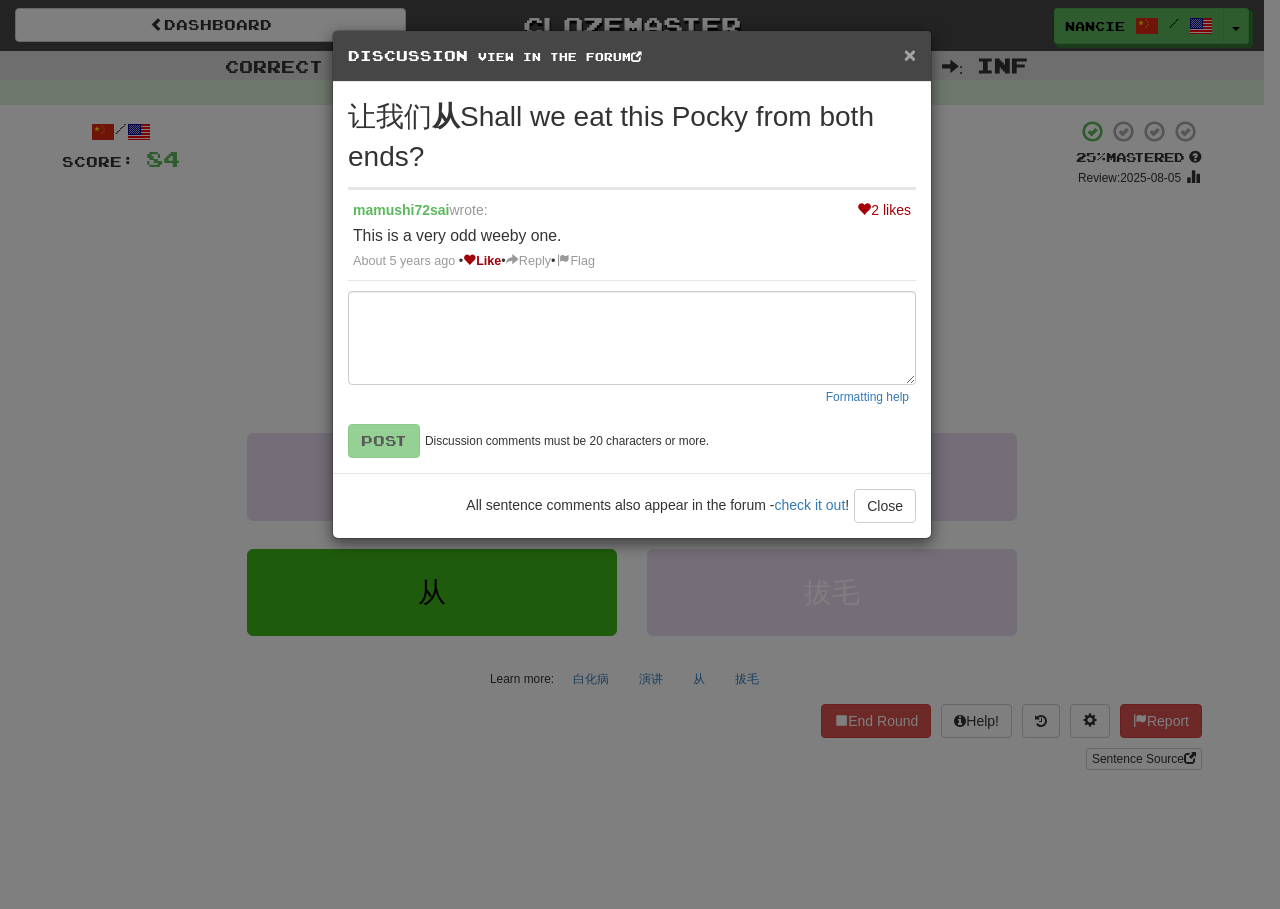 click on "×" at bounding box center (910, 54) 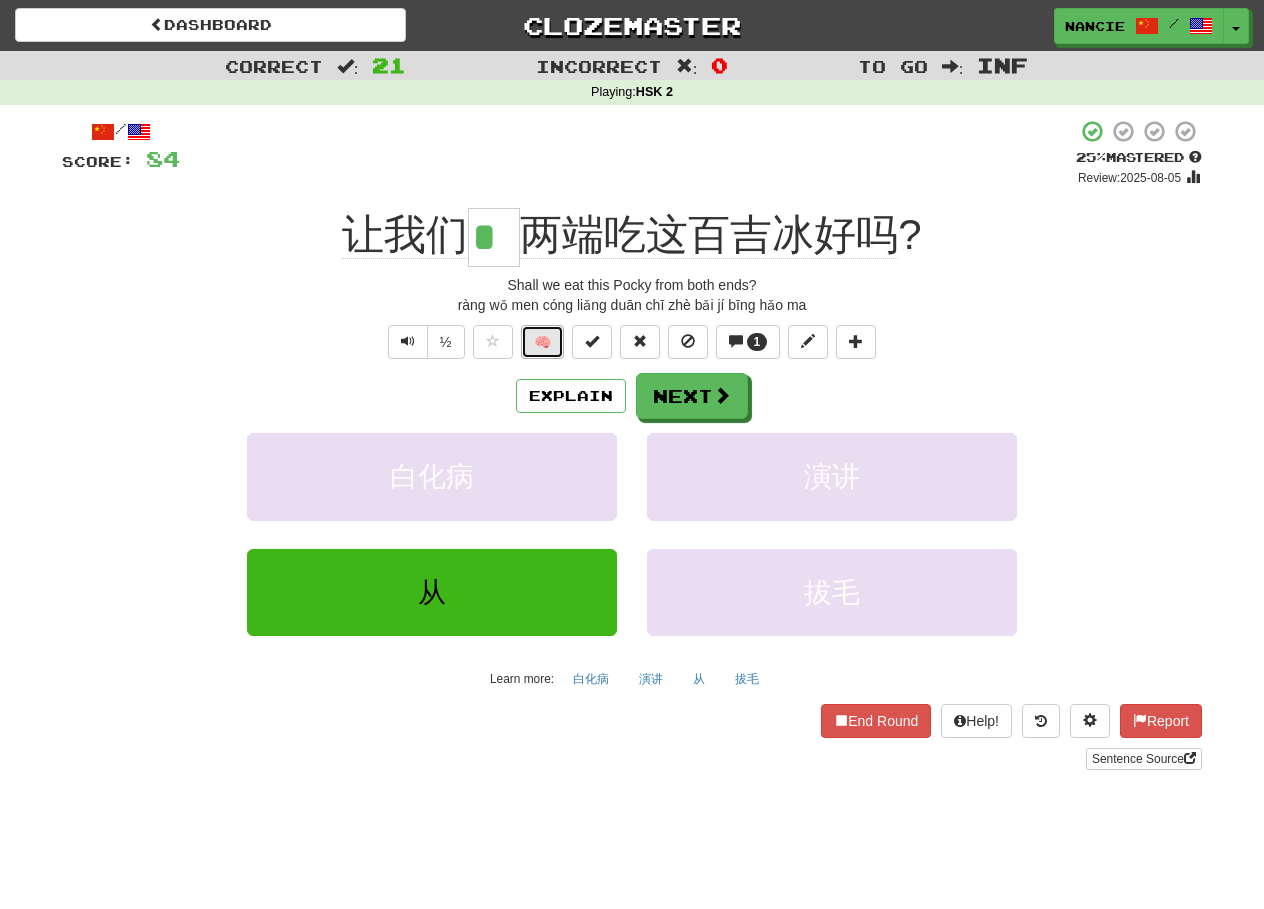 click on "🧠" at bounding box center [542, 342] 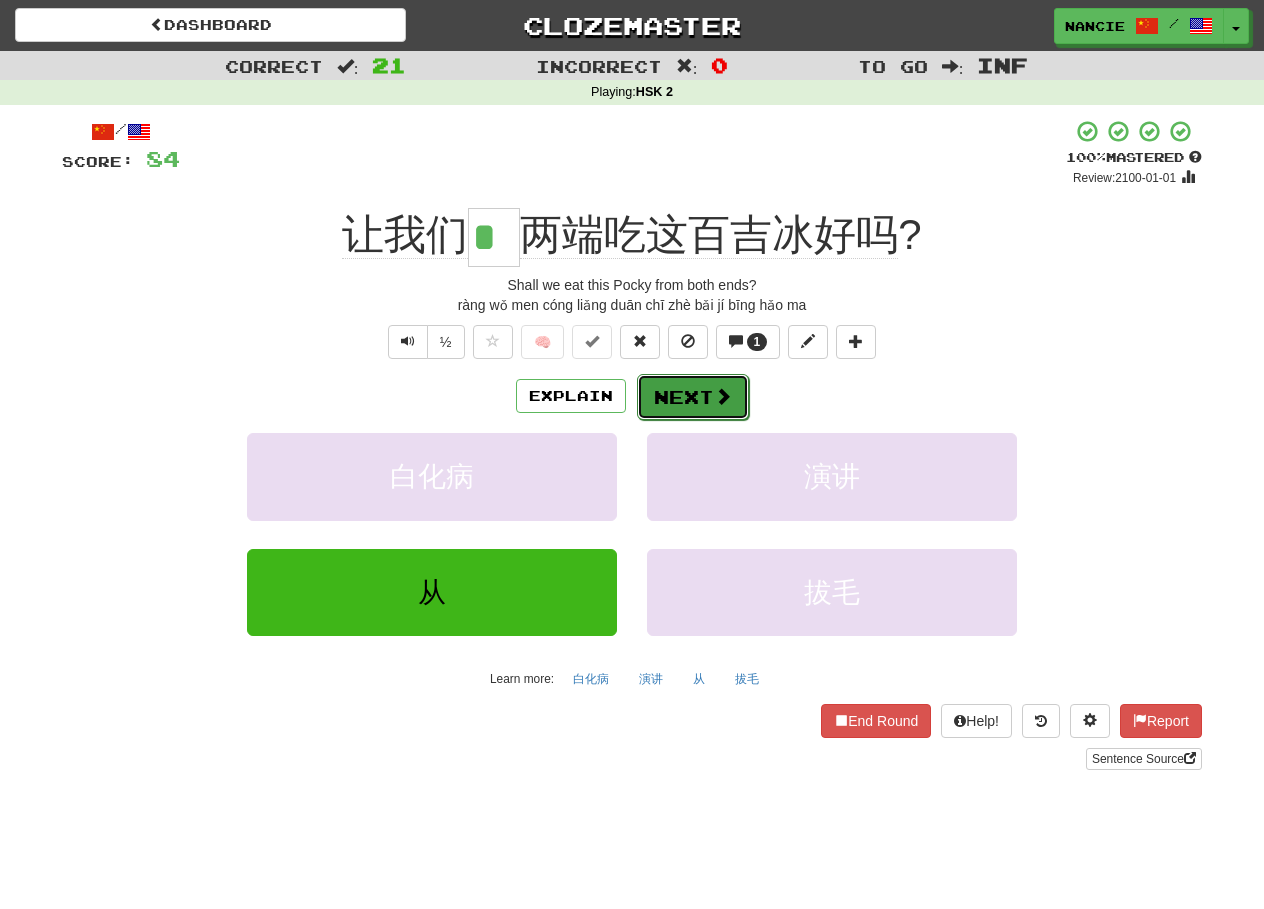 click on "Next" at bounding box center [693, 397] 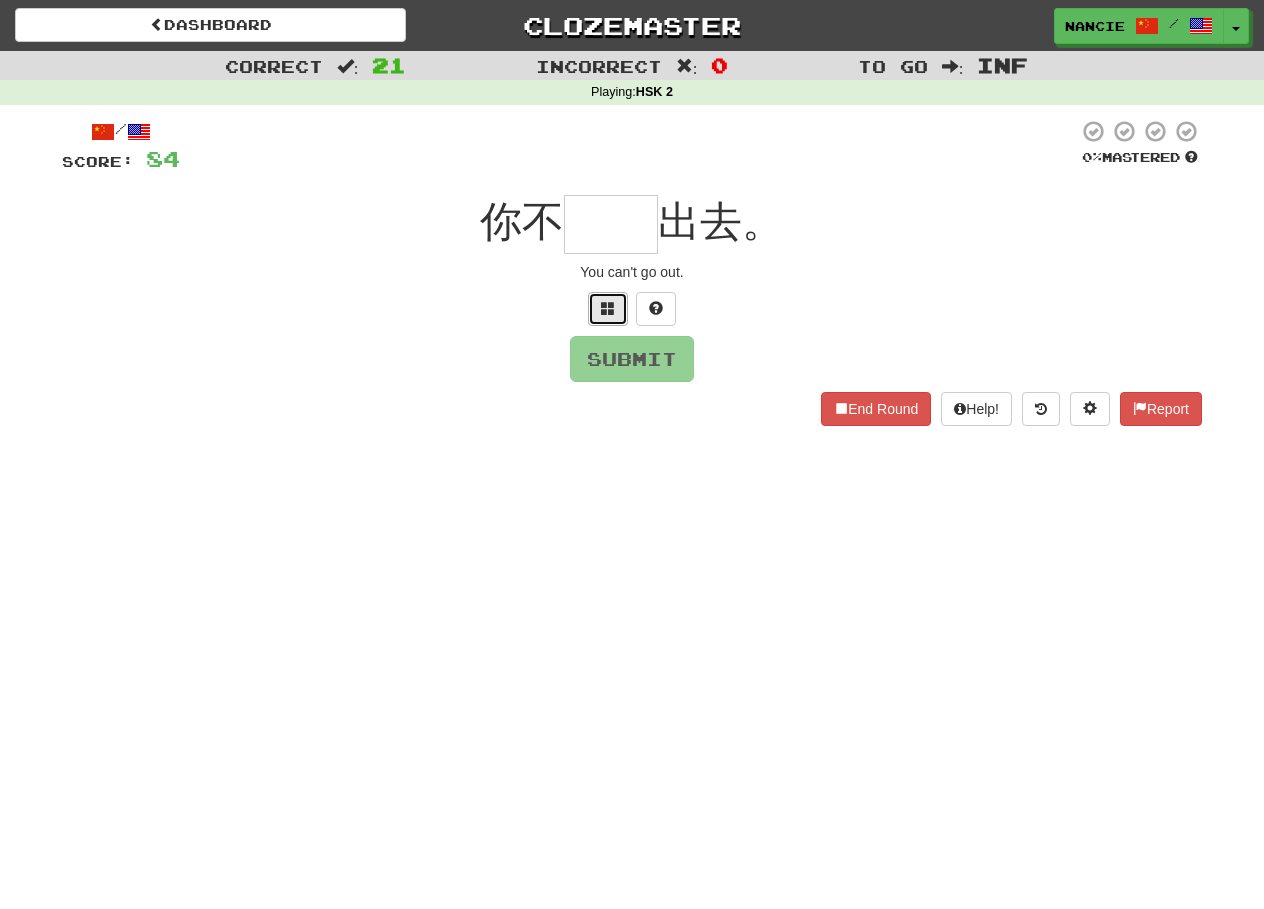 click at bounding box center [608, 309] 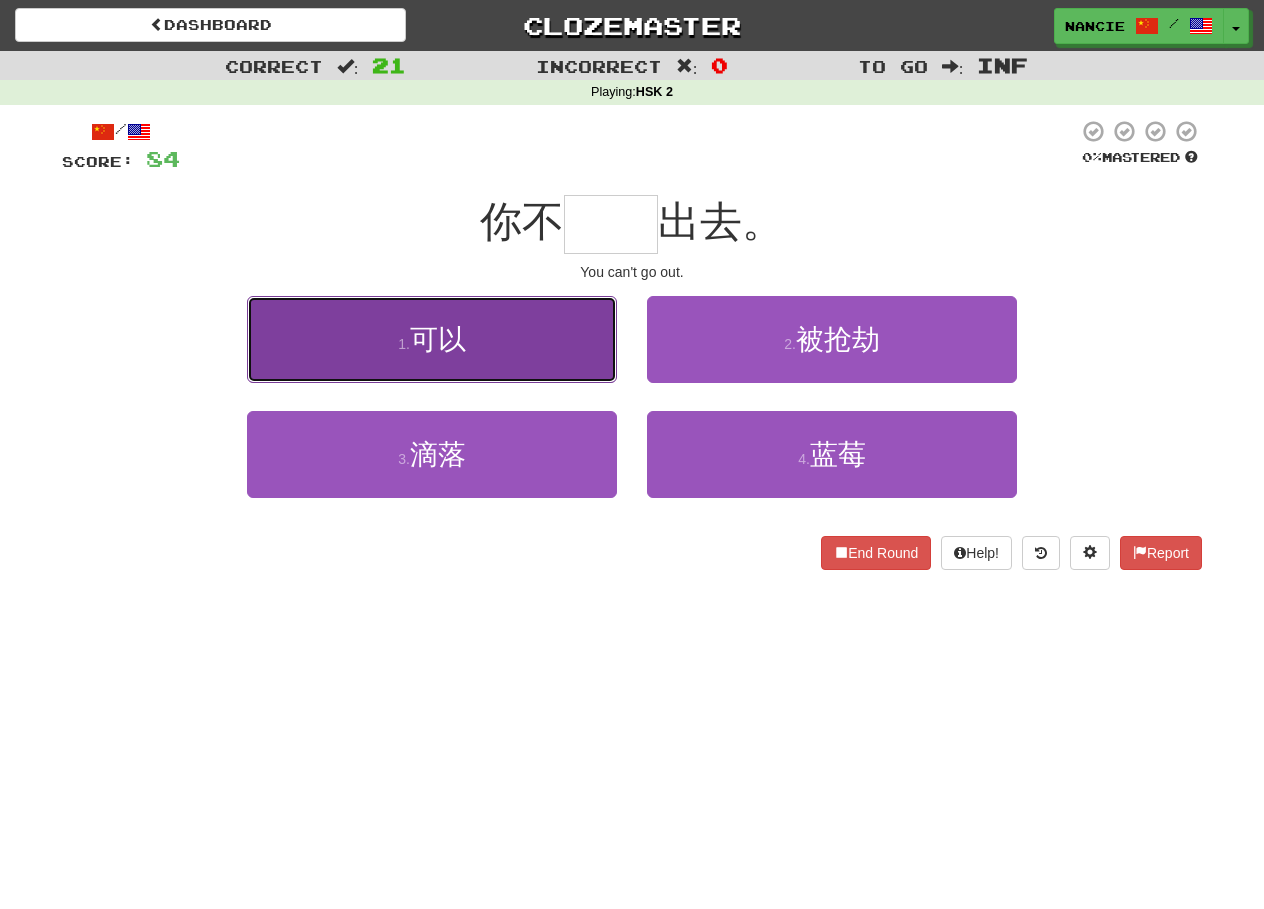 click on "1 .  可以" at bounding box center (432, 339) 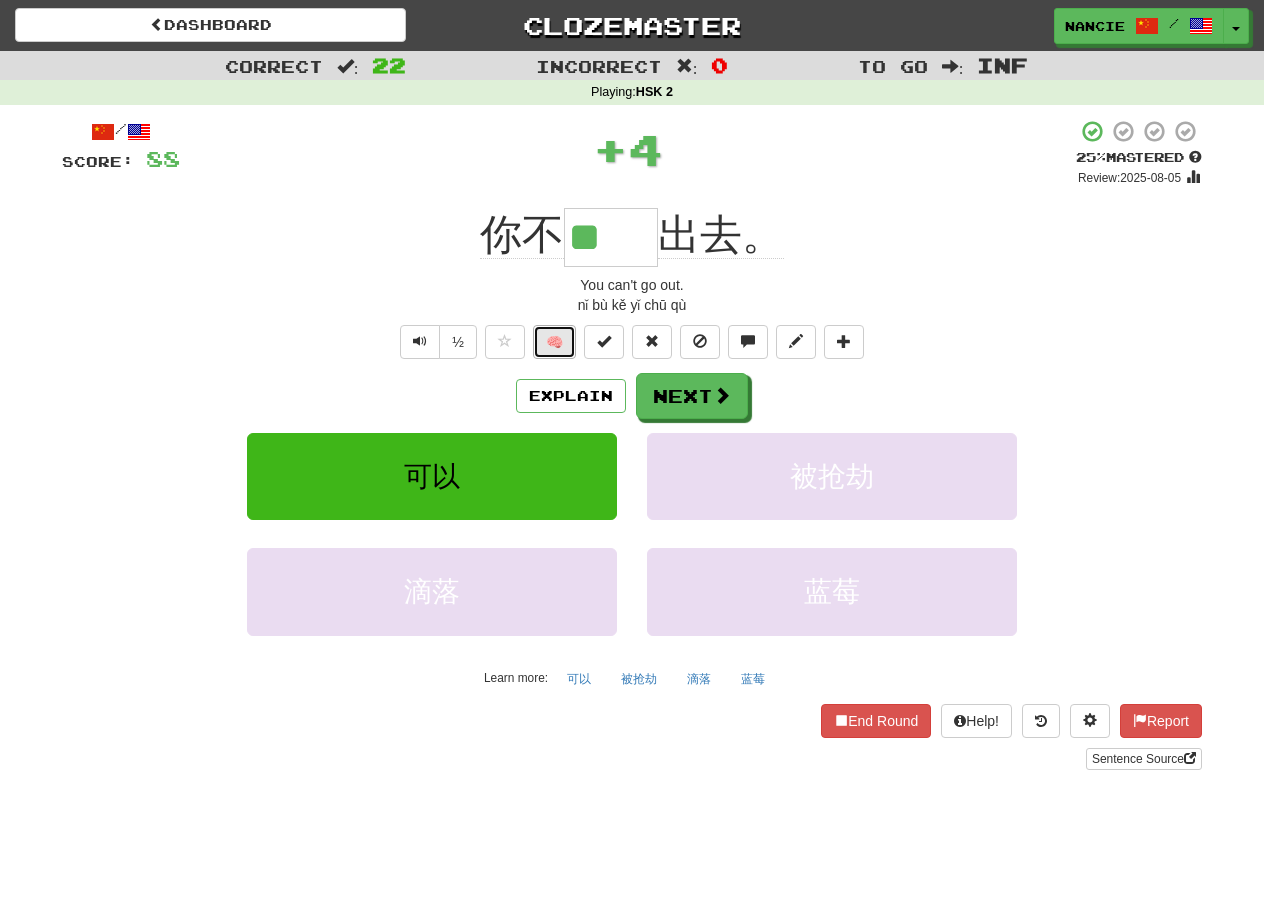 click on "🧠" at bounding box center [554, 342] 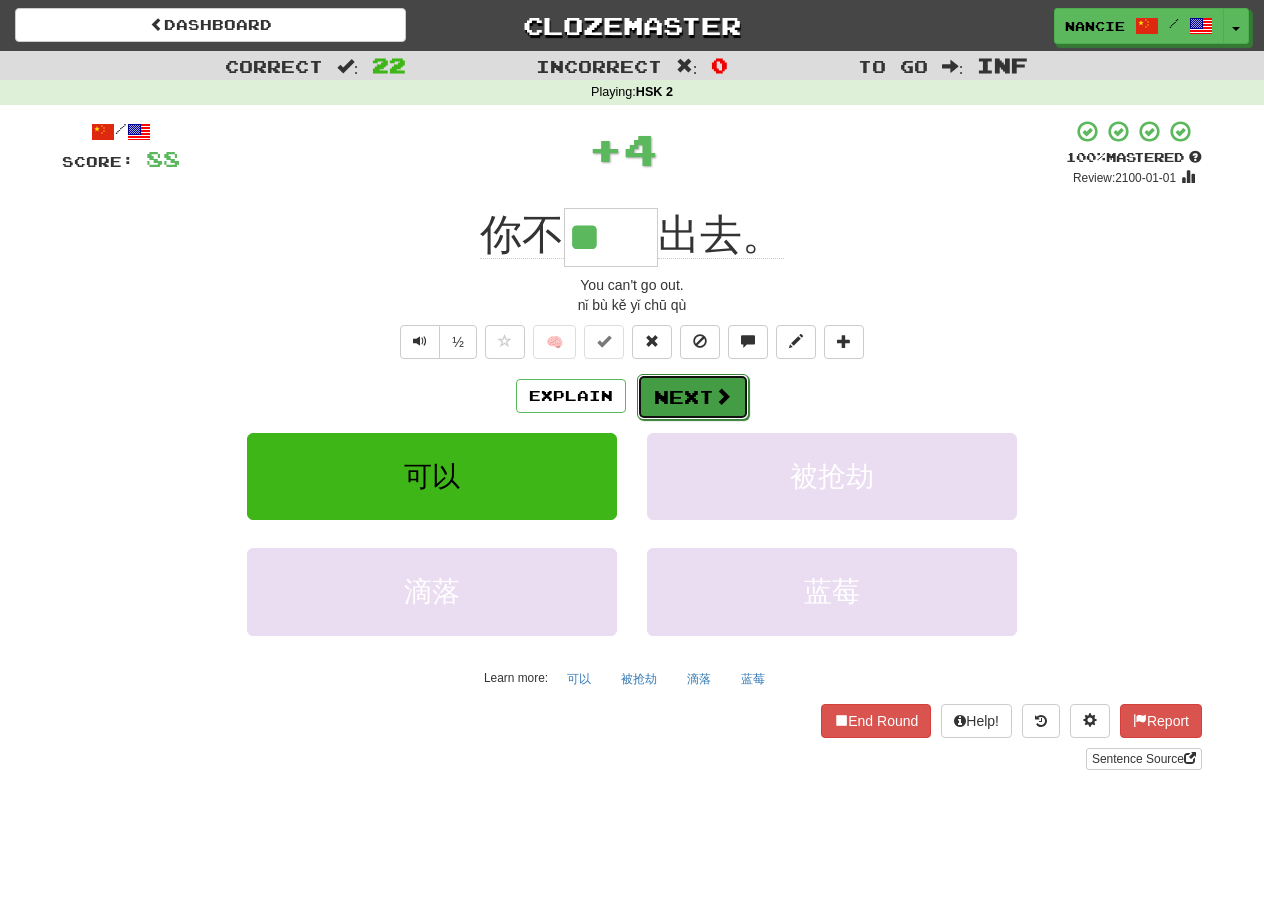 click on "Next" at bounding box center [693, 397] 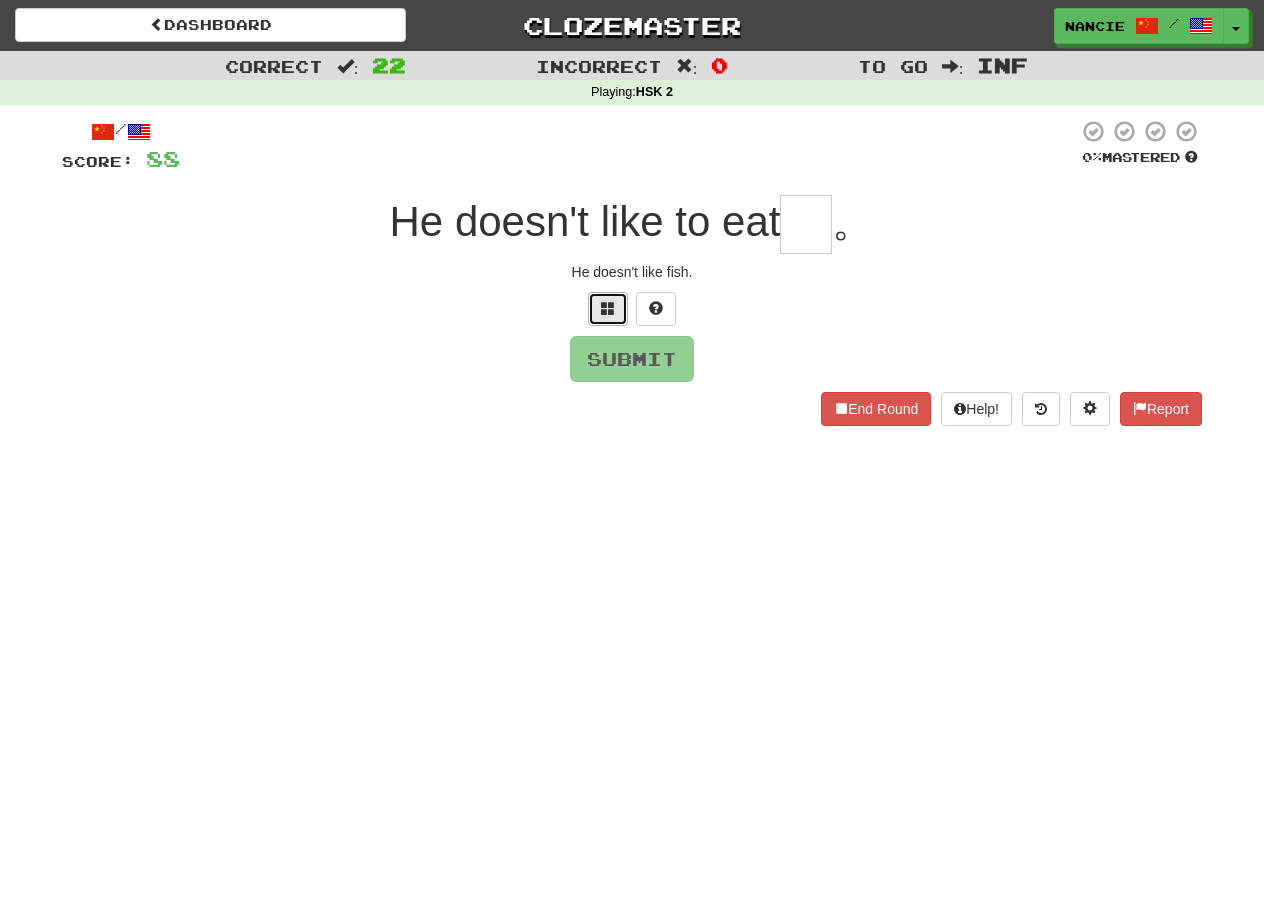 click at bounding box center [608, 309] 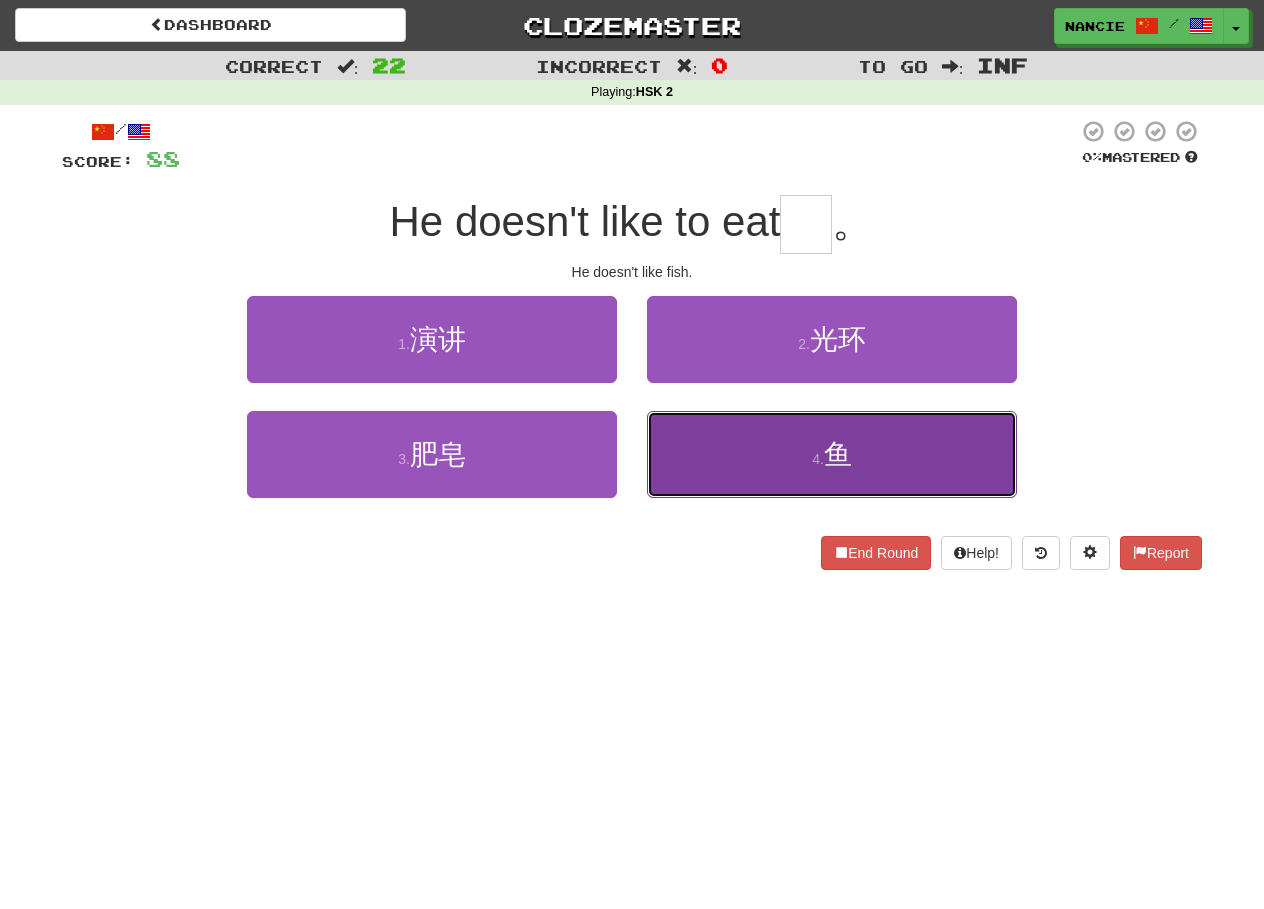 click on "4 .  鱼" at bounding box center [832, 454] 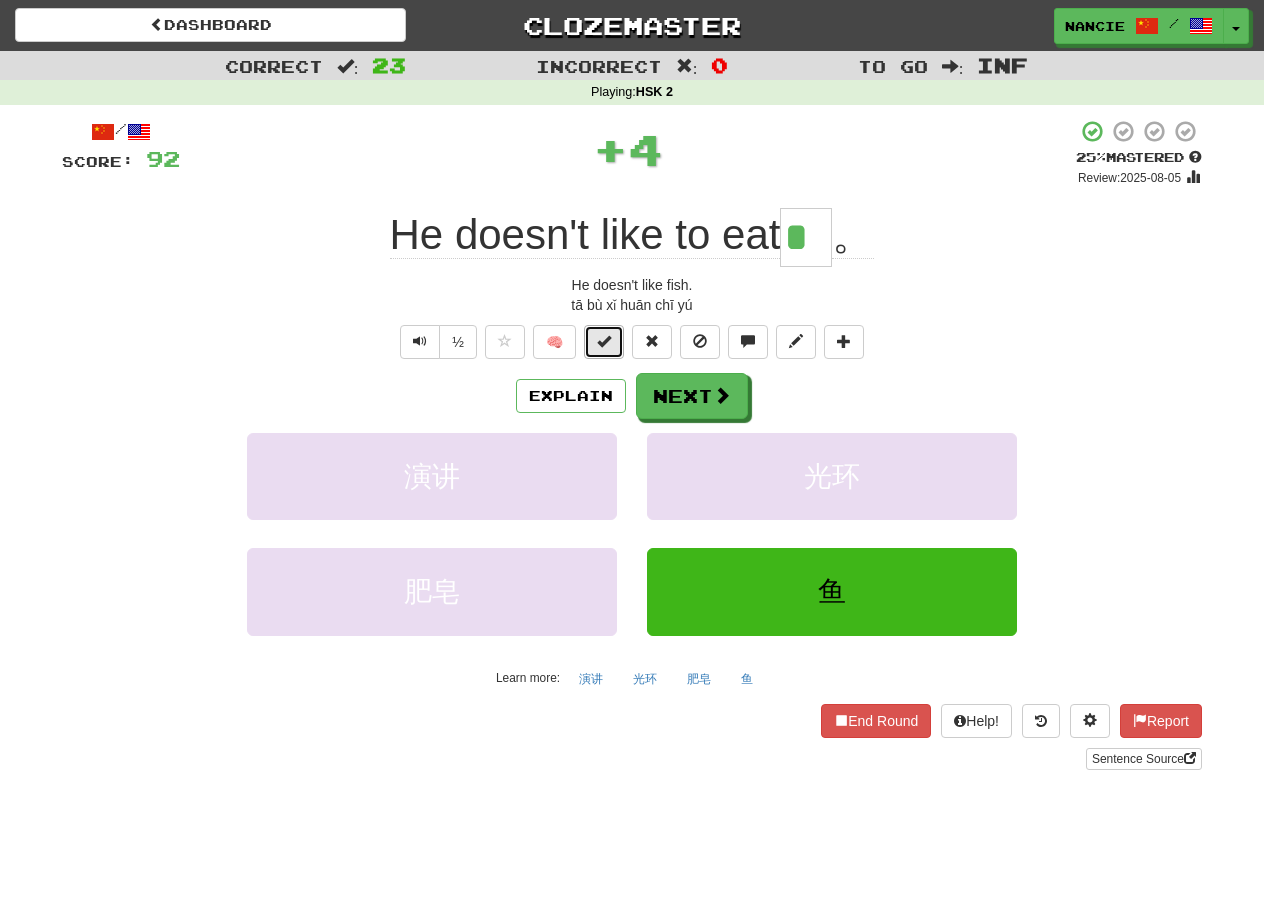 click at bounding box center (604, 342) 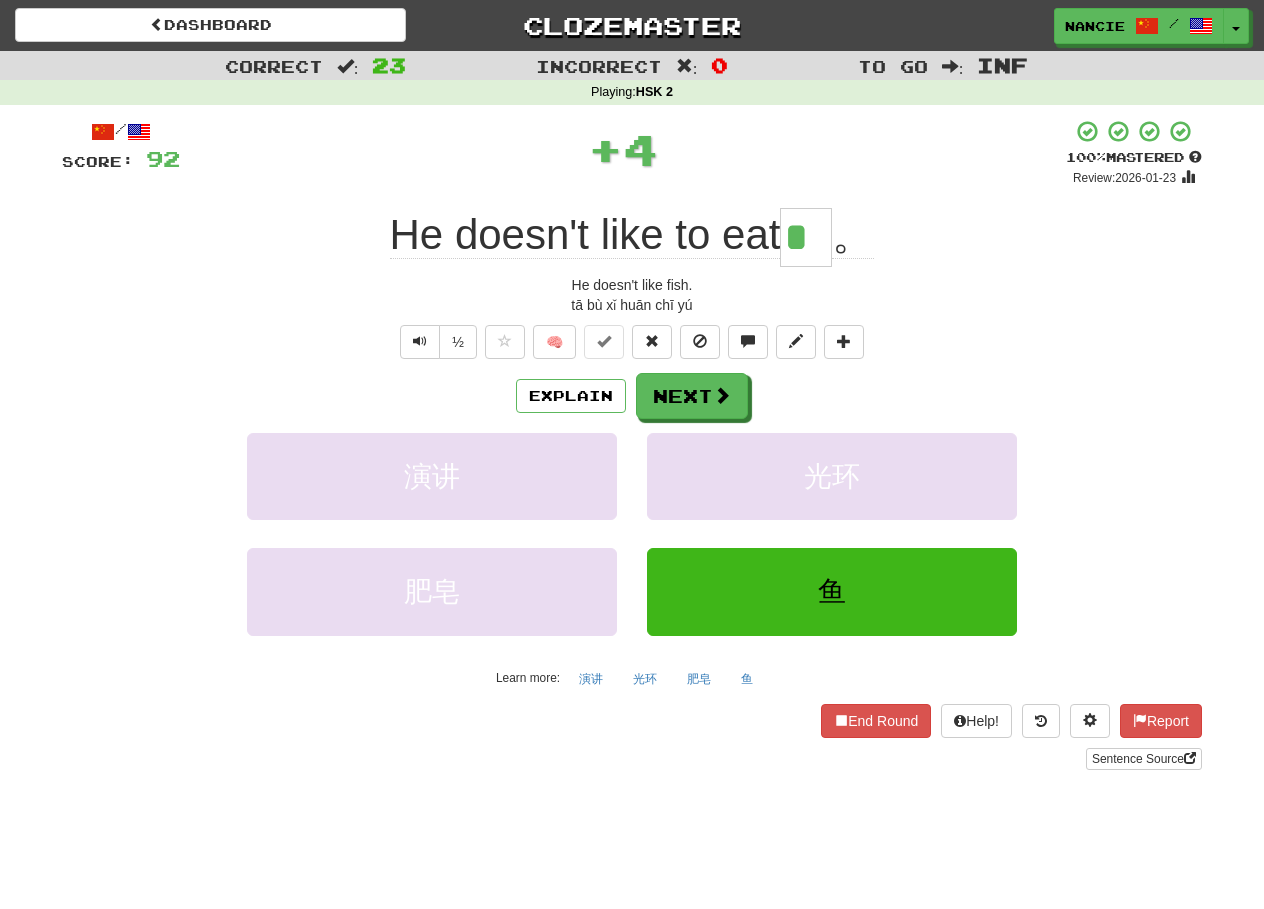 click on "🧠" at bounding box center [674, 341] 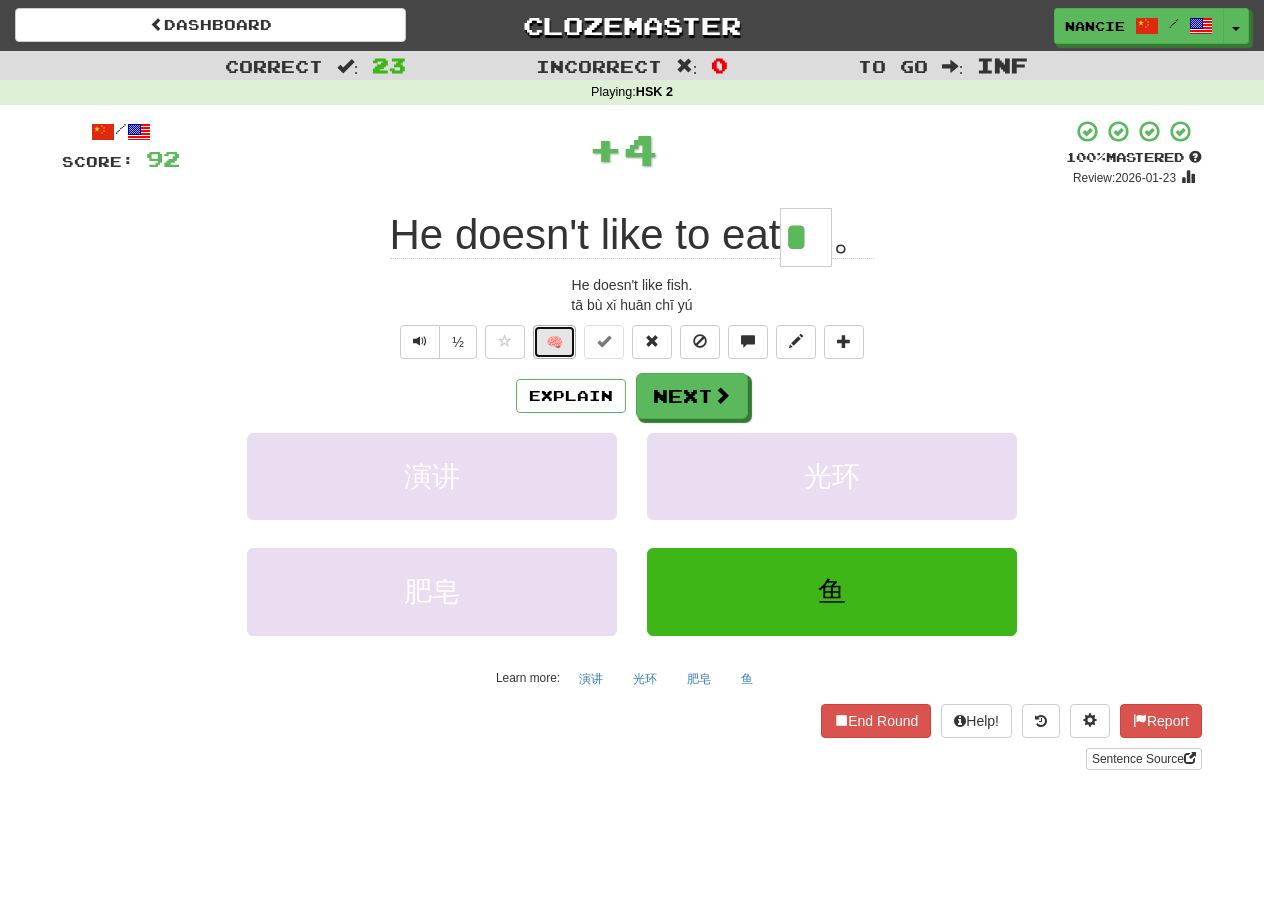 click on "🧠" at bounding box center [554, 342] 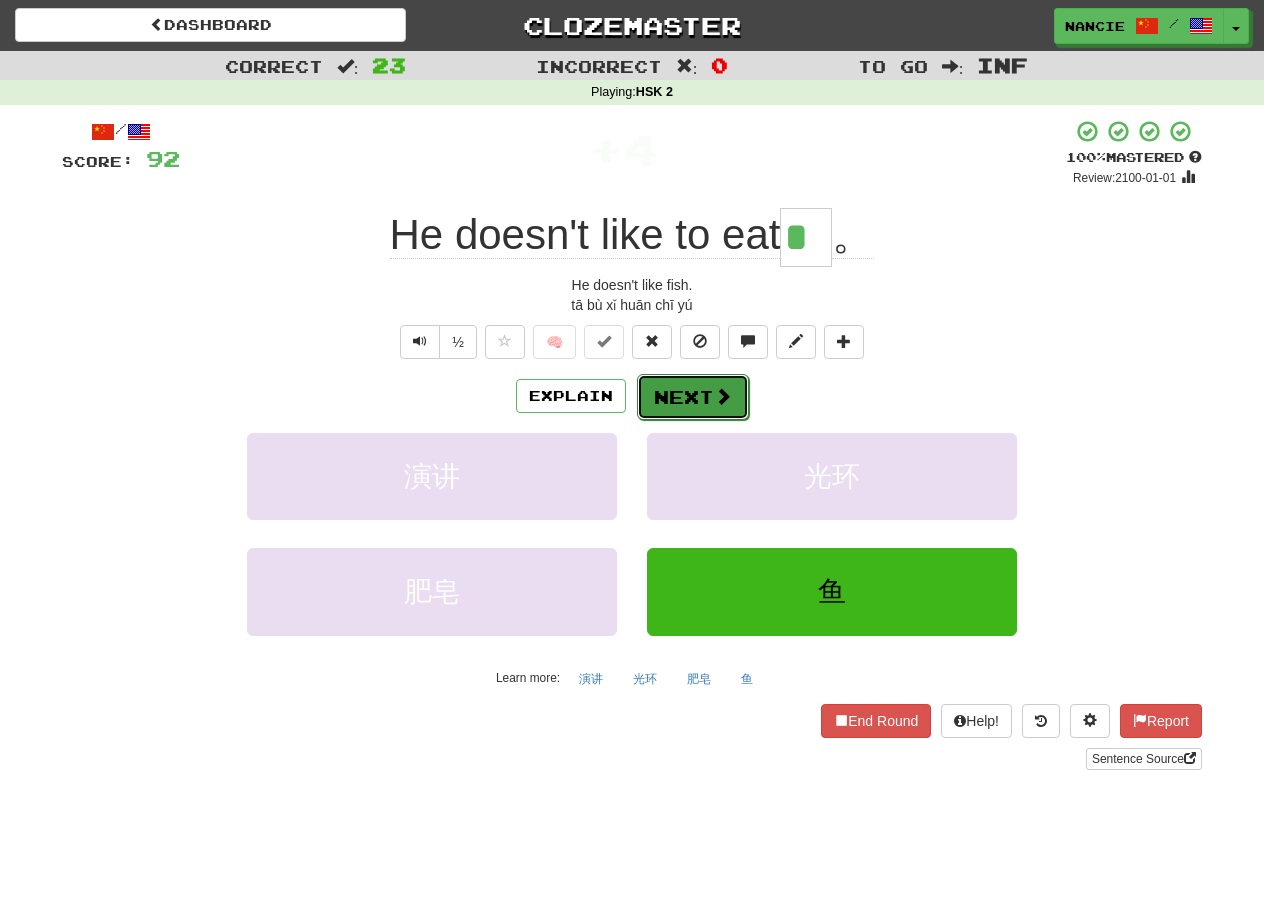 click on "Next" at bounding box center (693, 397) 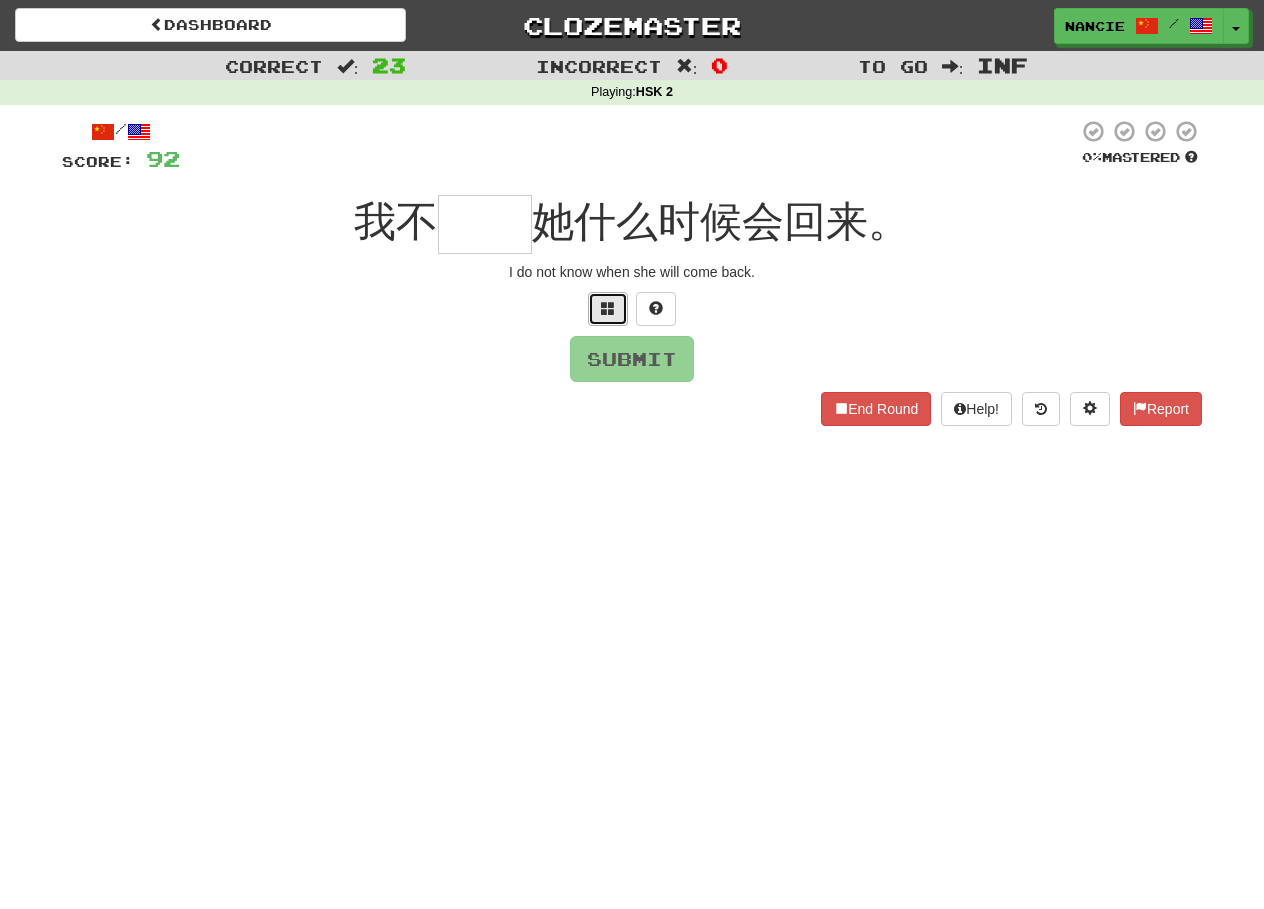 click at bounding box center (608, 308) 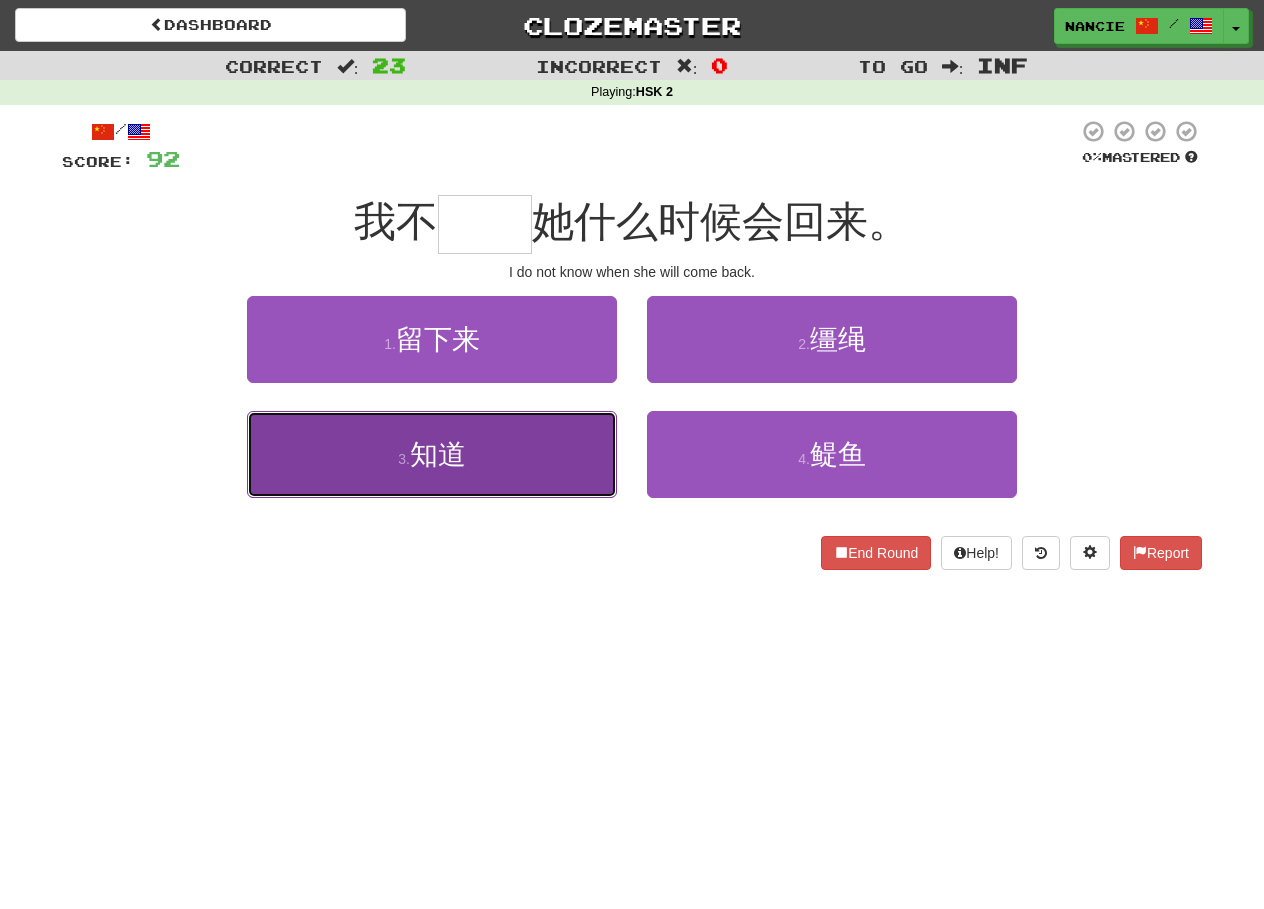 click on "3 .  知道" at bounding box center [432, 454] 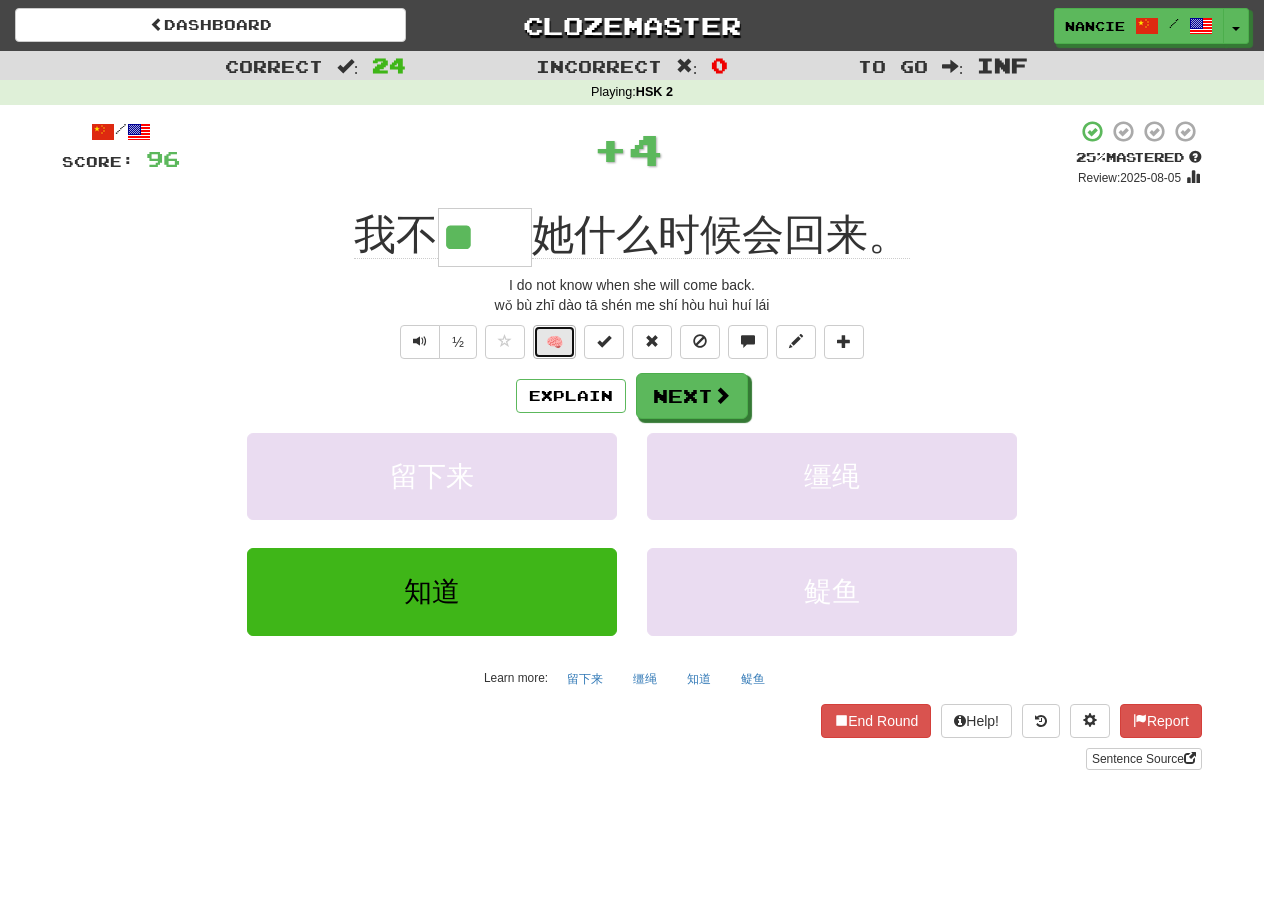 click on "🧠" at bounding box center [554, 342] 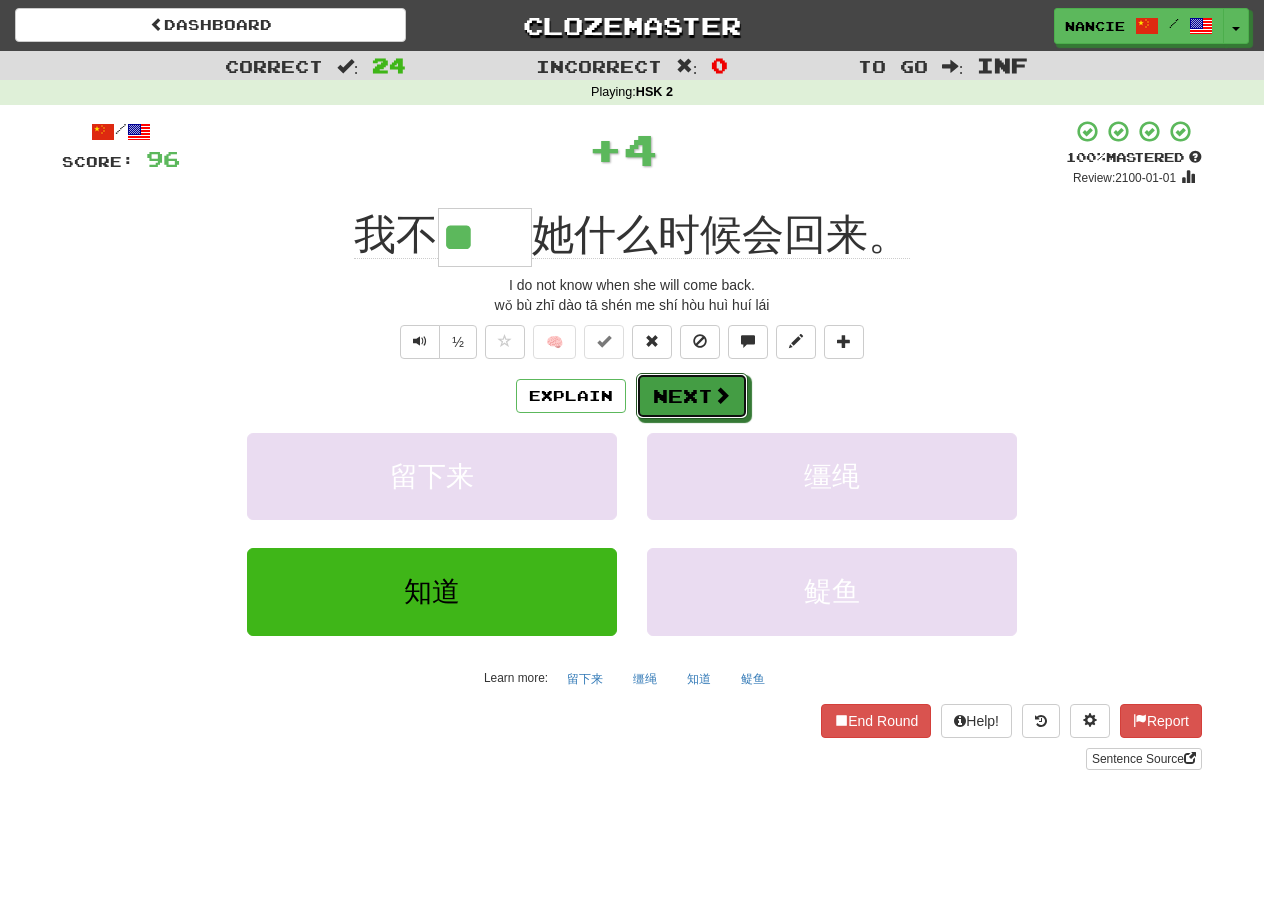 click on "Next" at bounding box center (692, 396) 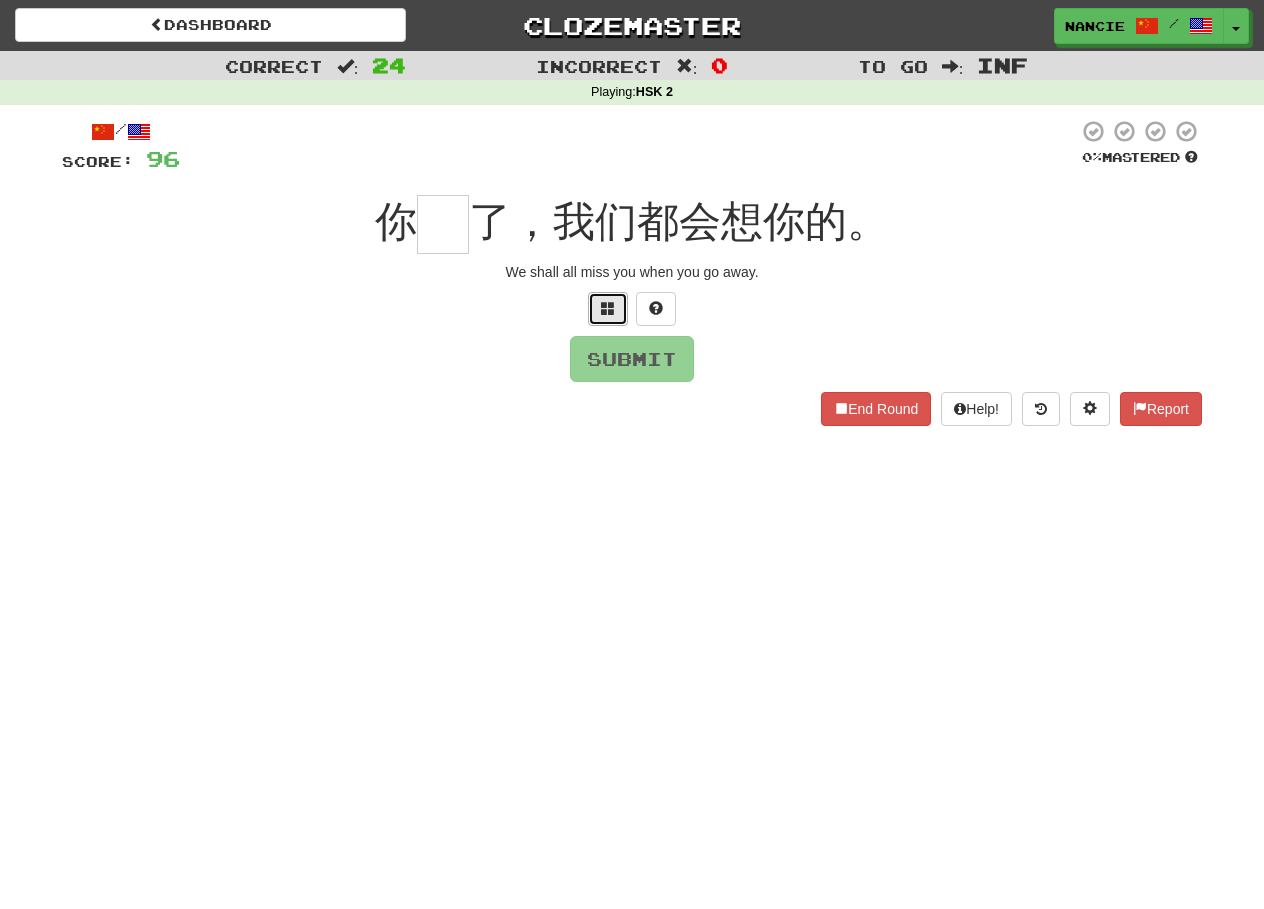 click at bounding box center [608, 309] 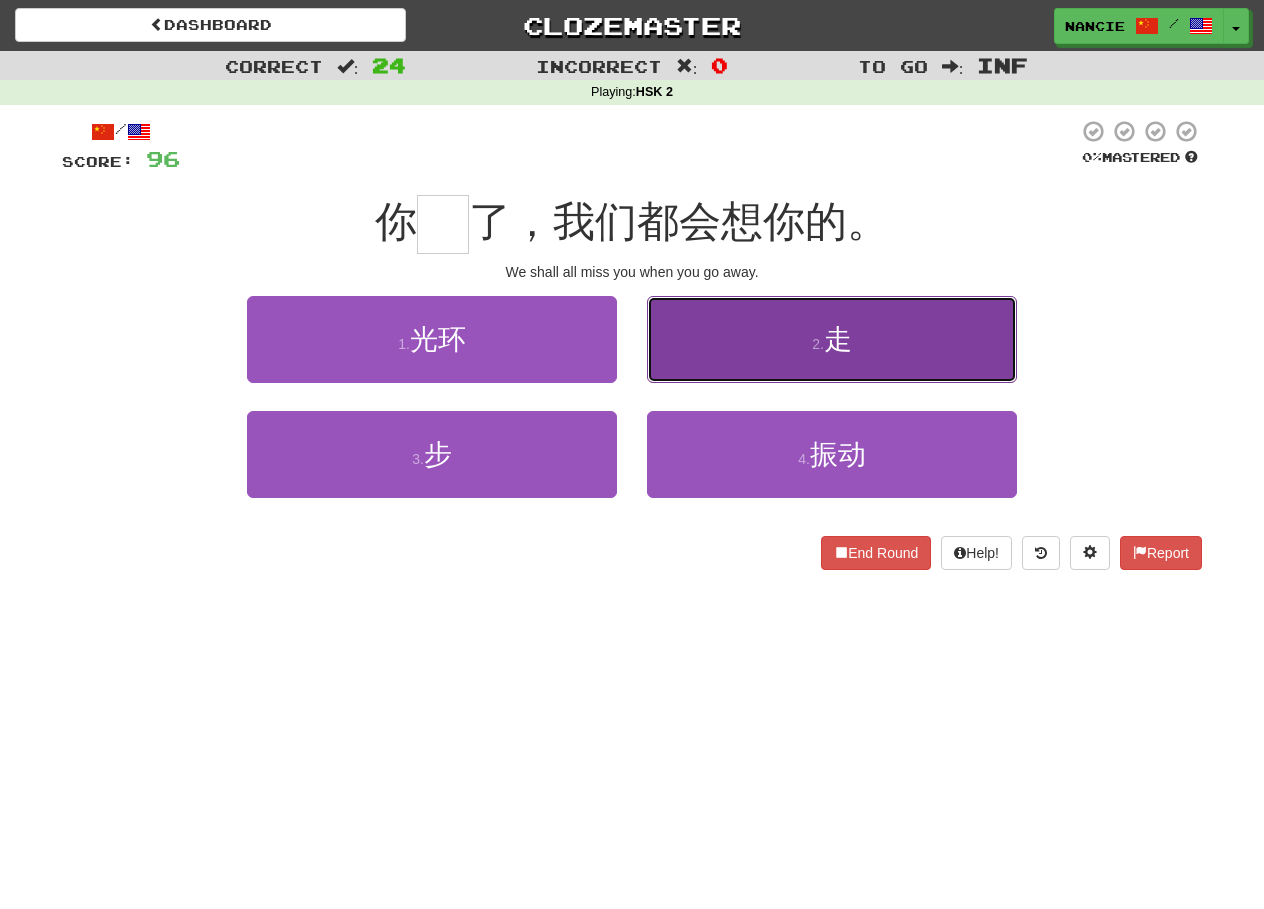click on "2 .  走" at bounding box center [832, 339] 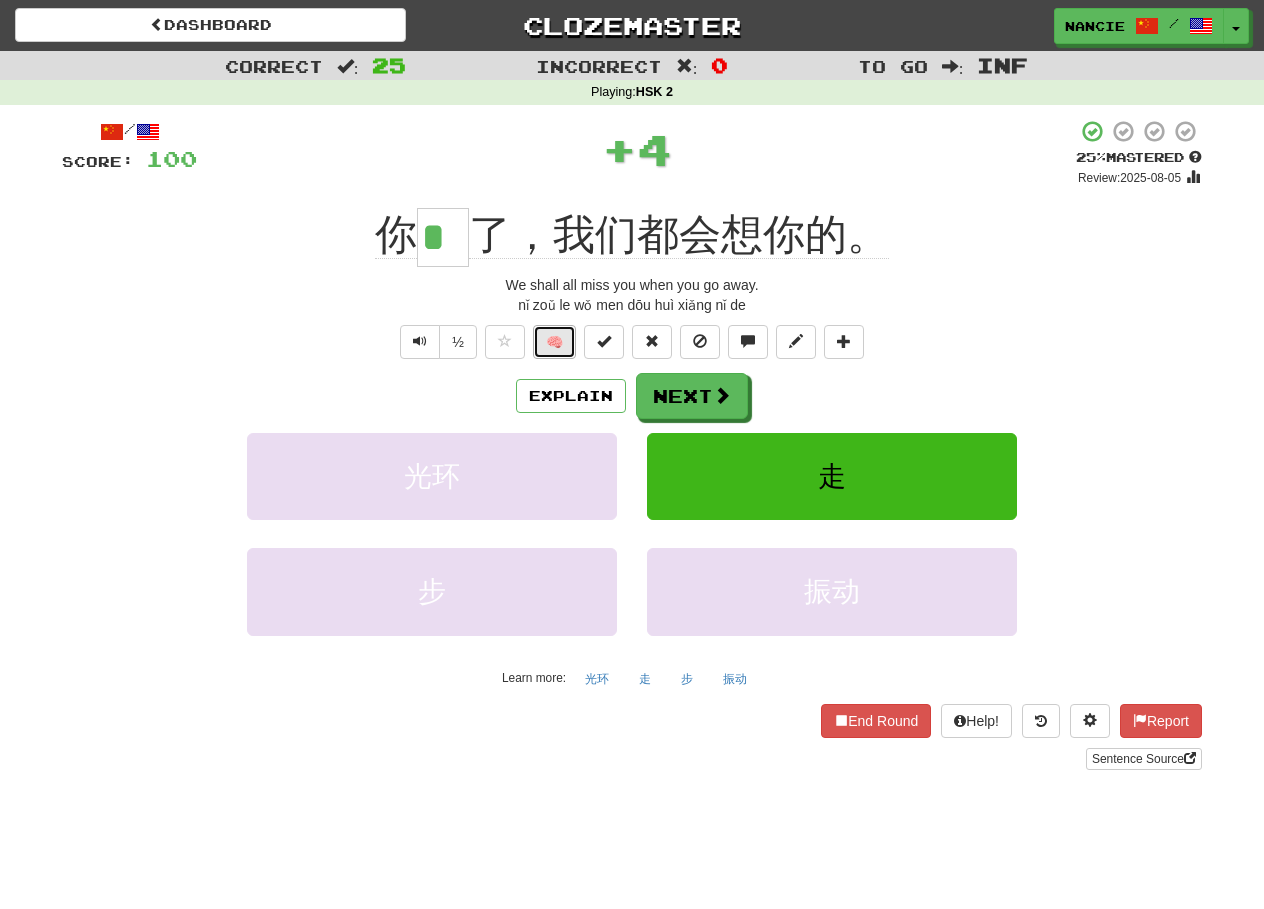 click on "🧠" at bounding box center (554, 342) 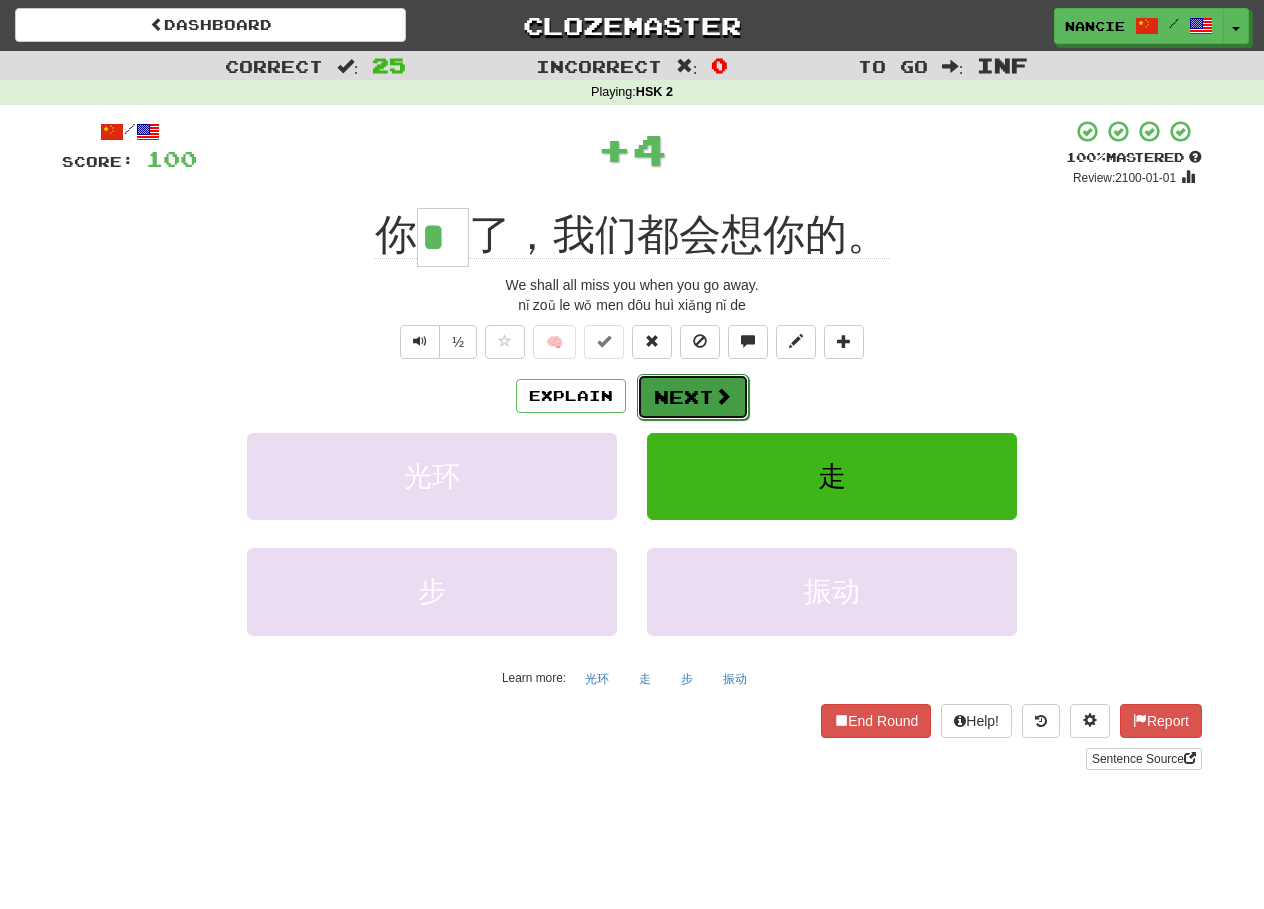 click on "Next" at bounding box center (693, 397) 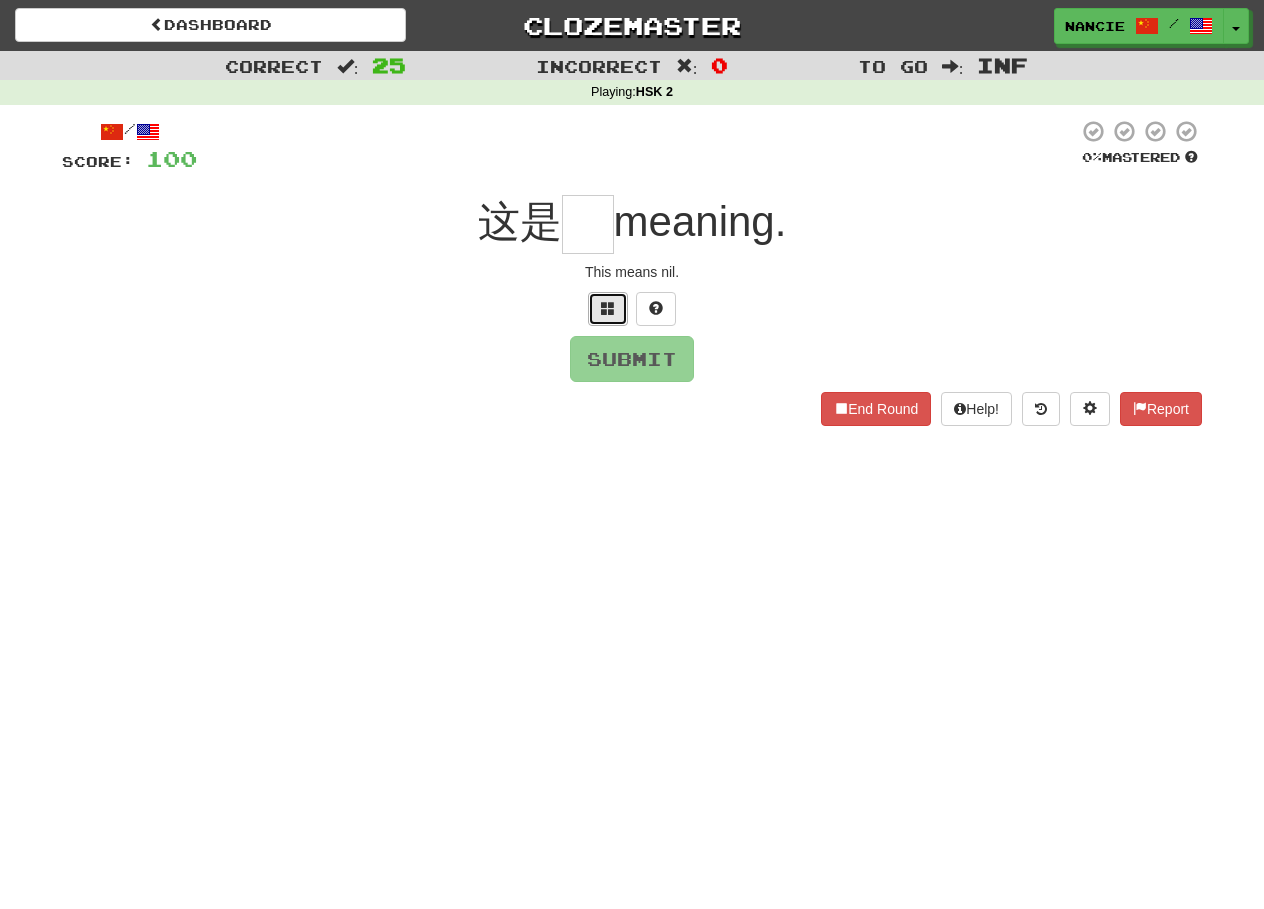 click at bounding box center [608, 309] 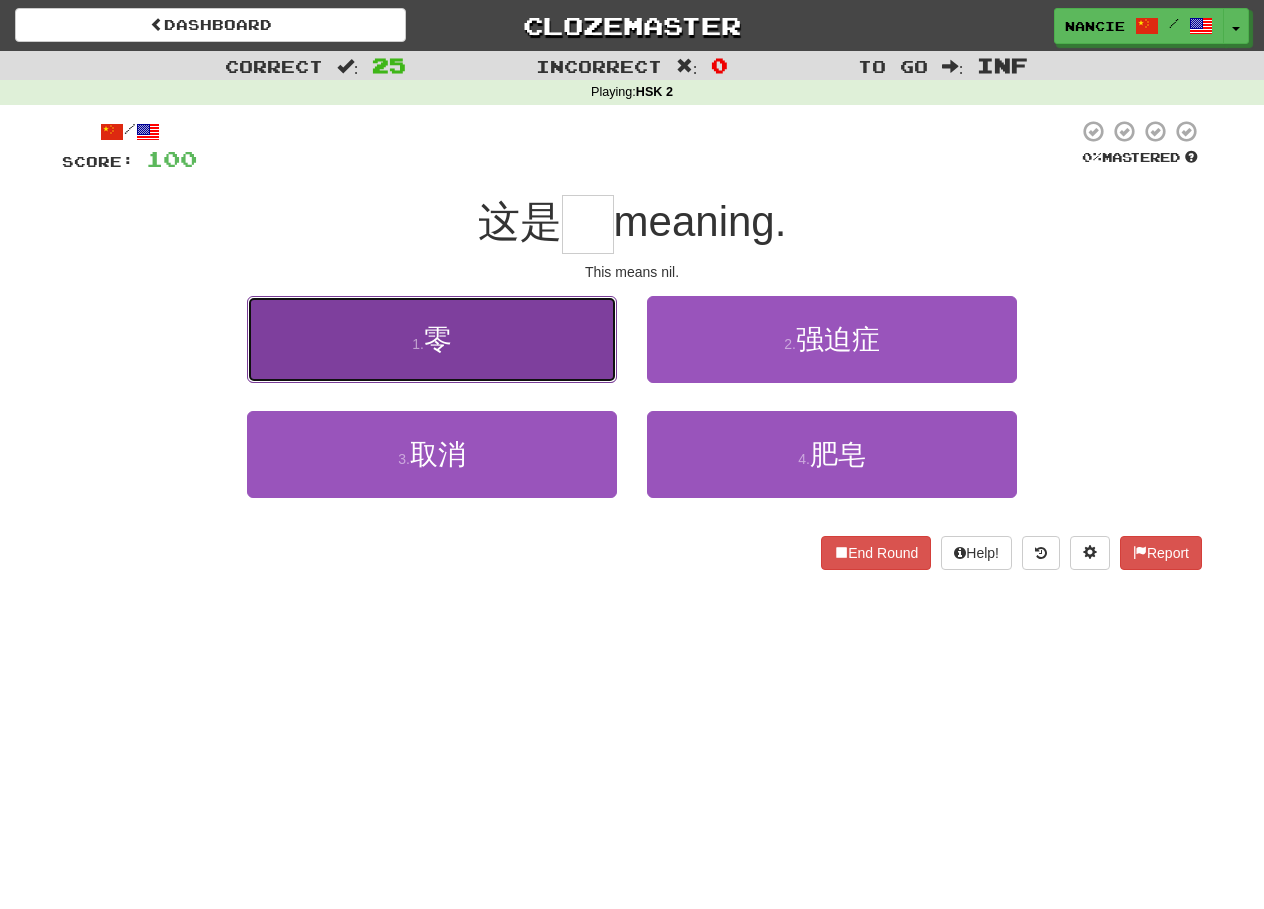 click on "1 .  零" at bounding box center [432, 339] 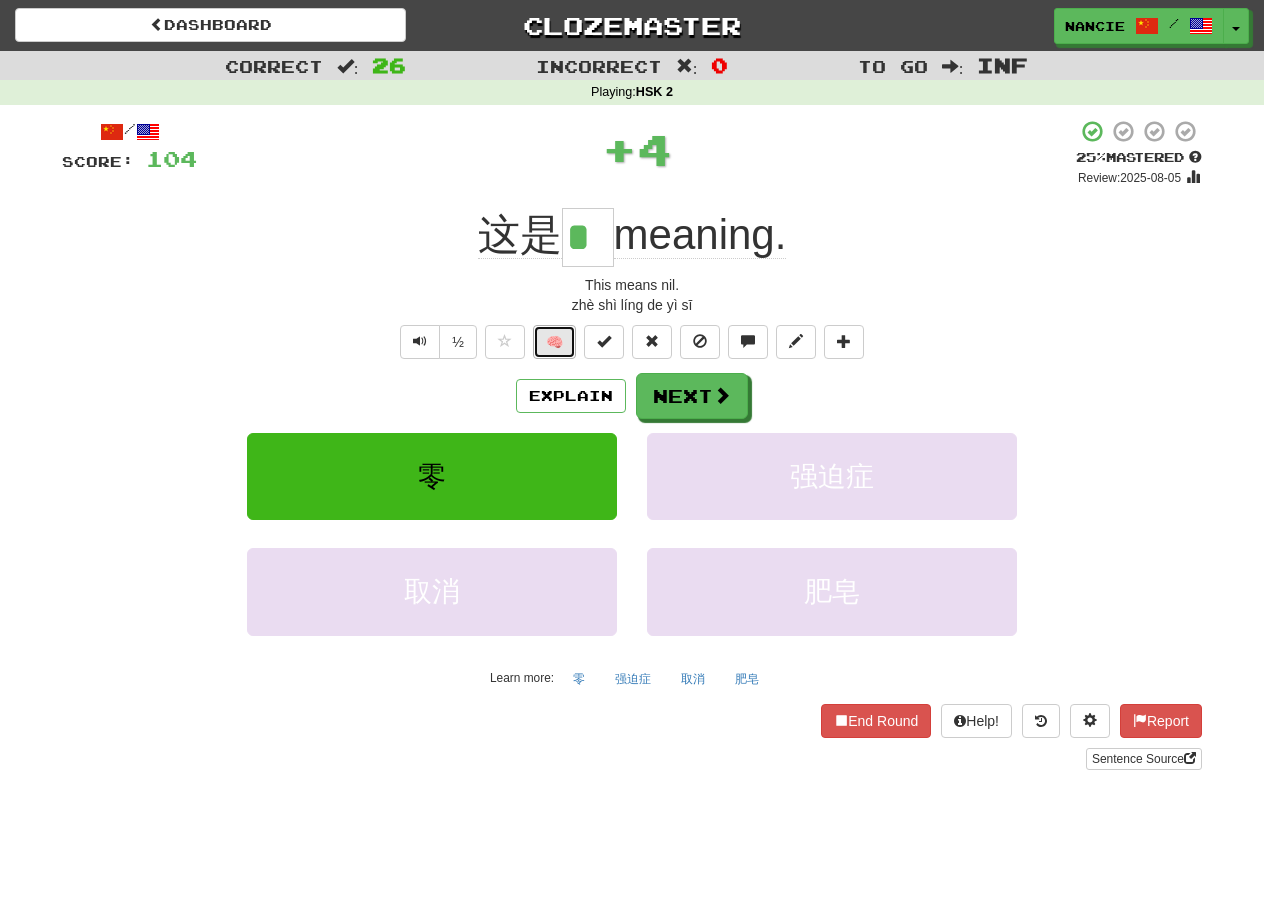 click on "🧠" at bounding box center [554, 342] 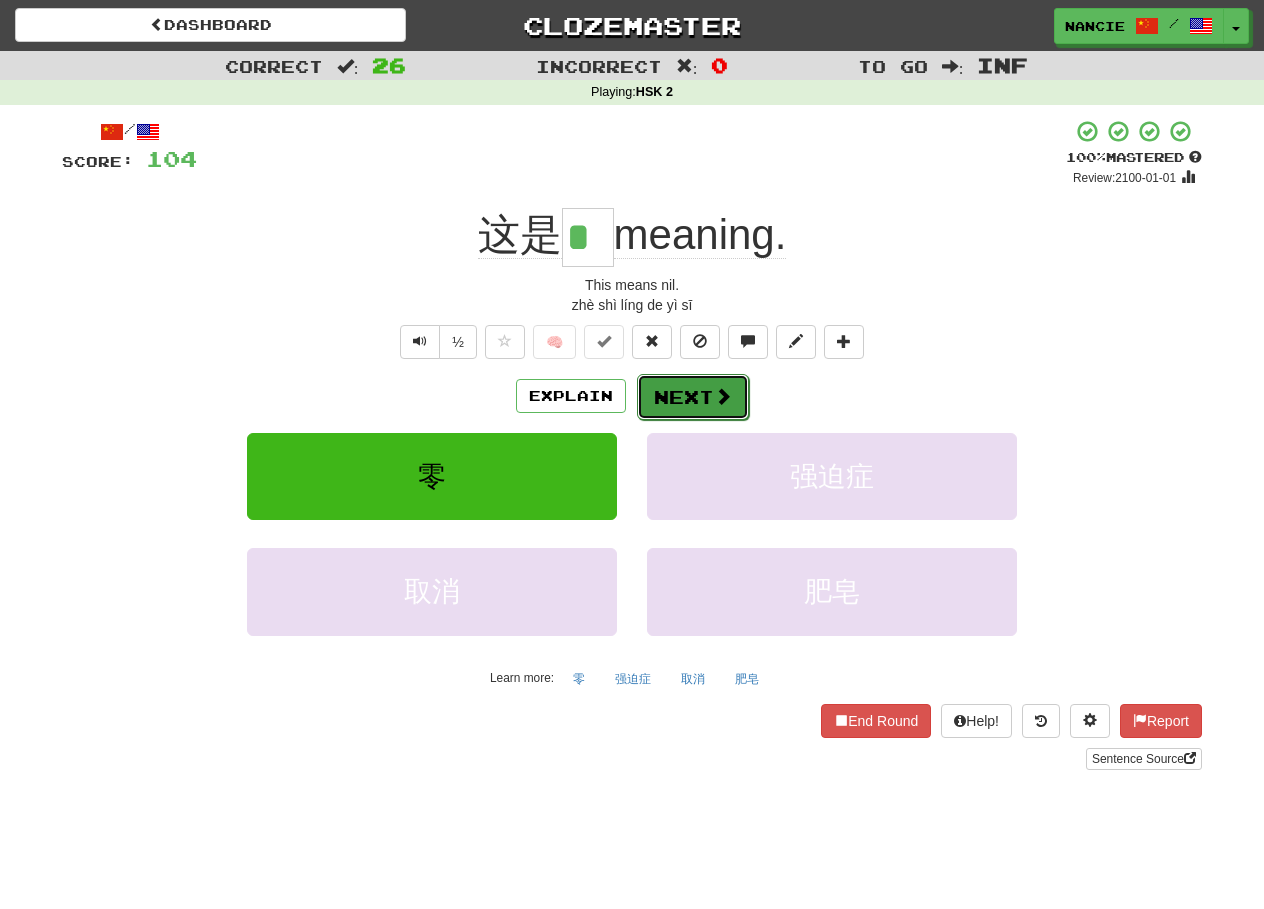 click on "Next" at bounding box center (693, 397) 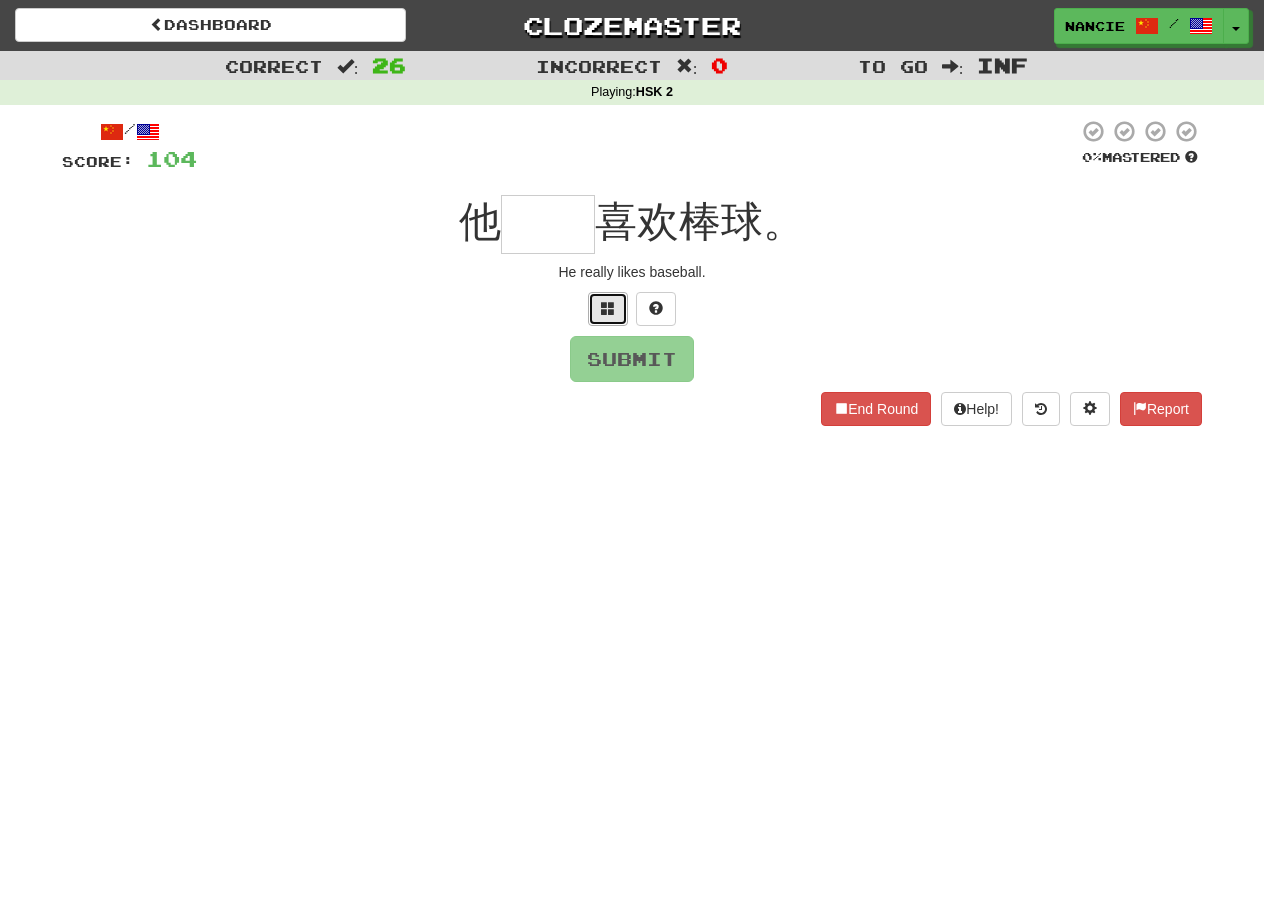 click at bounding box center (608, 309) 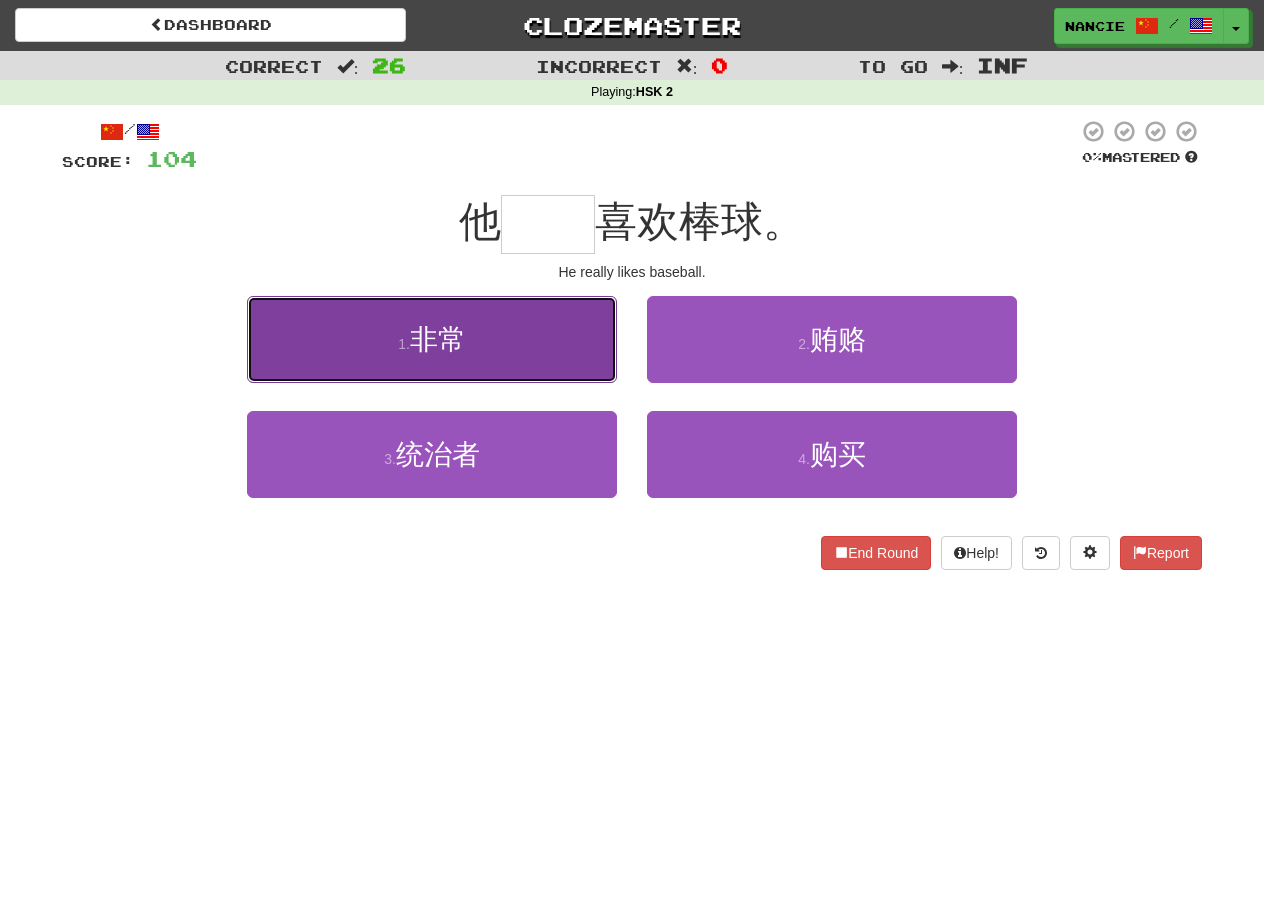 click on "1 .  非常" at bounding box center (432, 339) 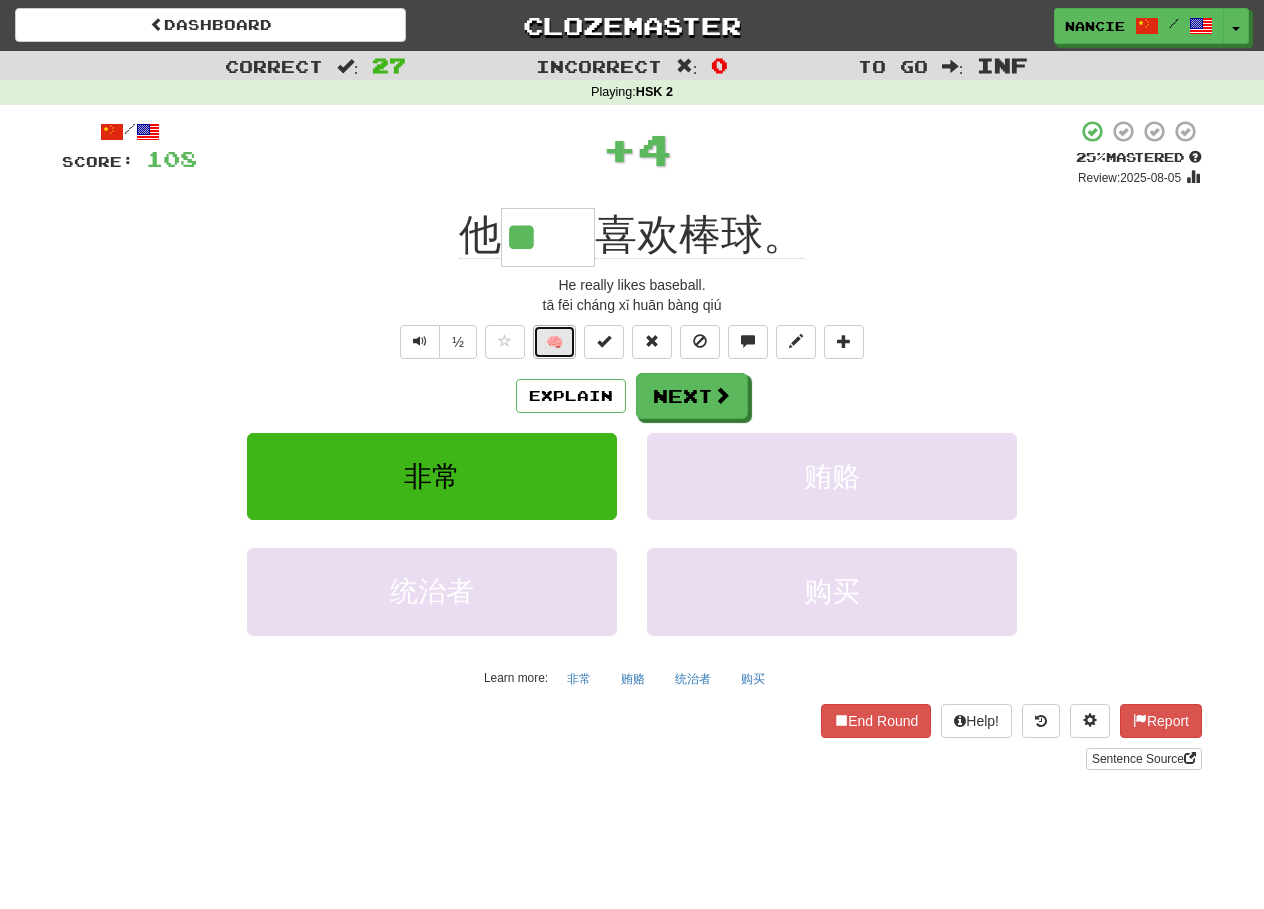 click on "🧠" at bounding box center [554, 342] 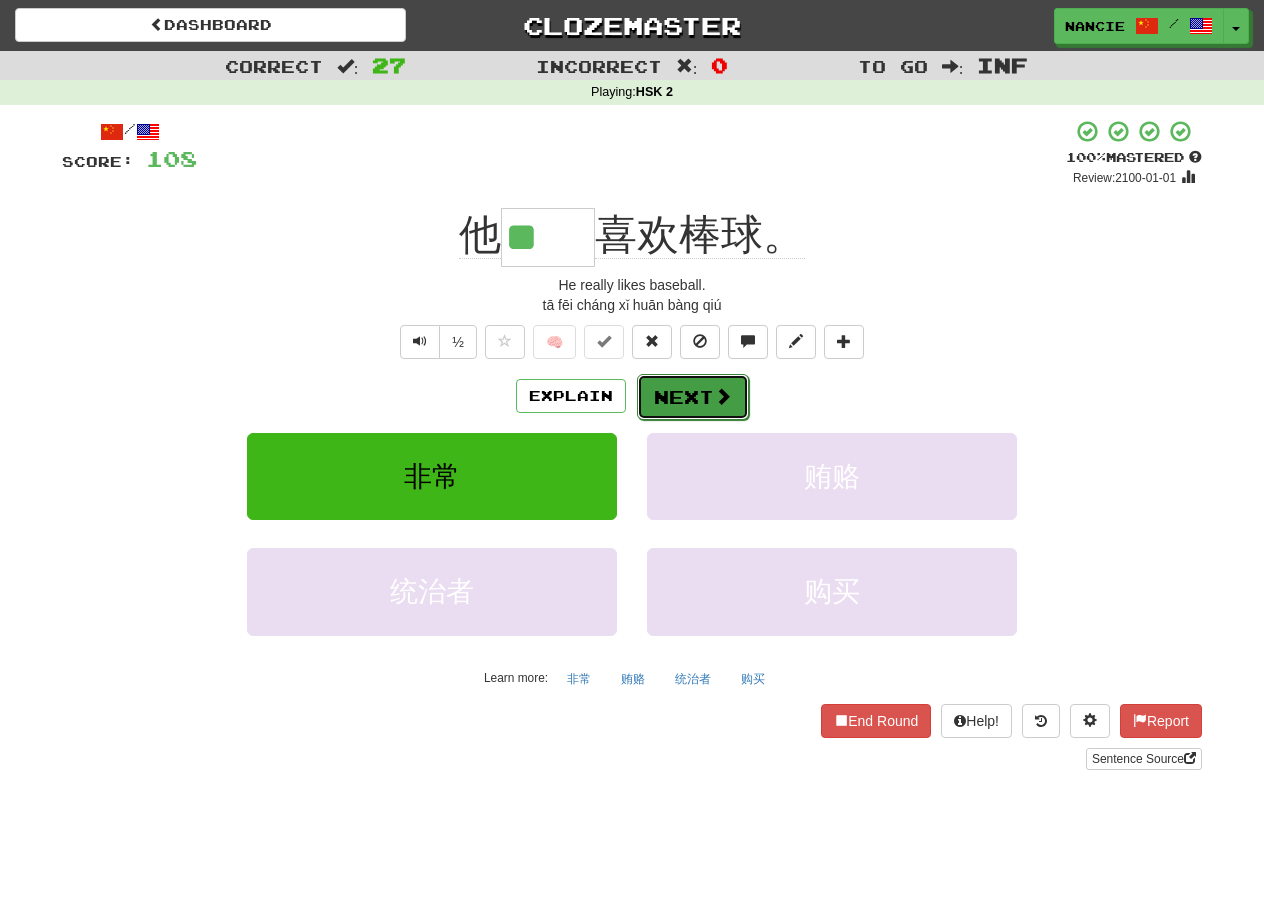click at bounding box center [723, 396] 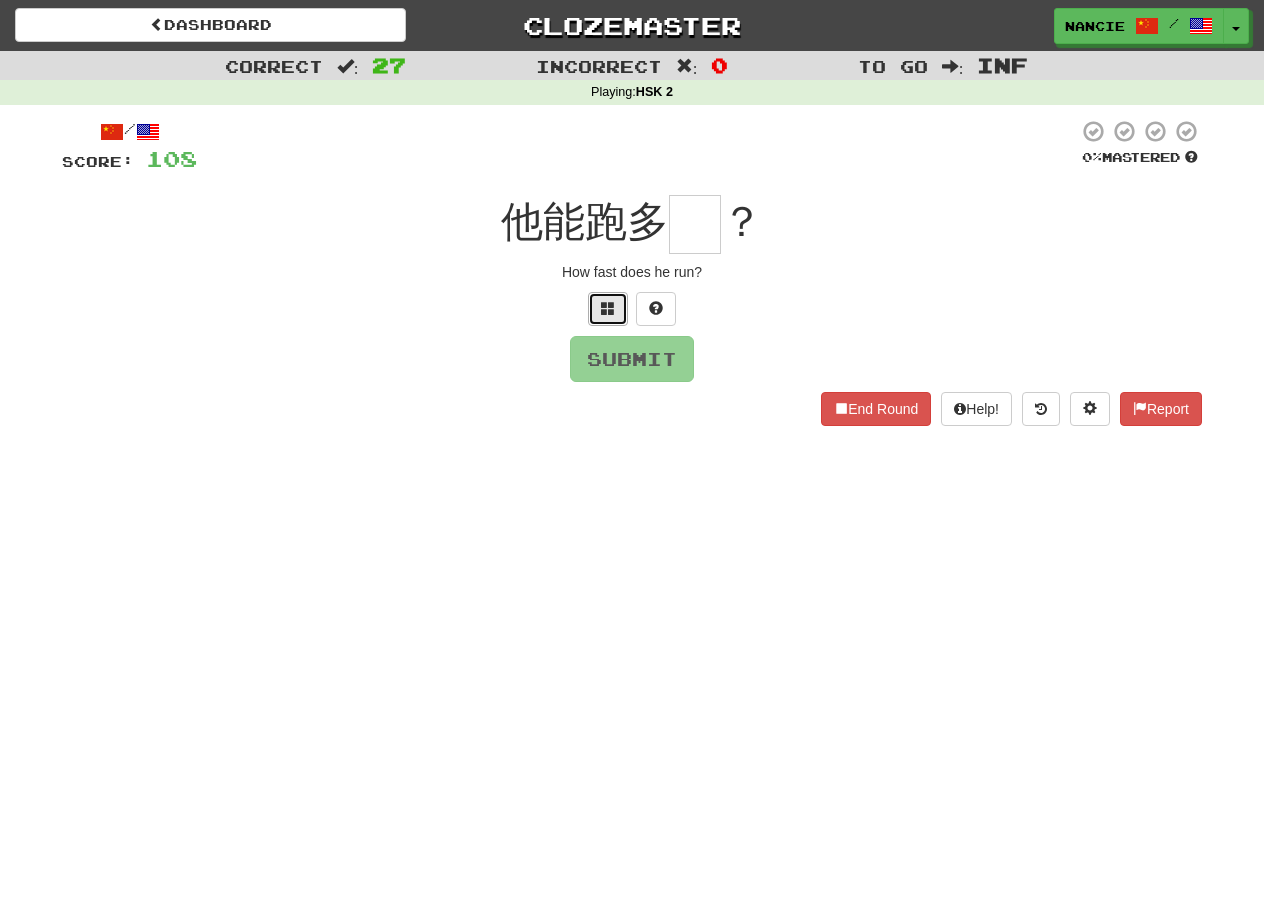 click at bounding box center (608, 308) 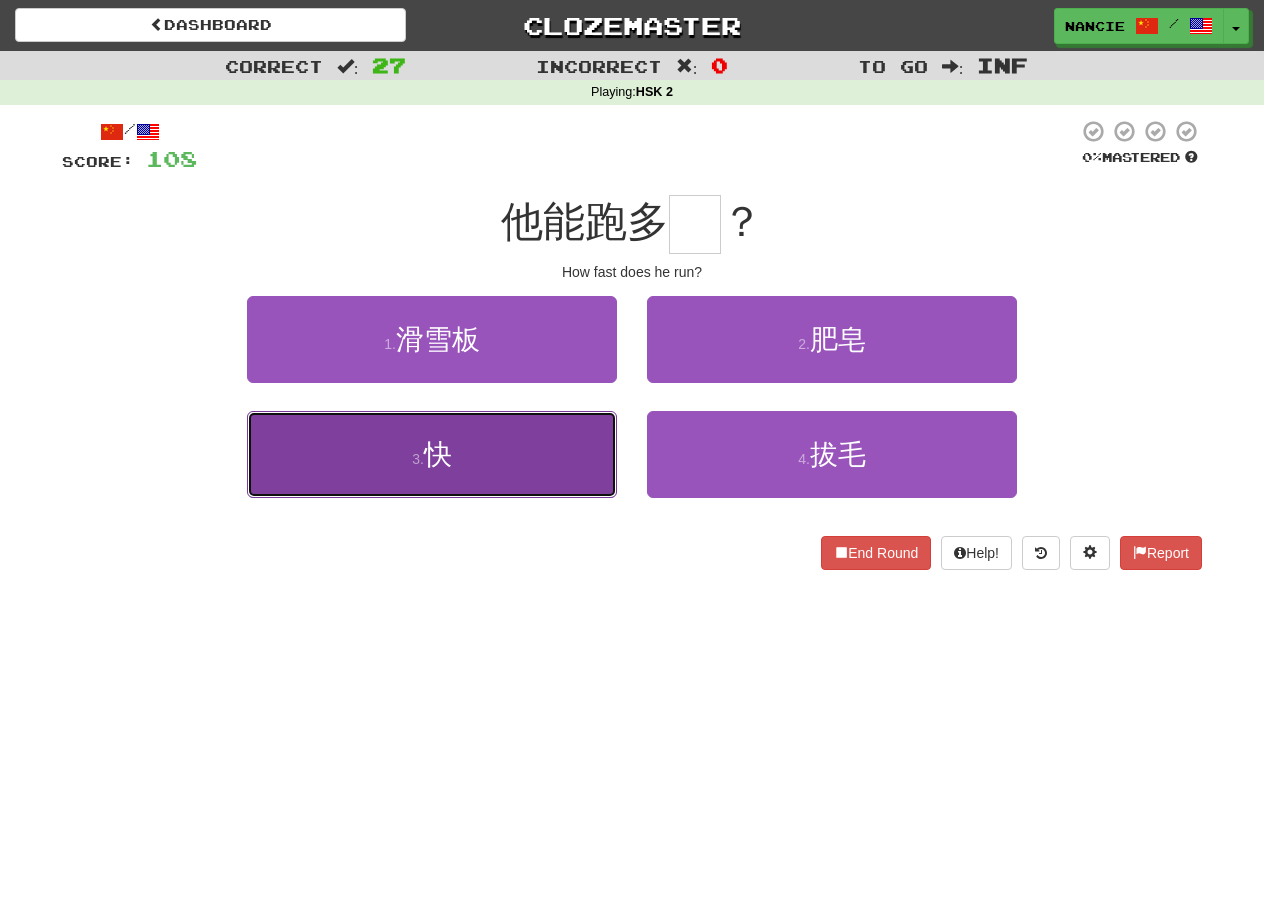 click on "3 .  快" at bounding box center (432, 454) 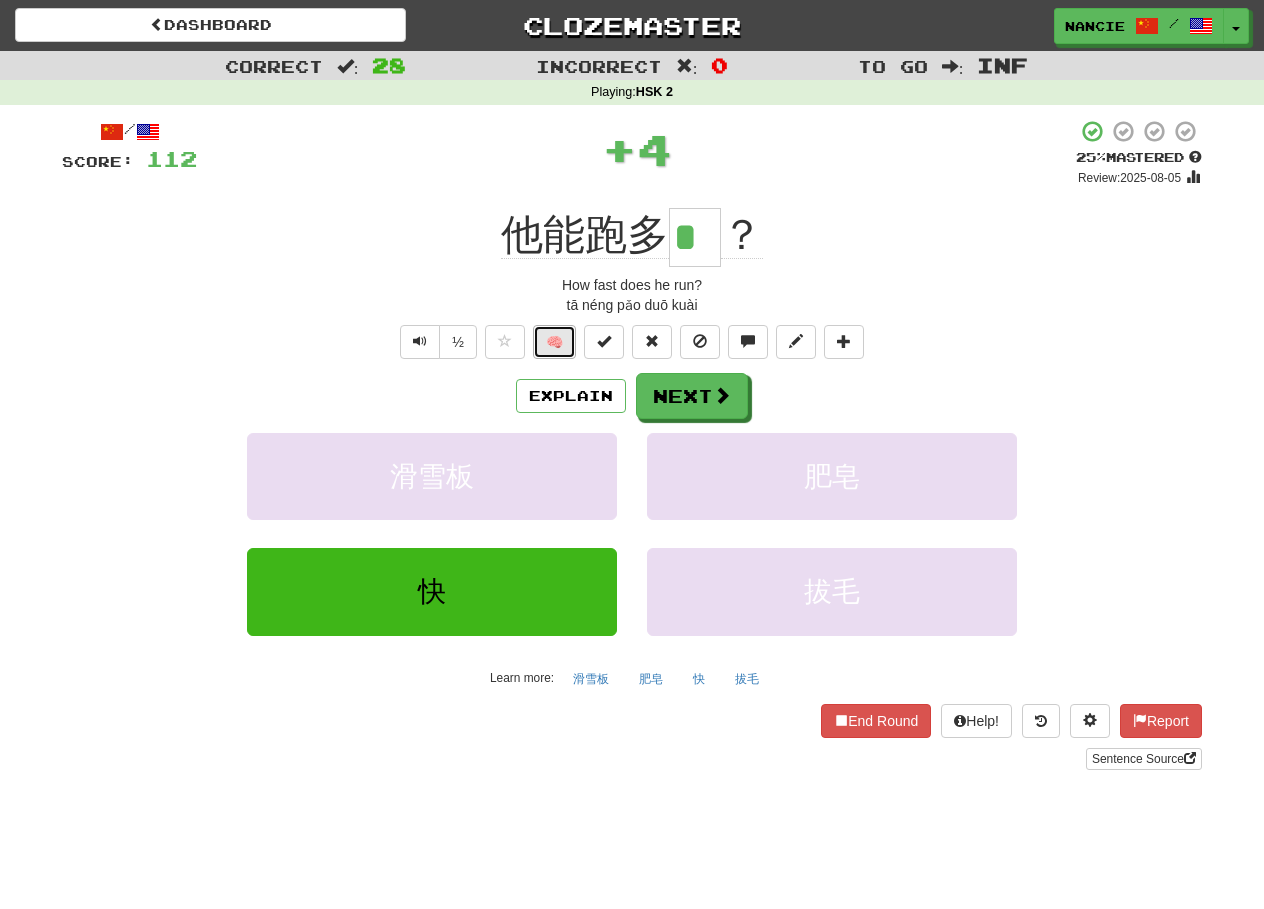 click on "🧠" at bounding box center (554, 342) 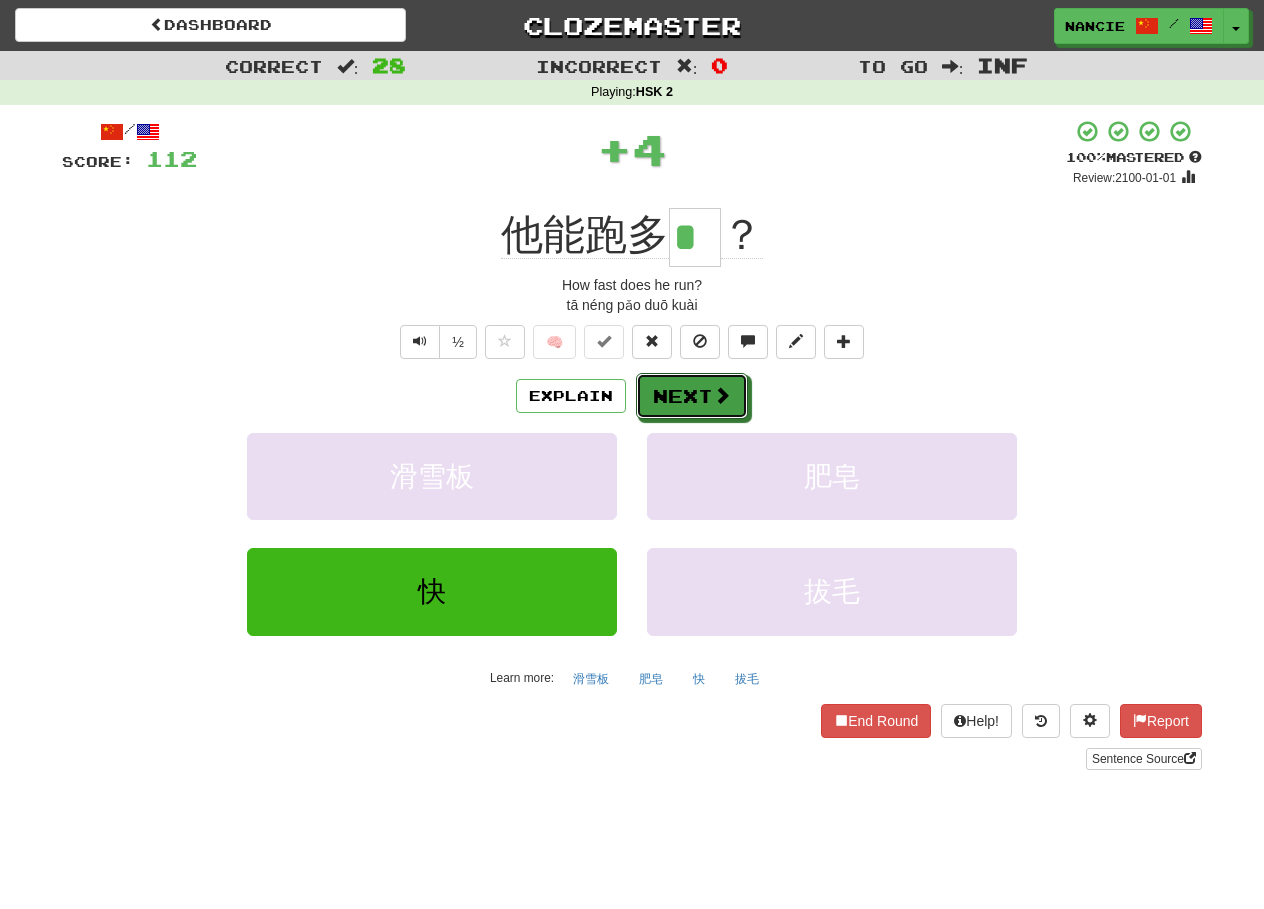 click on "Next" at bounding box center [692, 396] 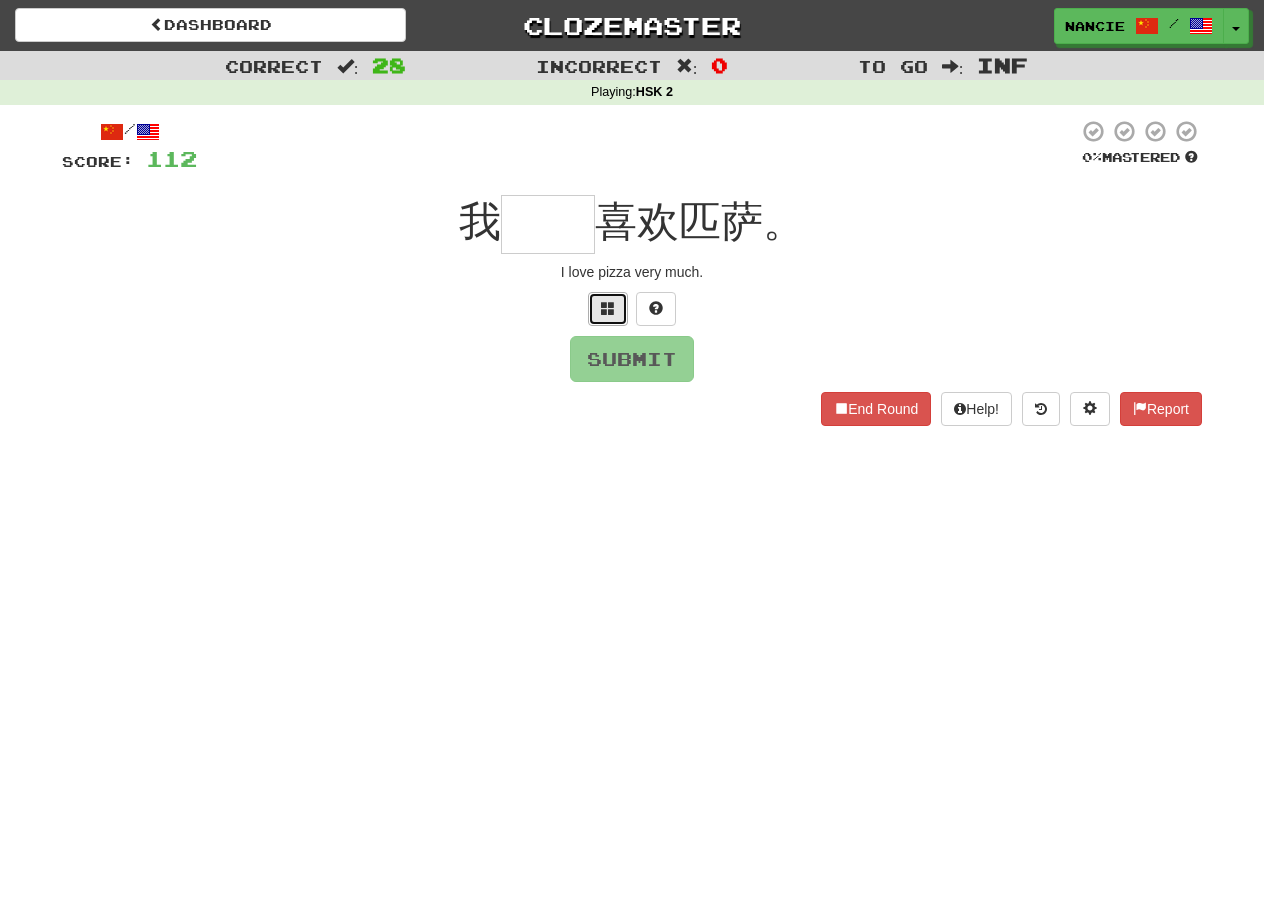click at bounding box center (608, 308) 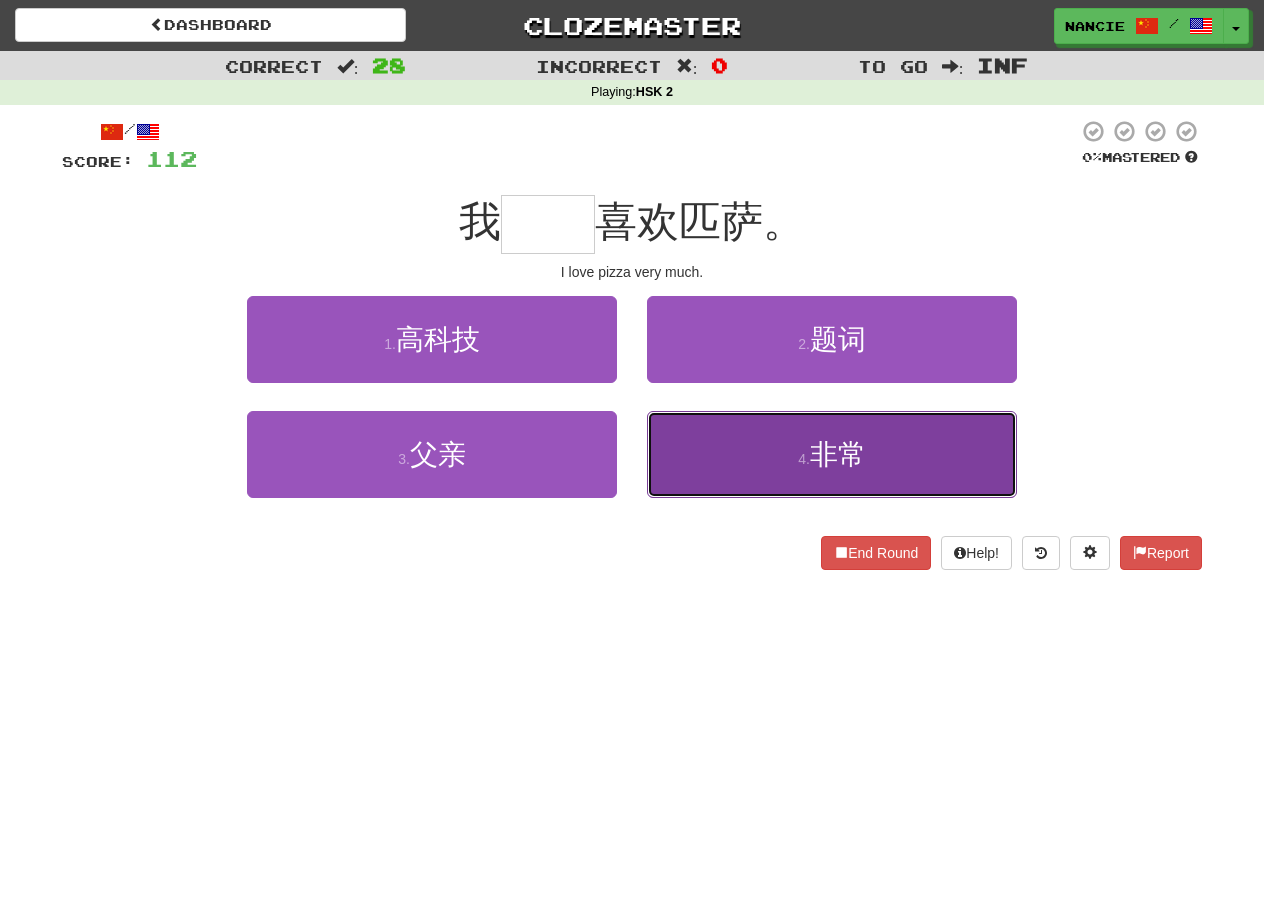 click on "4 .  非常" at bounding box center (832, 454) 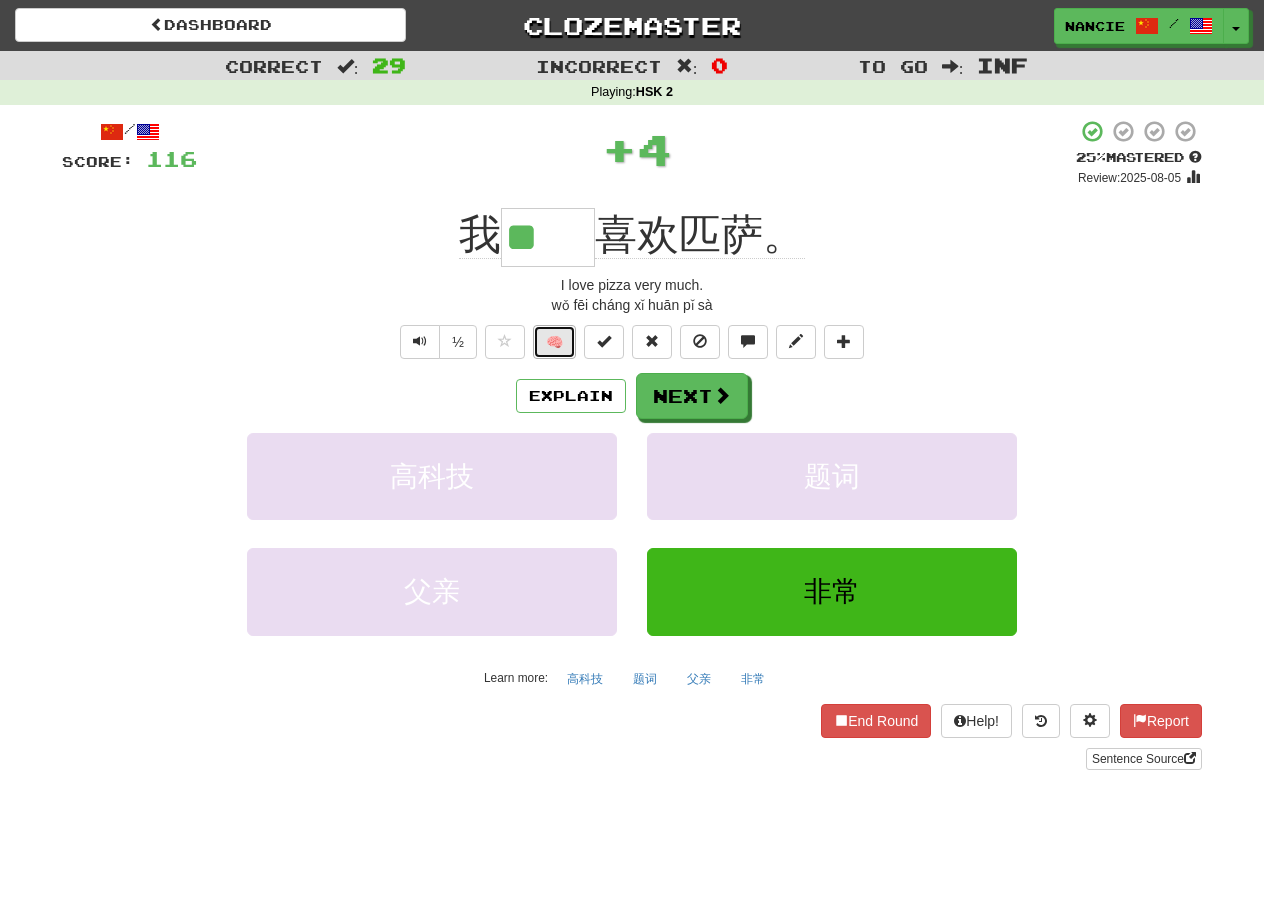 click on "🧠" at bounding box center (554, 342) 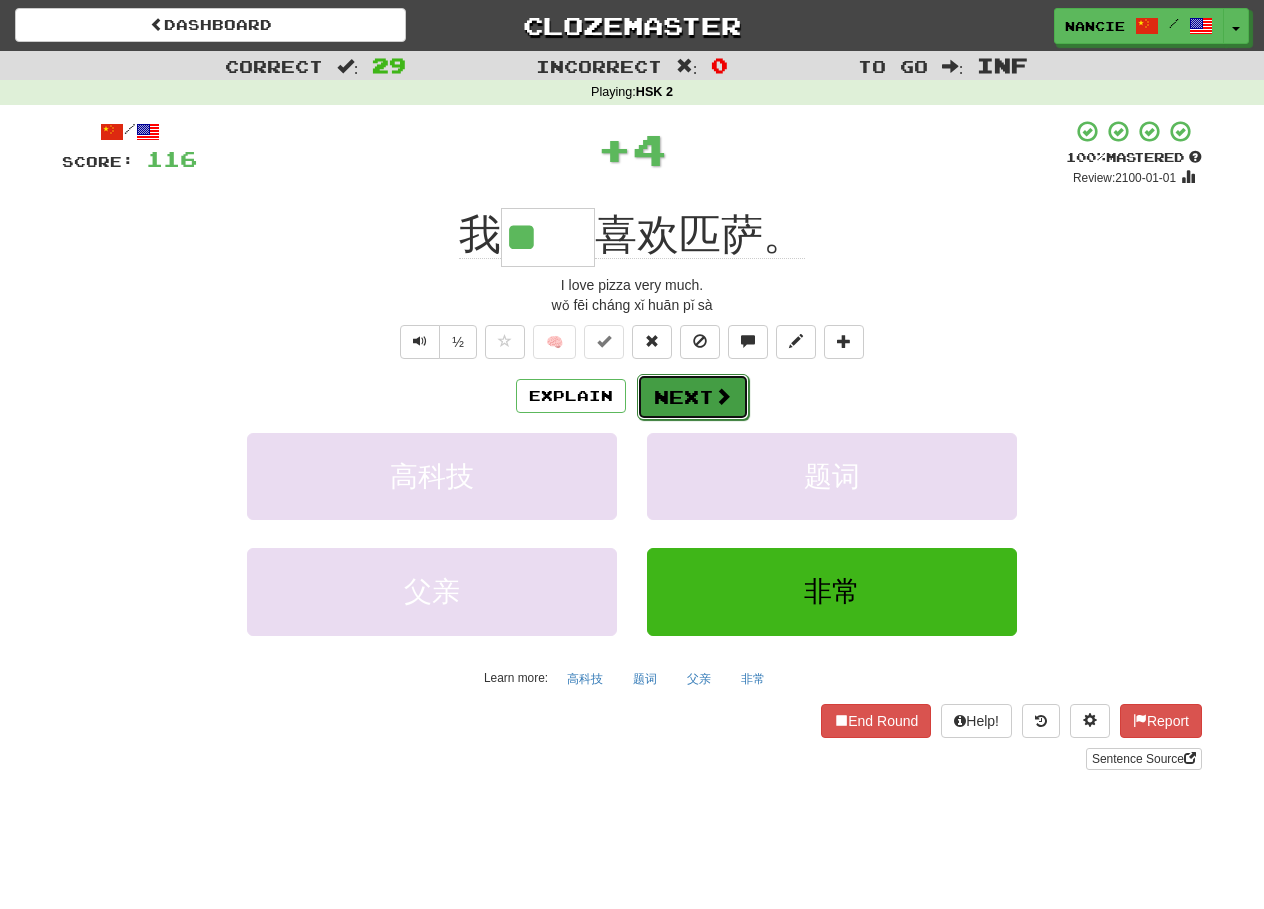 click on "Next" at bounding box center [693, 397] 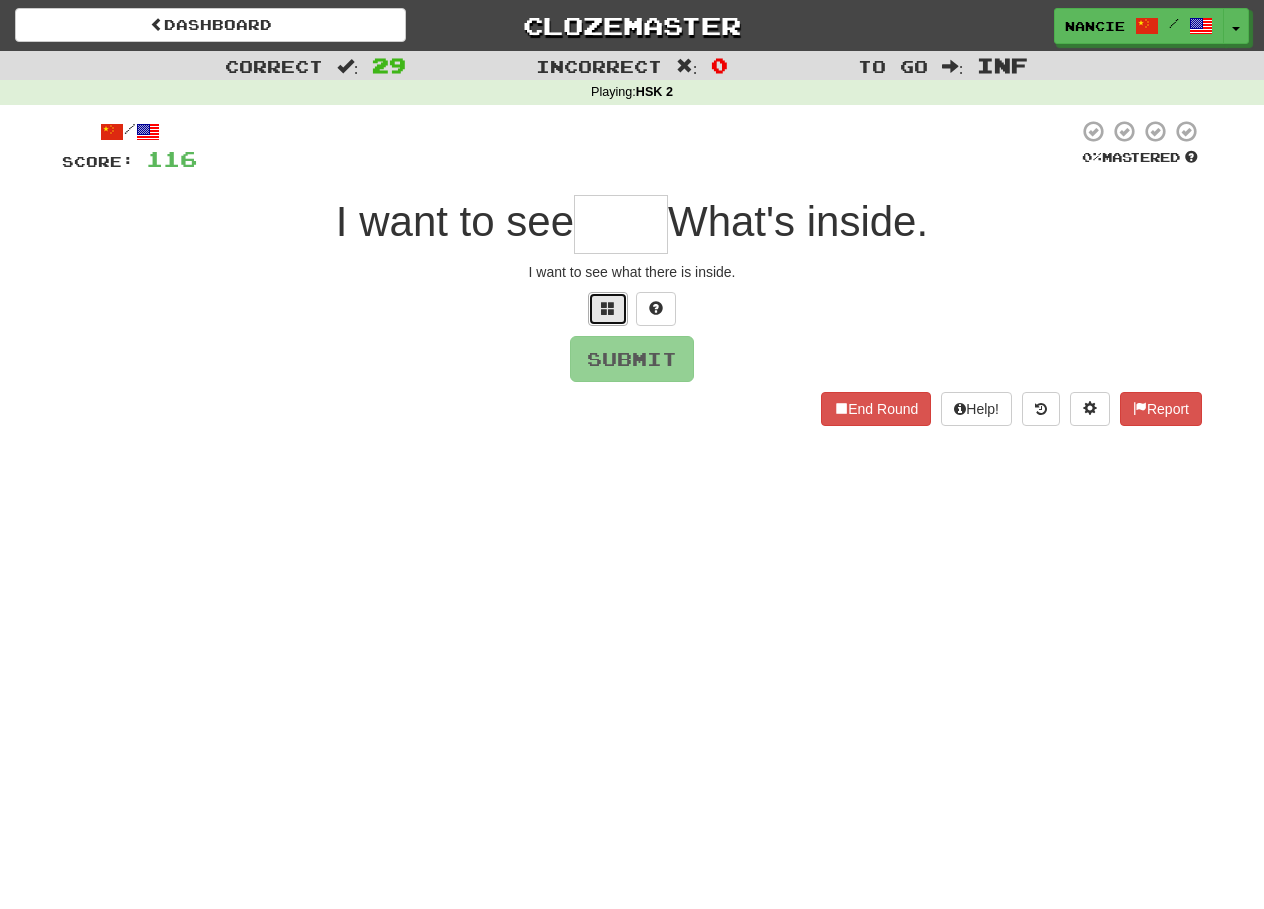 click at bounding box center [608, 309] 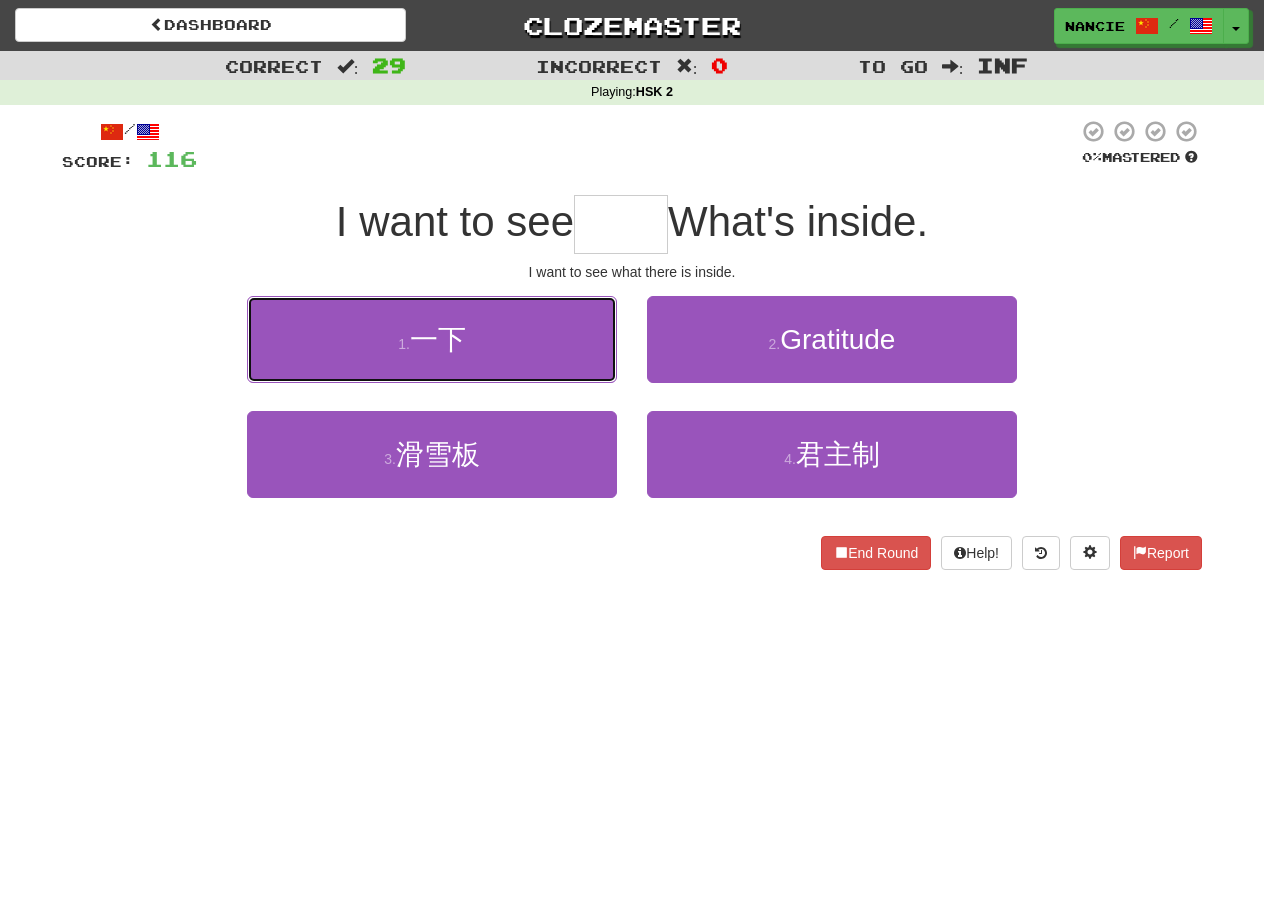 click on "1 .  一下" at bounding box center [432, 339] 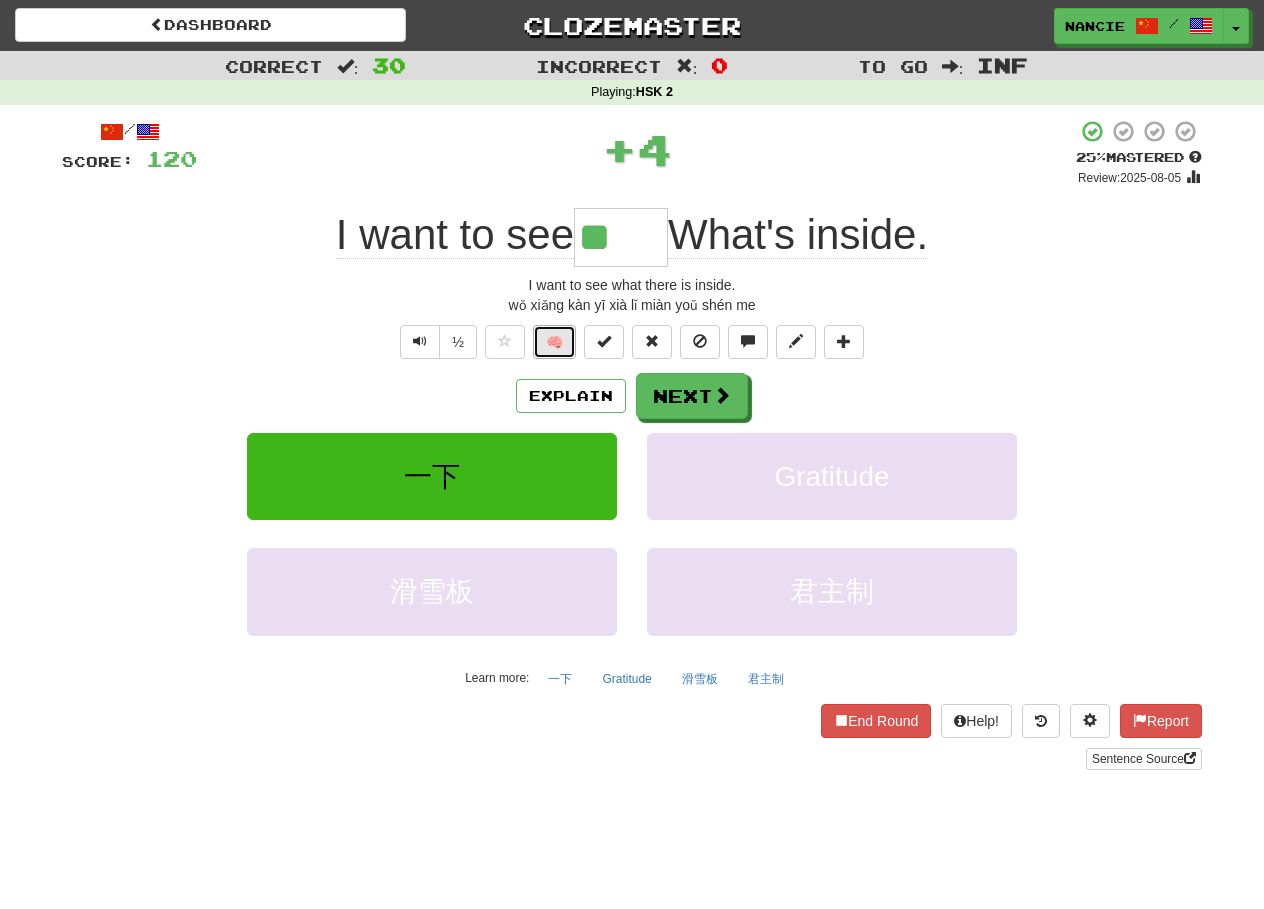 click on "🧠" at bounding box center [554, 342] 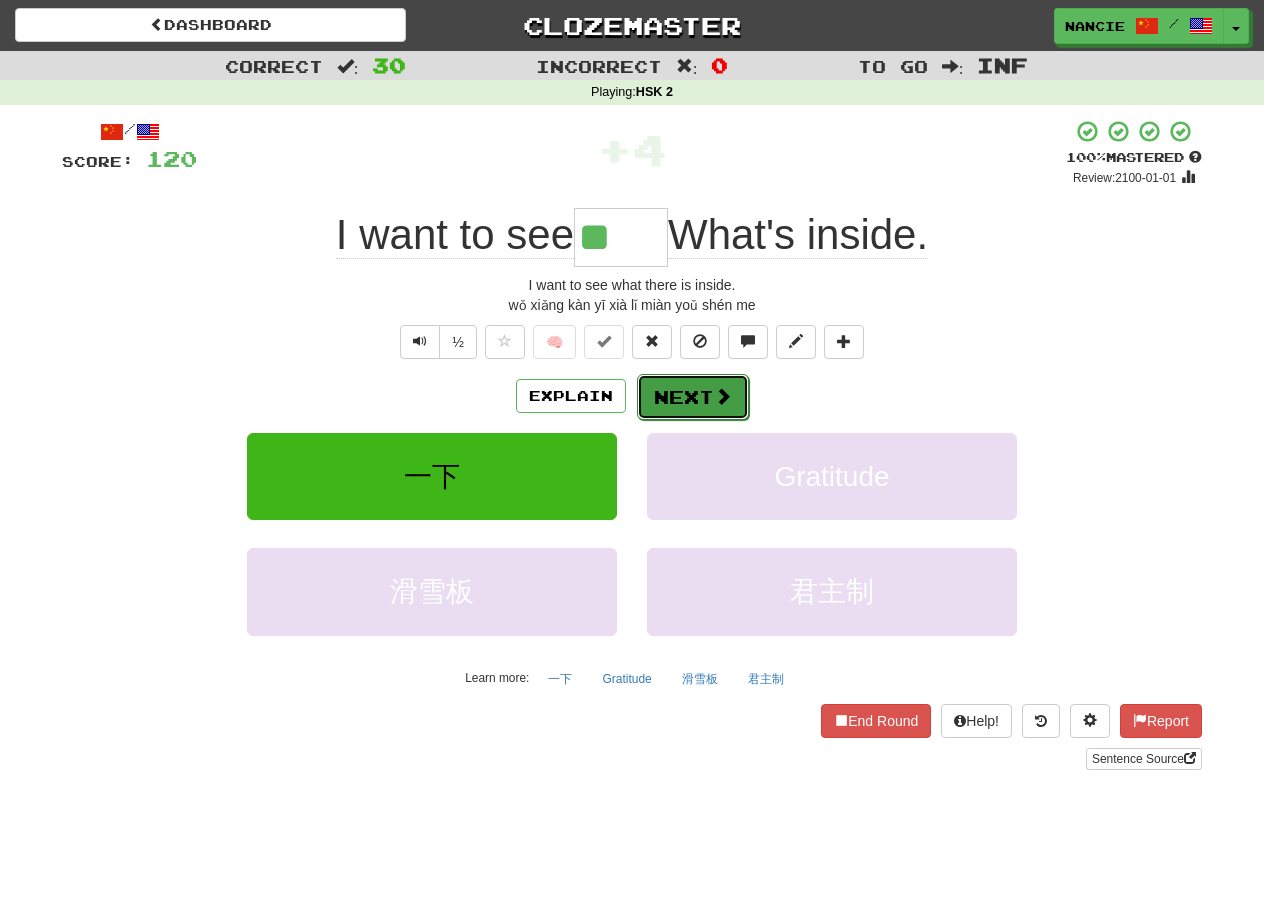 click on "Next" at bounding box center [693, 397] 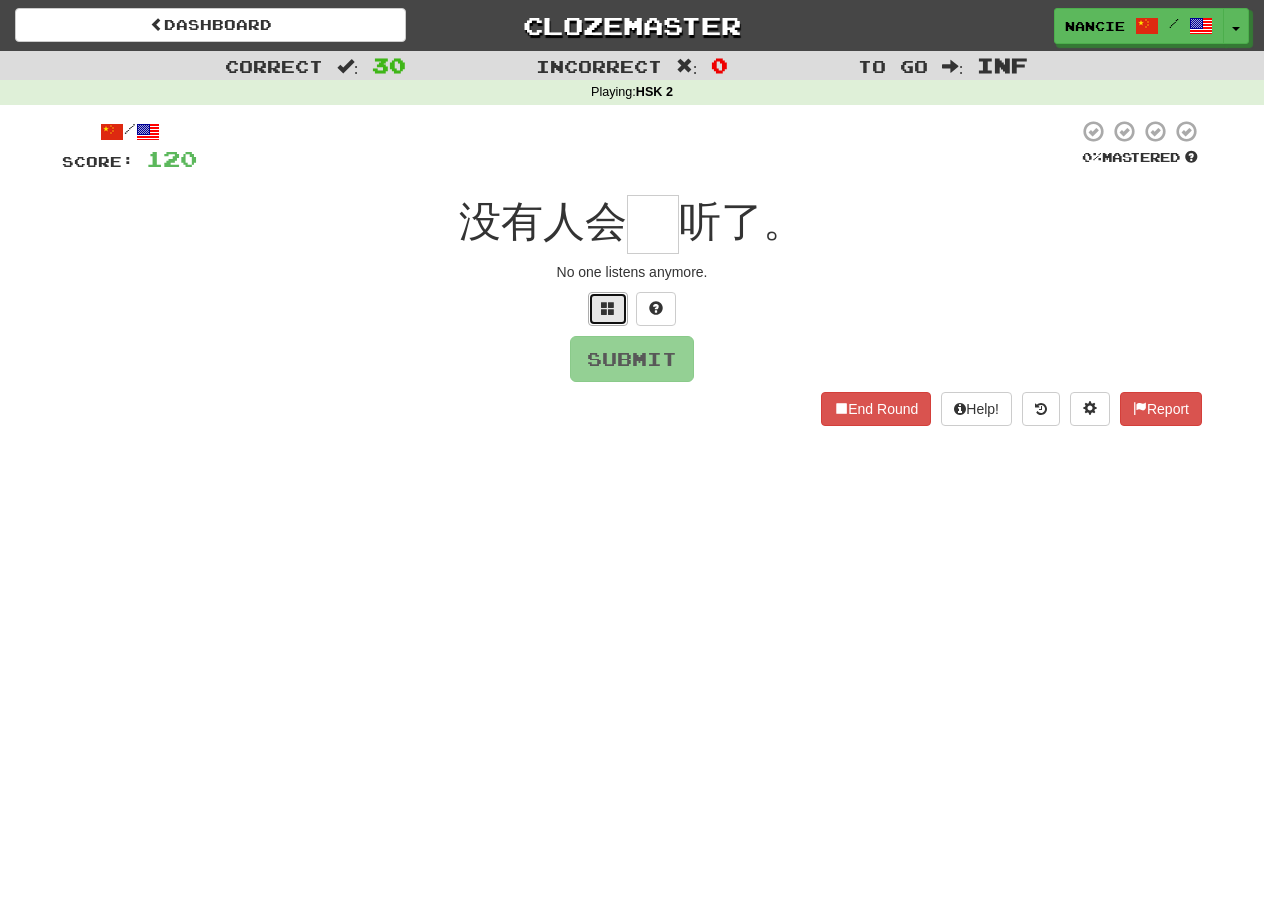 click at bounding box center [608, 309] 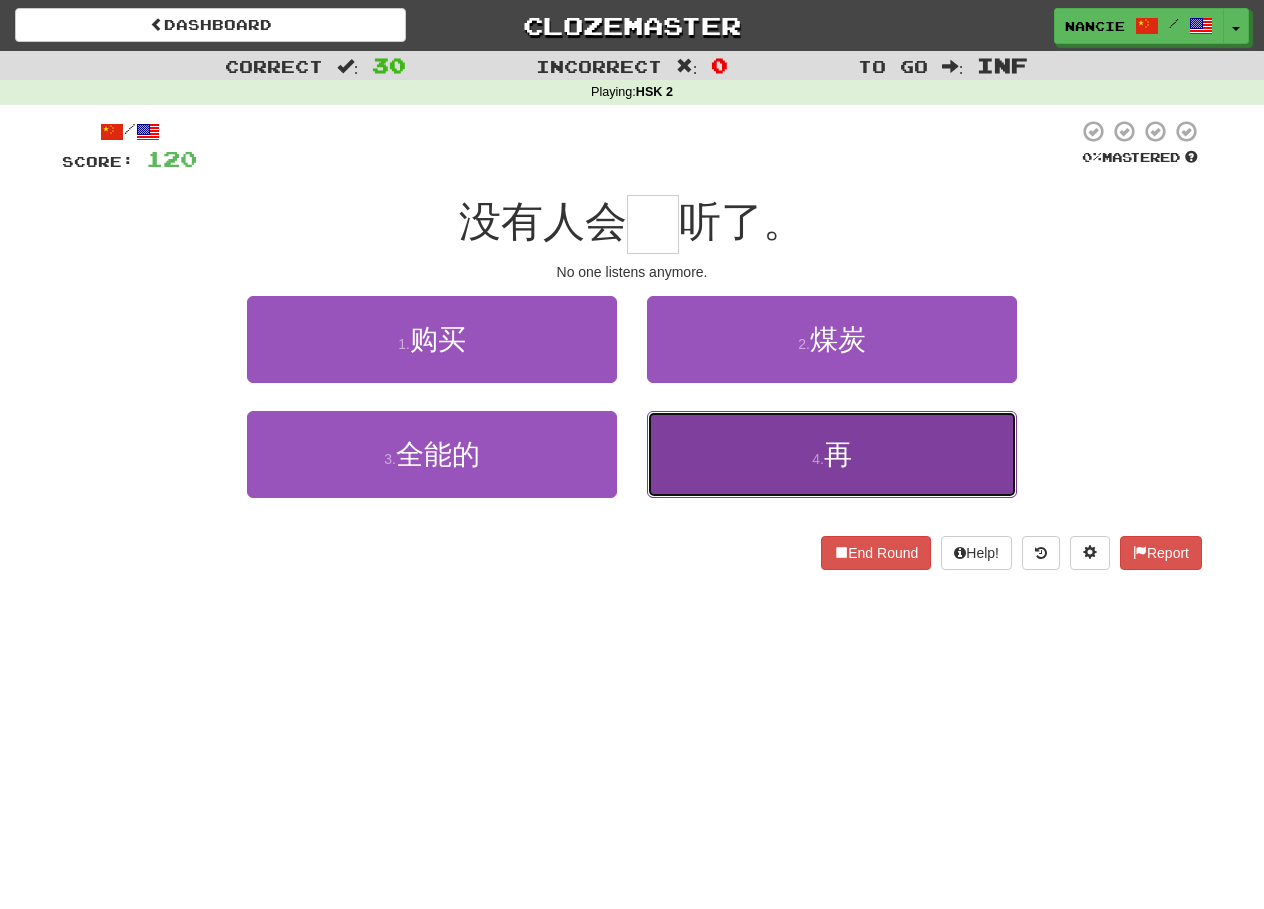 click on "4 .  再" at bounding box center [832, 454] 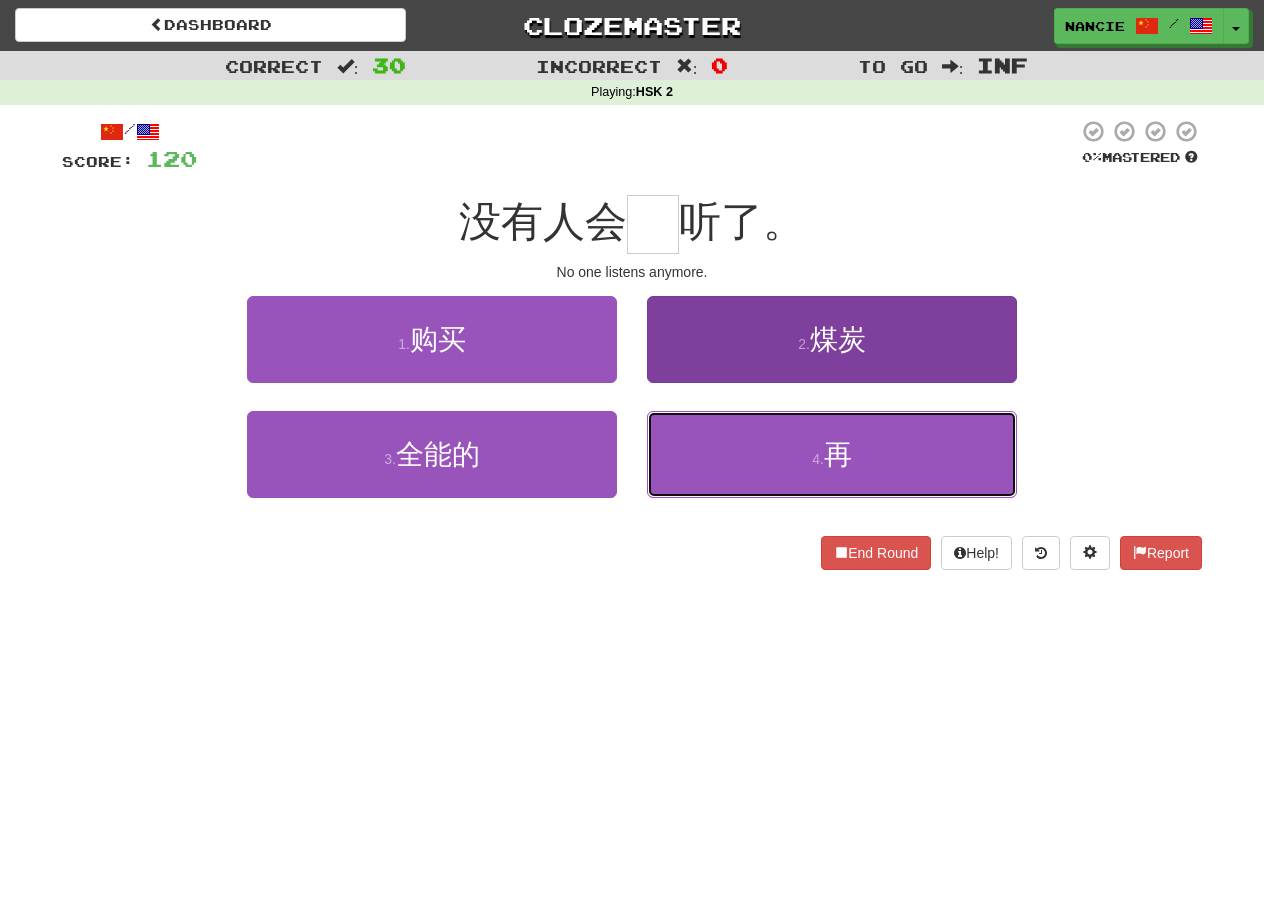 type on "*" 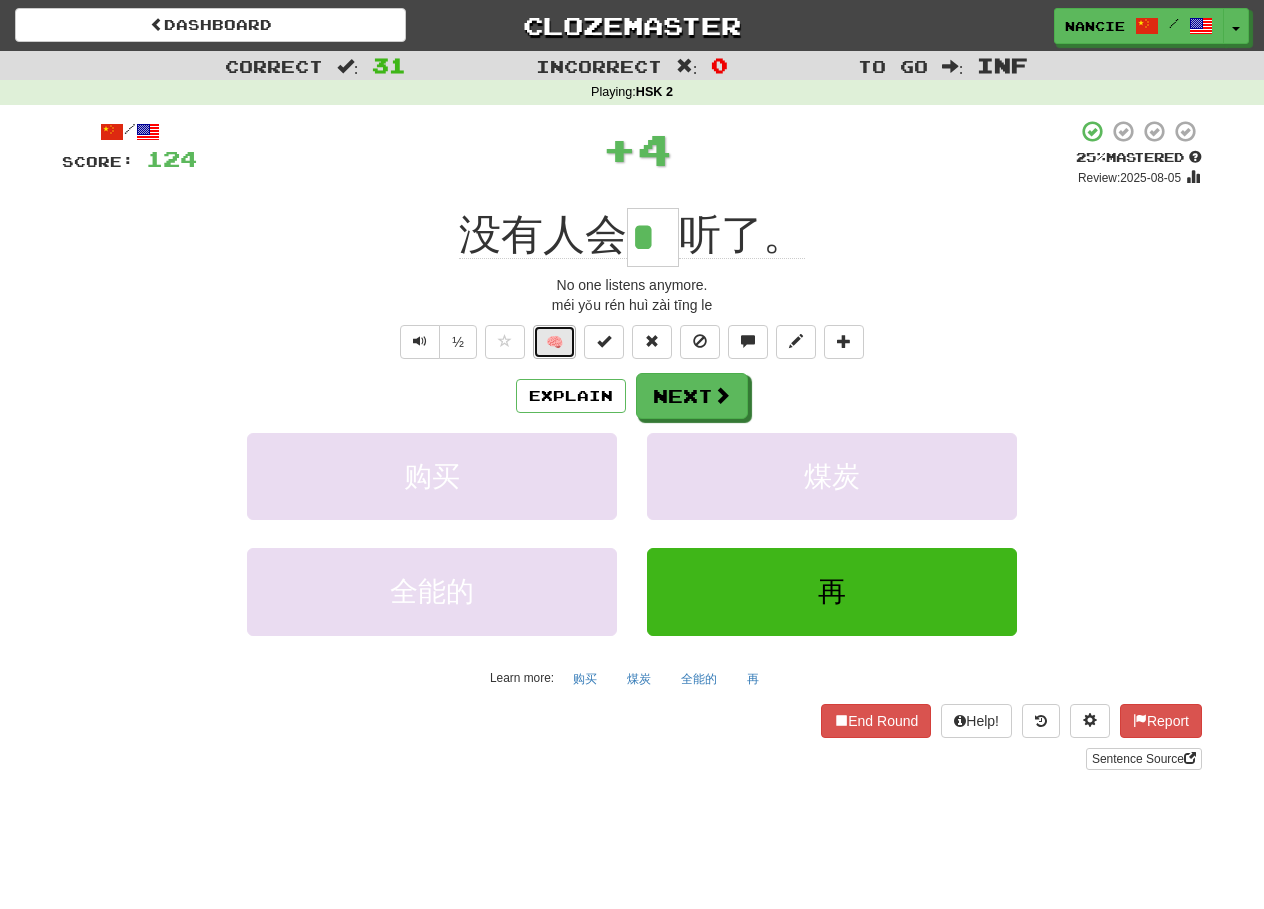 click on "🧠" at bounding box center (554, 342) 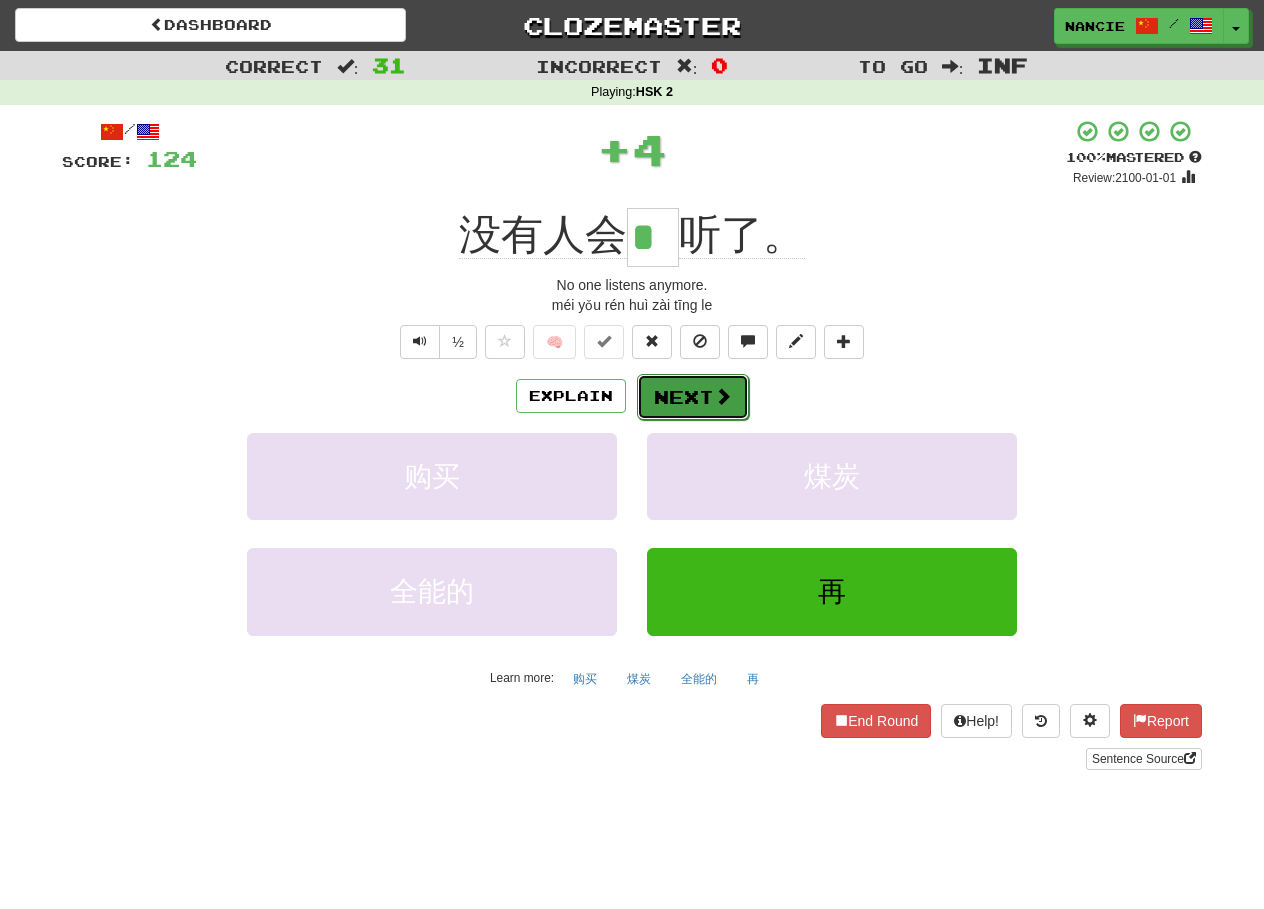 click on "Next" at bounding box center [693, 397] 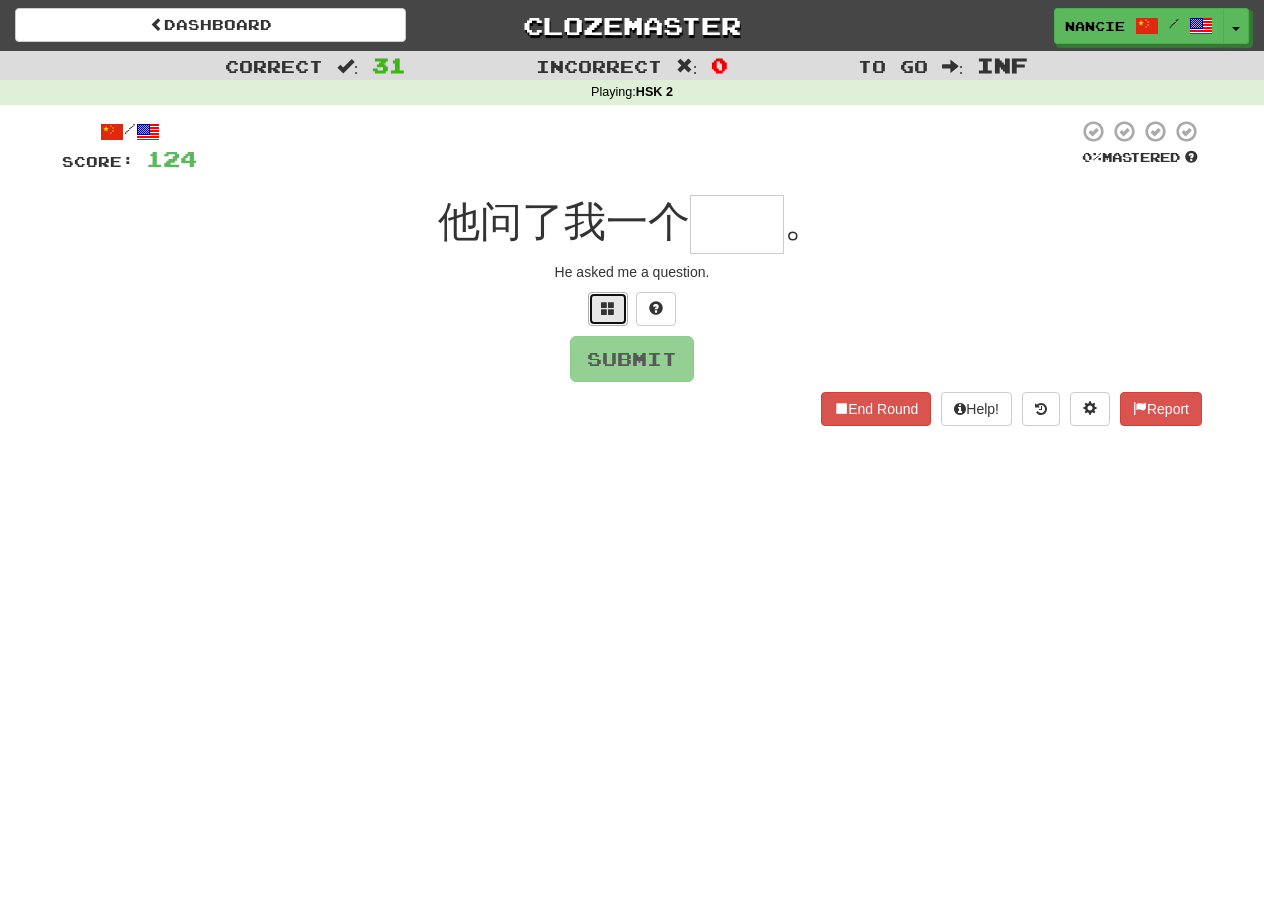 click at bounding box center (608, 308) 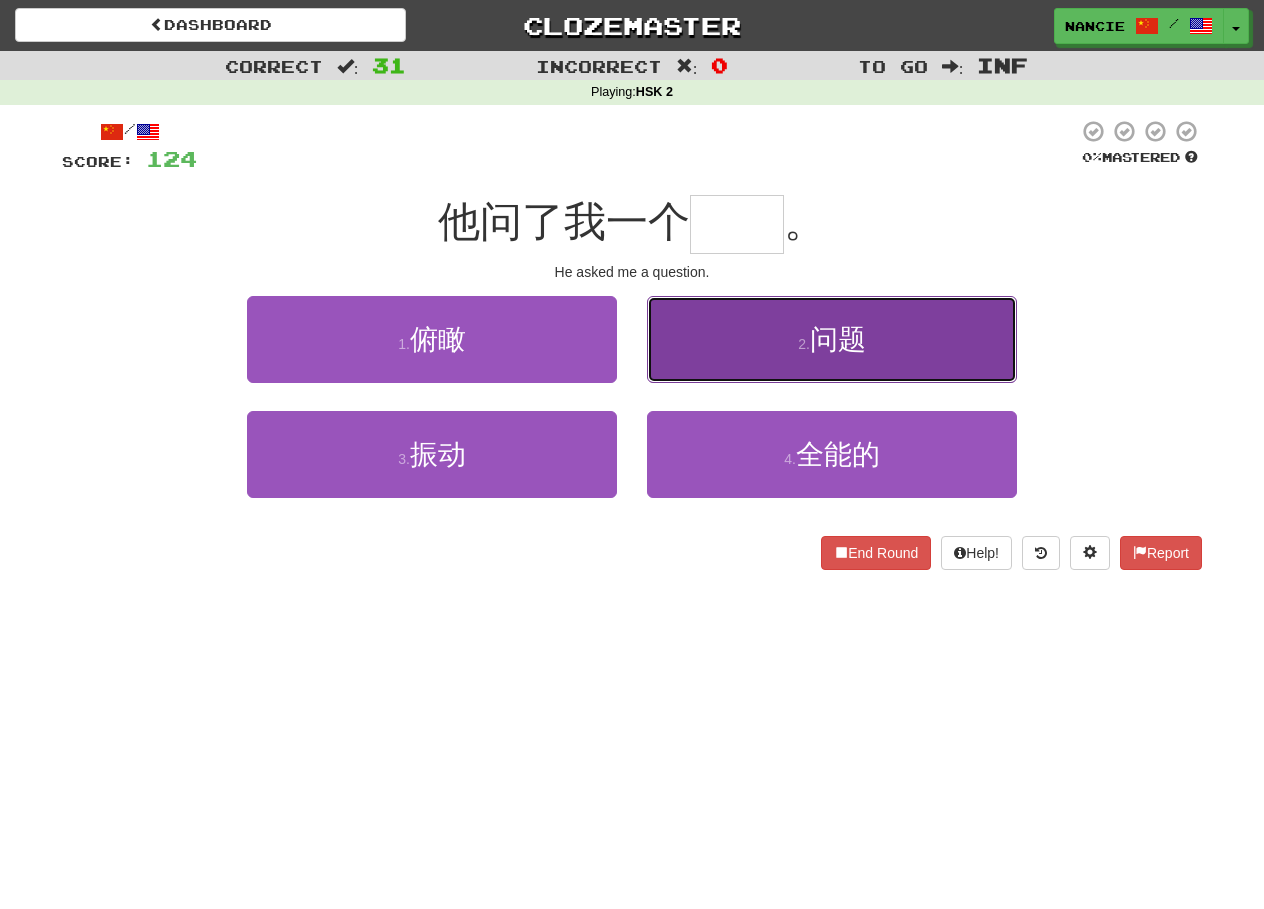 click on "2 .  问题" at bounding box center [832, 339] 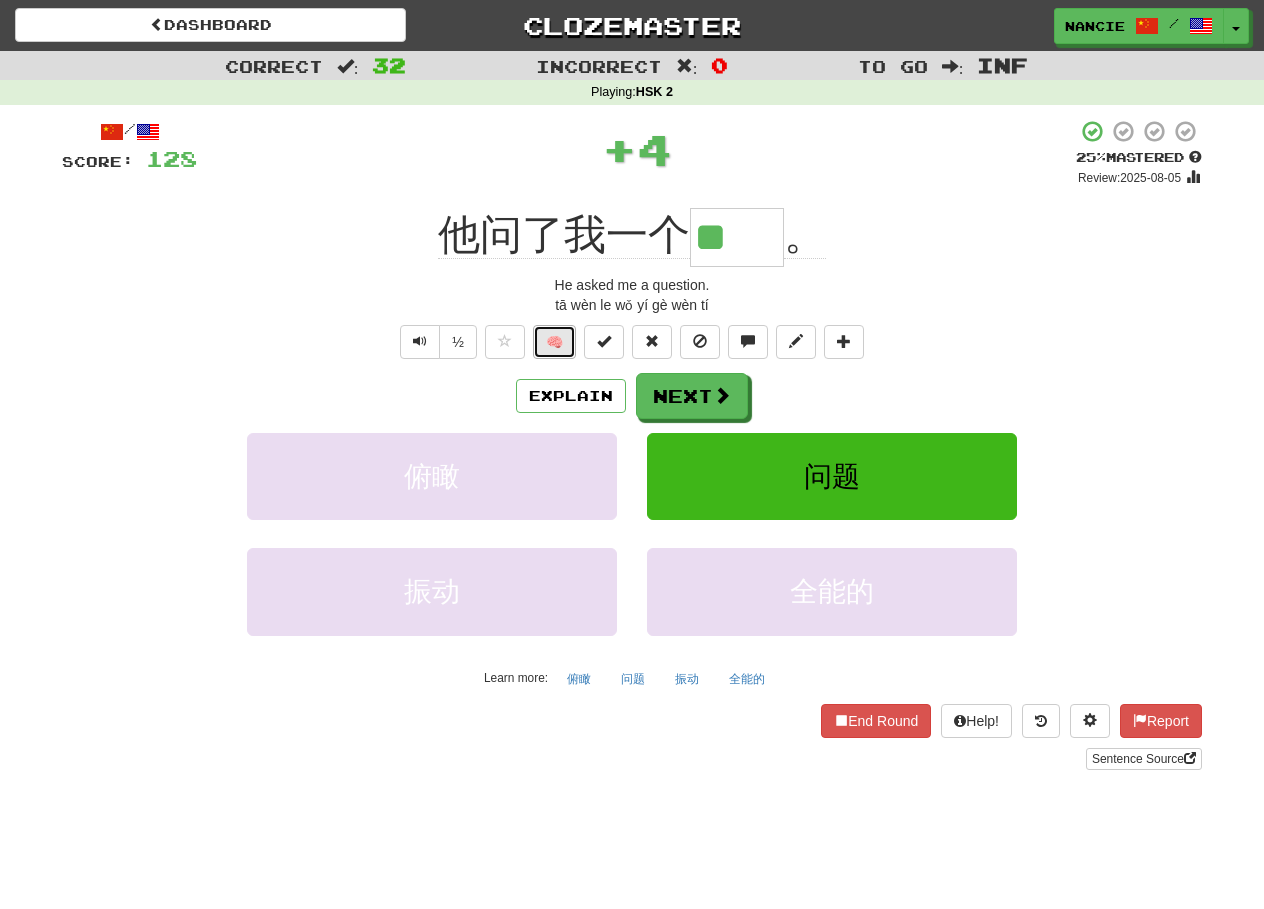 click on "🧠" at bounding box center (554, 342) 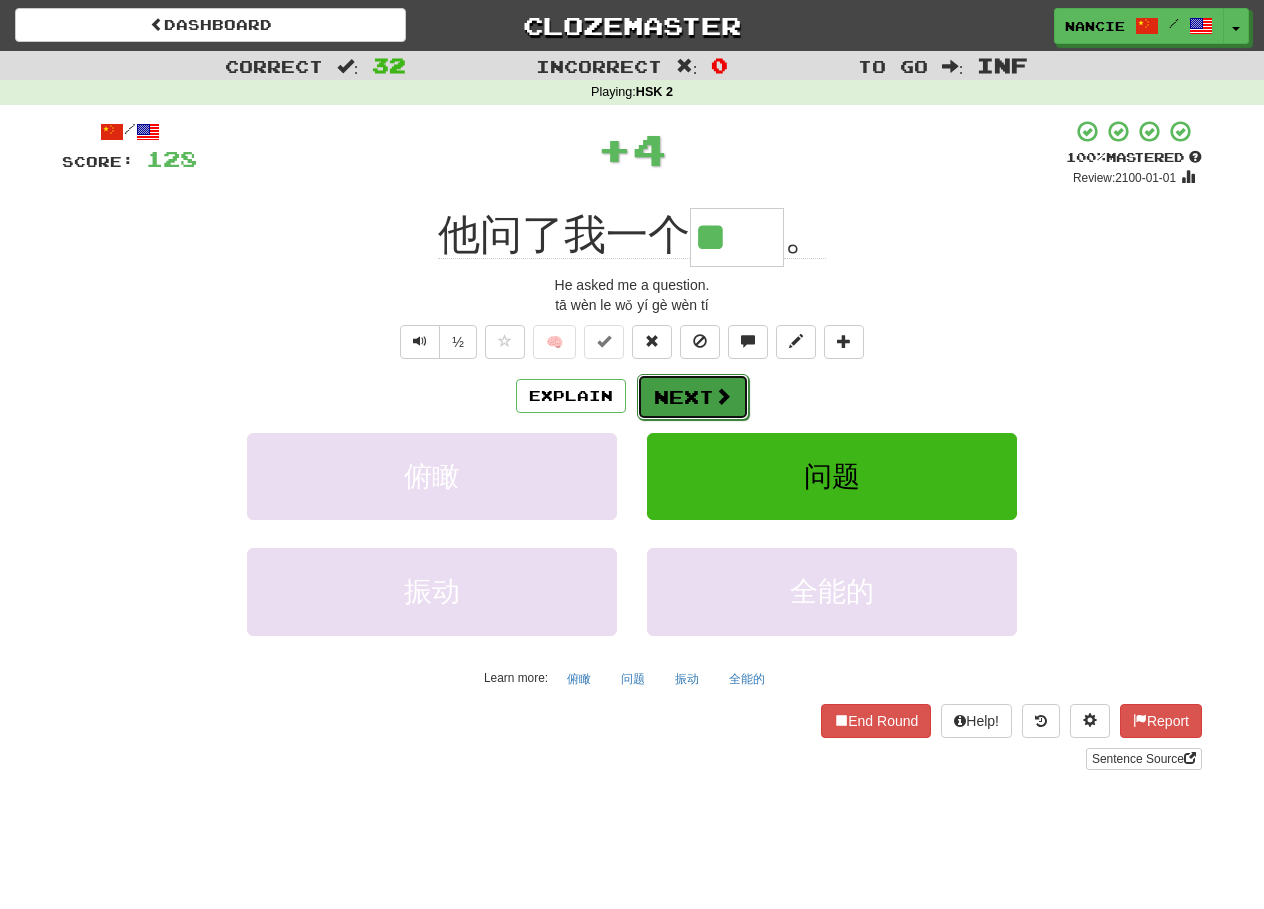 click on "Next" at bounding box center [693, 397] 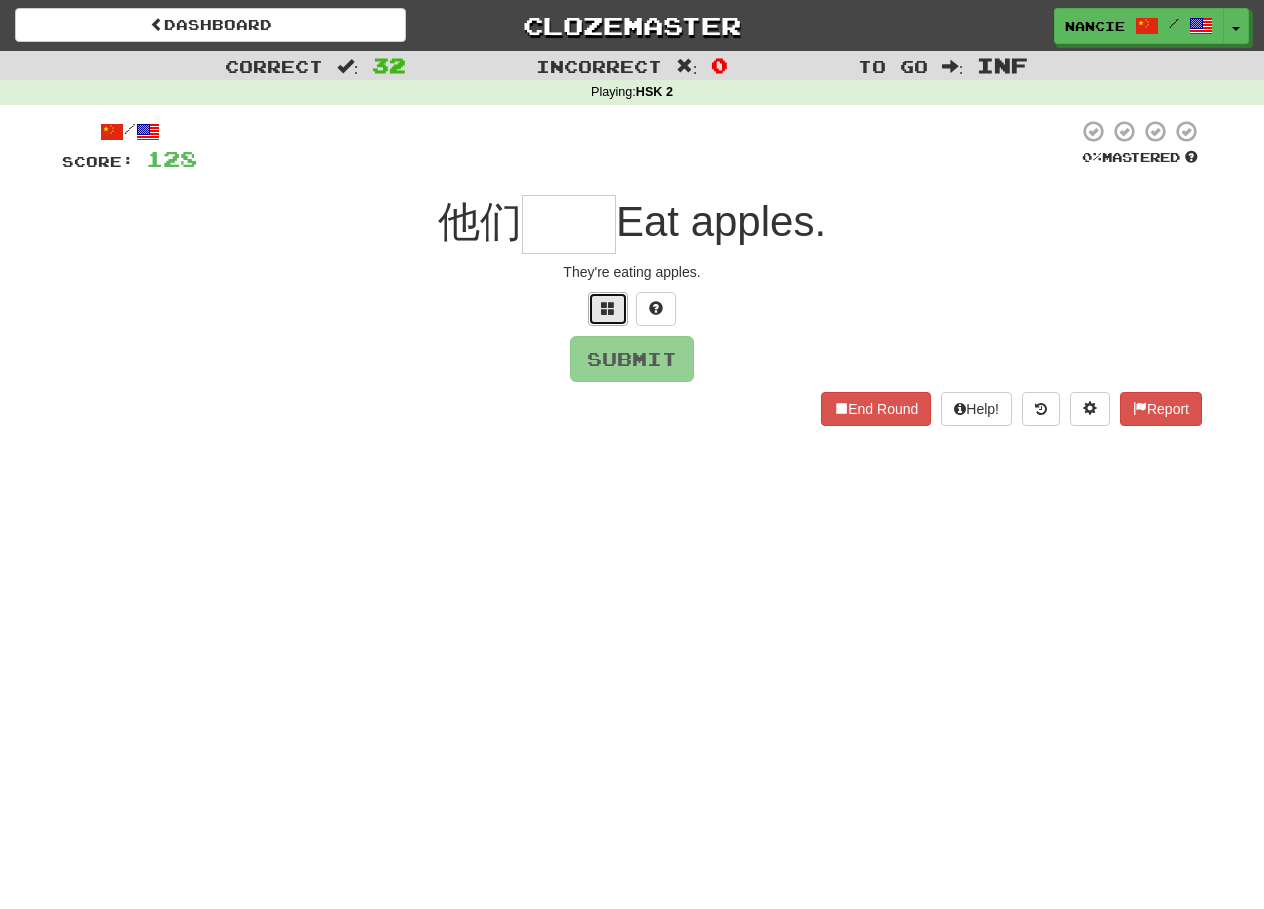 click at bounding box center (608, 308) 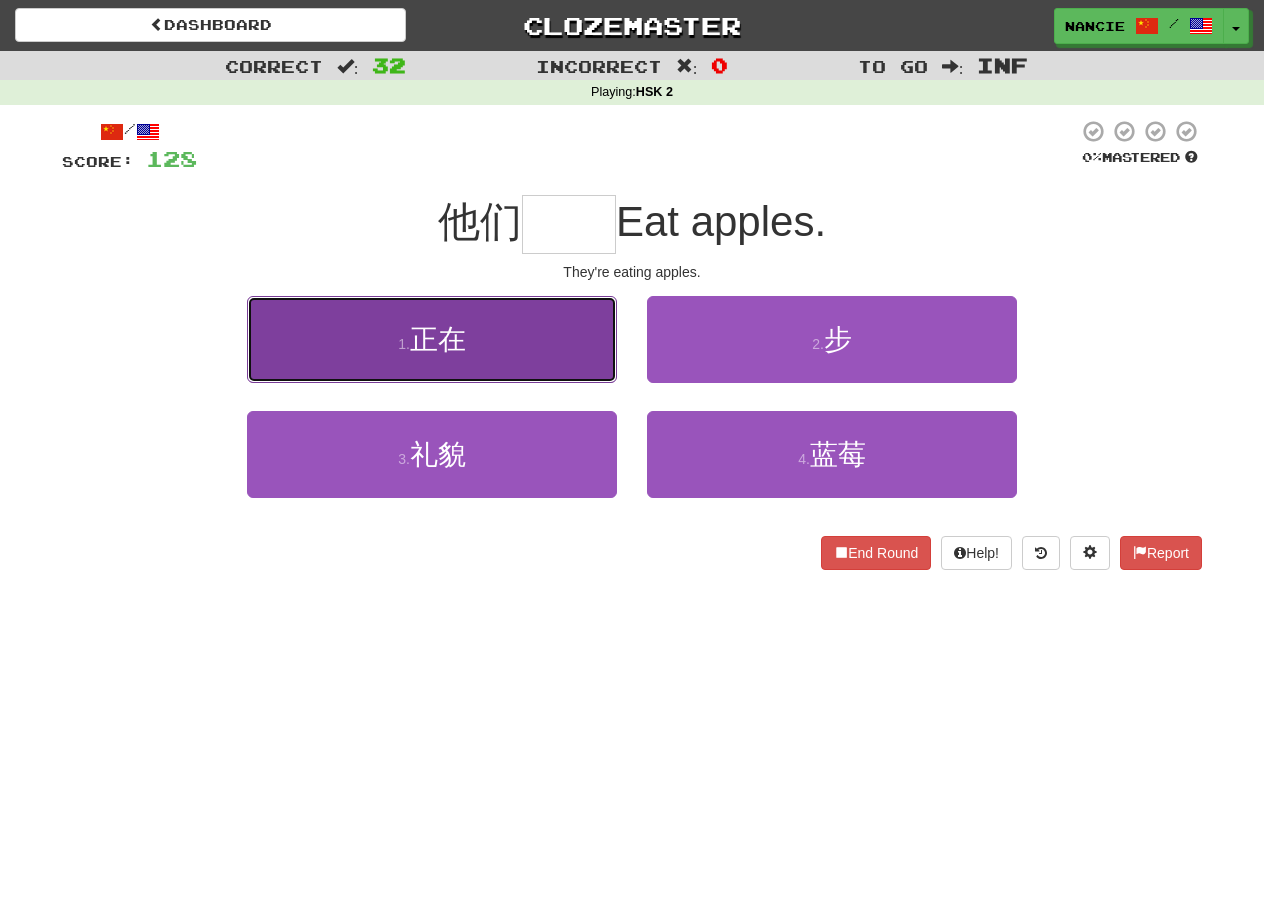 click on "1 .  正在" at bounding box center [432, 339] 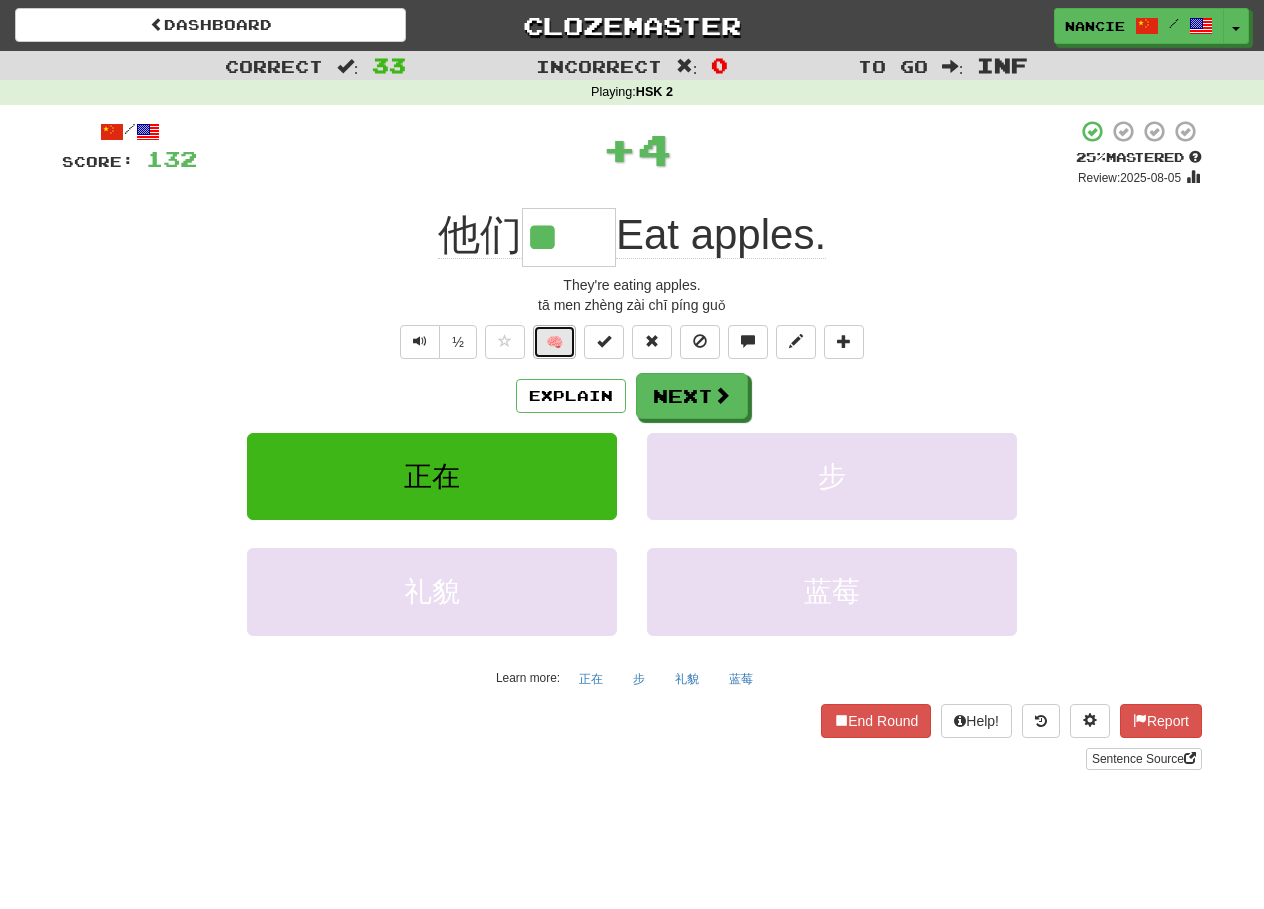 click on "🧠" at bounding box center [554, 342] 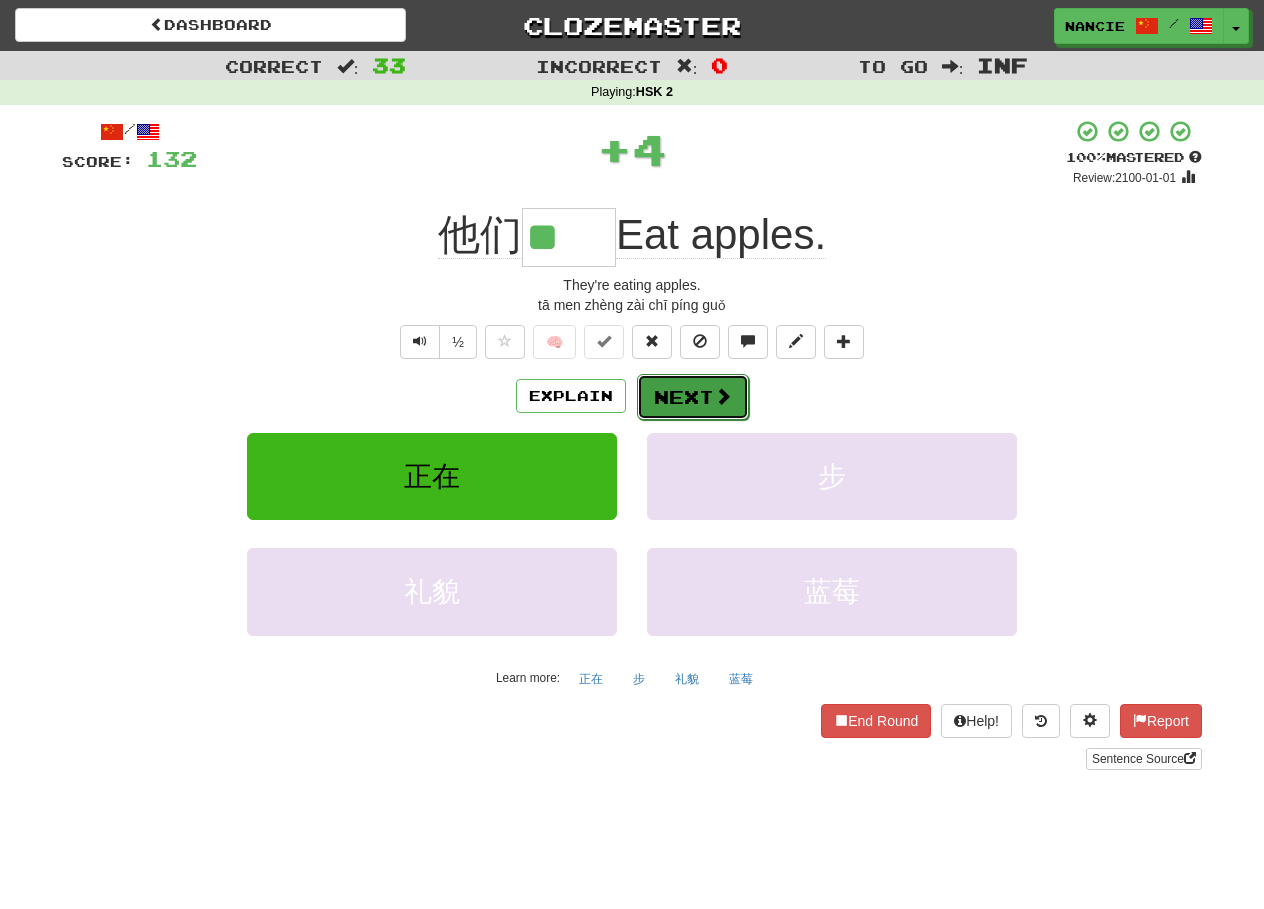 click on "Next" at bounding box center [693, 397] 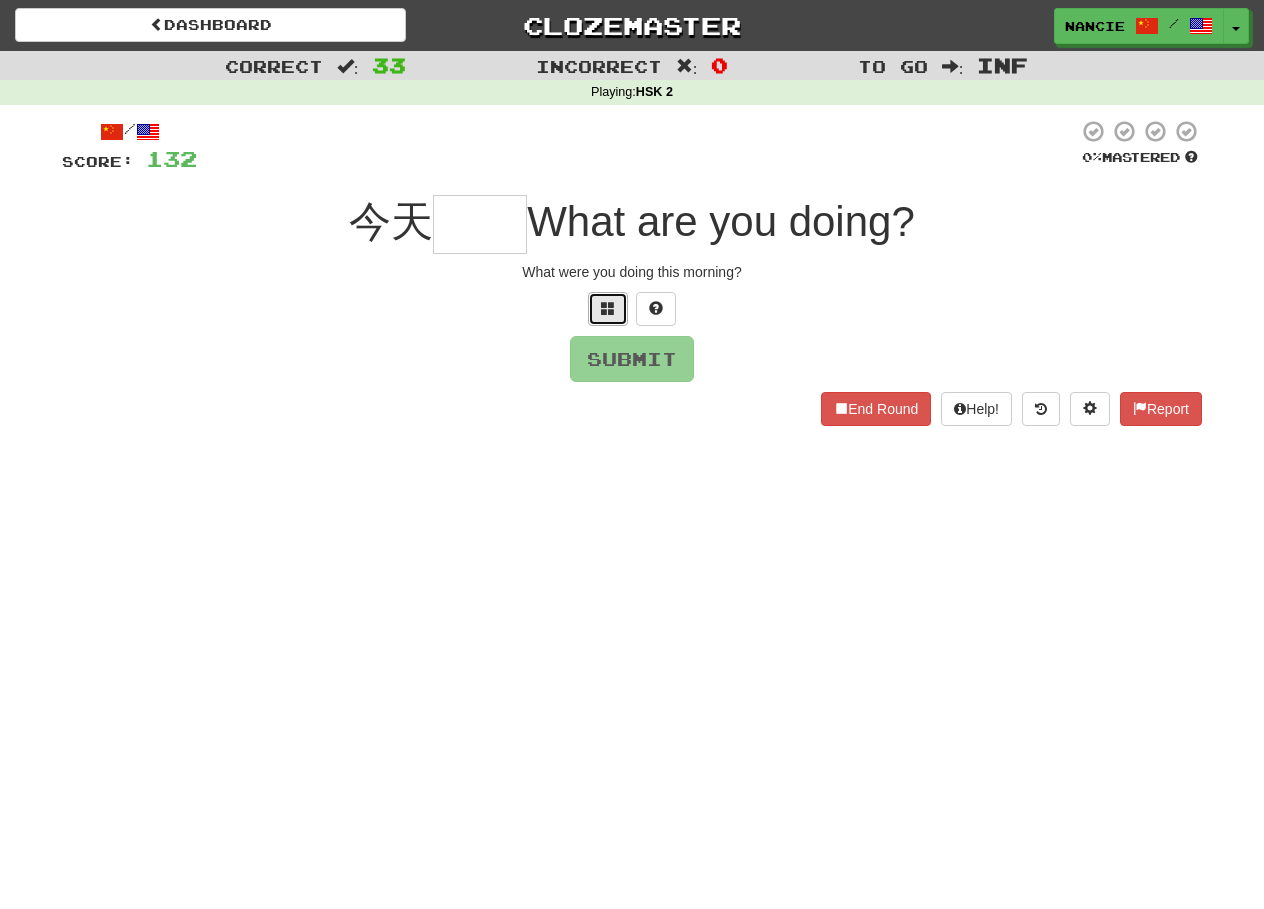 click at bounding box center [608, 308] 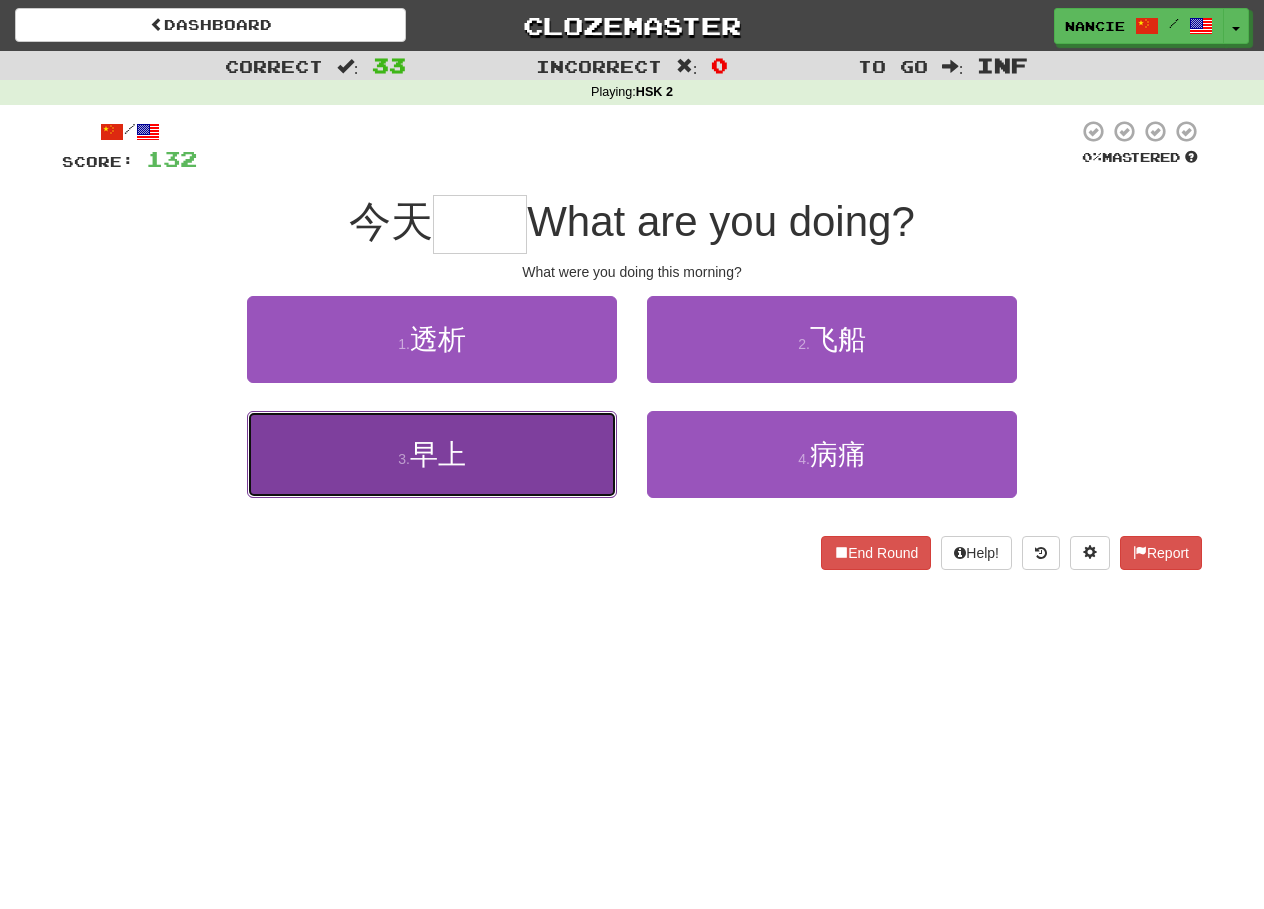 click on "3 .  早上" at bounding box center (432, 454) 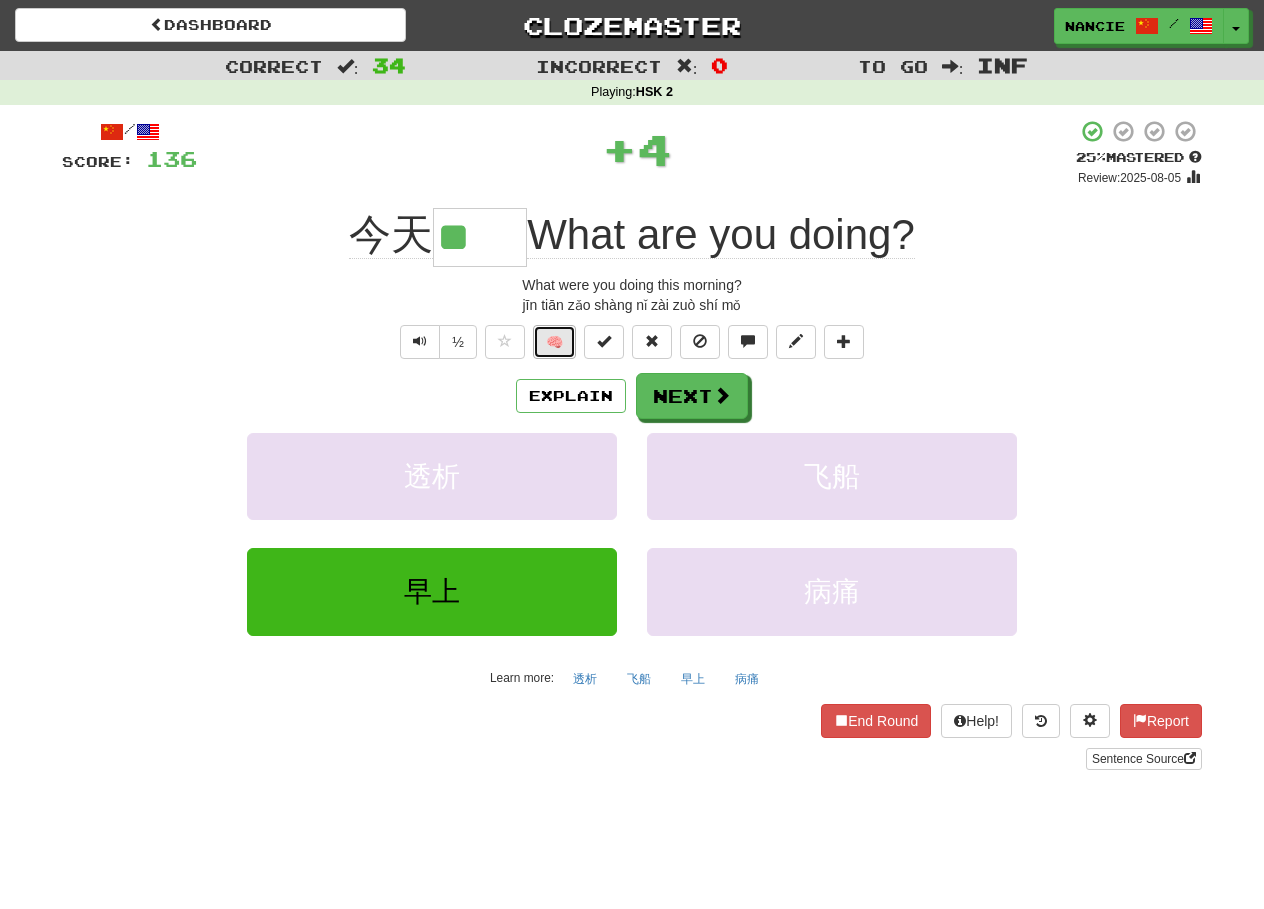 click on "🧠" at bounding box center [554, 342] 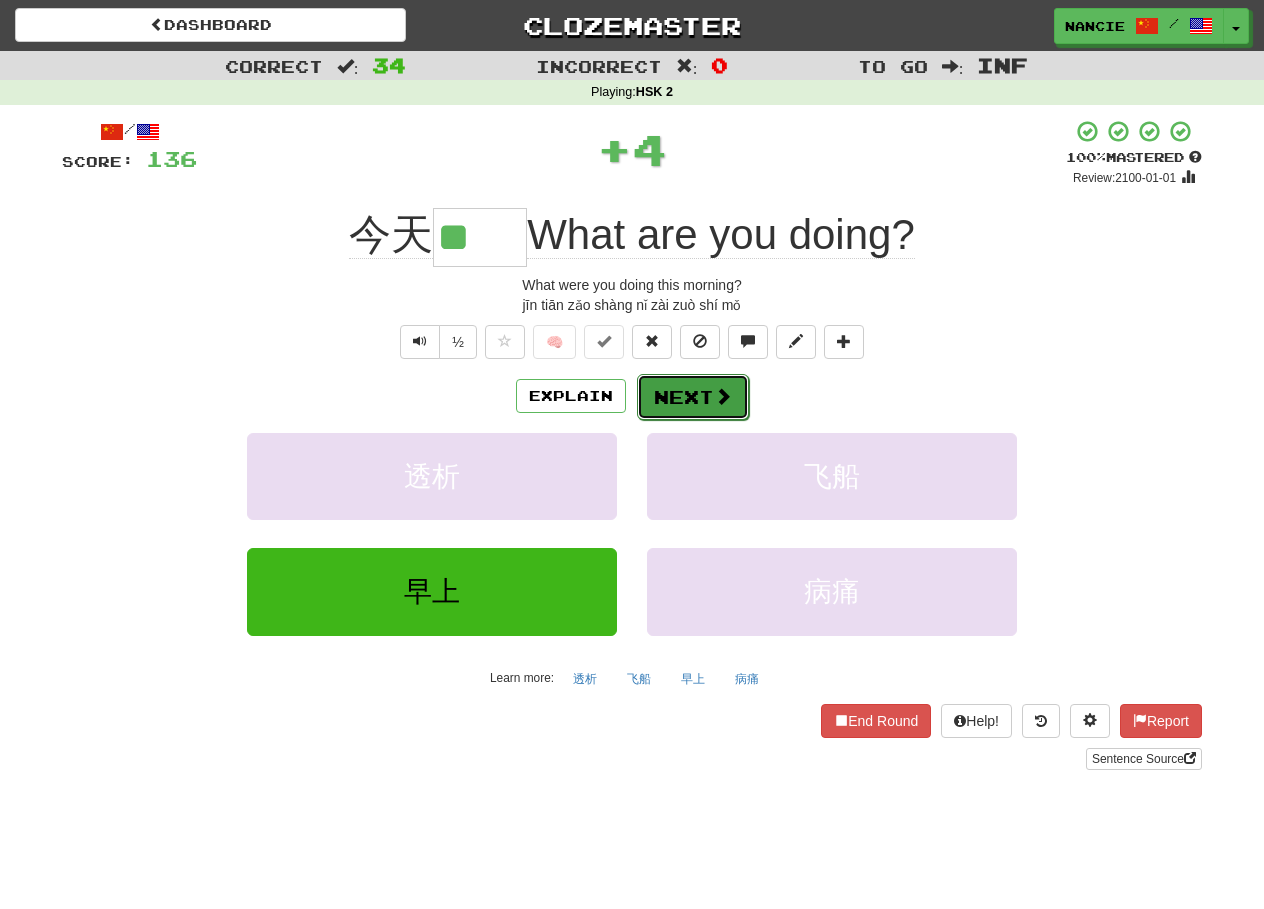 click on "Next" at bounding box center (693, 397) 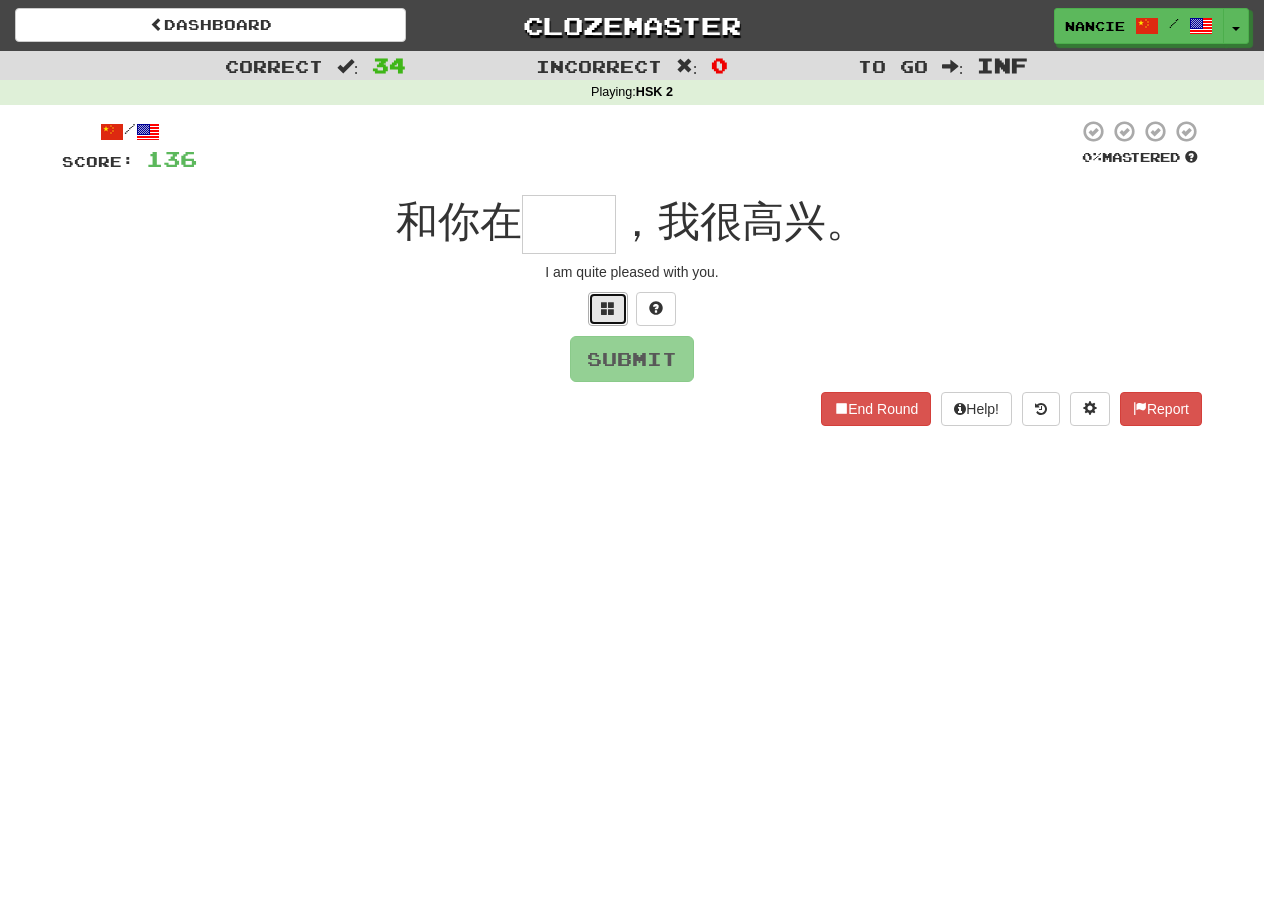 click at bounding box center [608, 309] 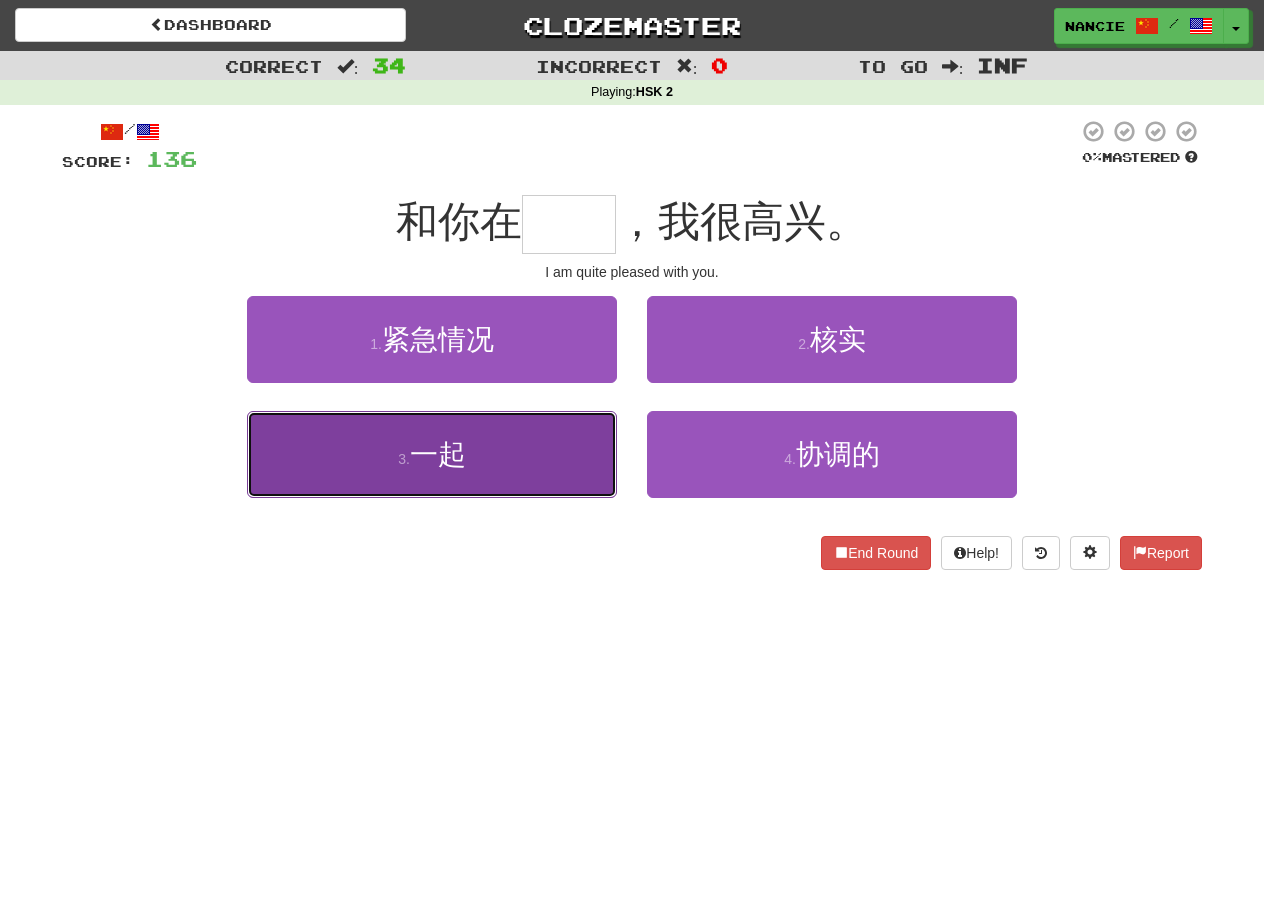 click on "3 .  一起" at bounding box center [432, 454] 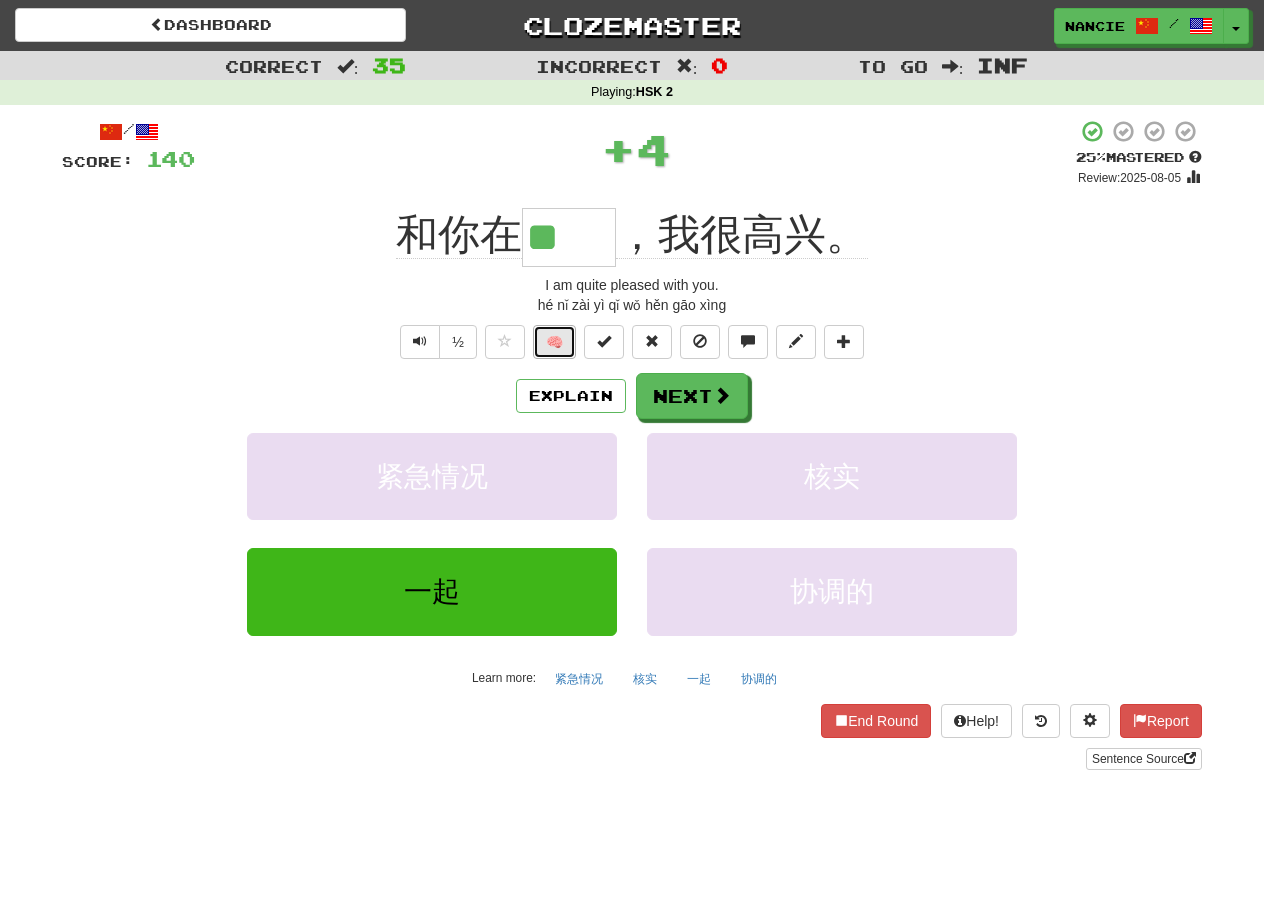 click on "🧠" at bounding box center [554, 342] 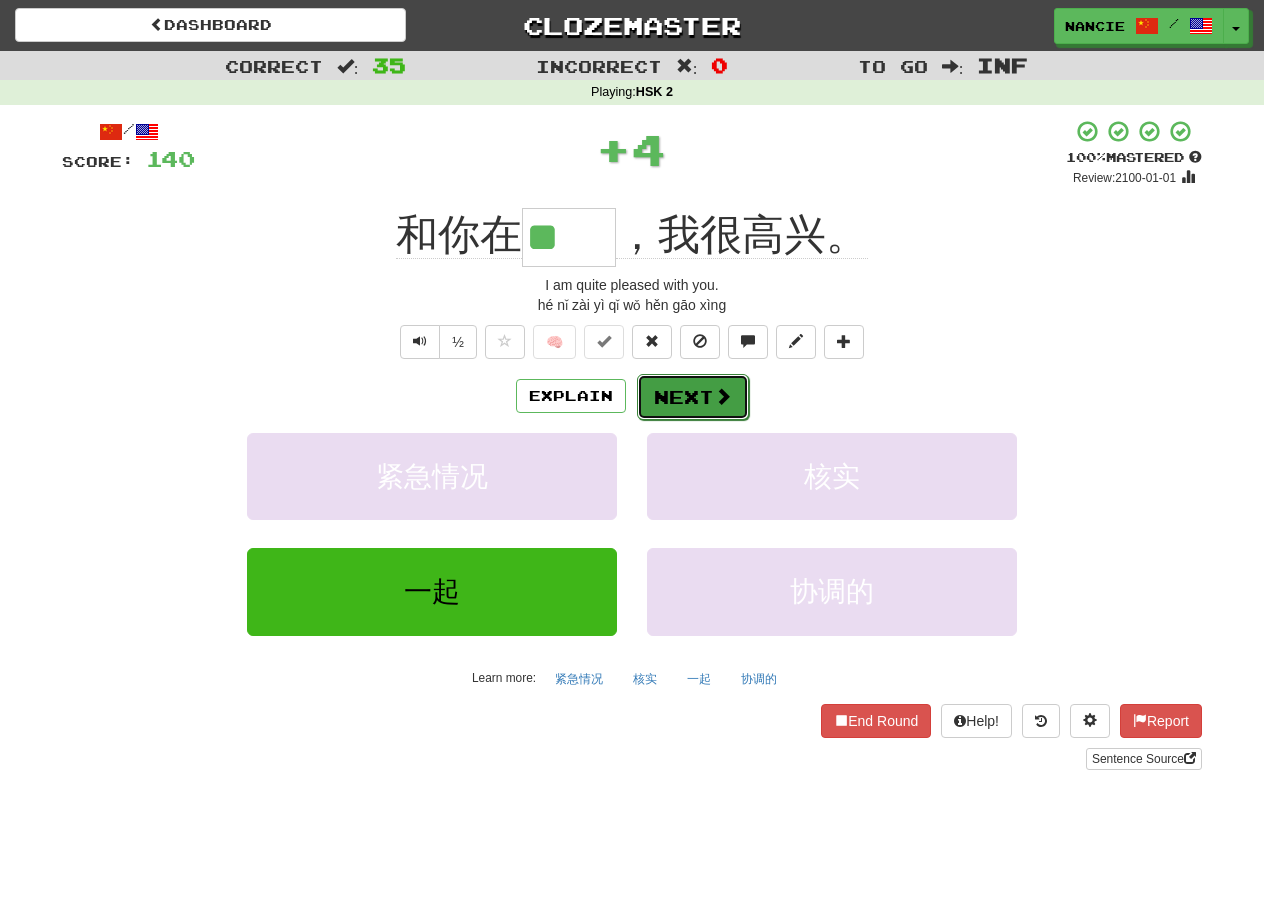 click on "Next" at bounding box center (693, 397) 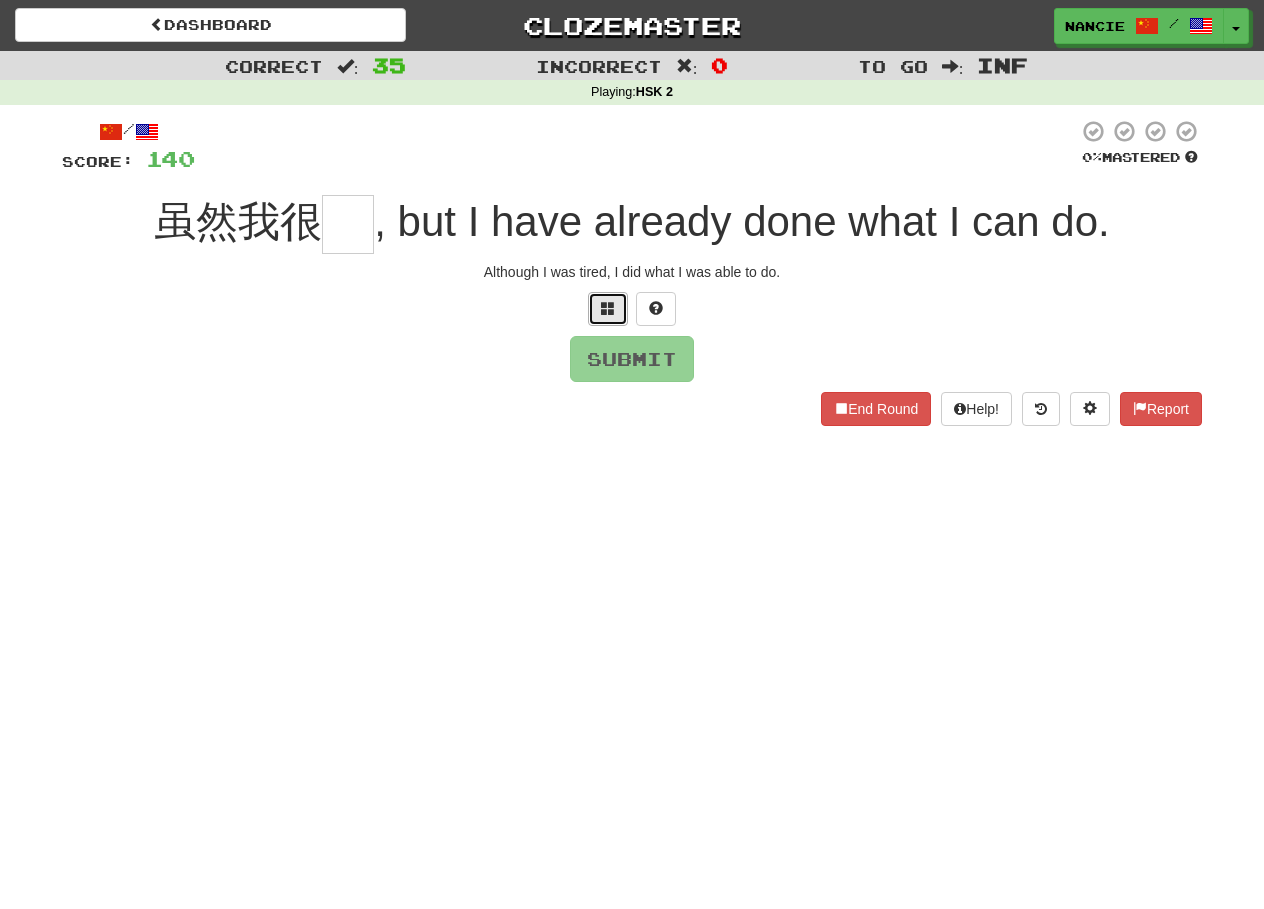 click at bounding box center [608, 309] 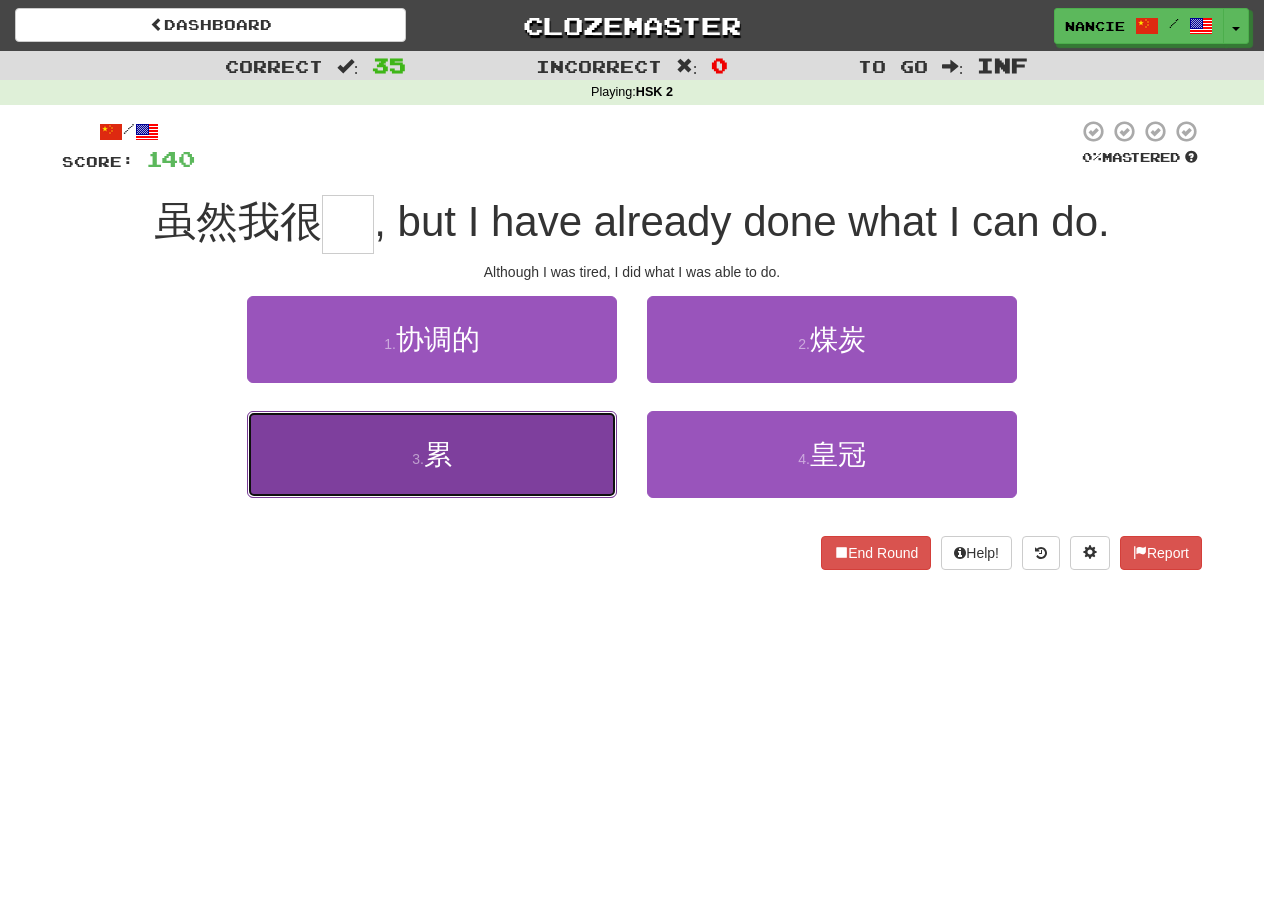 click on "3 .  累" at bounding box center (432, 454) 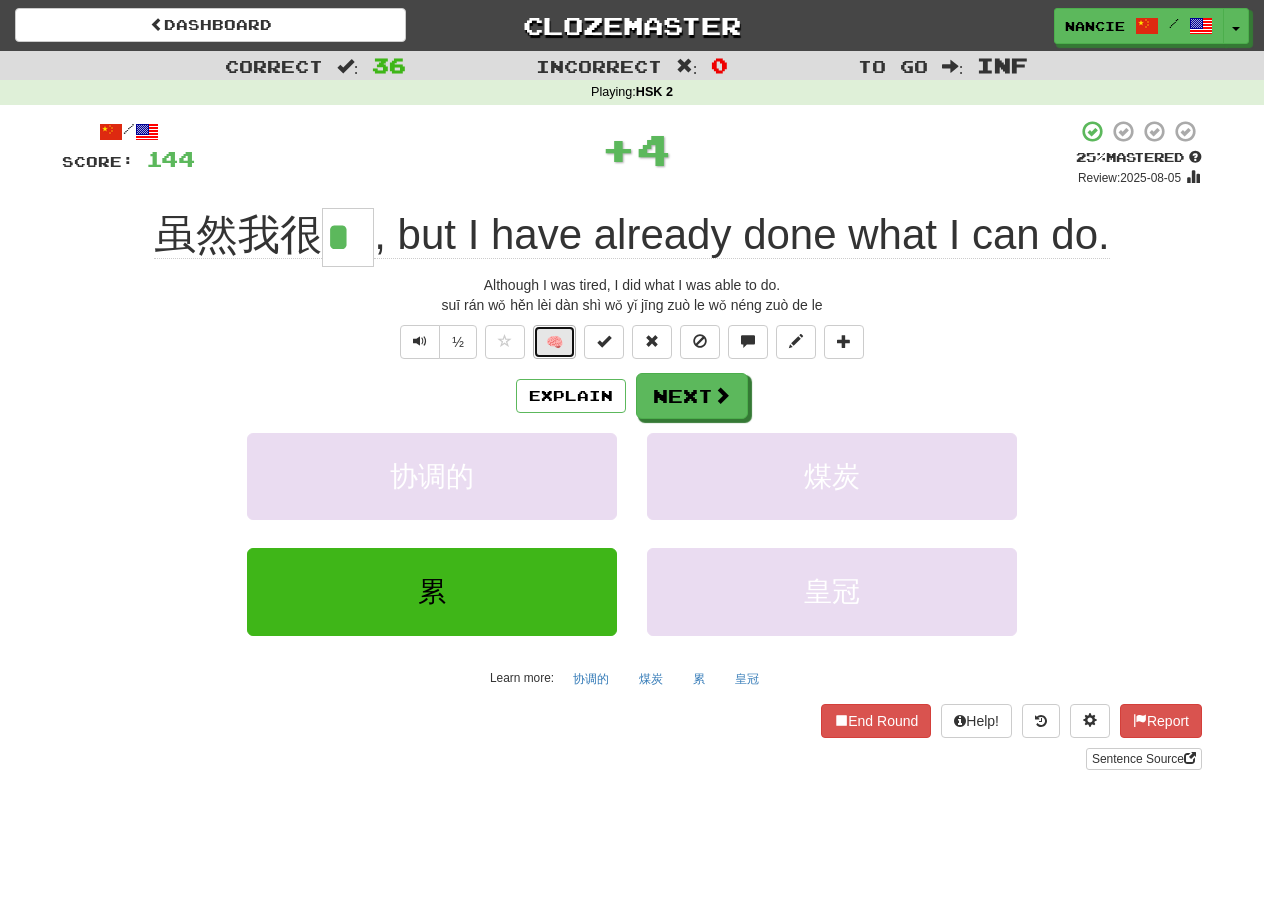 click on "🧠" at bounding box center (554, 342) 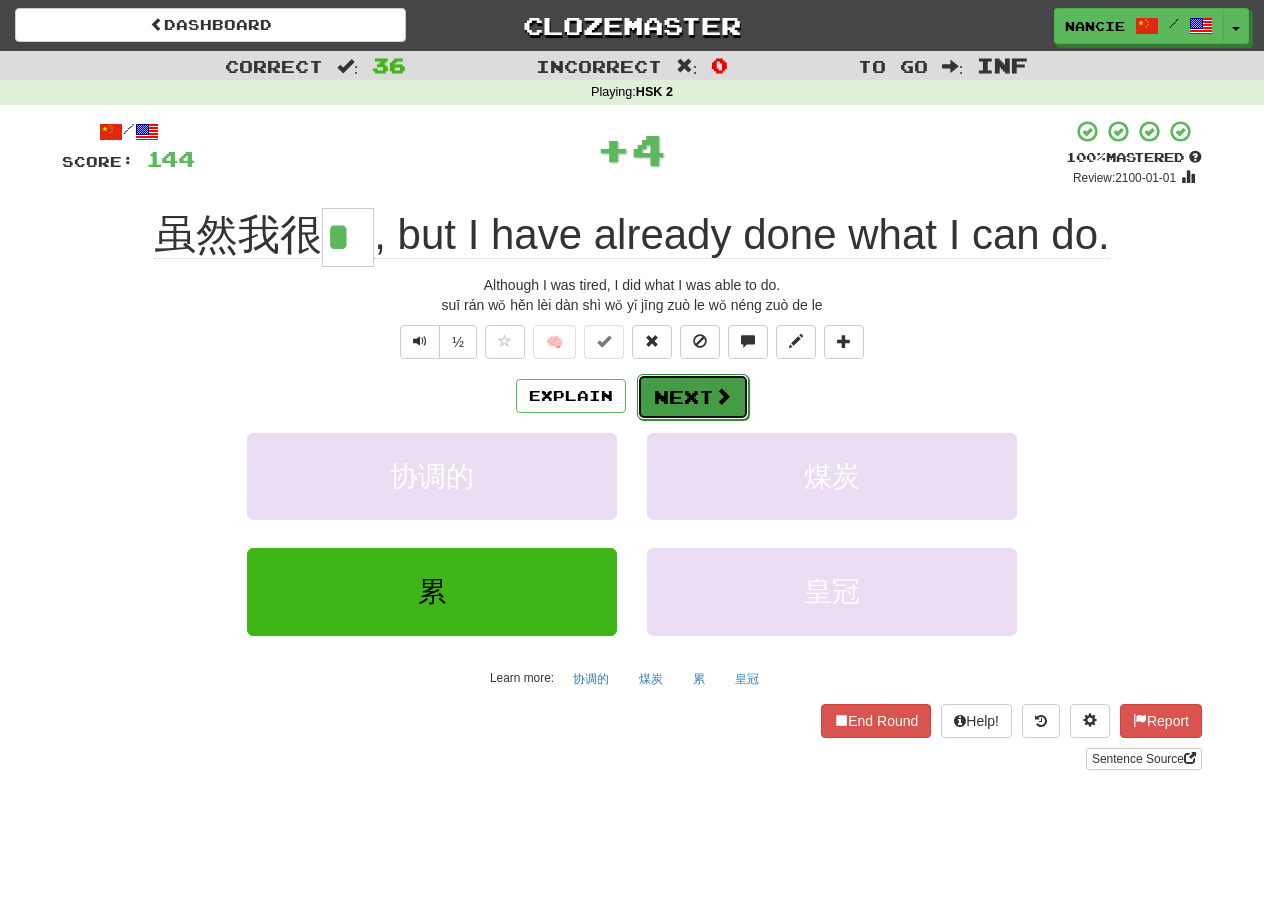 click on "Next" at bounding box center [693, 397] 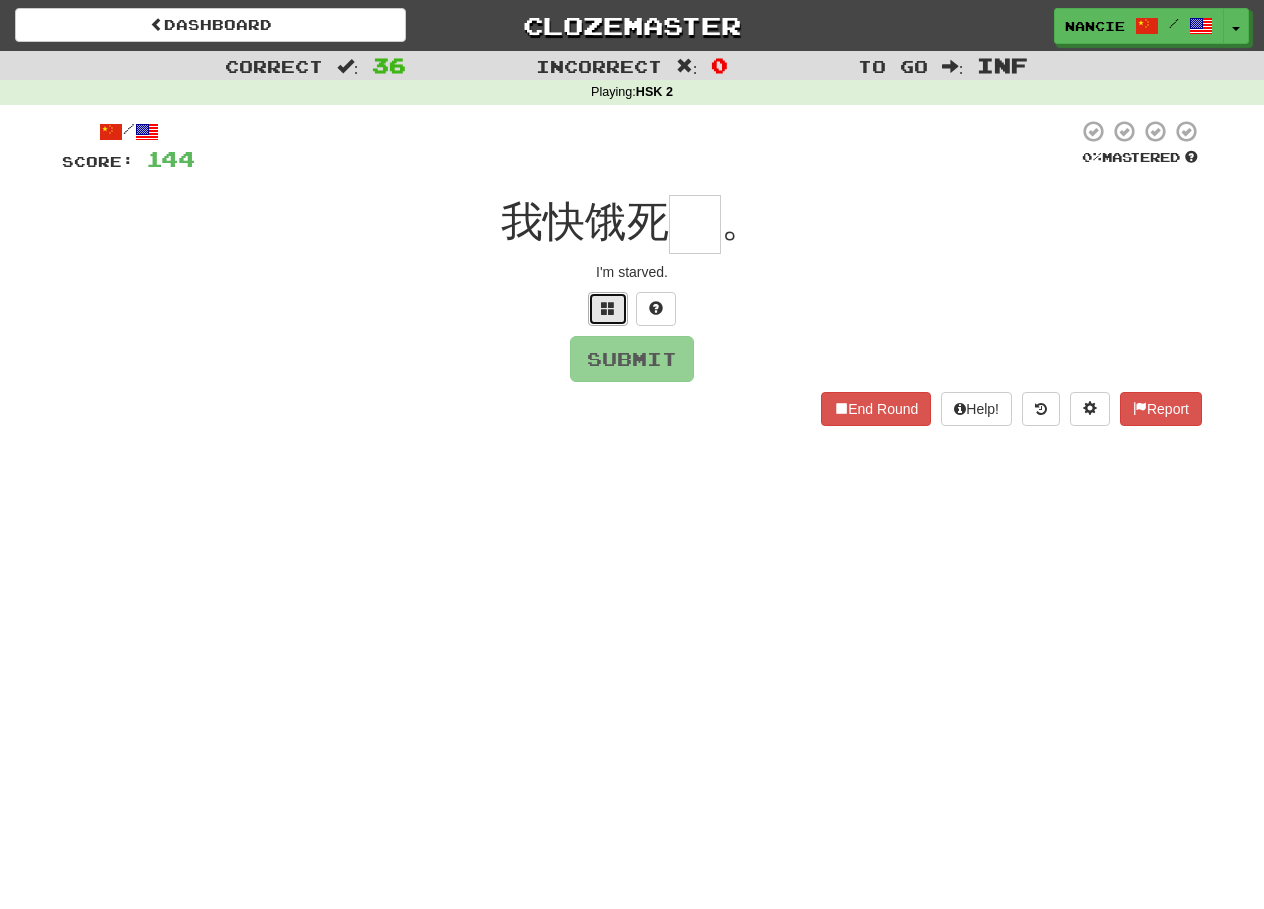 click at bounding box center (608, 308) 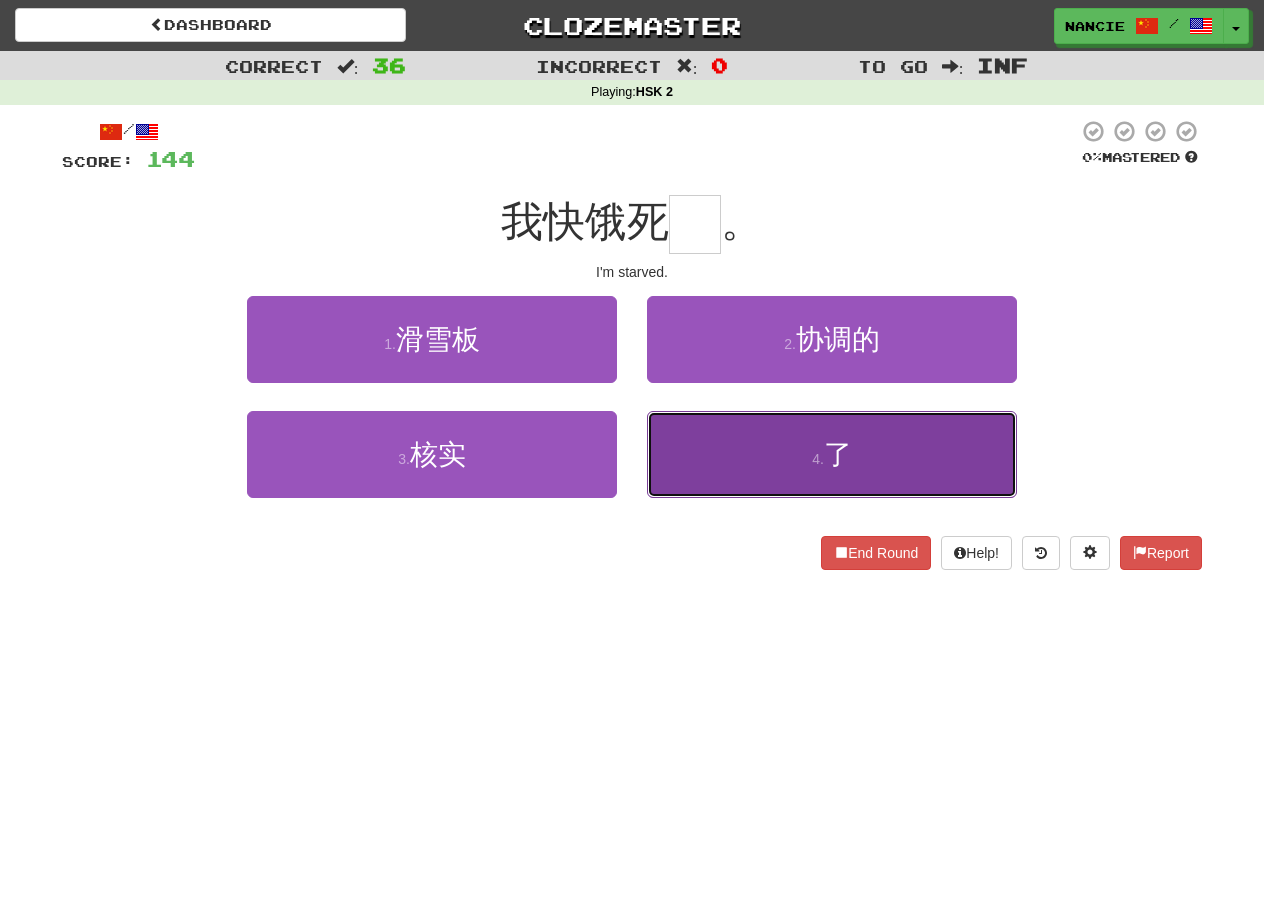 click on "4 .  了" at bounding box center (832, 454) 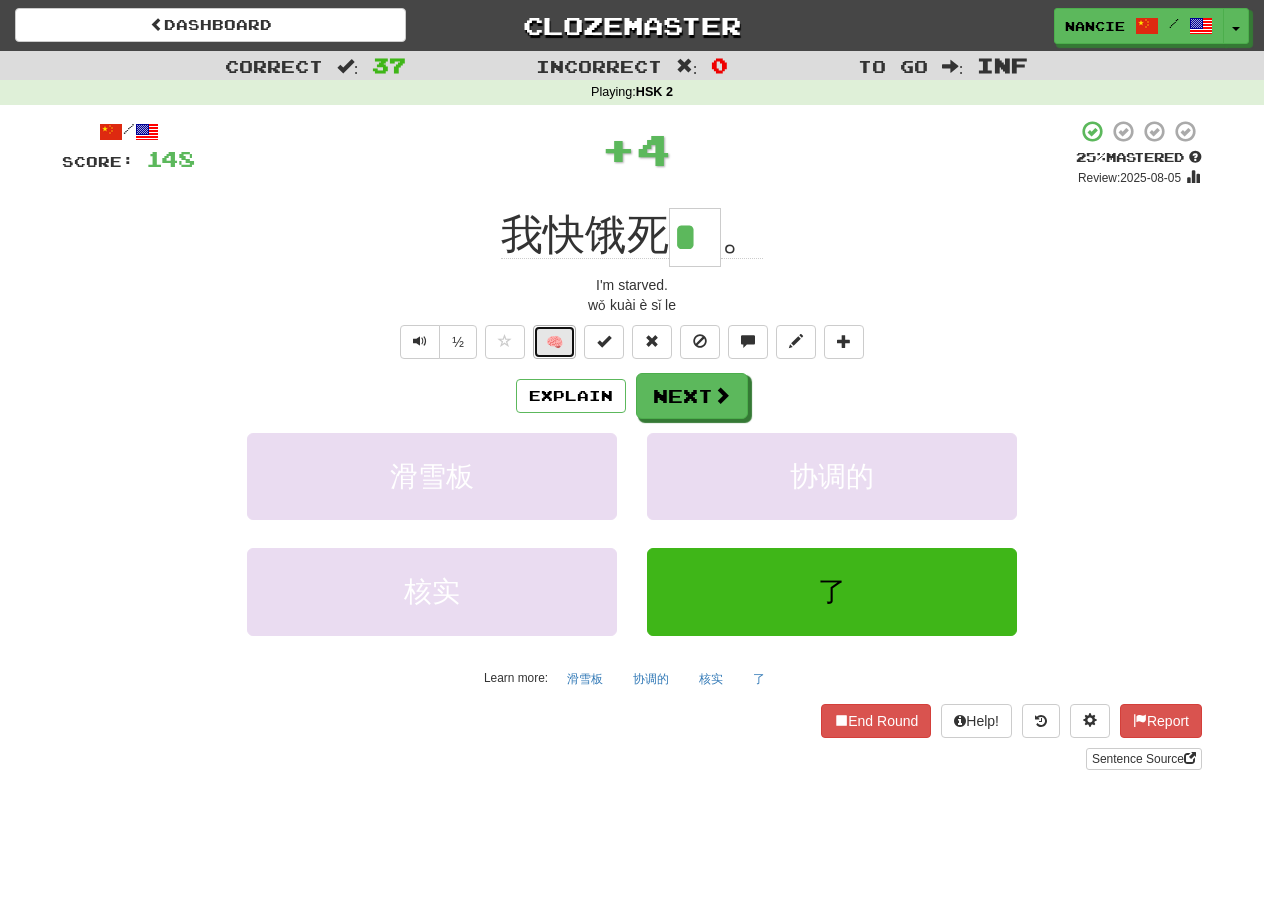 click on "🧠" at bounding box center (554, 342) 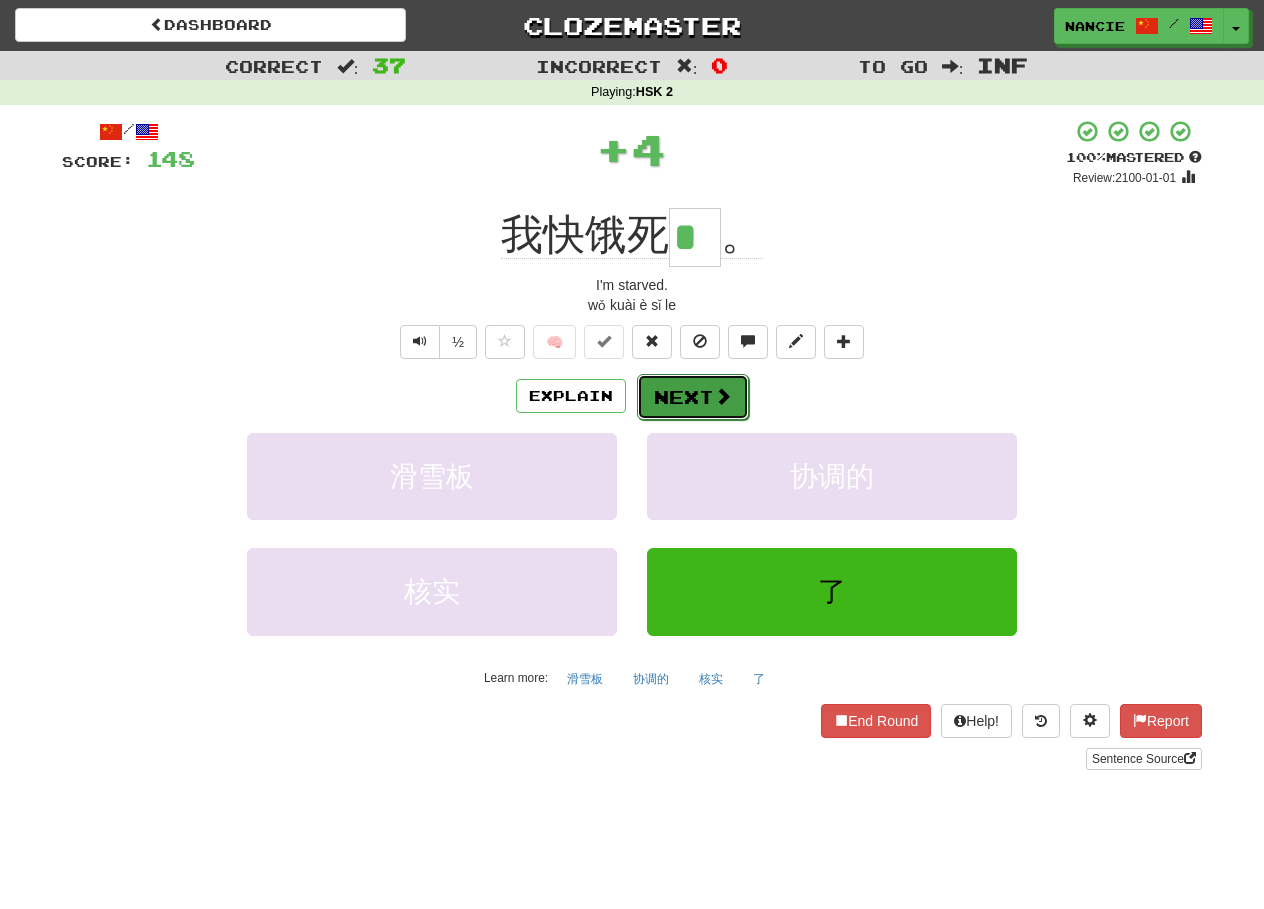 click on "Next" at bounding box center [693, 397] 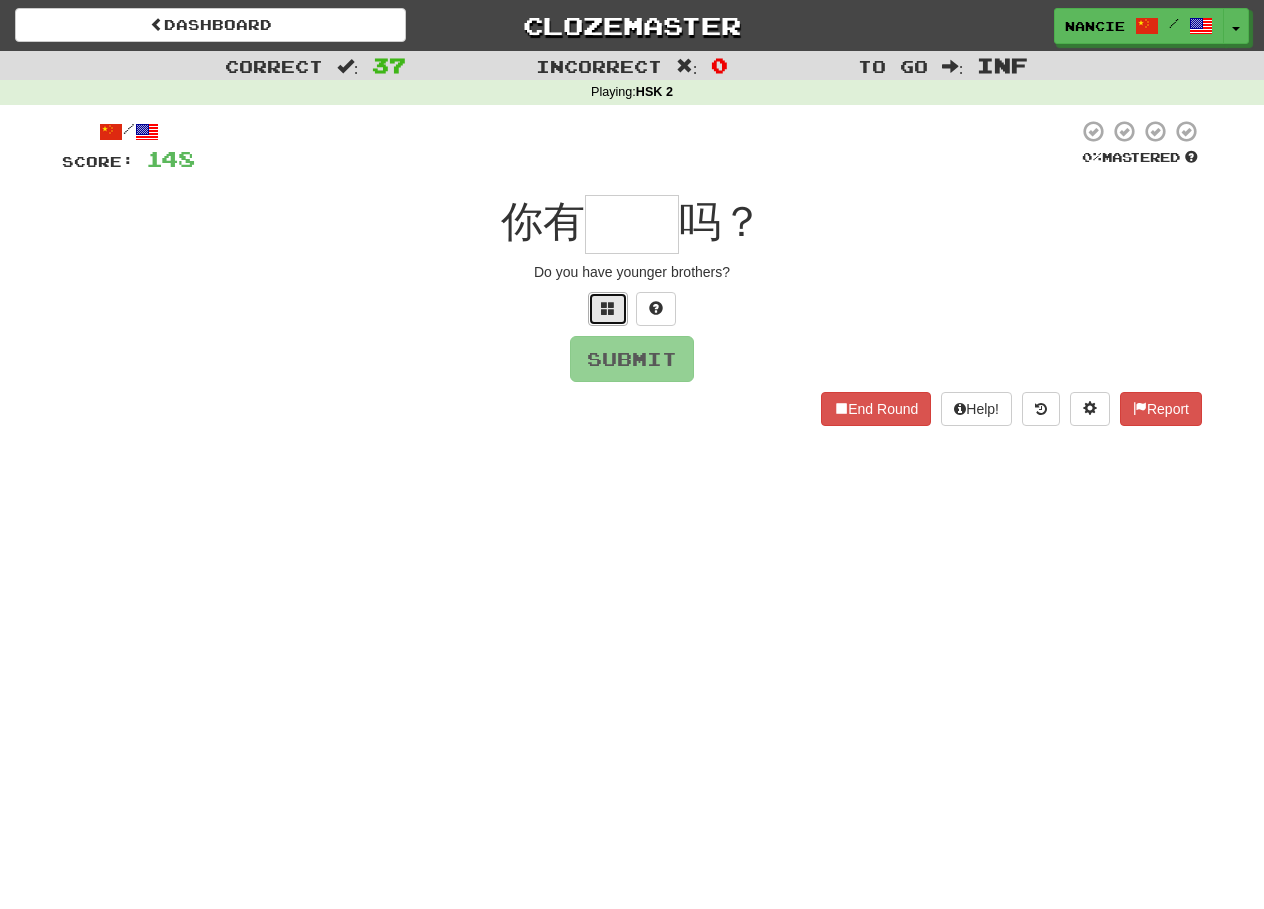 click at bounding box center (608, 309) 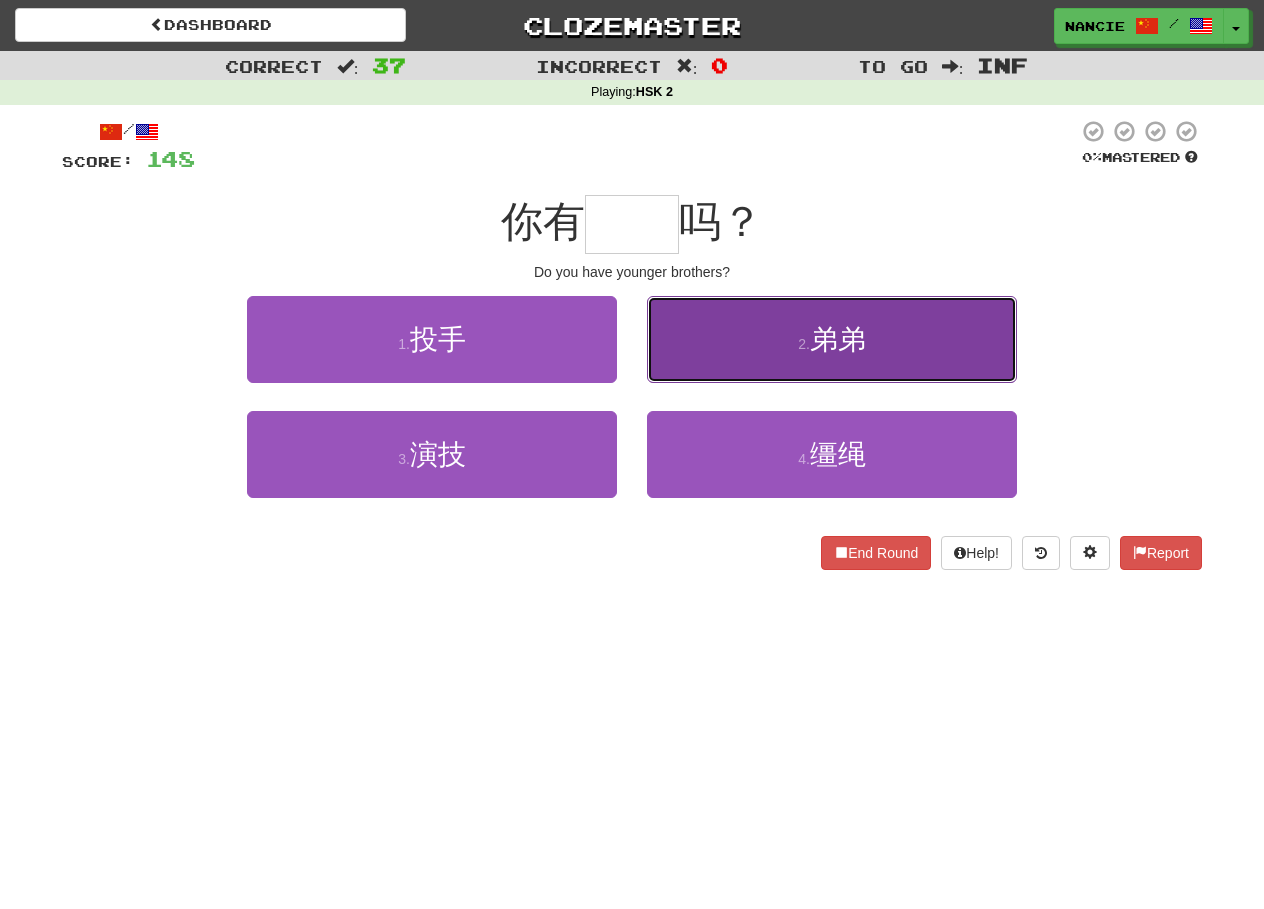 click on "2 .  弟弟" at bounding box center [832, 339] 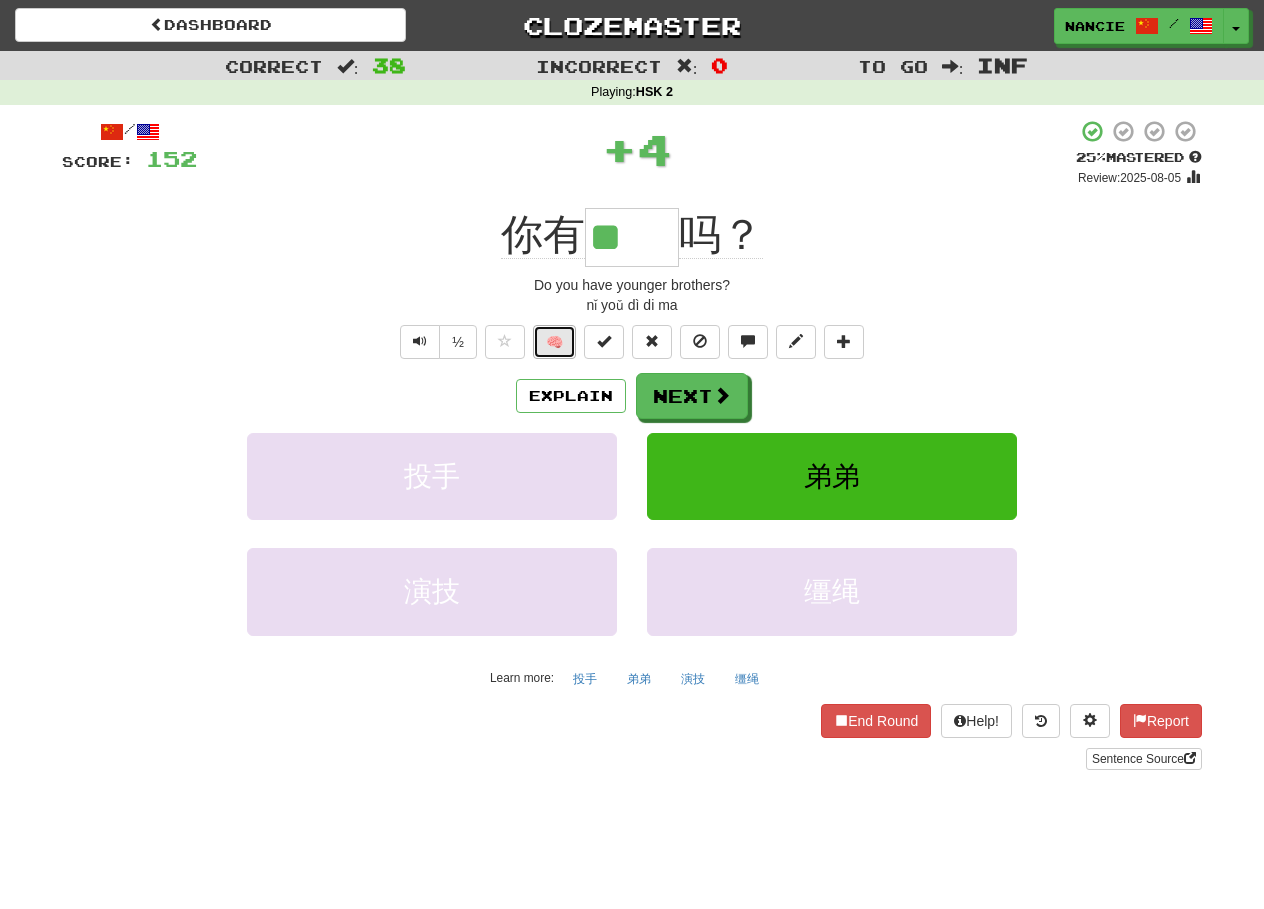 click on "🧠" at bounding box center [554, 342] 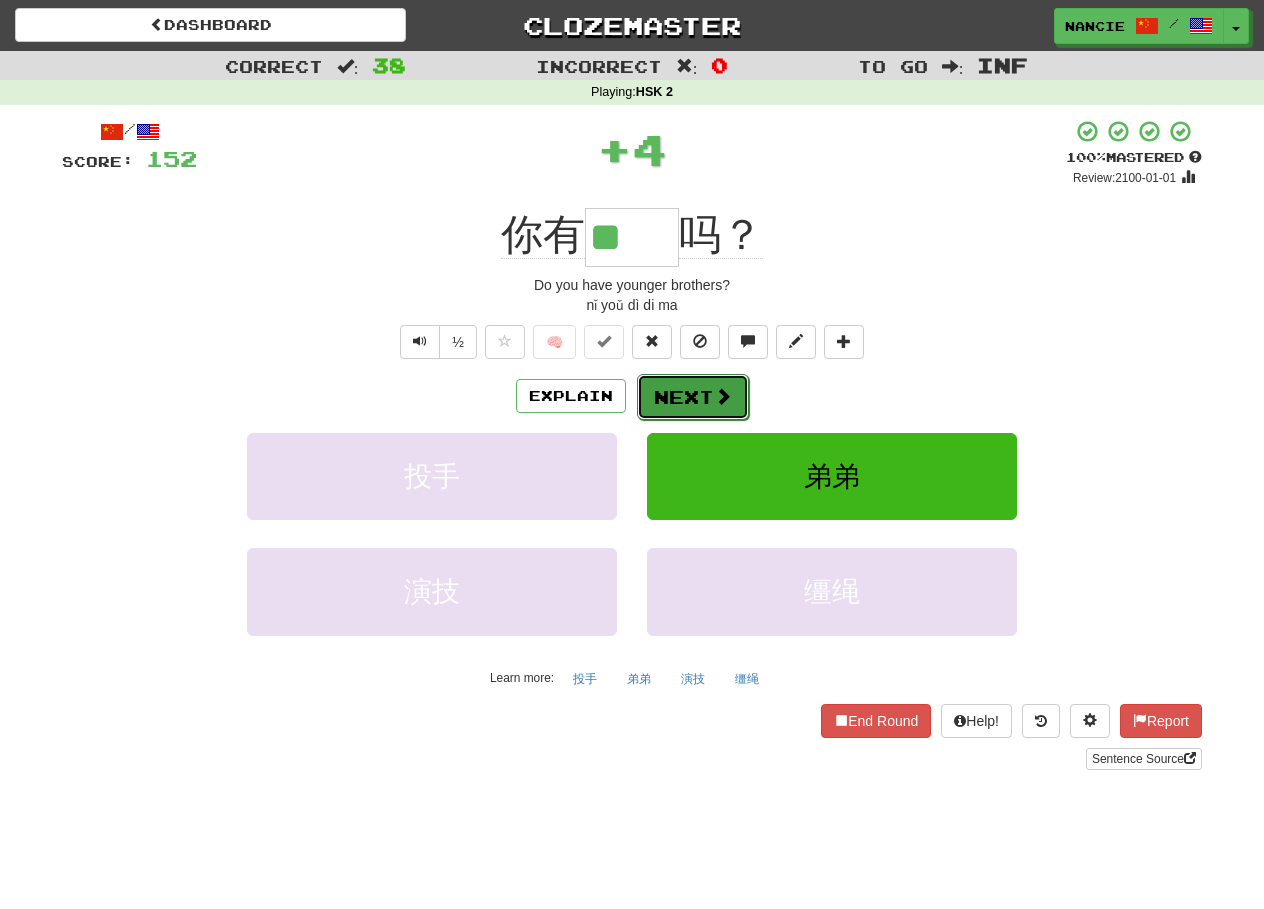 click on "Next" at bounding box center (693, 397) 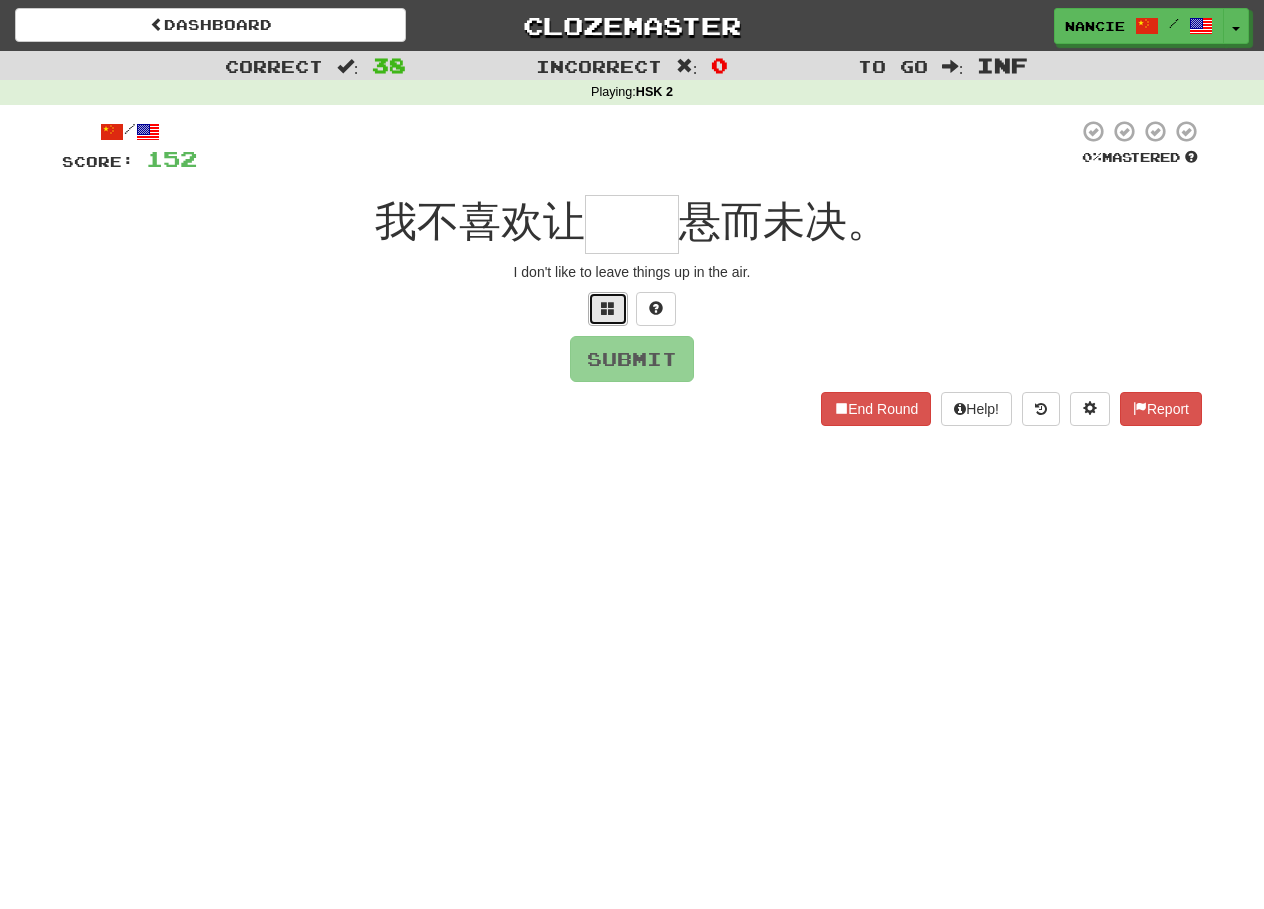 click at bounding box center (608, 309) 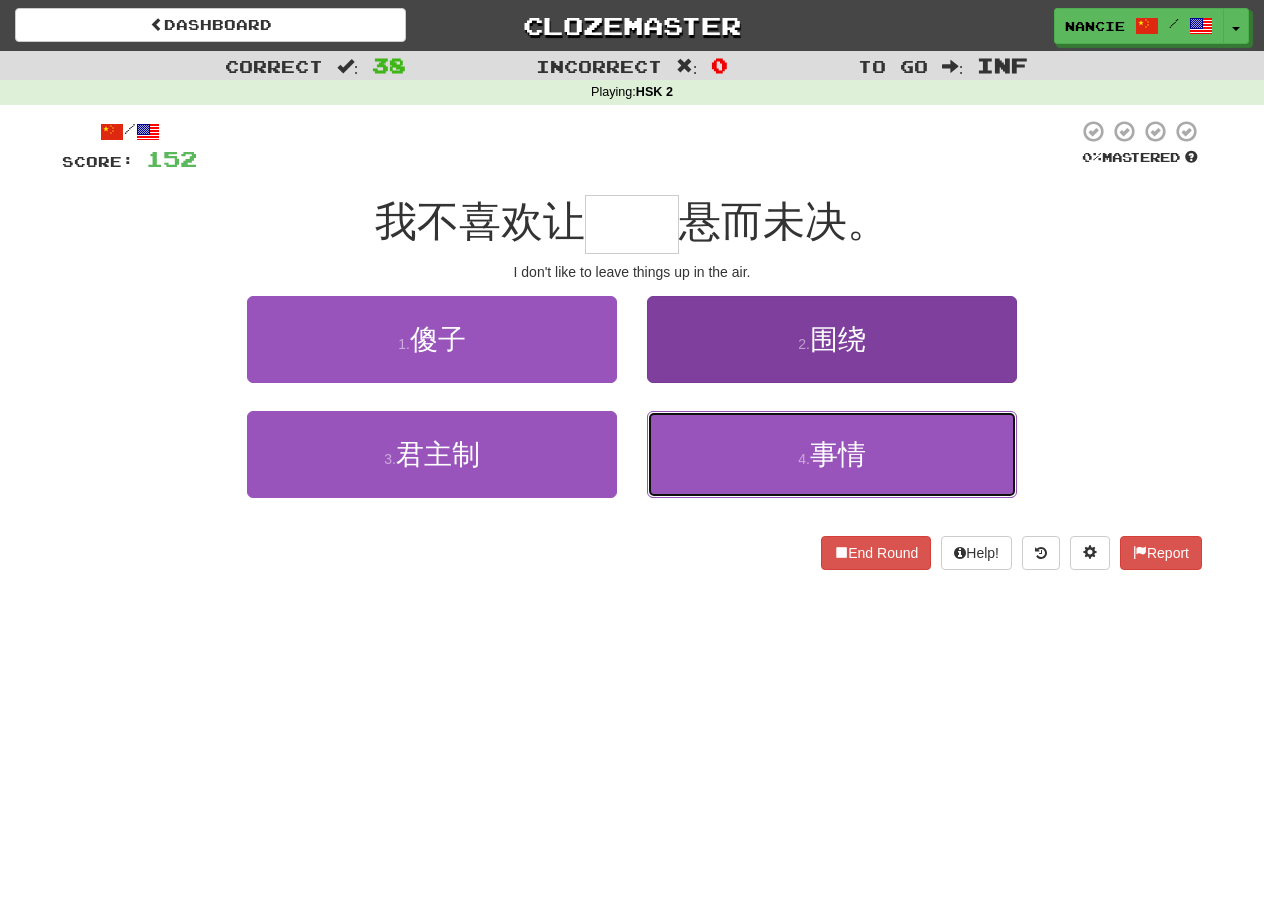 click on "4 .  事情" at bounding box center (832, 454) 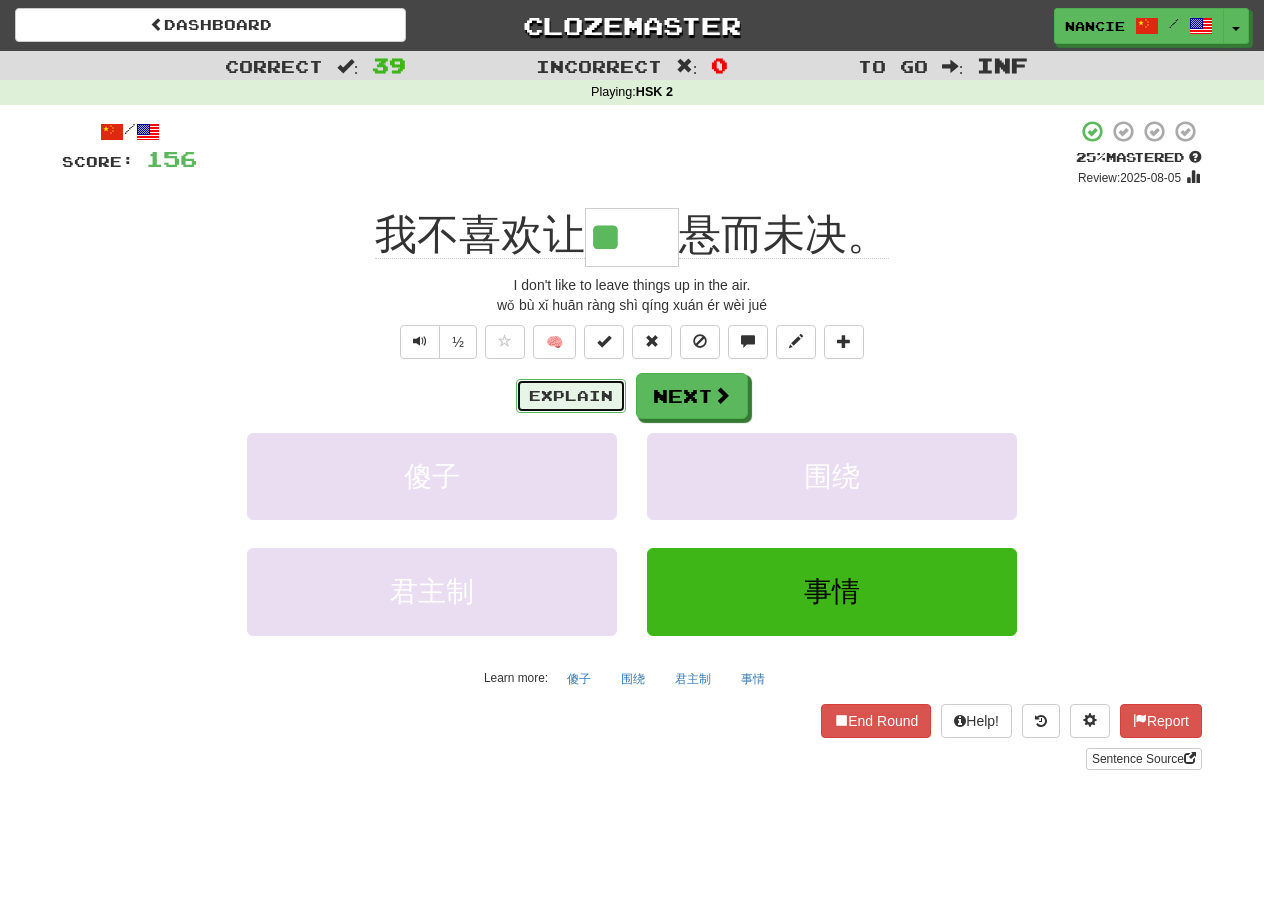 click on "Explain" at bounding box center [571, 396] 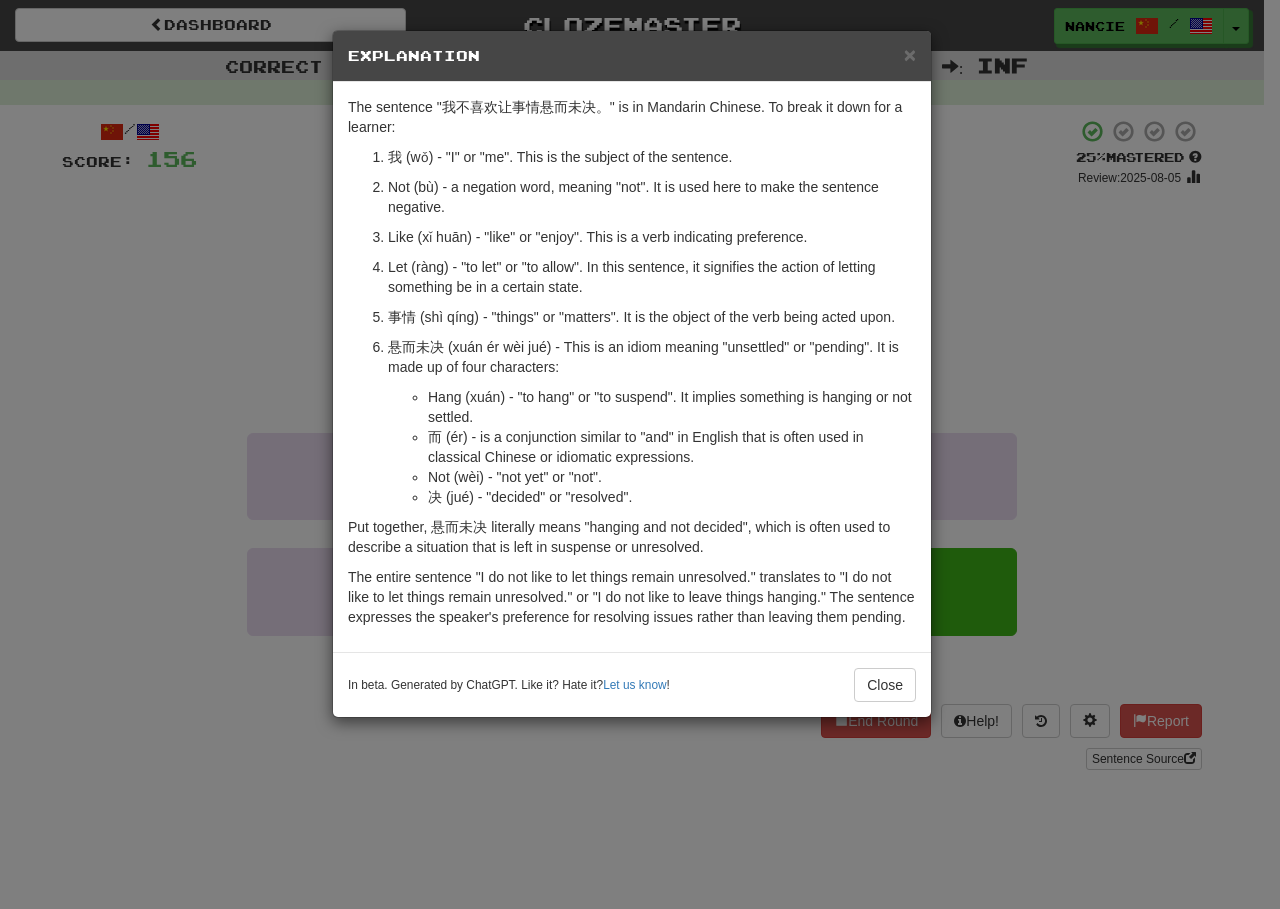 click on "× Explanation The sentence "I do not like to let things remain unresolved." is in Mandarin Chinese. To break it down for a learner:
I (wǒ) - "I" or "me". This is the subject of the sentence.
Not (bù) - a negation word, meaning "not". It is used here to make the sentence negative.
Like (xǐ huān) - "like" or "enjoy". This is a verb indicating preference.
Let (ràng) - "to let" or "to allow". In this sentence, it signifies the action of letting something be in a certain state.
Things (shì qíng) - "things" or "matters". It is the object of the verb being acted upon.
Unsettled (xuán ér wèi jué) - This is an idiom meaning "unsettled" or "pending". It is made up of four characters:
Hang (xuán) - "to hang" or "to suspend". It implies something is hanging or not settled.
And (ér) - is a conjunction similar to "and" in English that is often used in classical Chinese or idiomatic expressions.
Not yet (wèi) - "not yet" or "not".
Decided (jué) - "decided" or "resolved"." at bounding box center (640, 454) 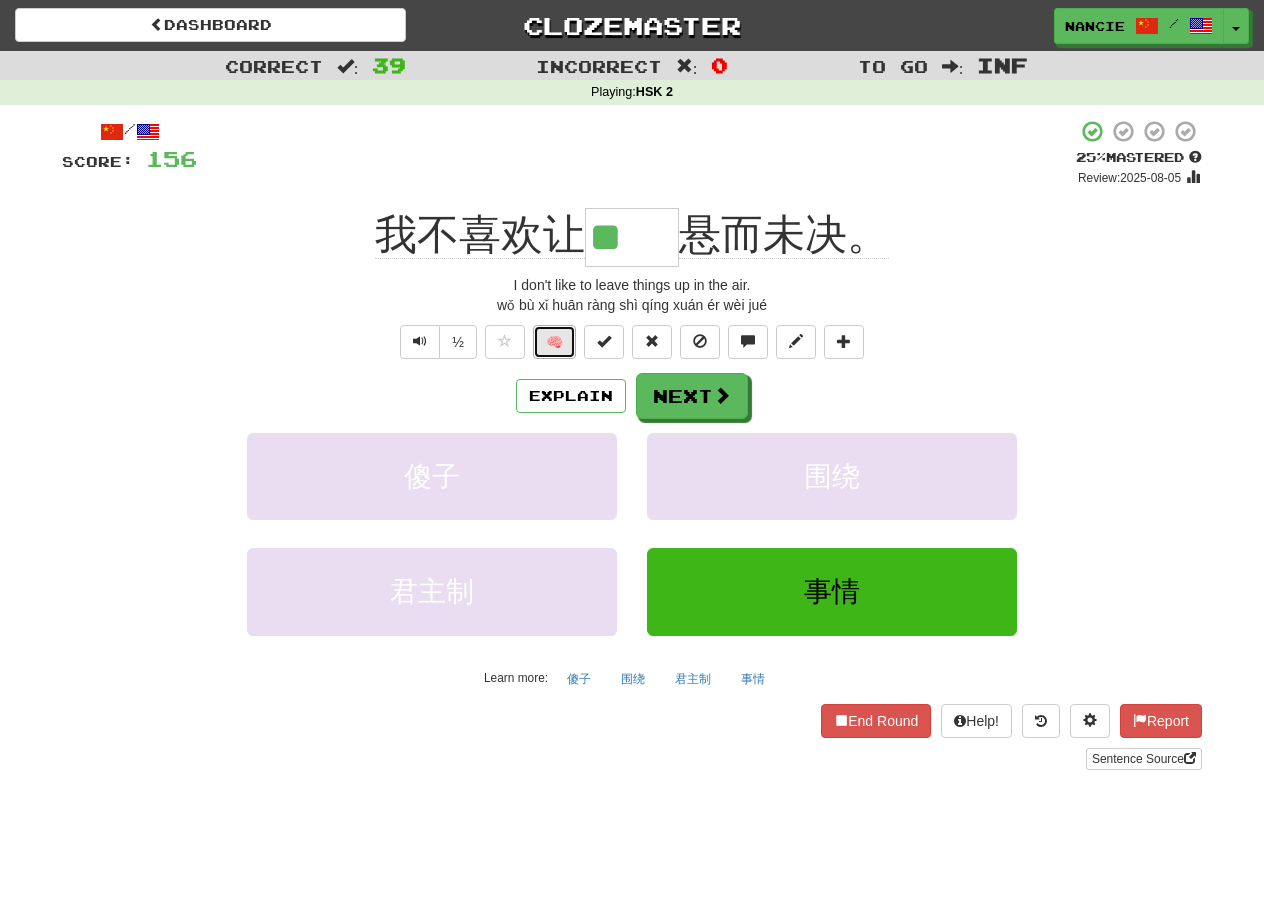 click on "🧠" at bounding box center [554, 342] 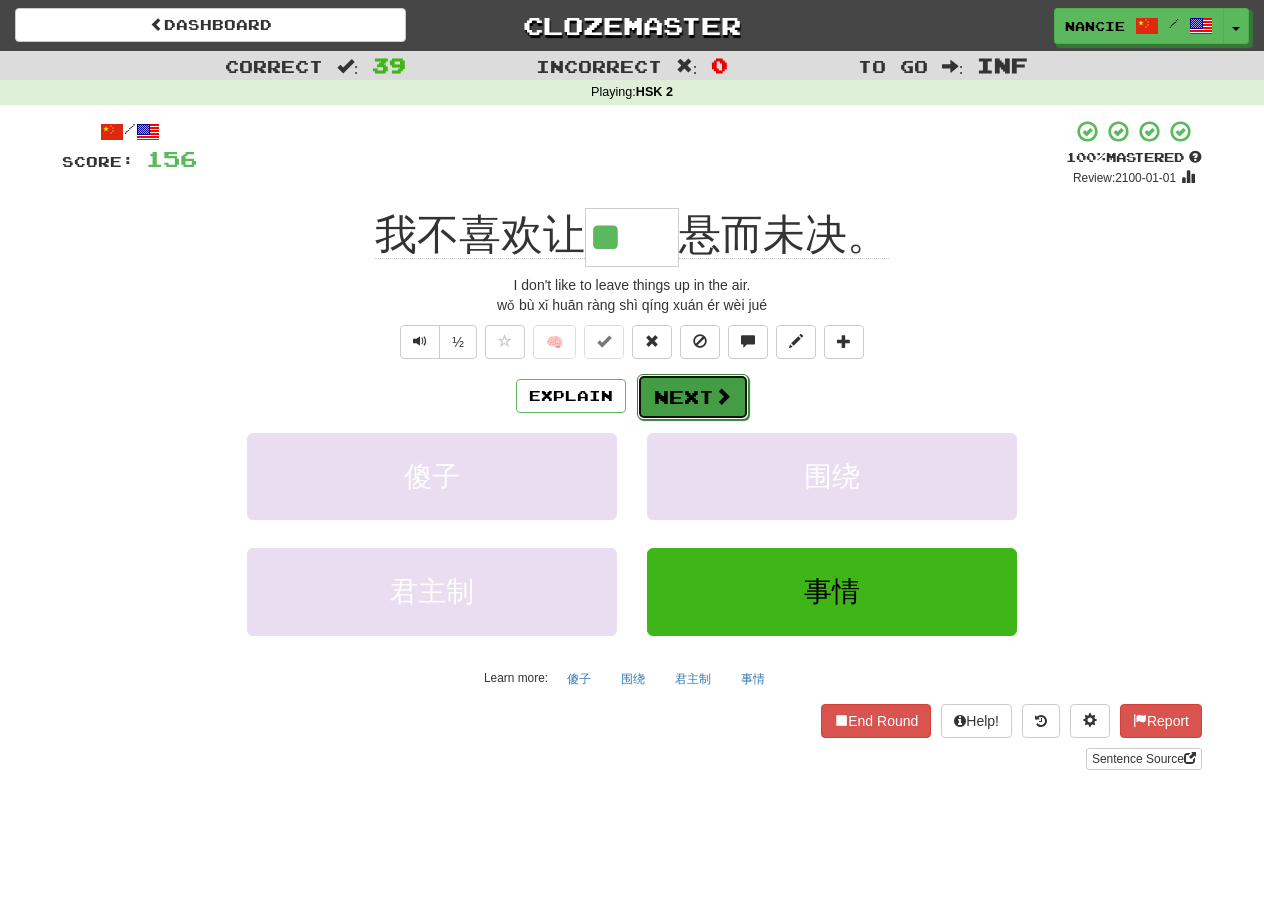 click on "Next" at bounding box center [693, 397] 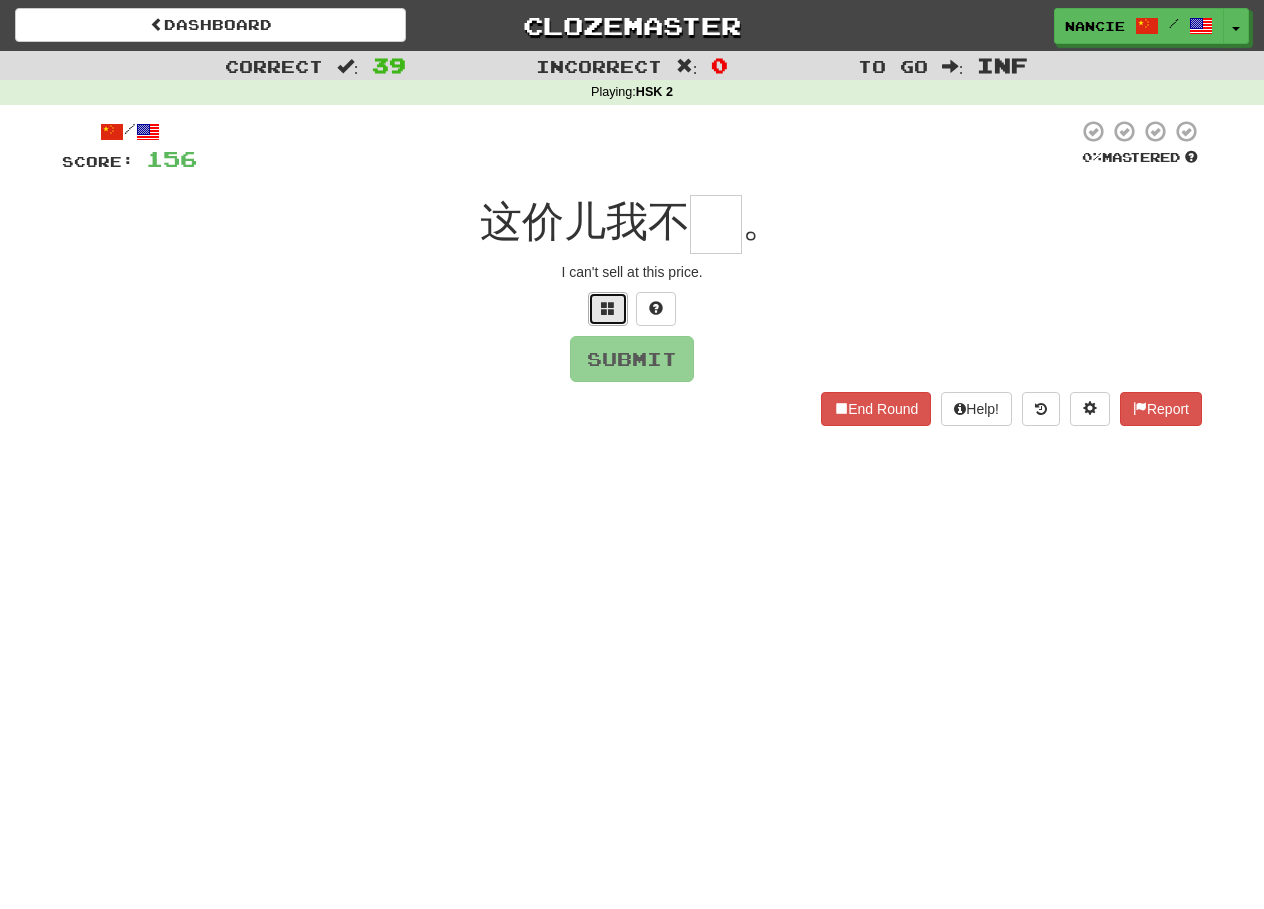 click at bounding box center [608, 308] 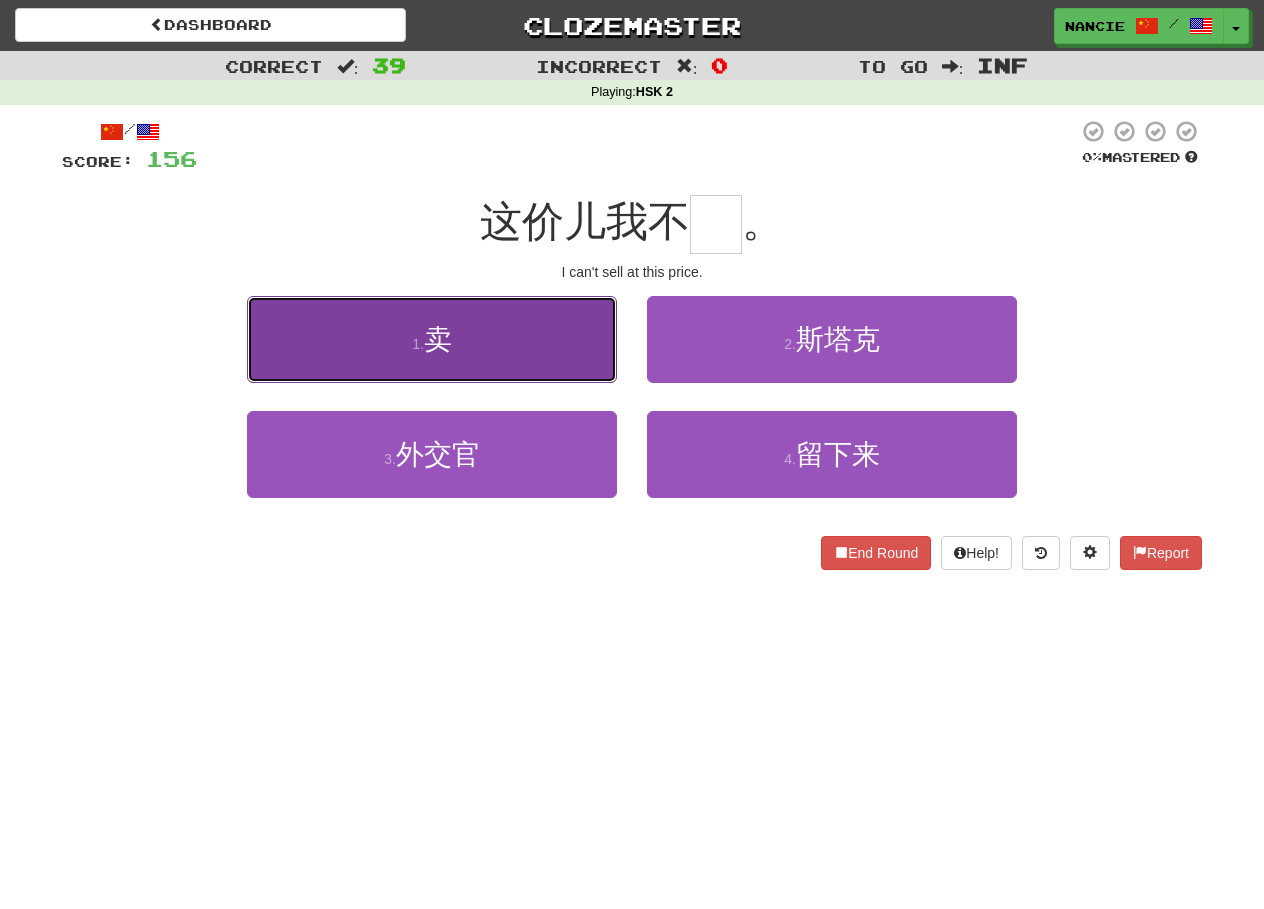 click on "1 .  卖" at bounding box center (432, 339) 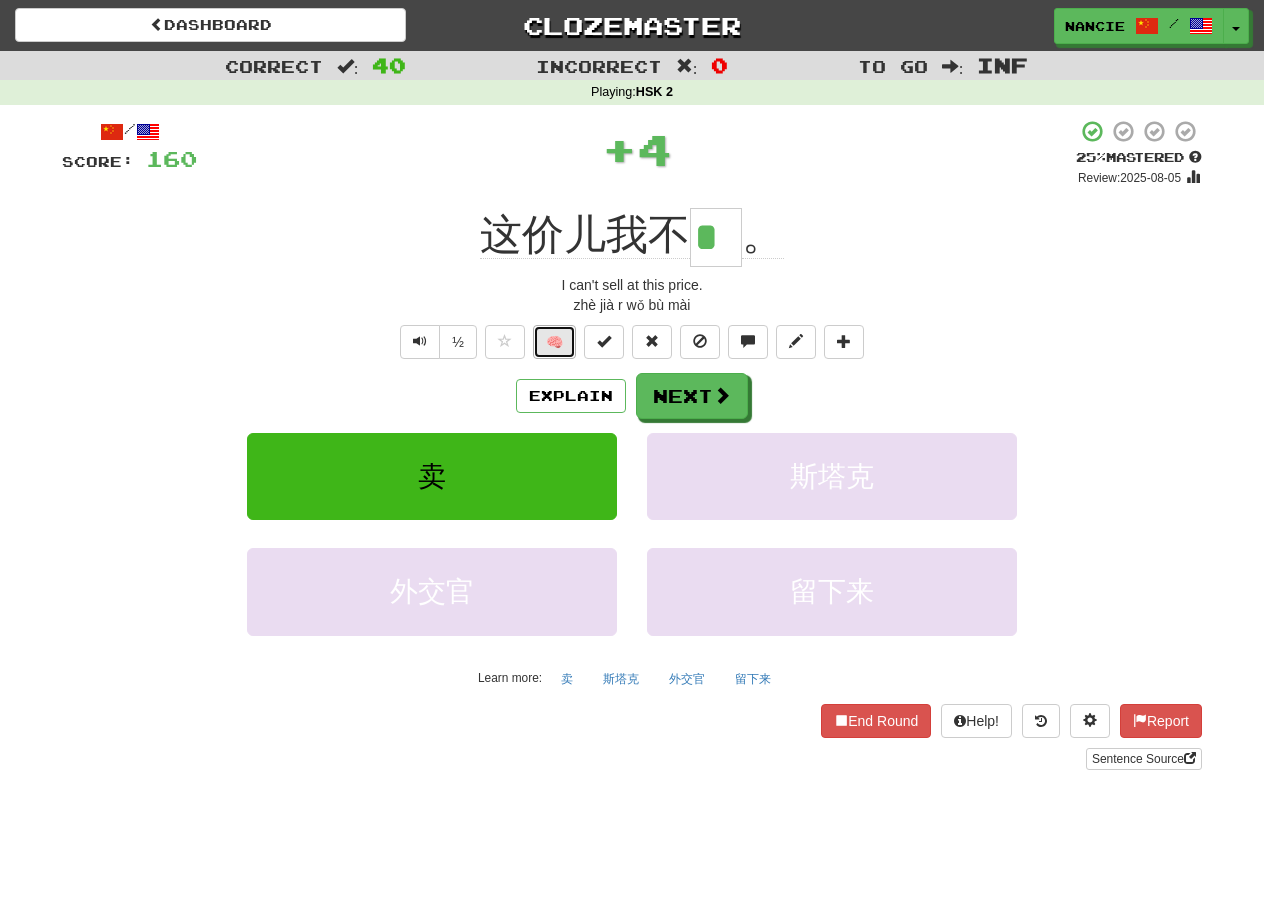 click on "🧠" at bounding box center [554, 342] 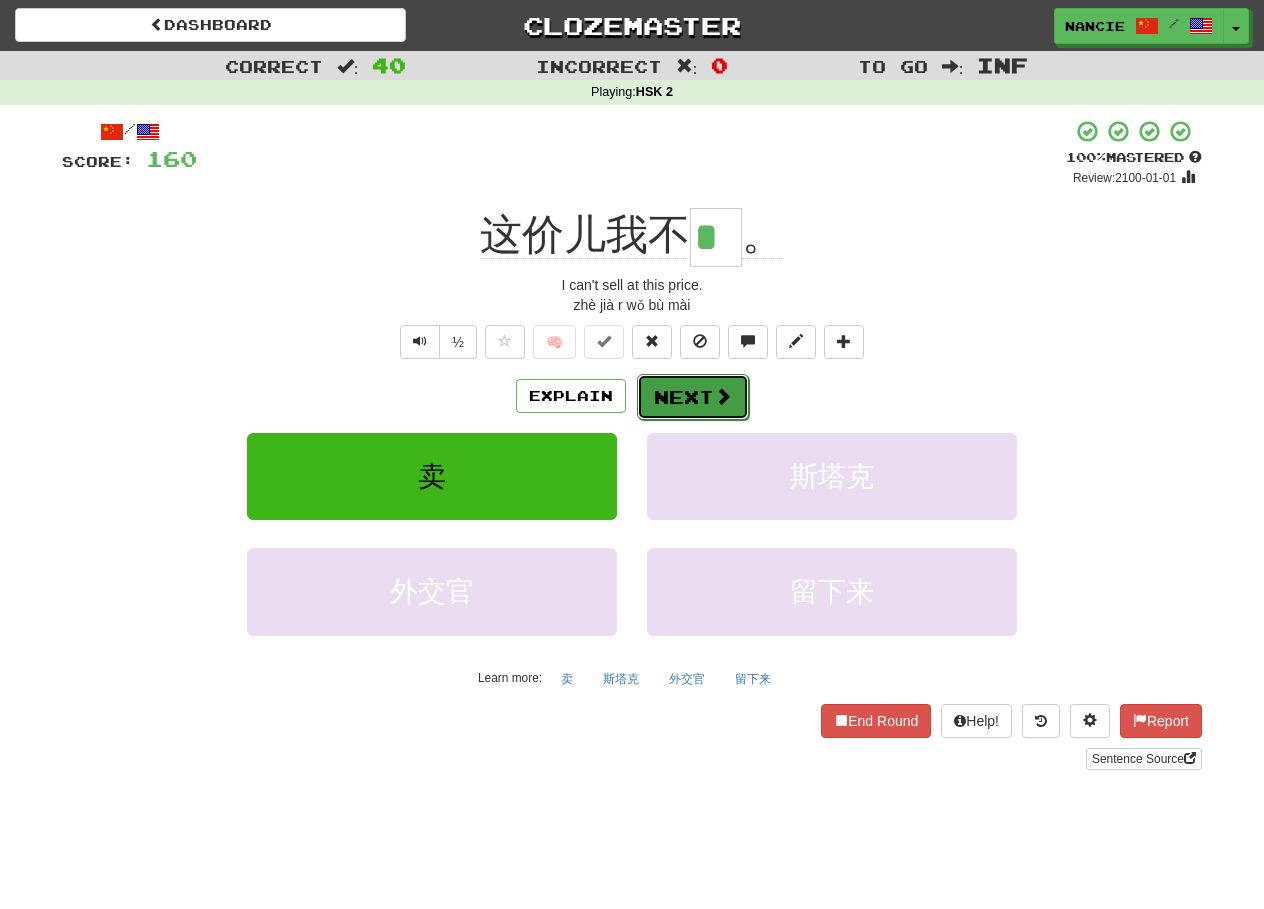click on "Next" at bounding box center (693, 397) 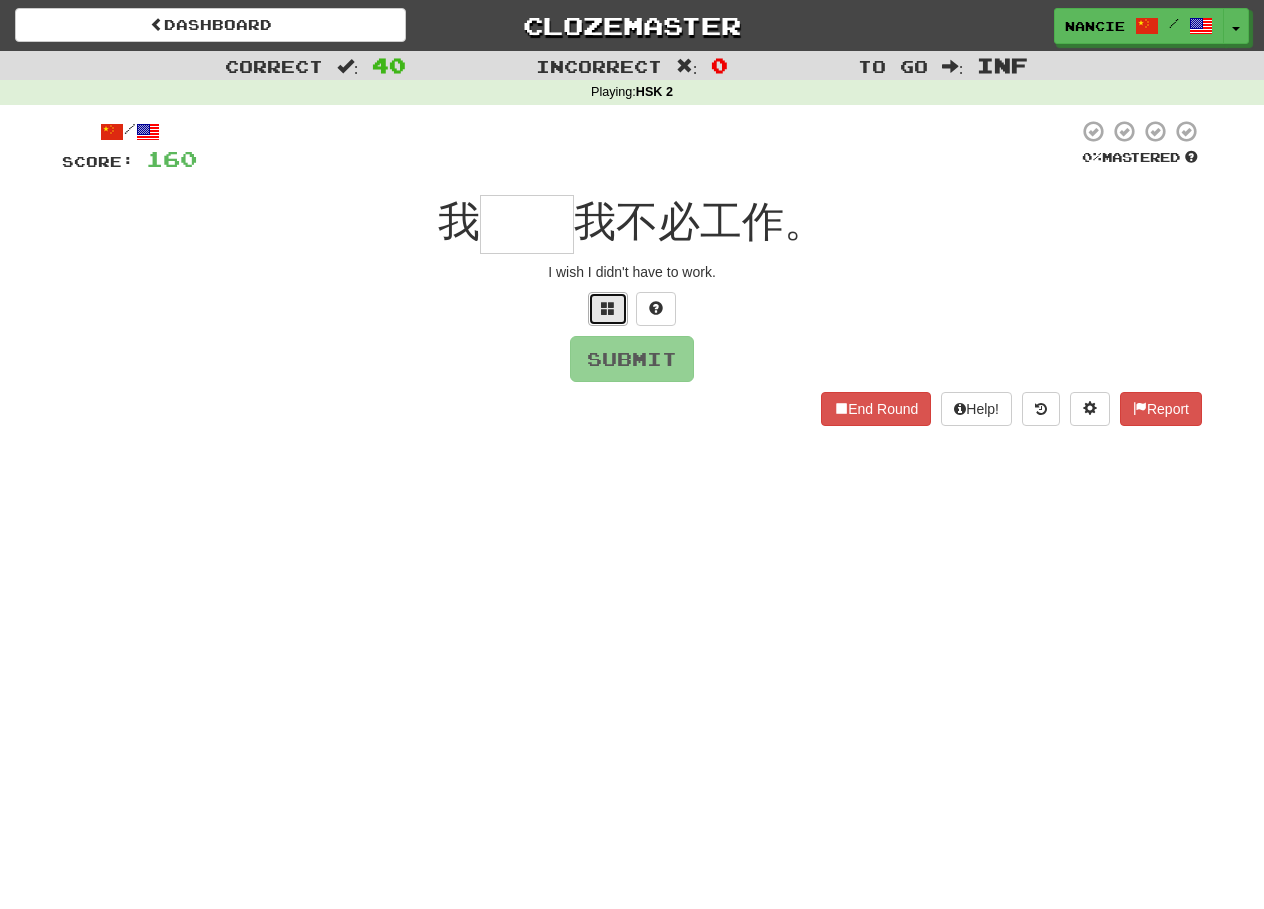 click at bounding box center [608, 308] 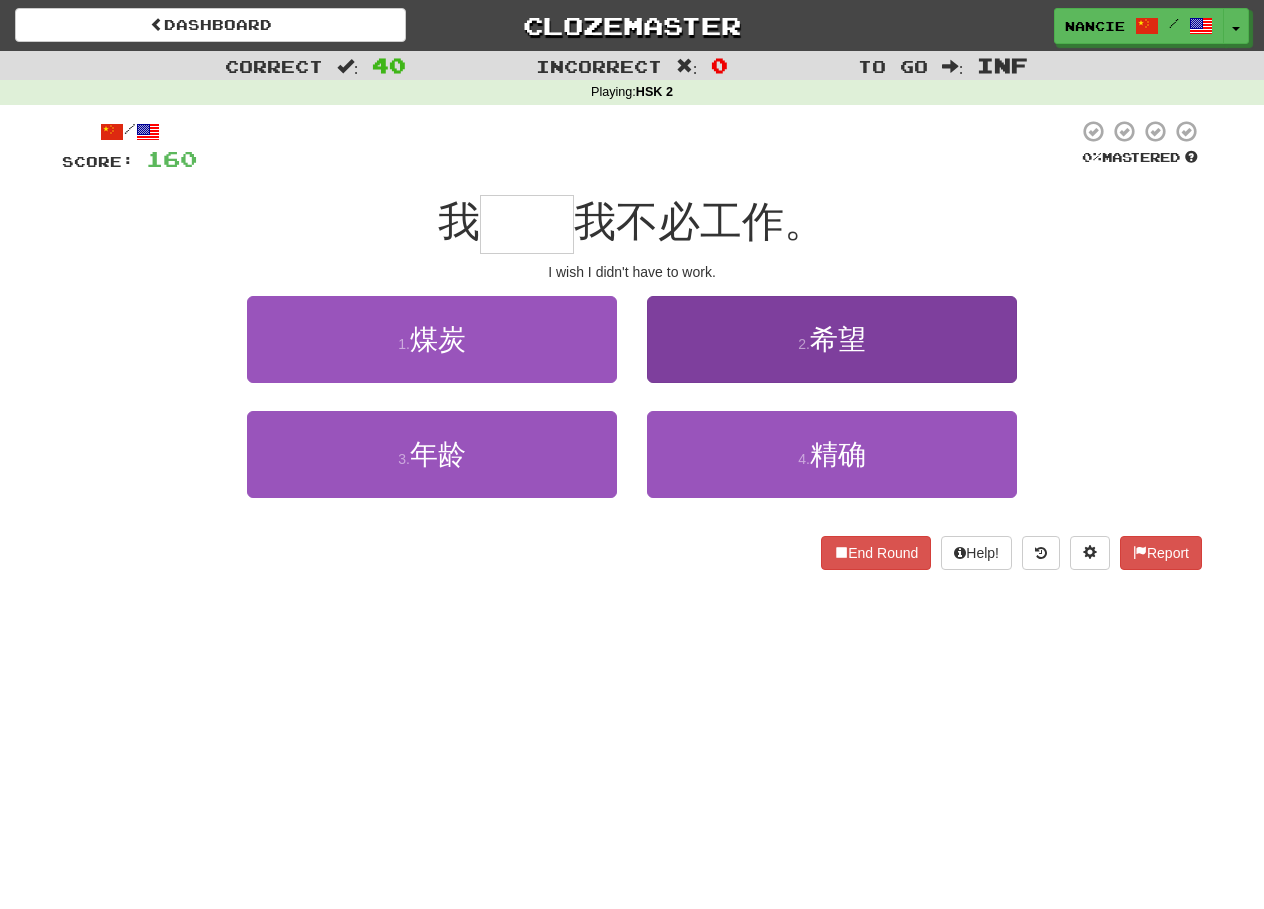 click on "2 .  希望" at bounding box center (832, 353) 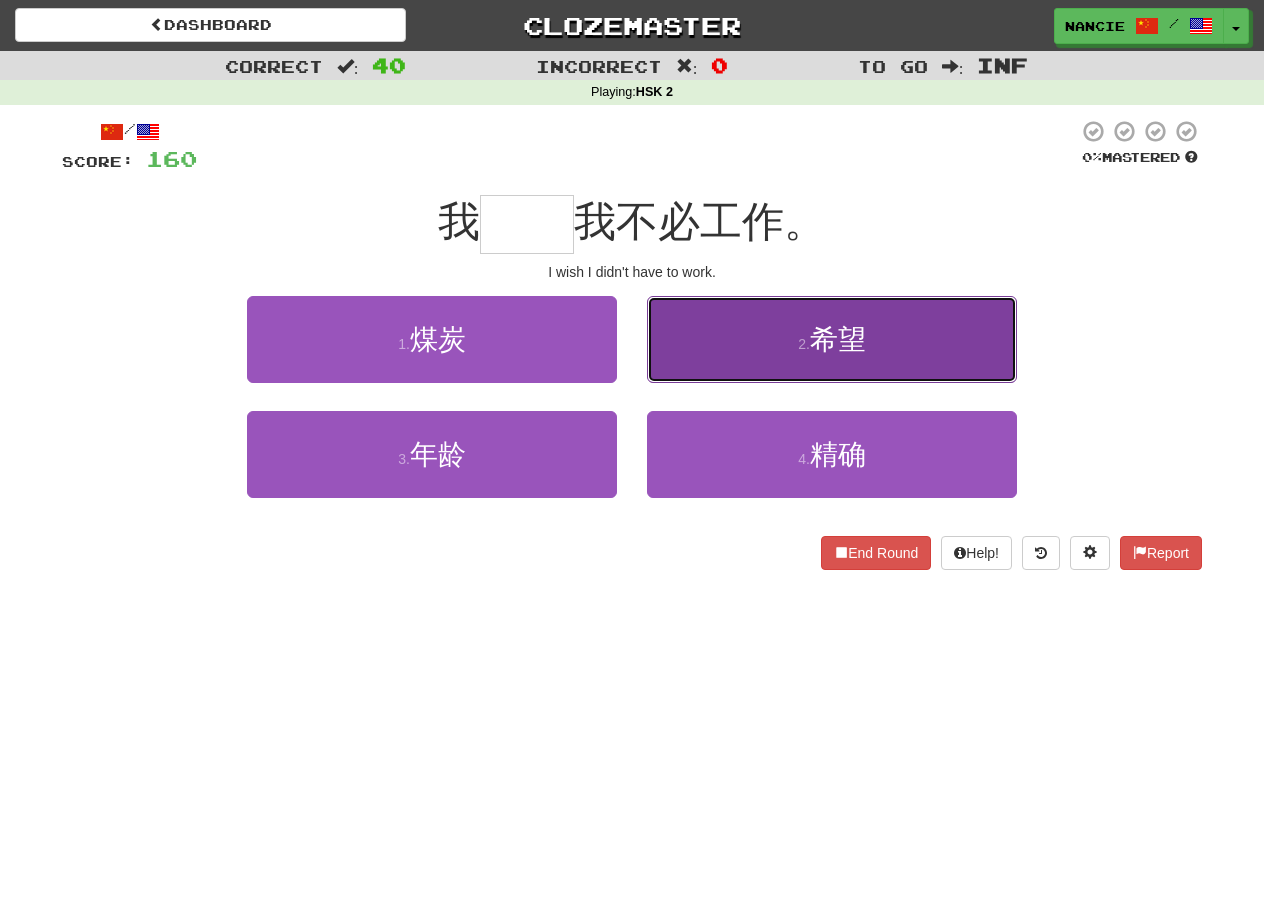 click on "2 .  希望" at bounding box center (832, 339) 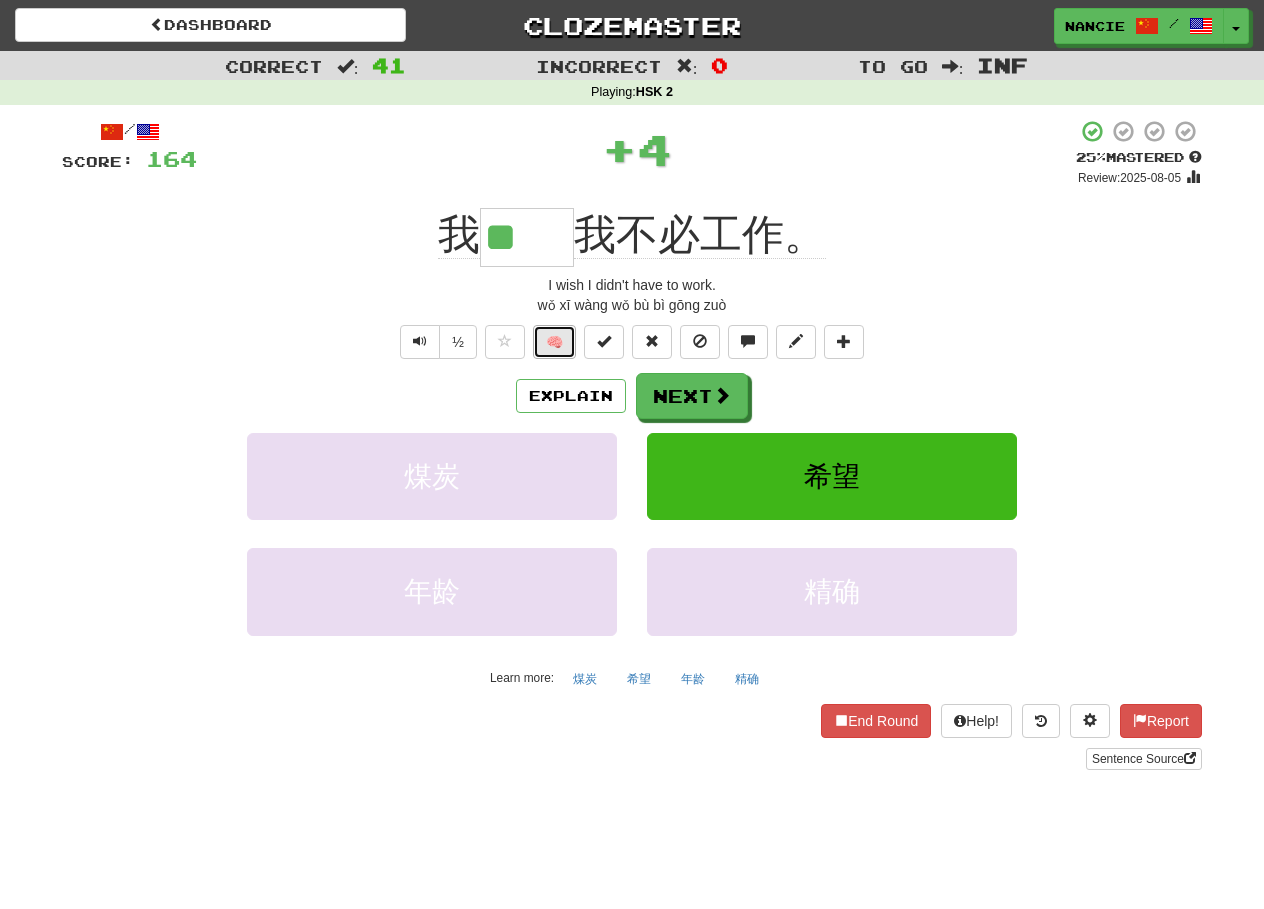 click on "🧠" at bounding box center [554, 342] 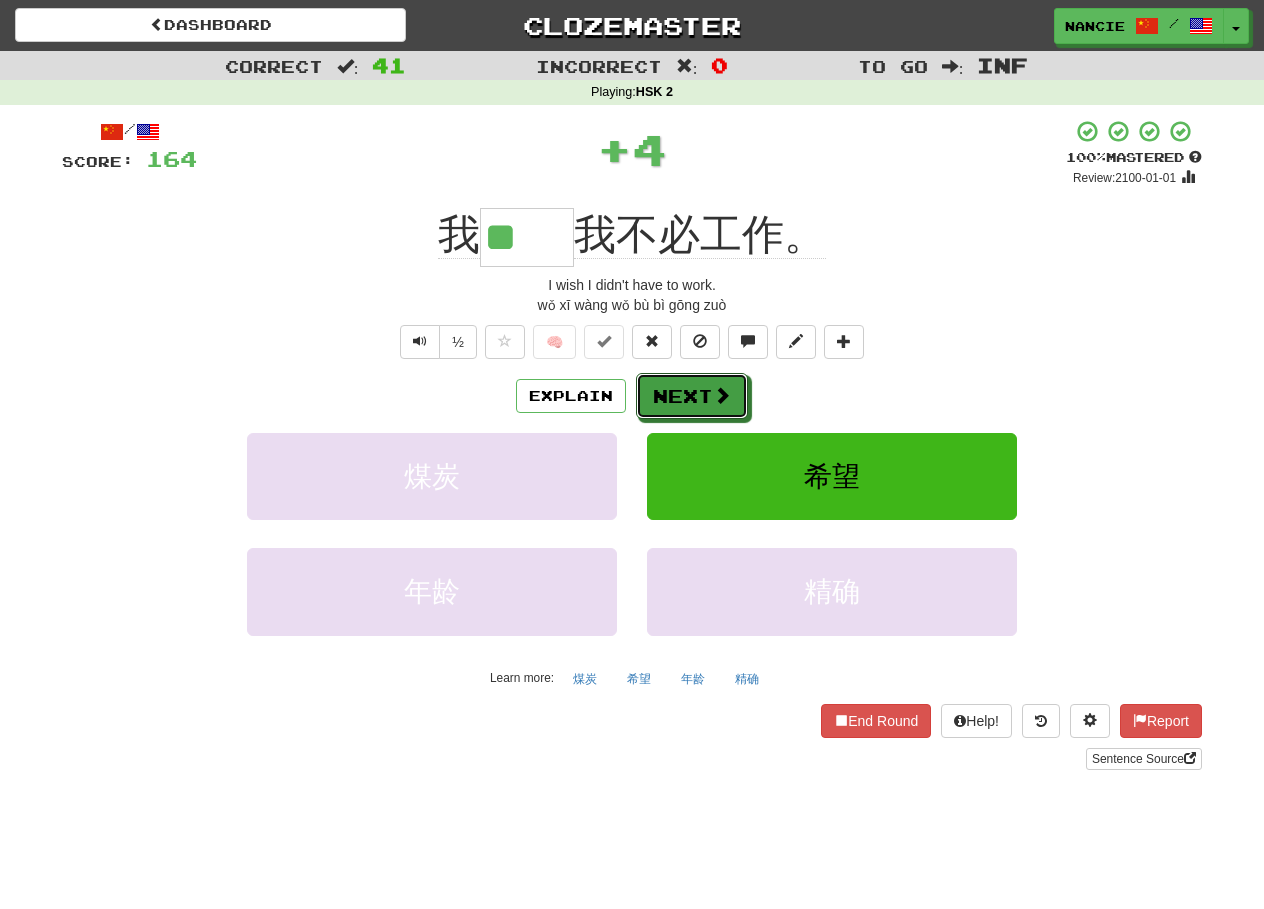 click on "Next" at bounding box center (692, 396) 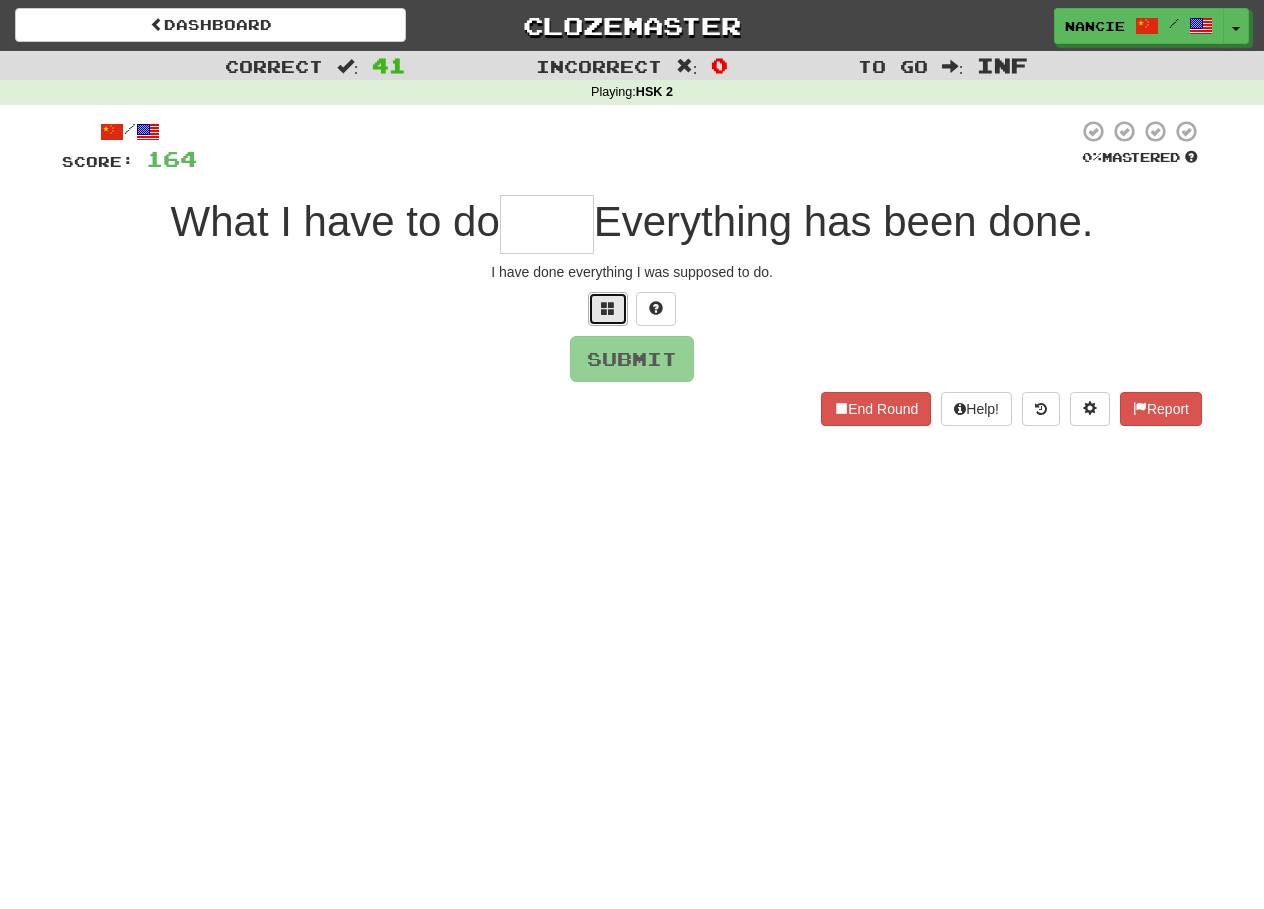 click at bounding box center (608, 308) 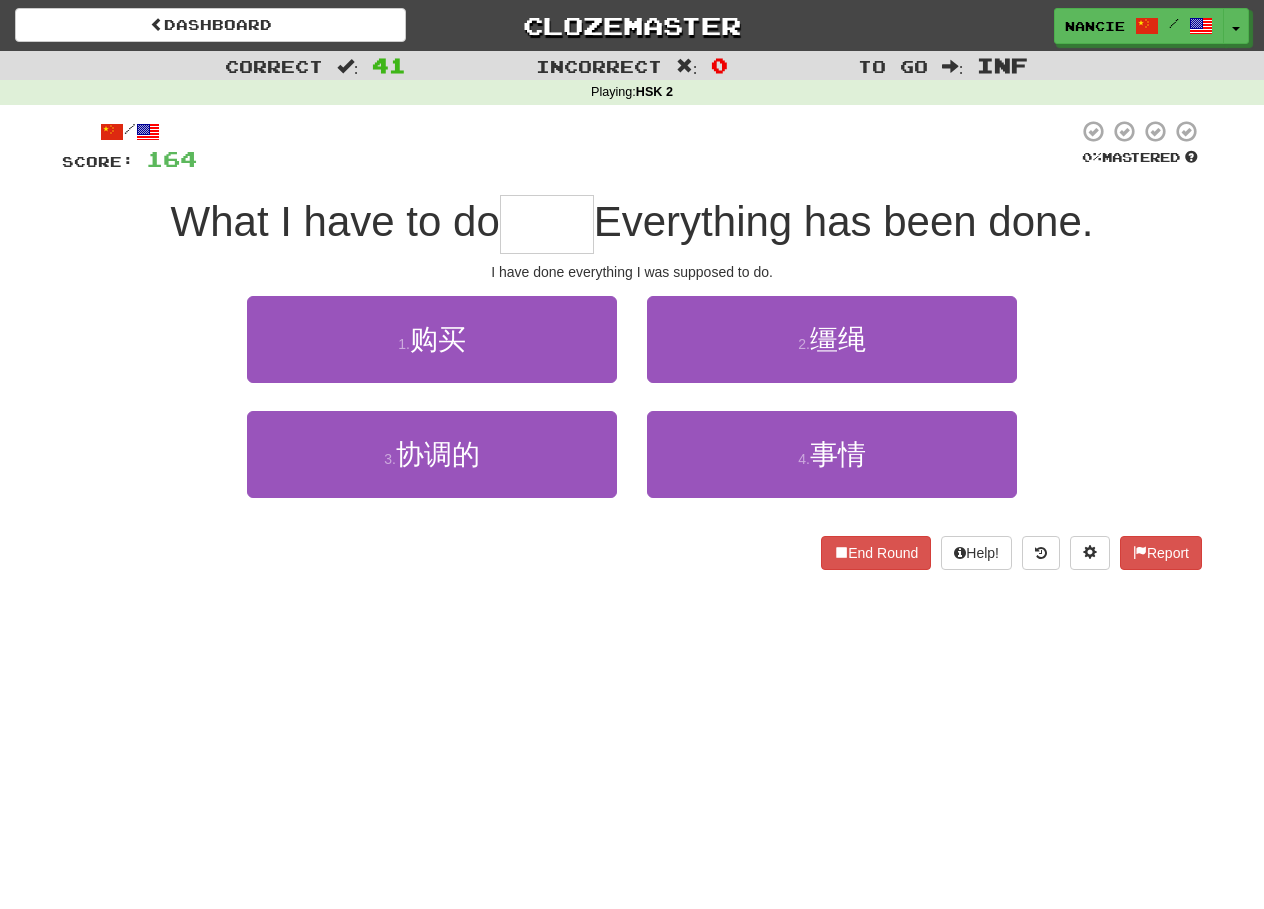 click on "4 .  事情" at bounding box center [832, 468] 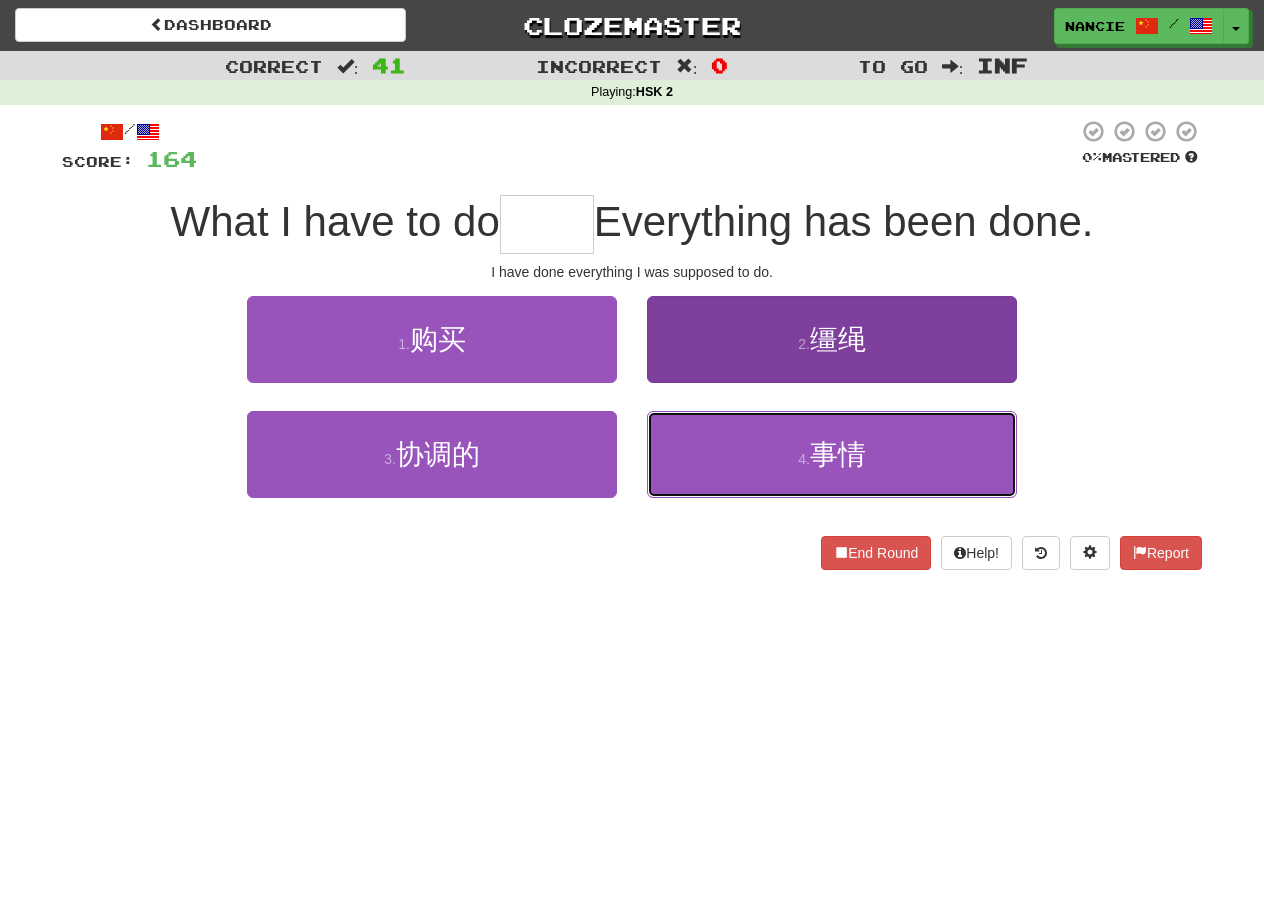 click on "4 .  事情" at bounding box center [832, 454] 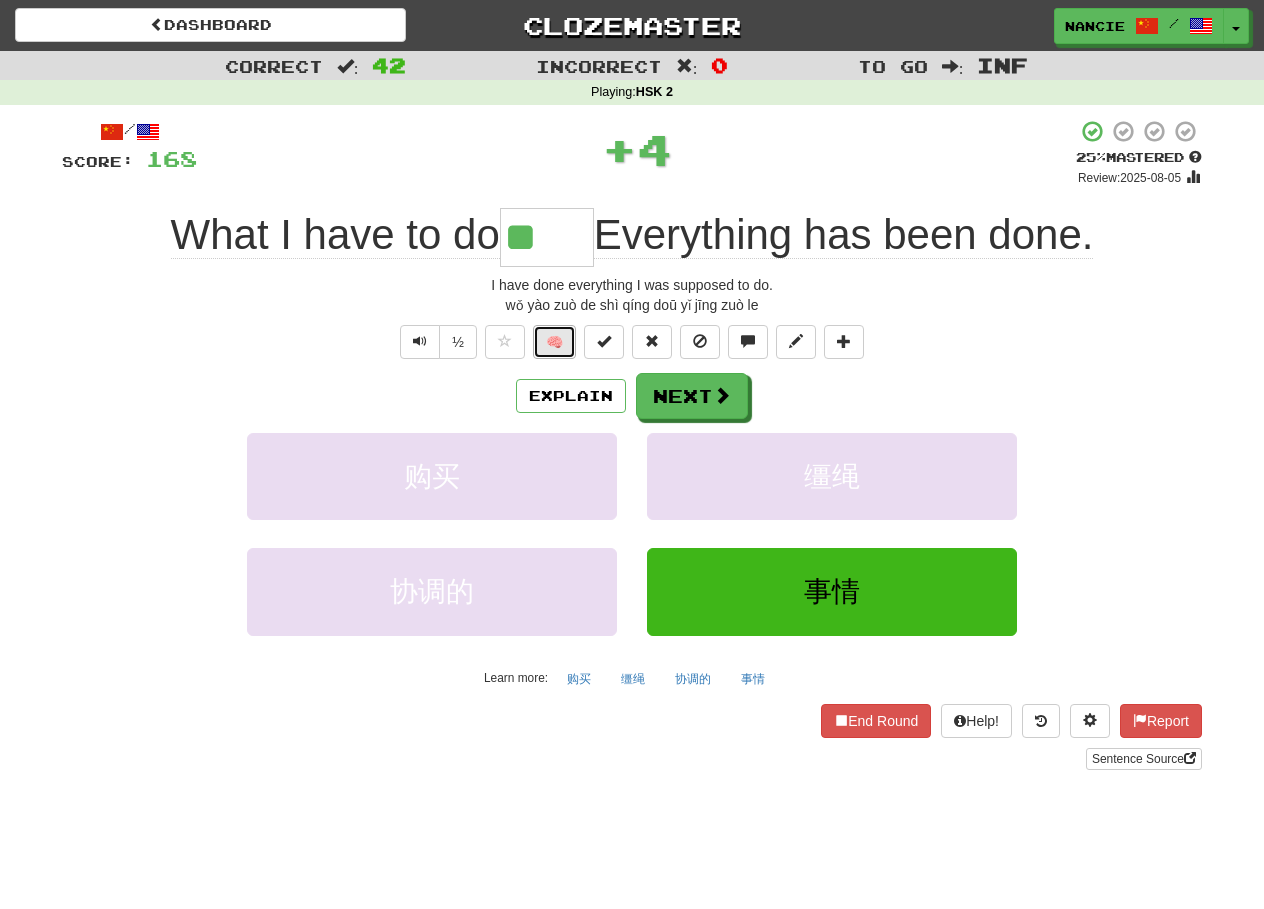 click on "🧠" at bounding box center [554, 342] 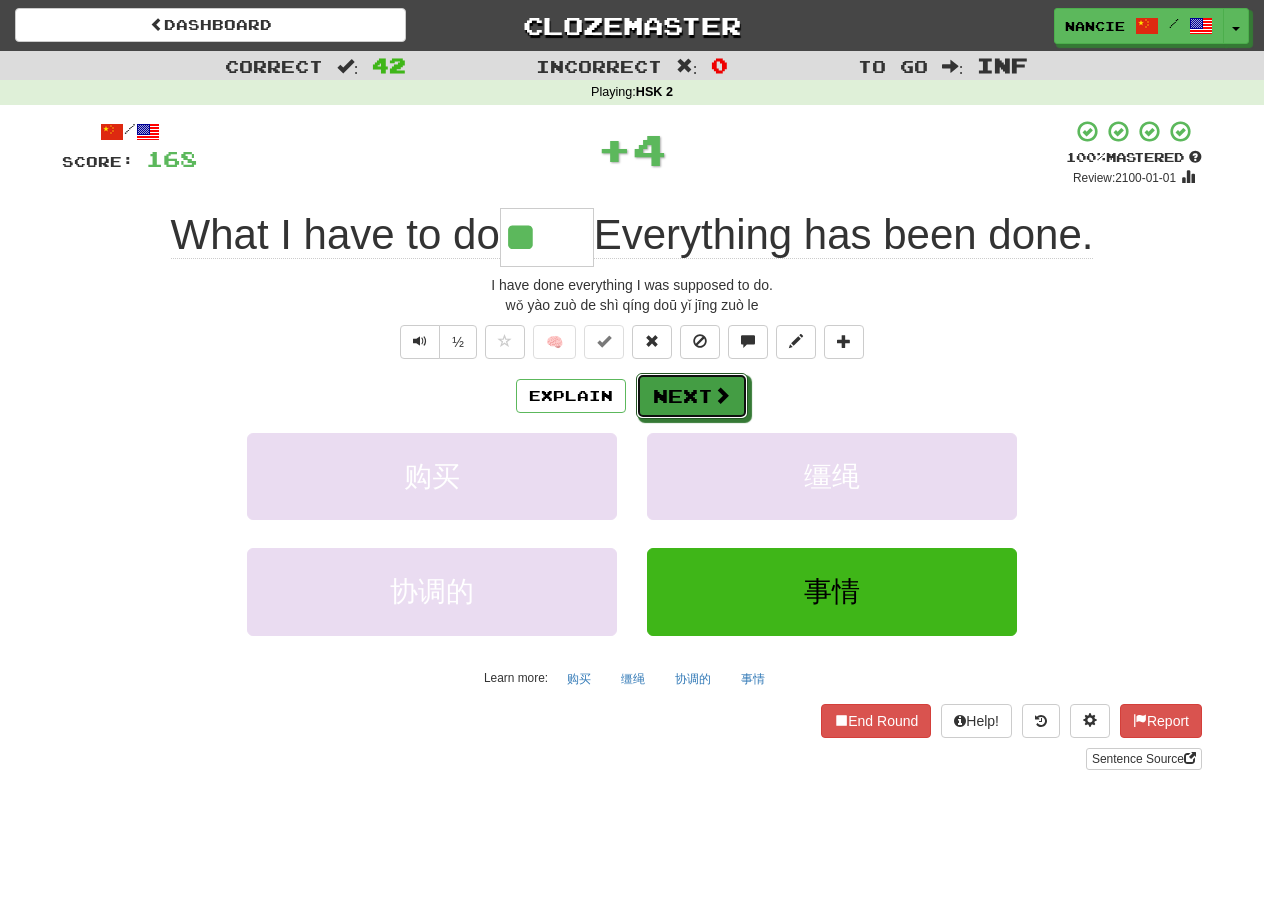 click on "Next" at bounding box center [692, 396] 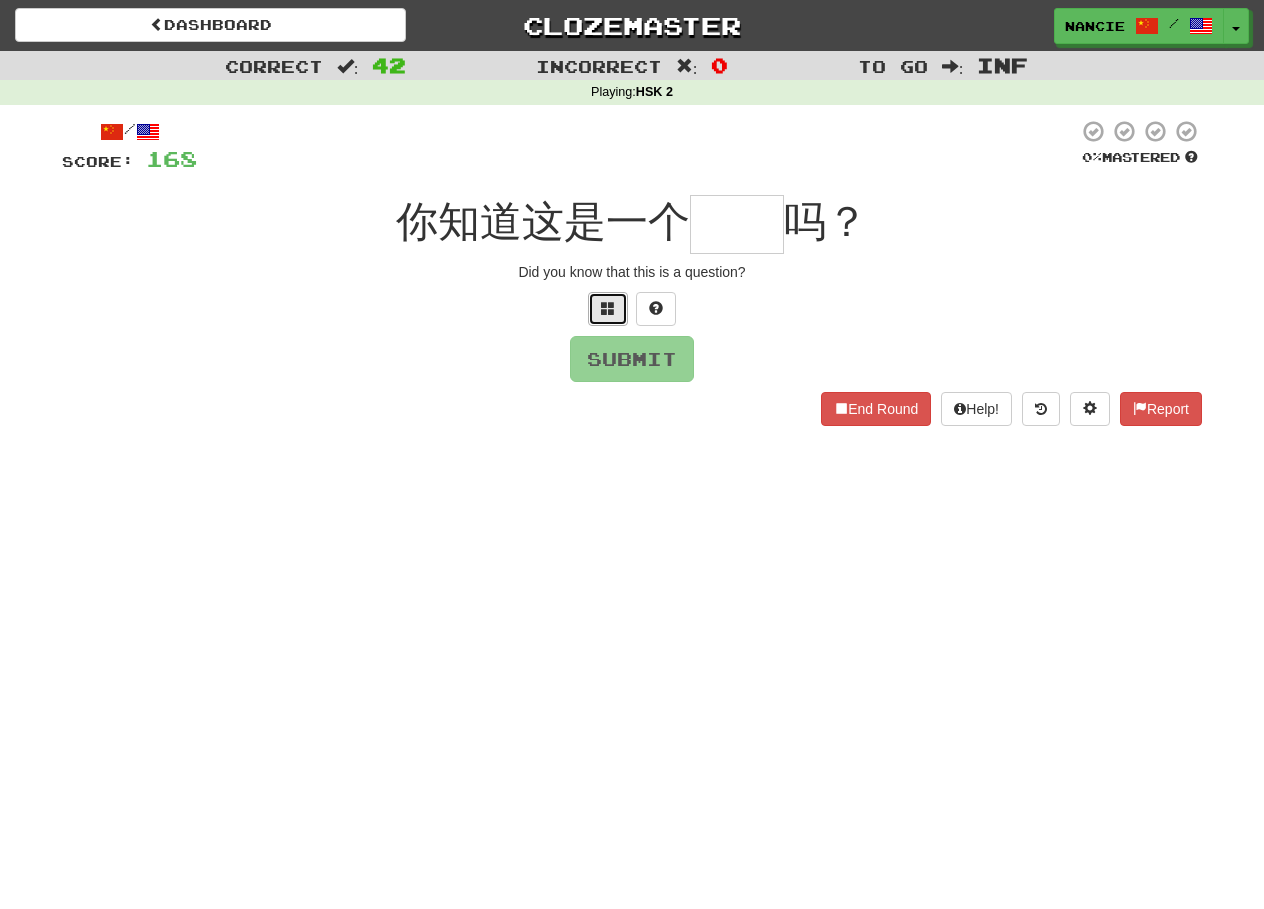 click at bounding box center (608, 309) 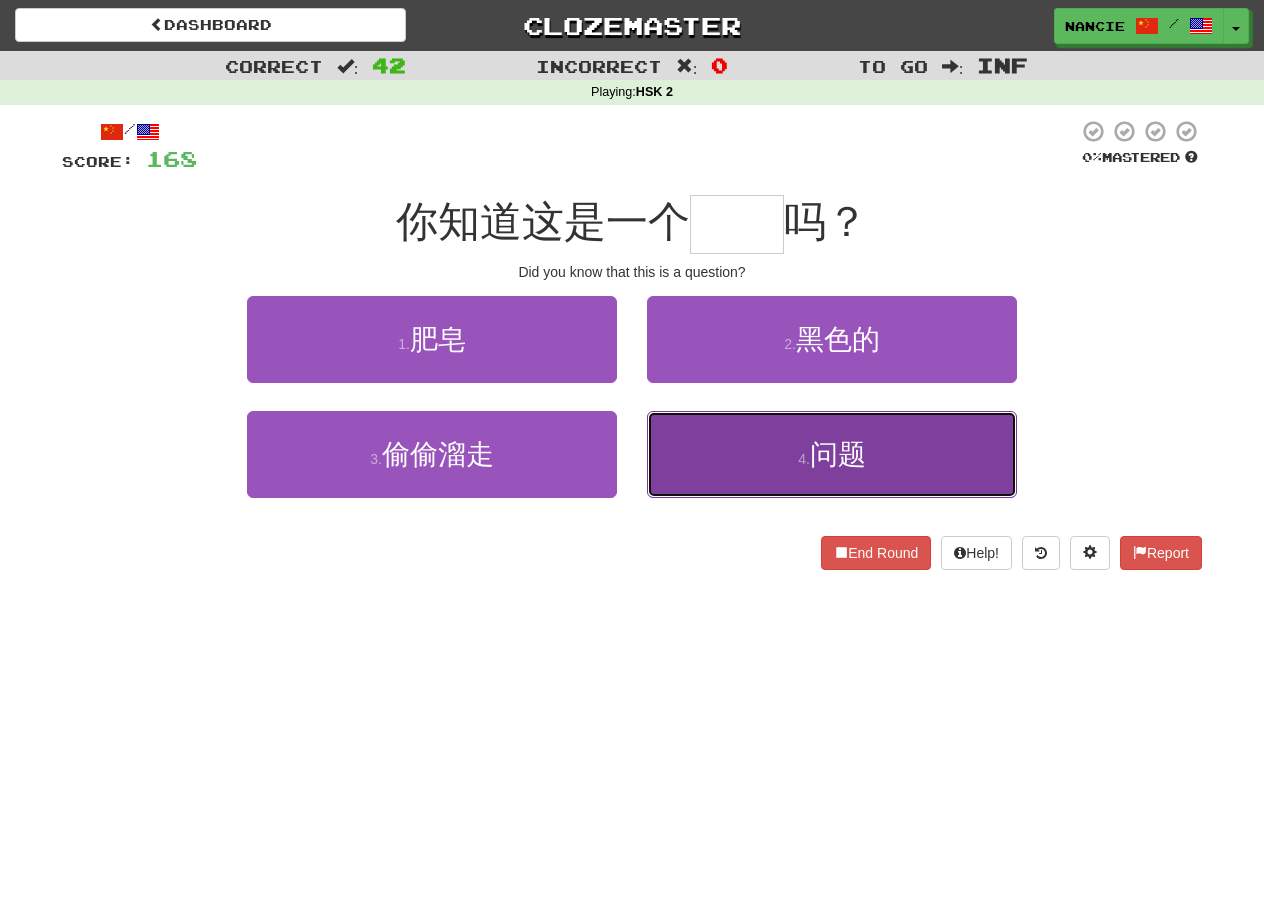 click on "4 .  问题" at bounding box center [832, 454] 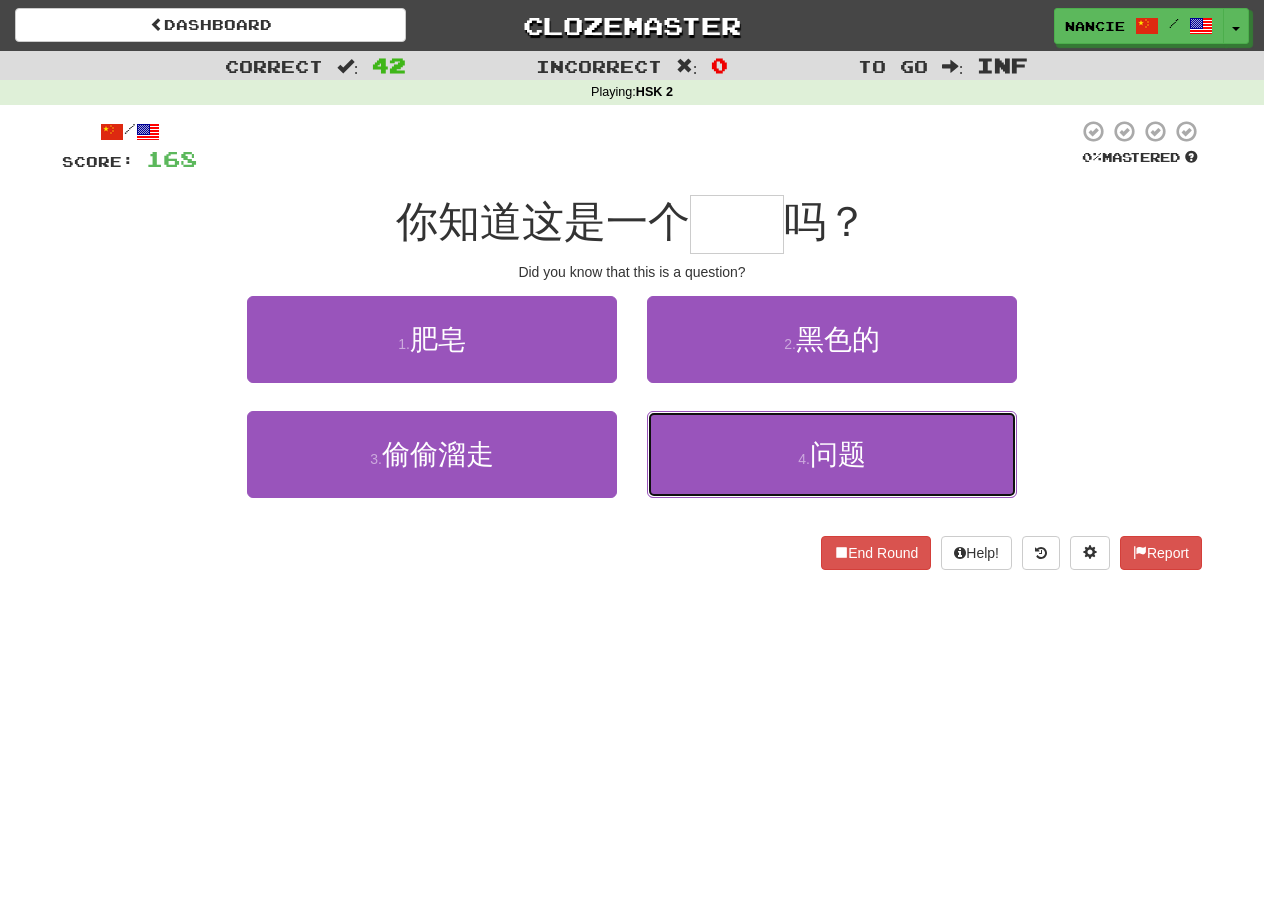type on "**" 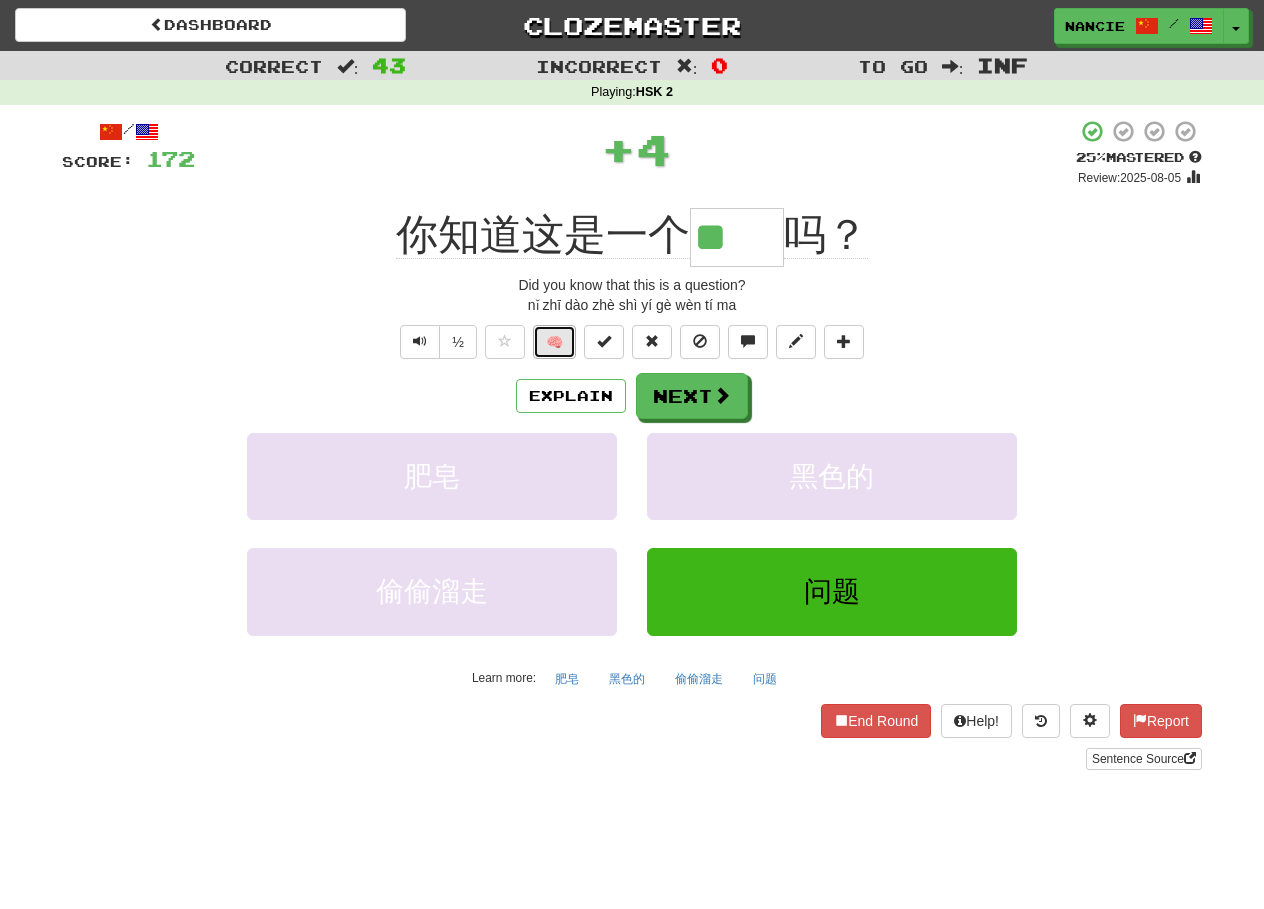 click on "🧠" at bounding box center (554, 342) 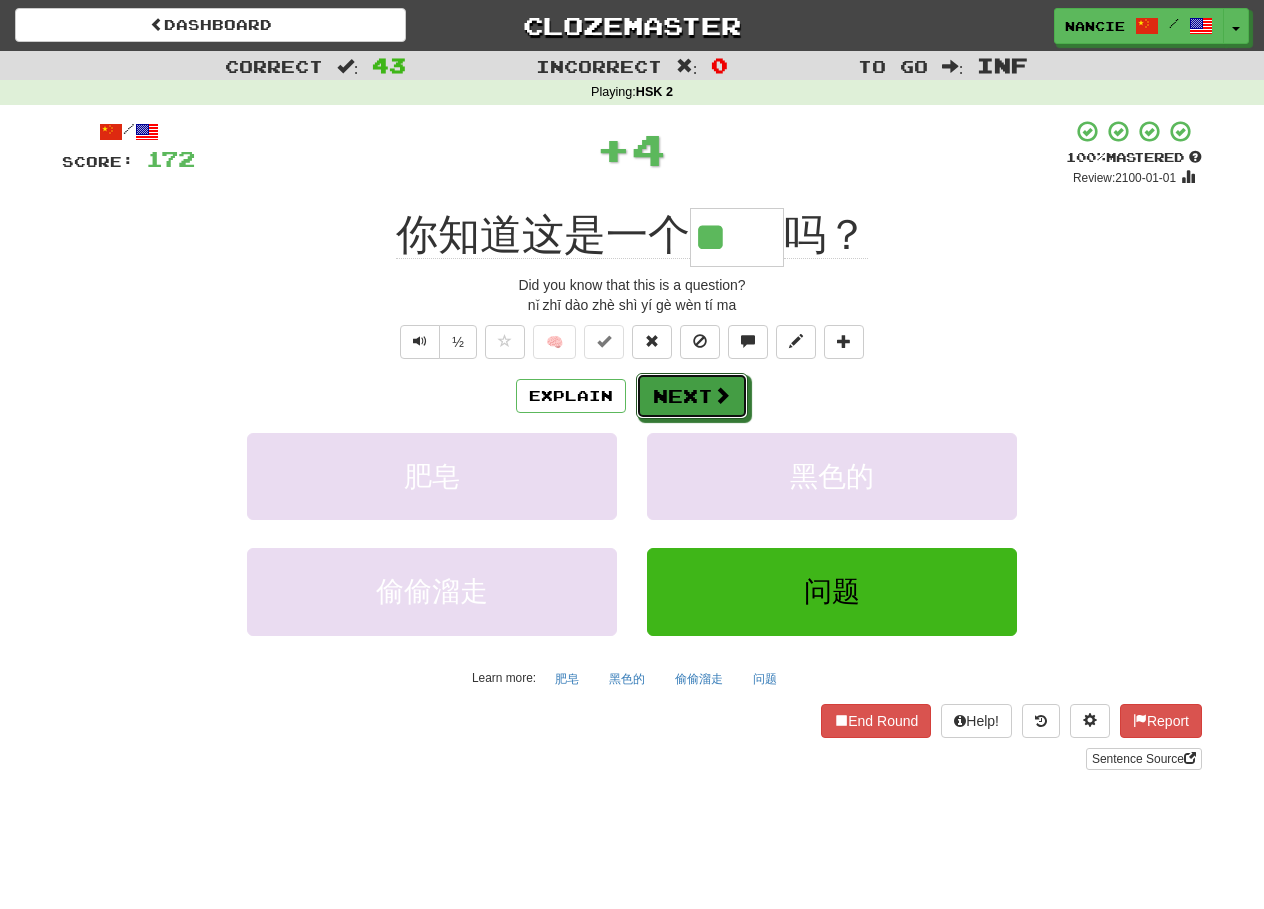 click on "Next" at bounding box center [692, 396] 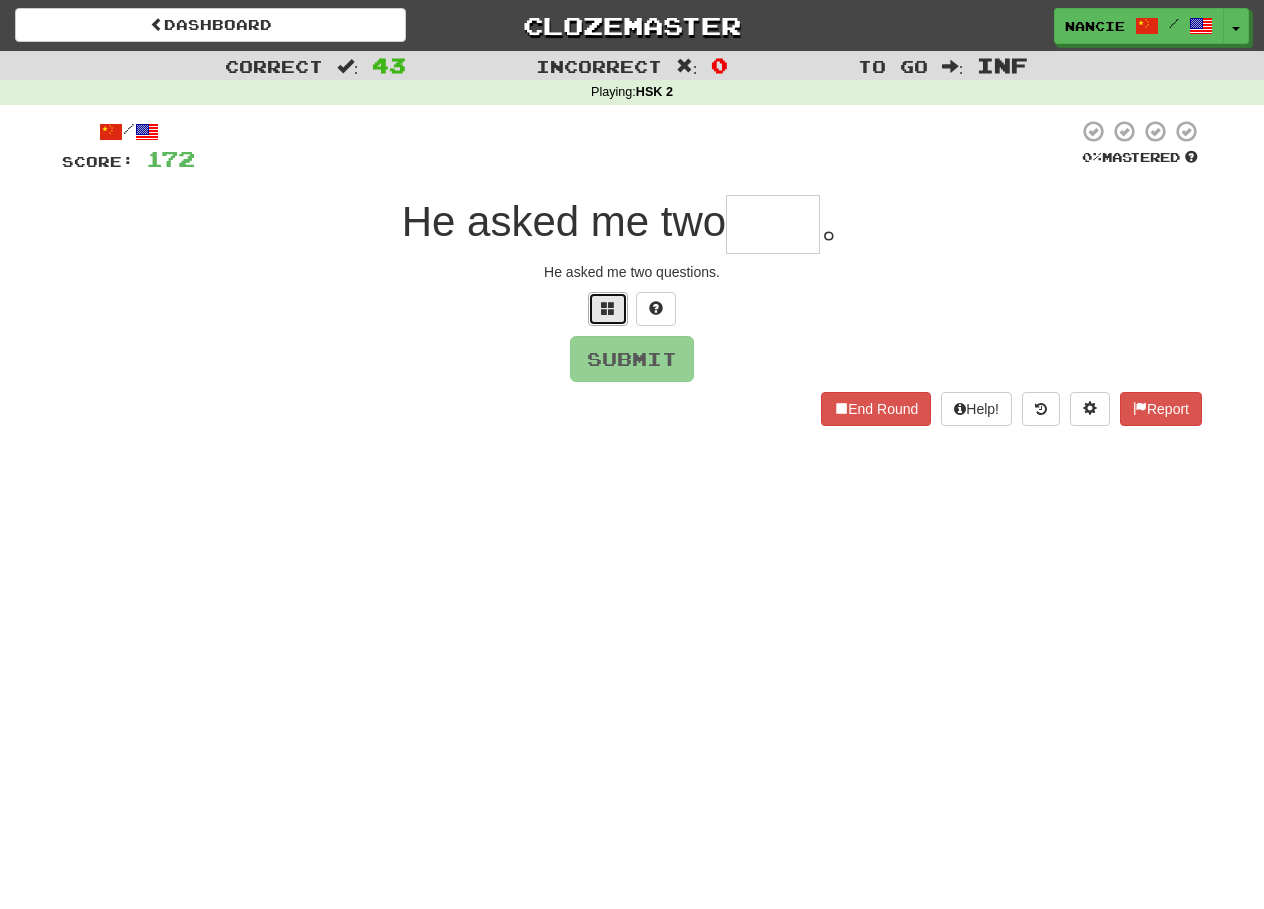 click at bounding box center (608, 309) 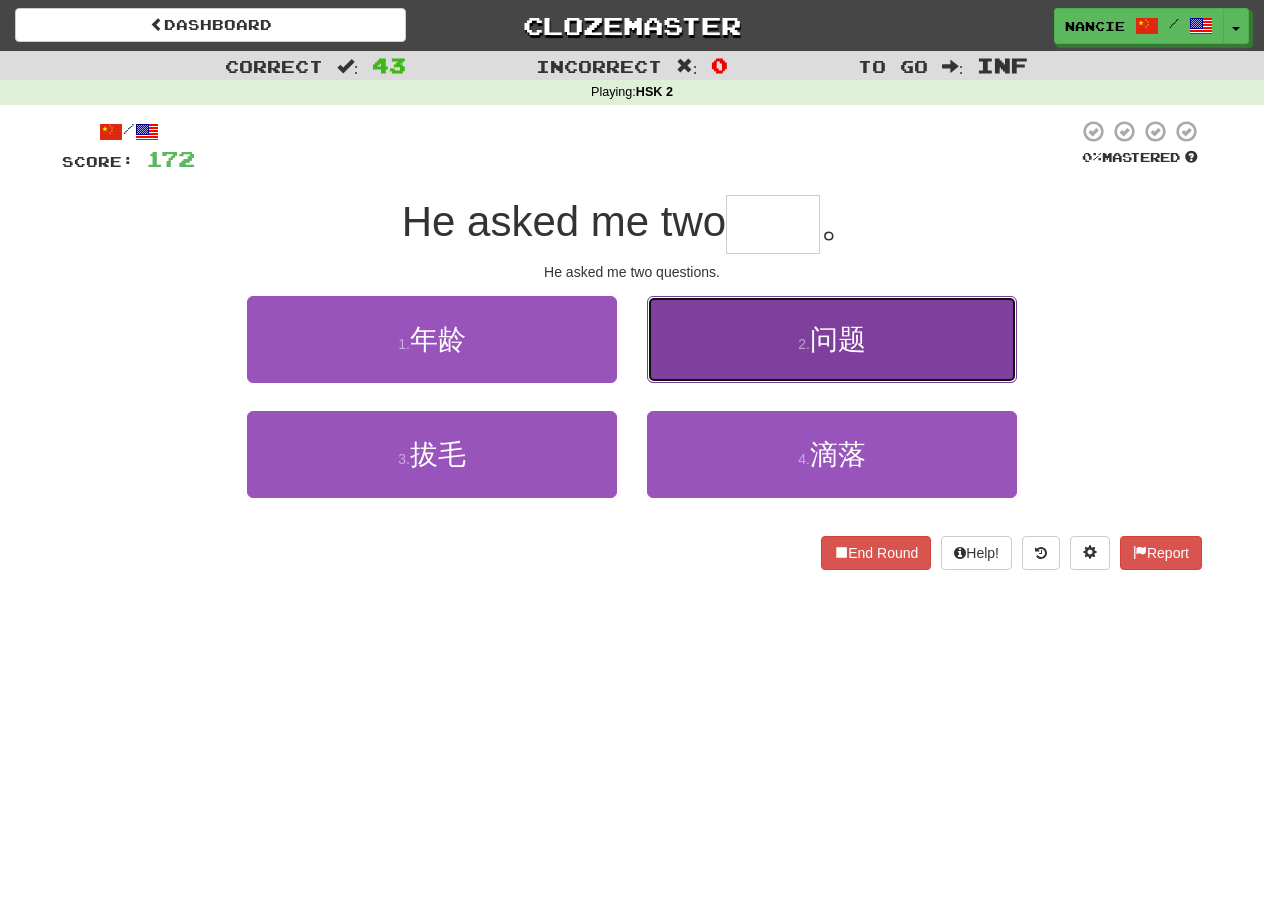 click on "2 .  问题" at bounding box center [832, 339] 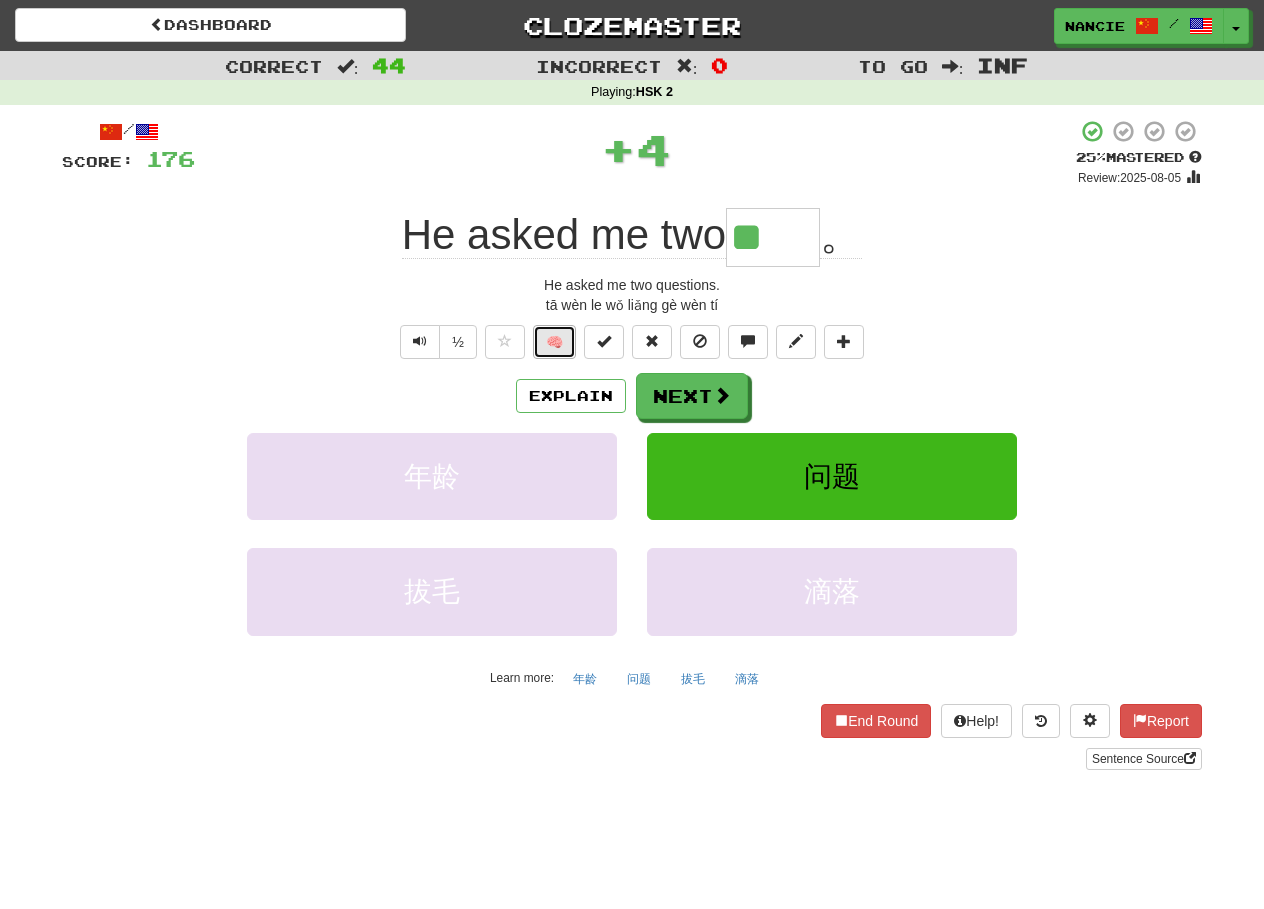 click on "🧠" at bounding box center (554, 342) 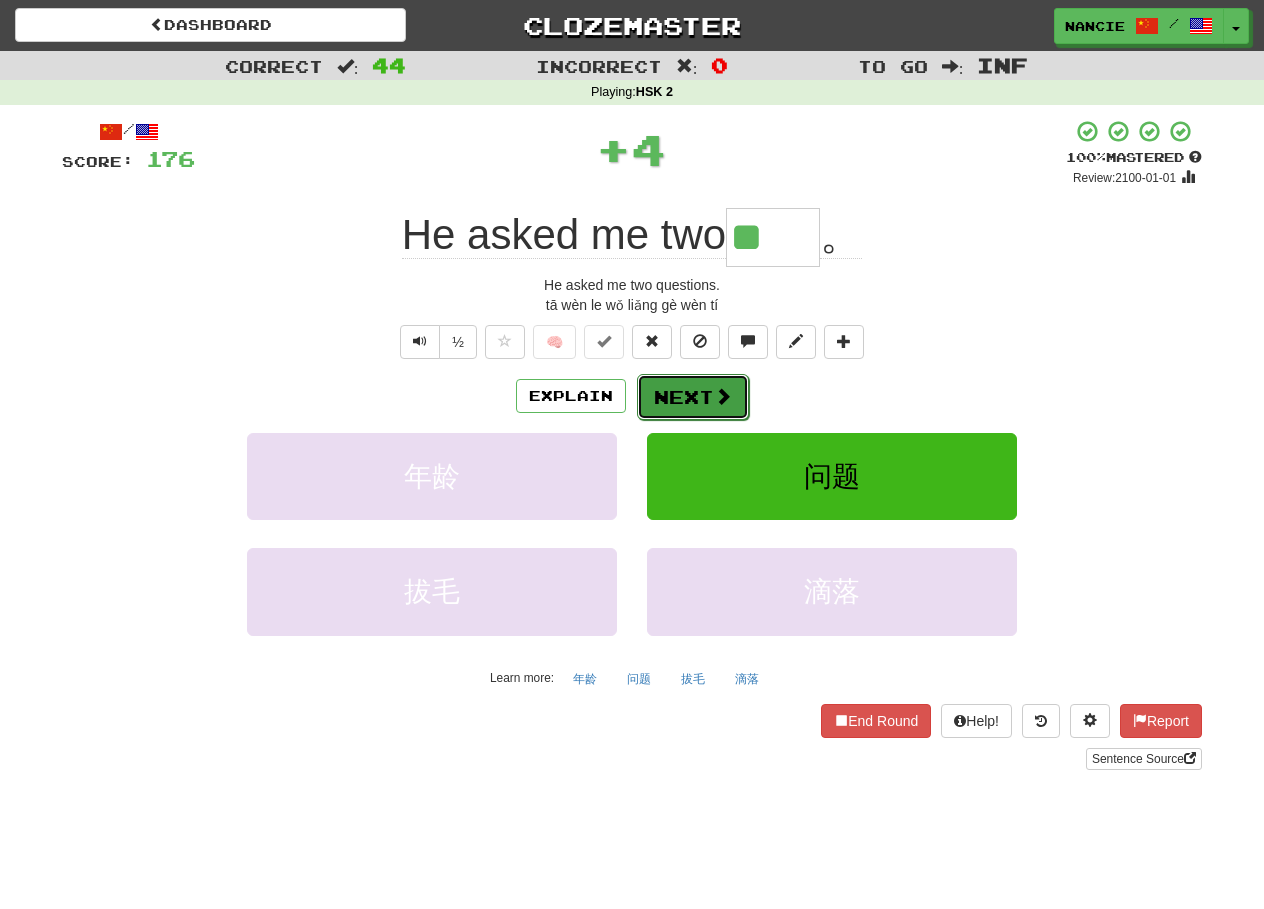 click on "Next" at bounding box center (693, 397) 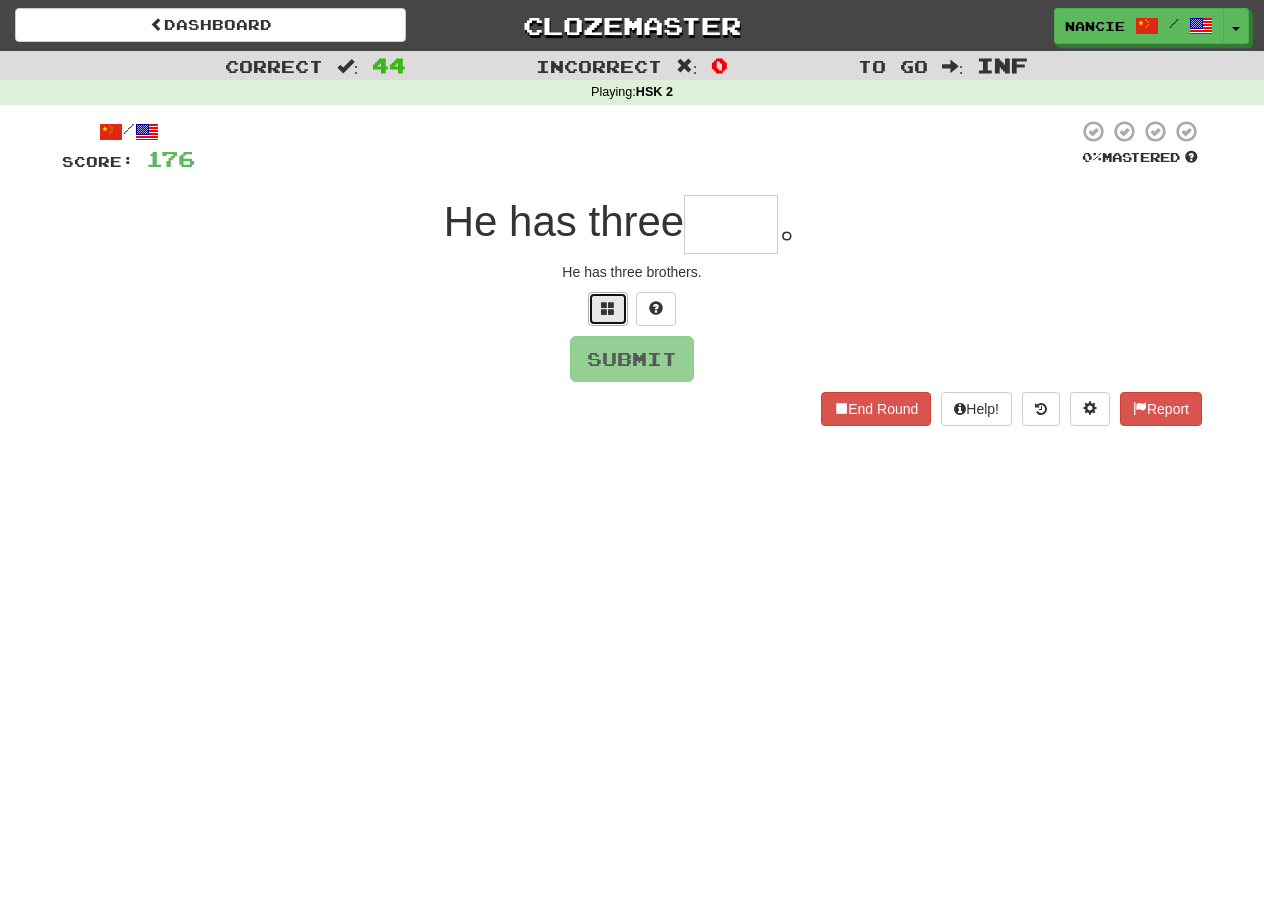 click at bounding box center [608, 309] 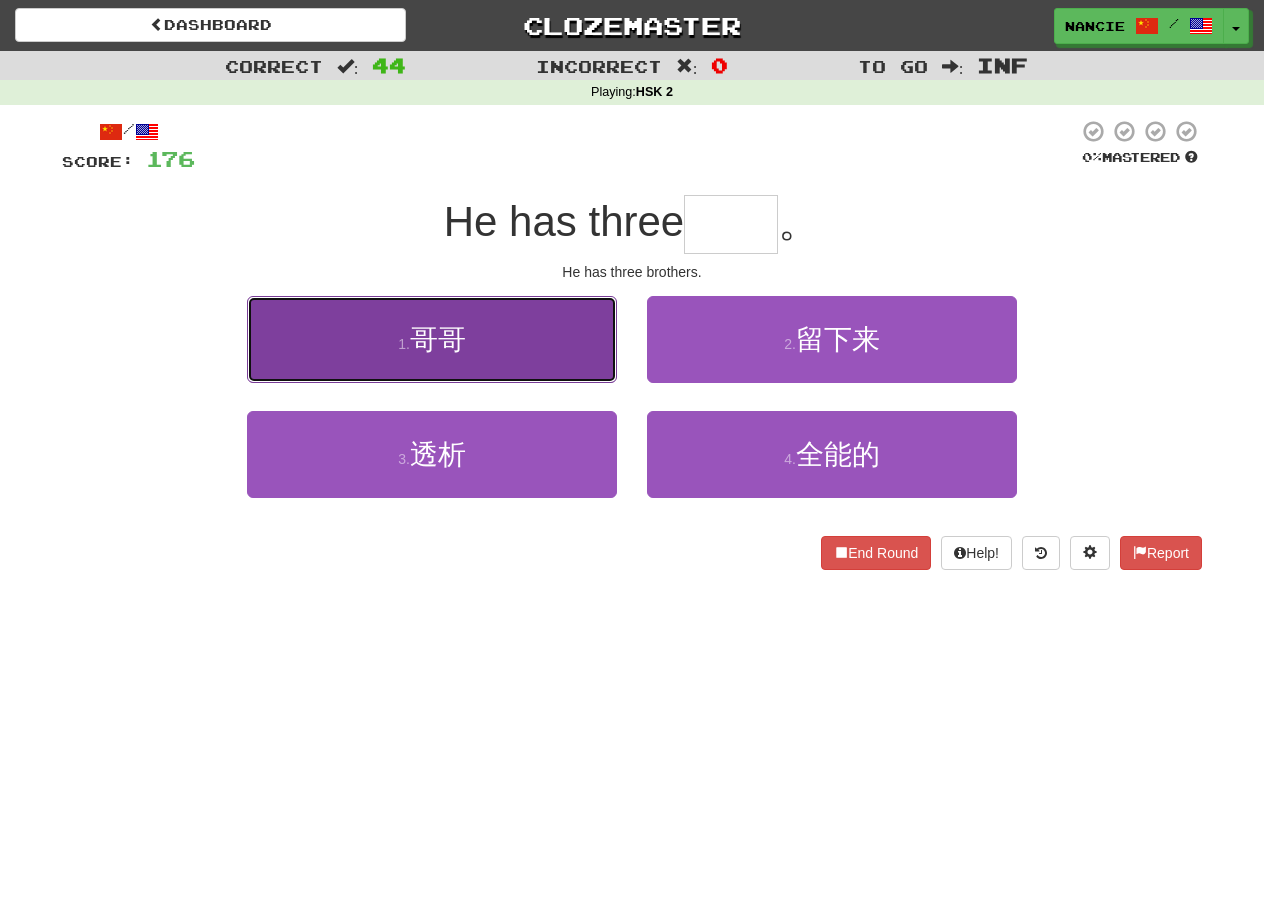 click on "1 .  哥哥" at bounding box center (432, 339) 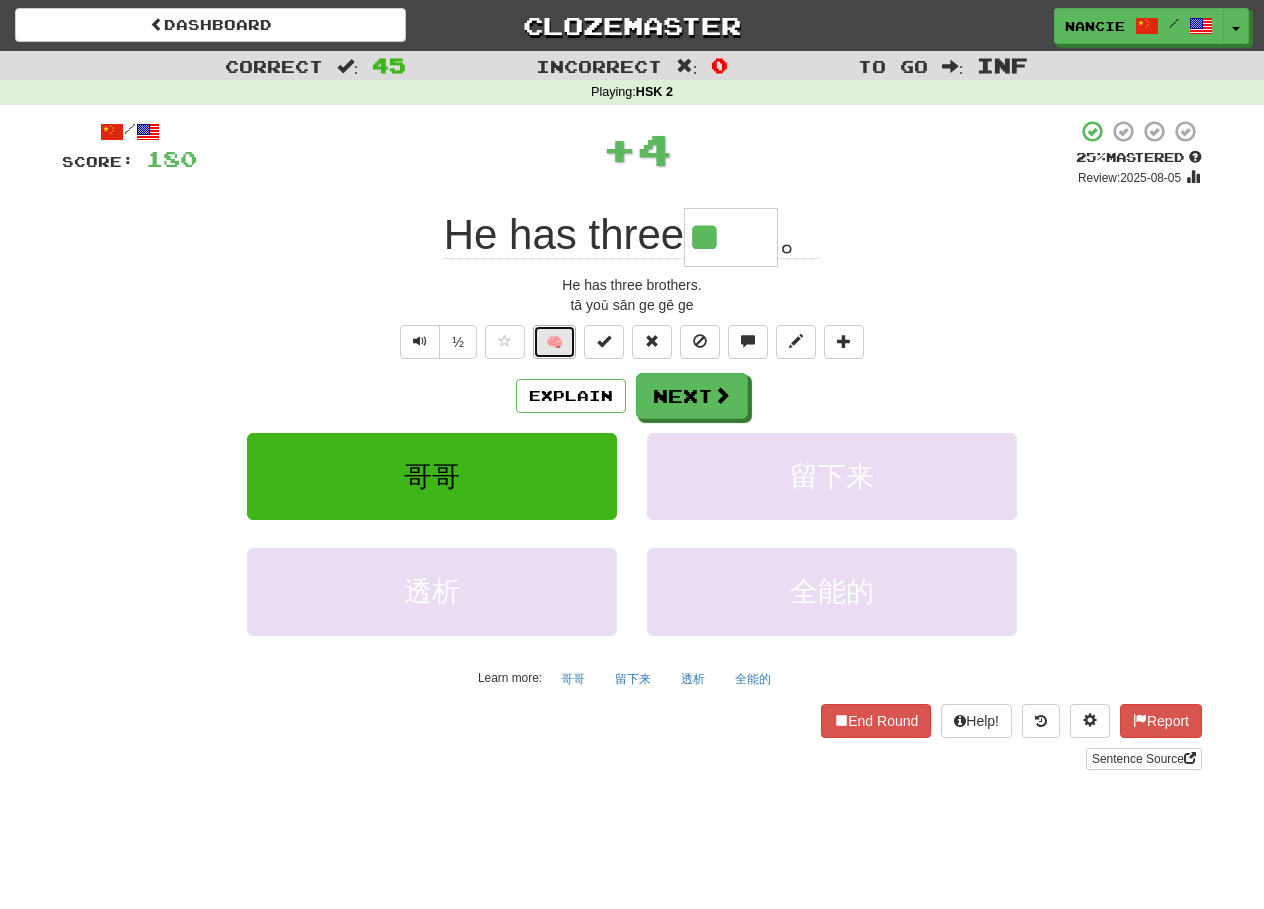 click on "🧠" at bounding box center [554, 342] 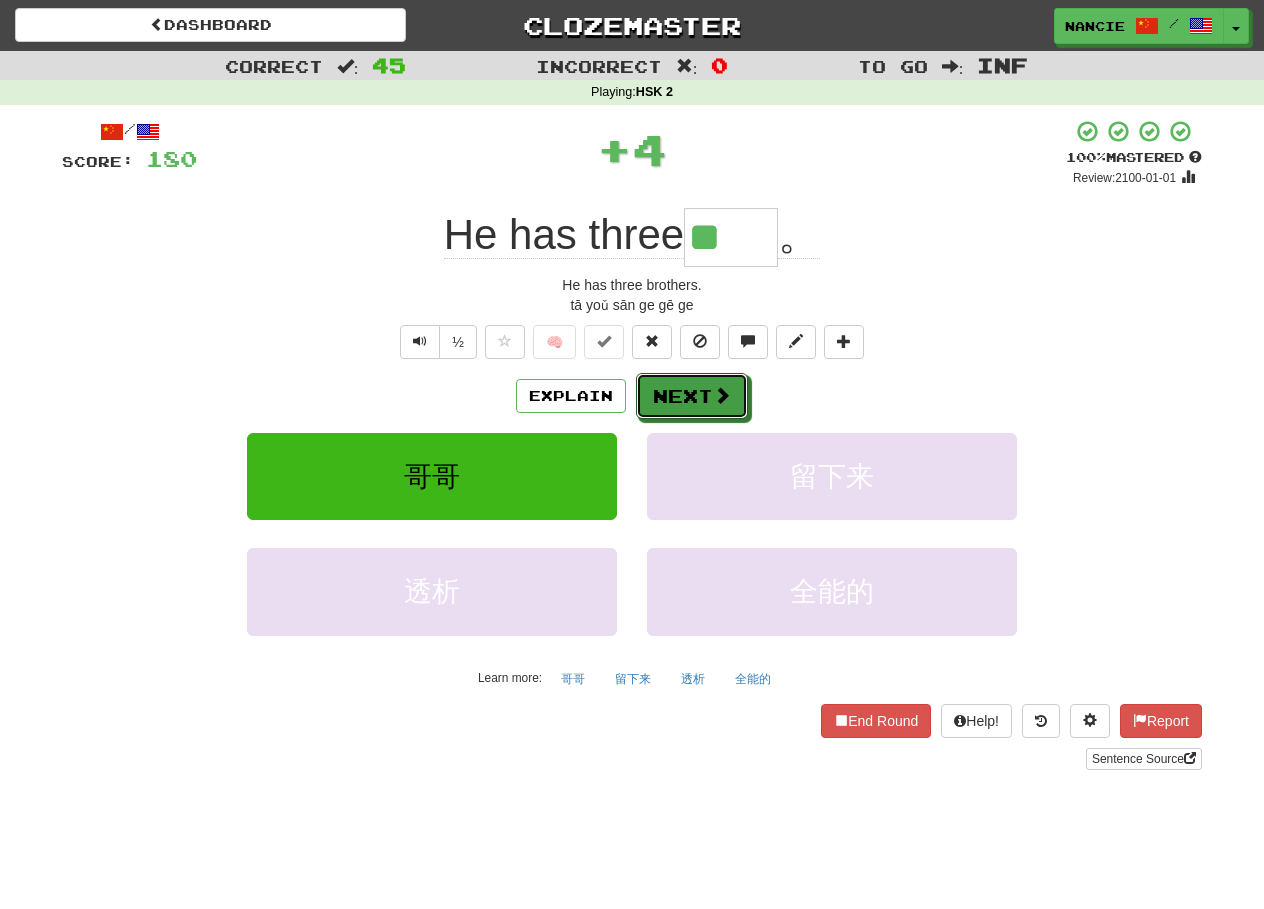 click on "Next" at bounding box center (692, 396) 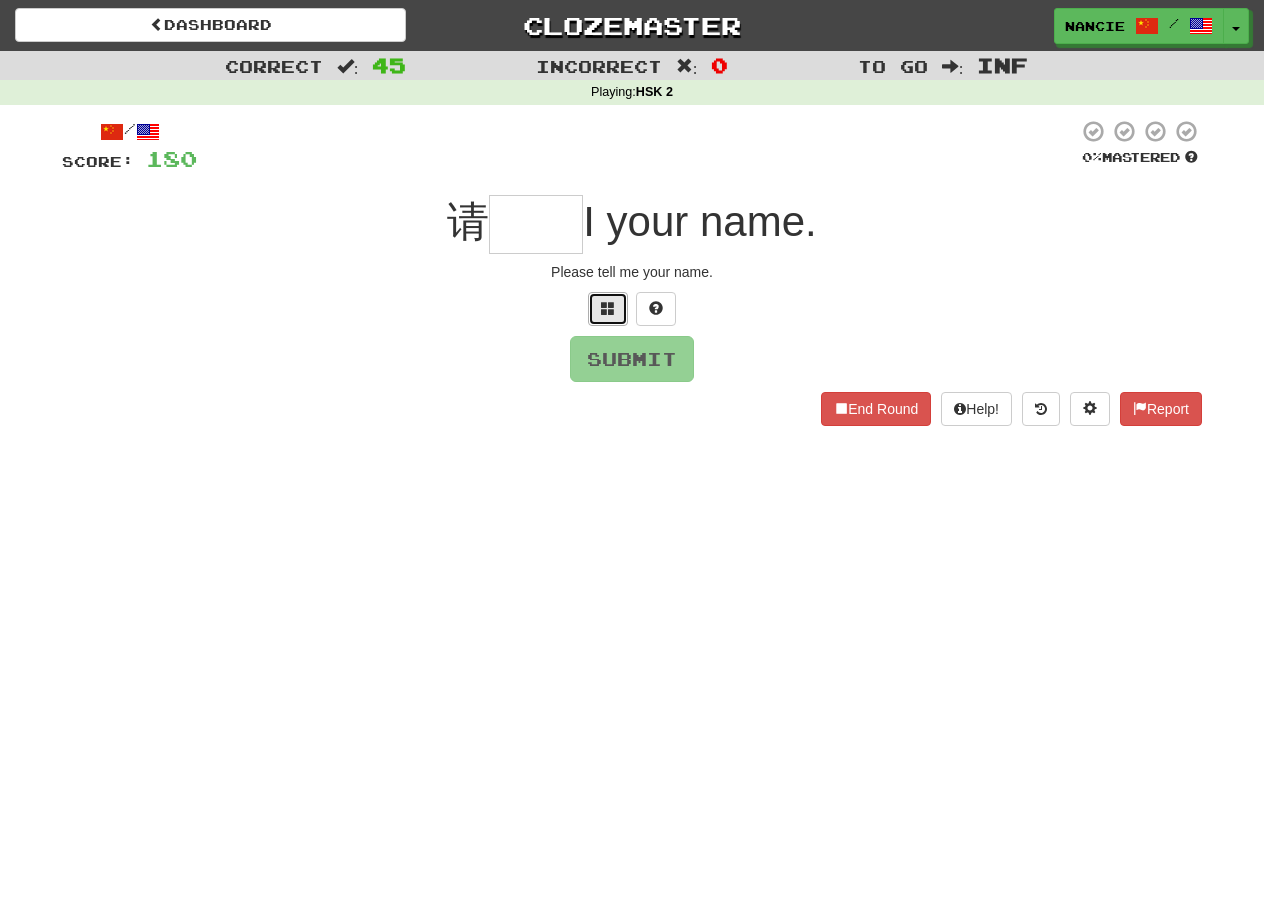 click at bounding box center (608, 309) 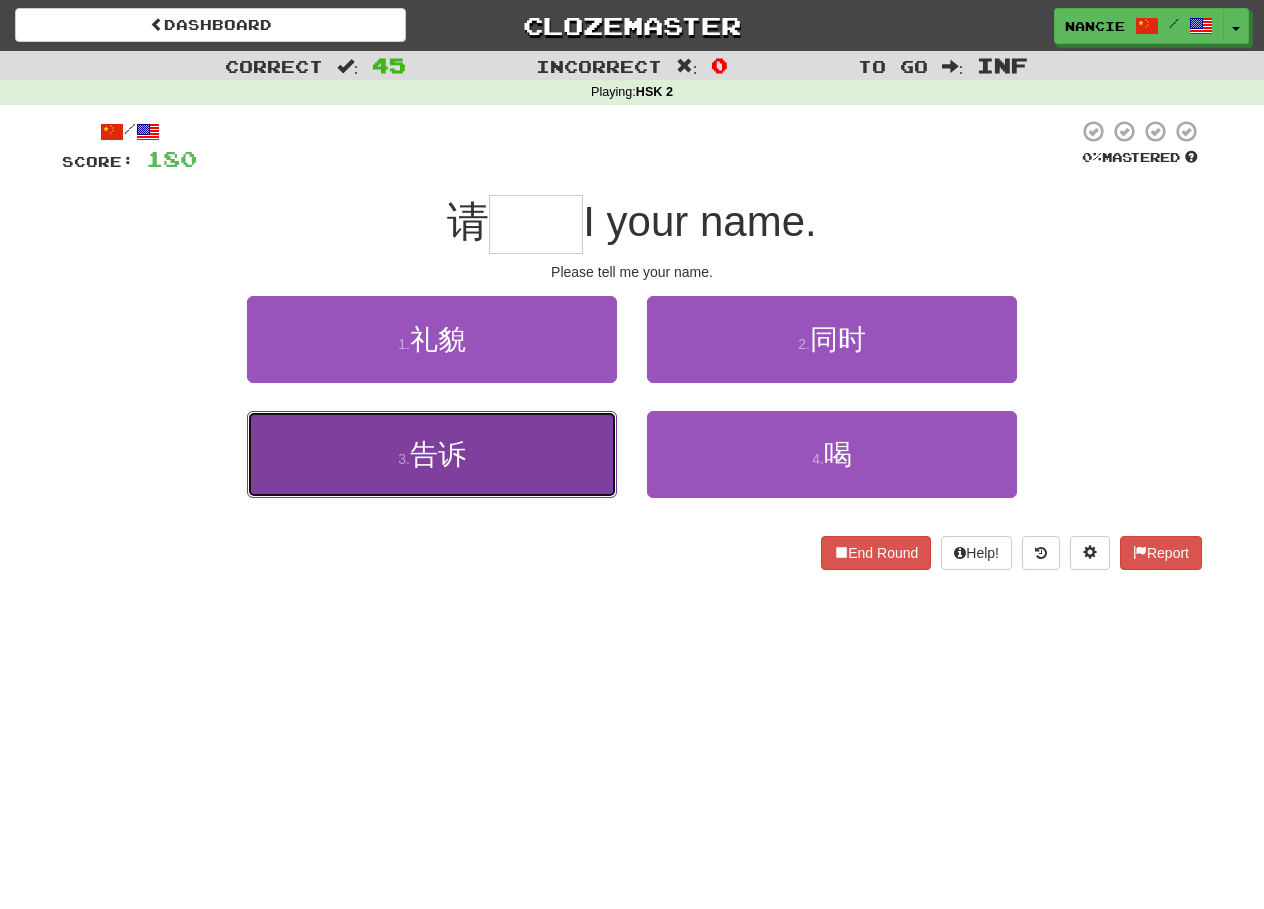 click on "3 .  告诉" at bounding box center (432, 454) 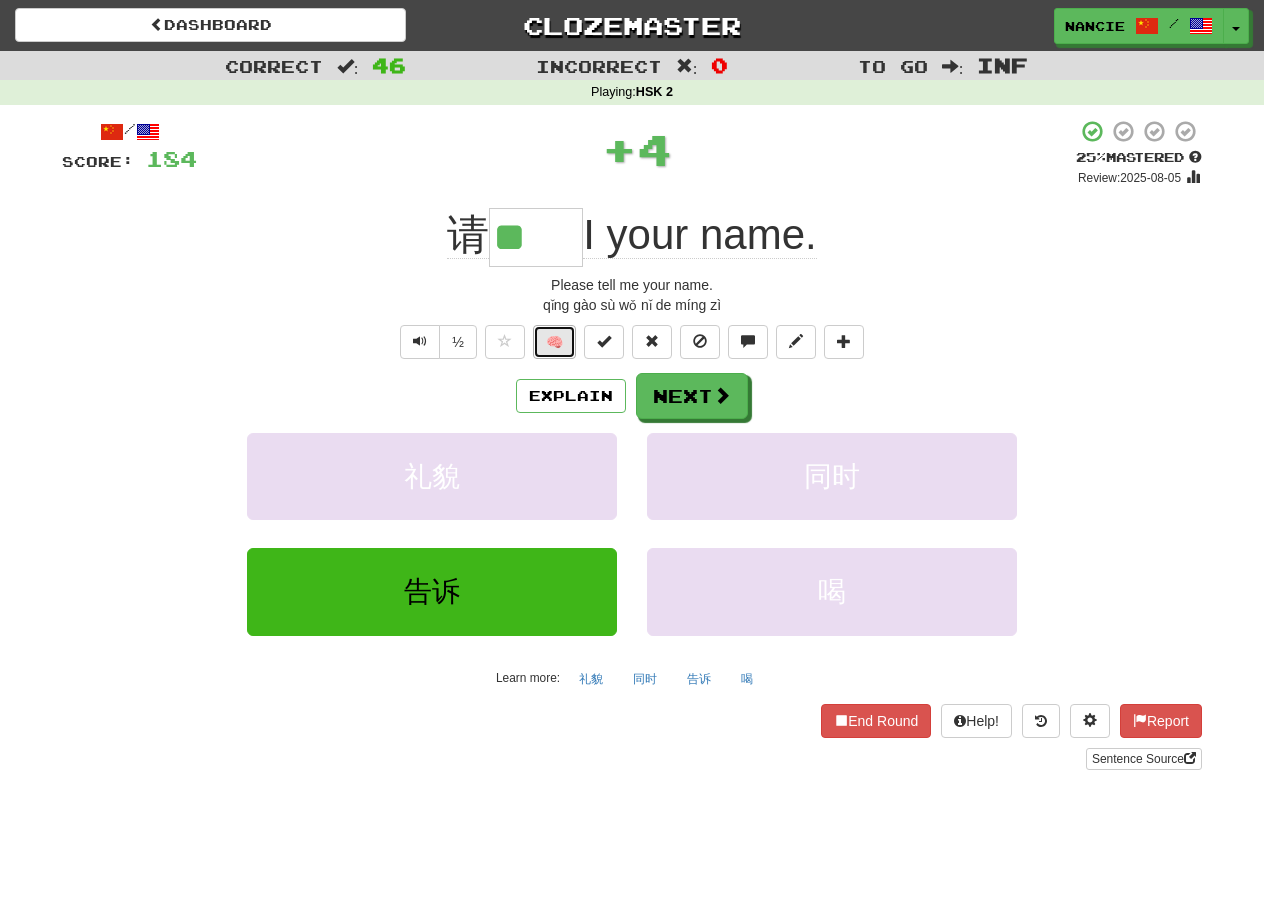 click on "🧠" at bounding box center [554, 342] 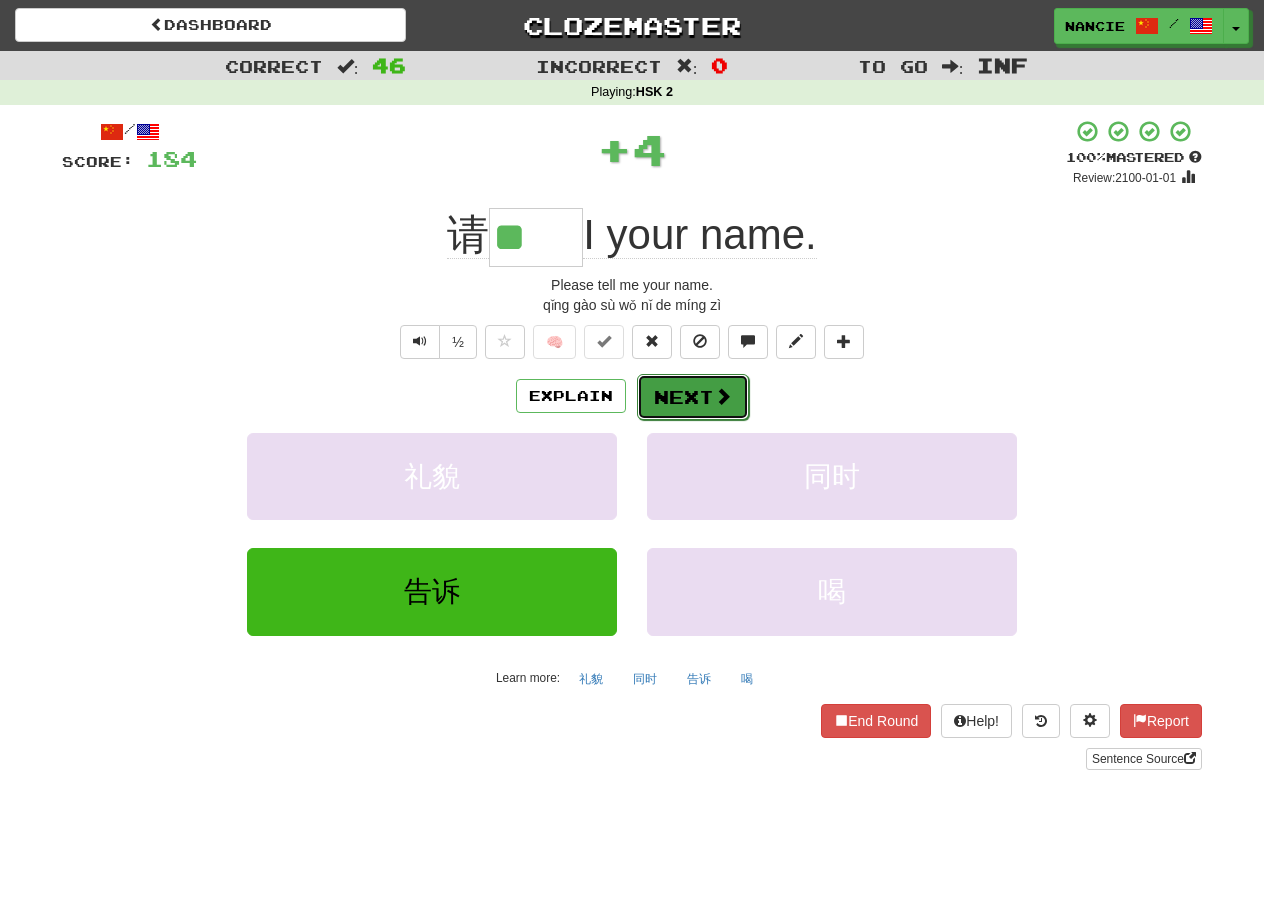 click on "Next" at bounding box center (693, 397) 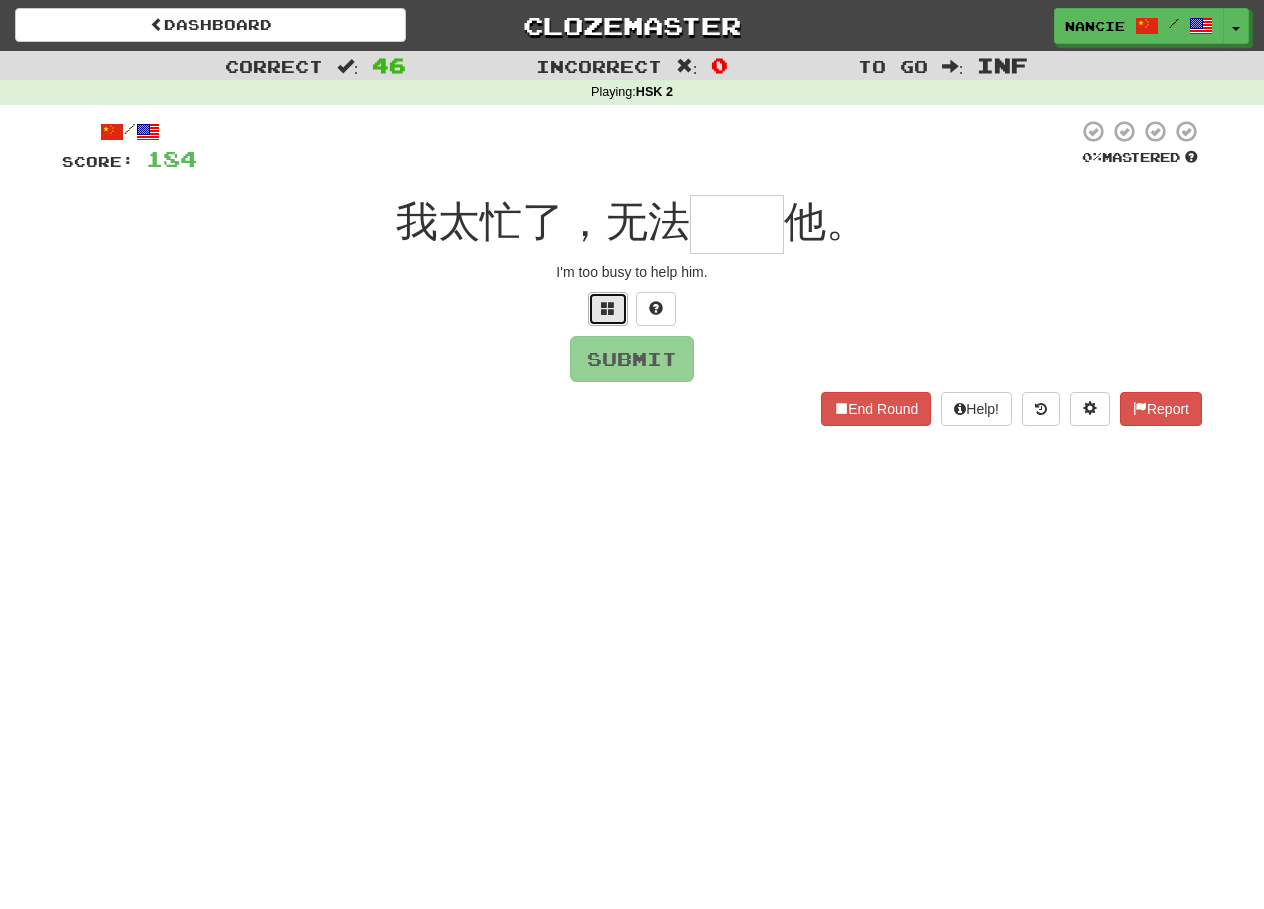 click at bounding box center (608, 309) 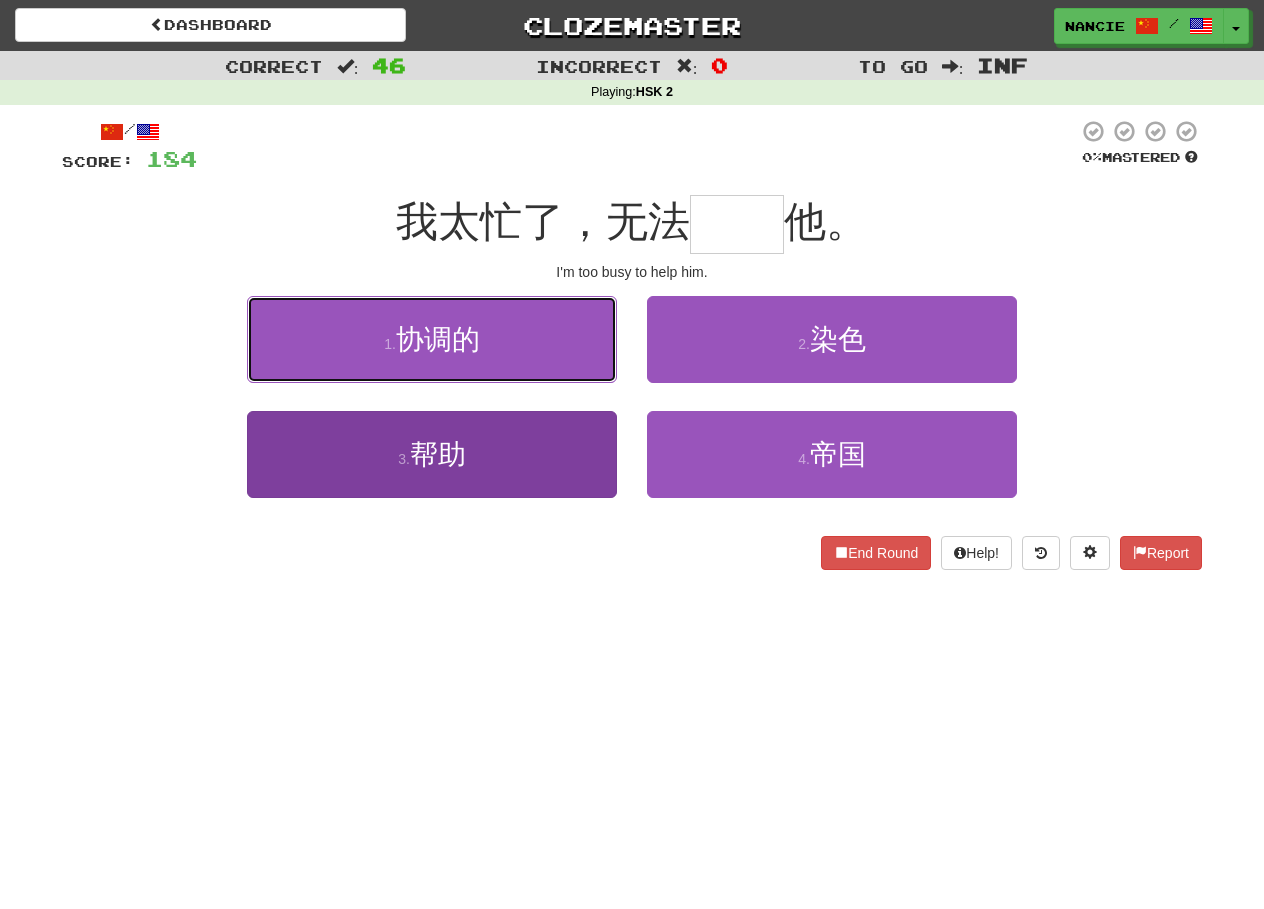 drag, startPoint x: 551, startPoint y: 348, endPoint x: 422, endPoint y: 490, distance: 191.8463 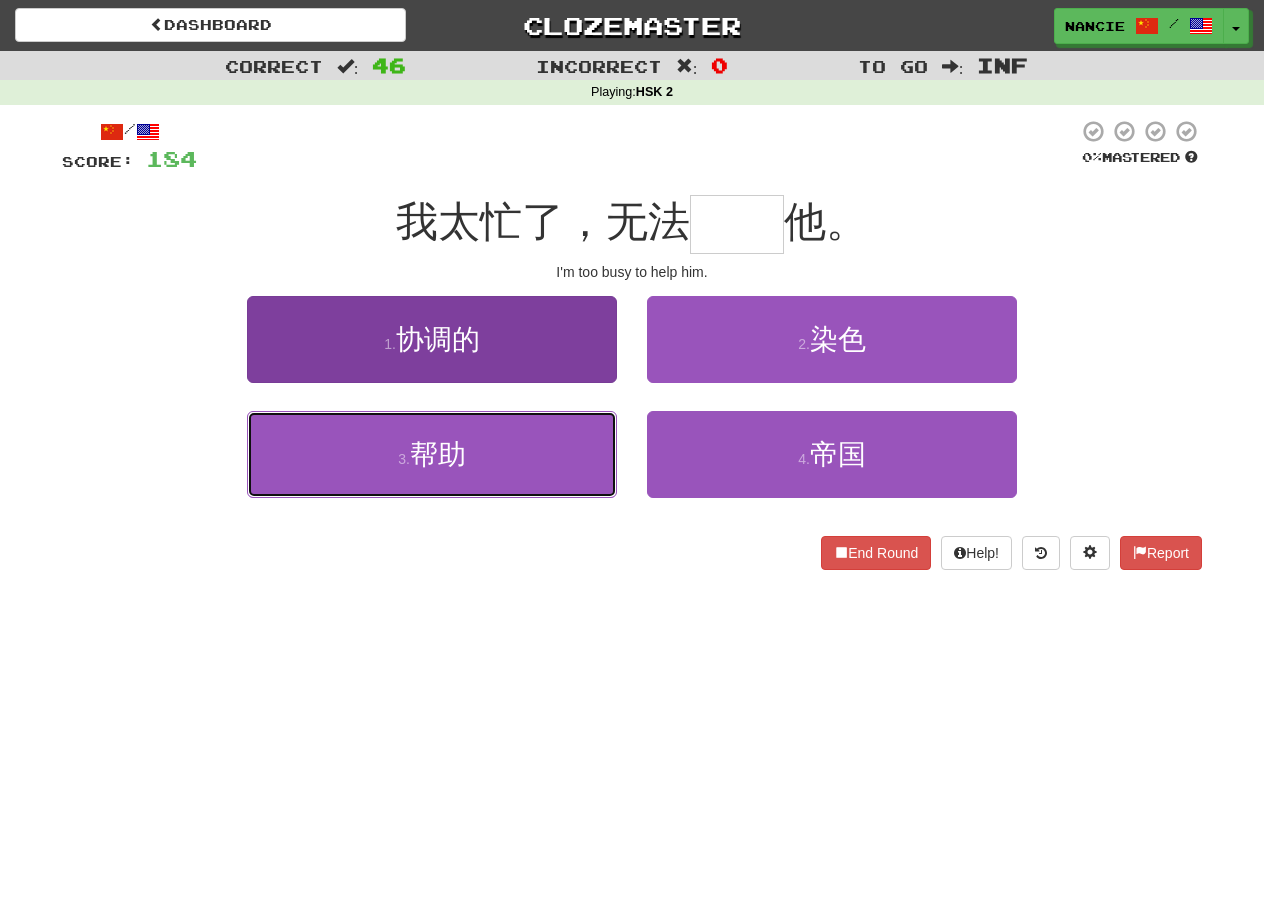 click on "3 .  帮助" at bounding box center (432, 454) 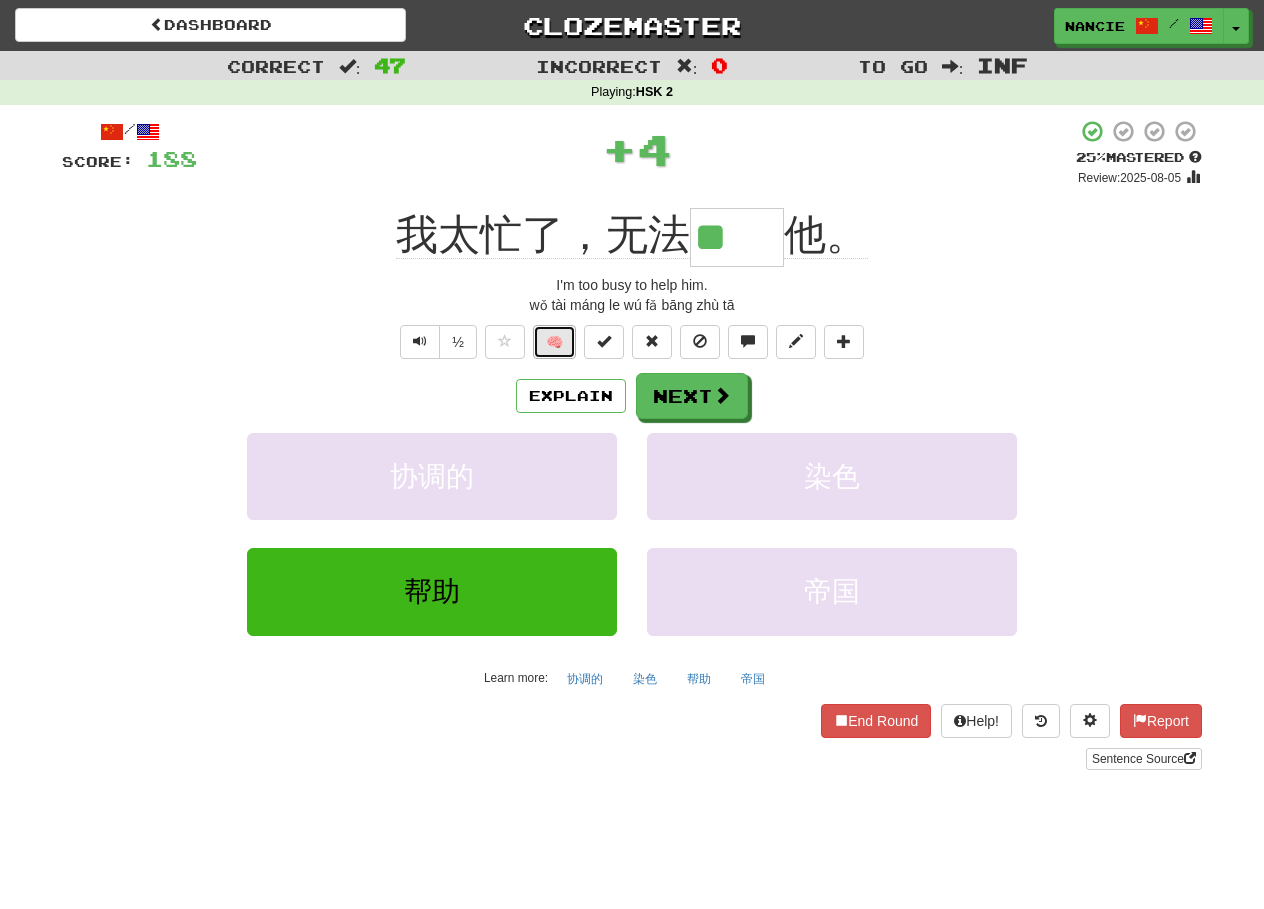 click on "🧠" at bounding box center (554, 342) 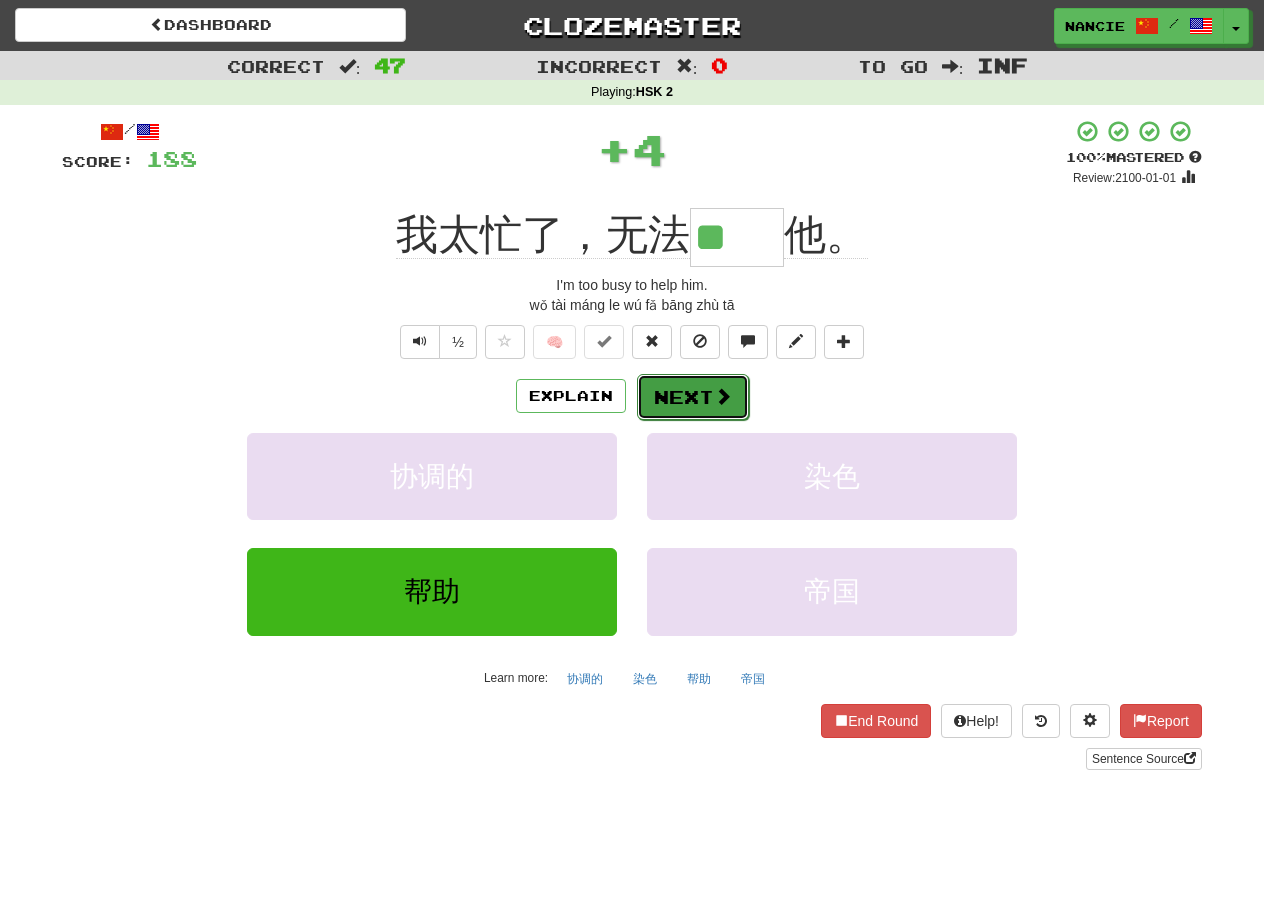 click on "Next" at bounding box center (693, 397) 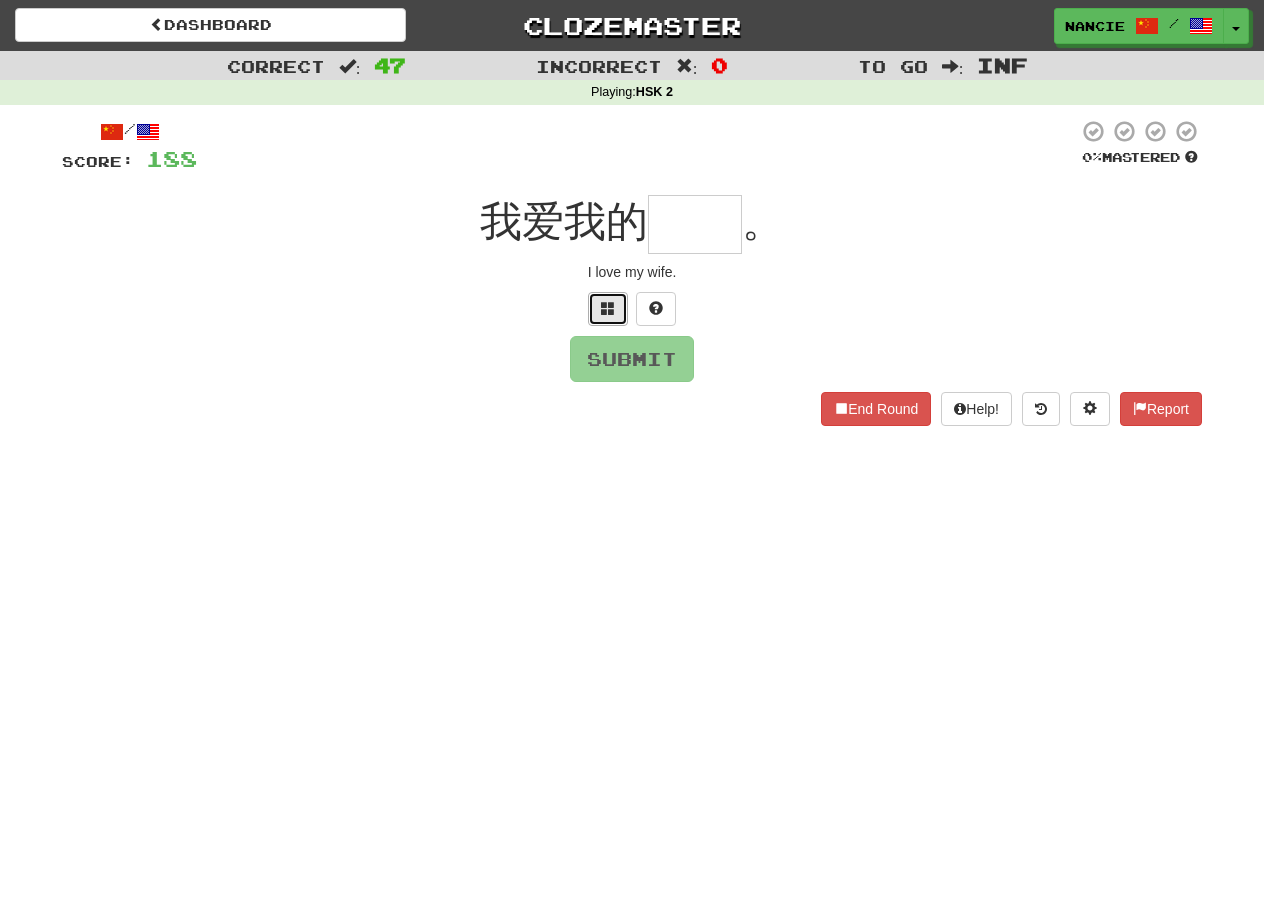 click at bounding box center (608, 309) 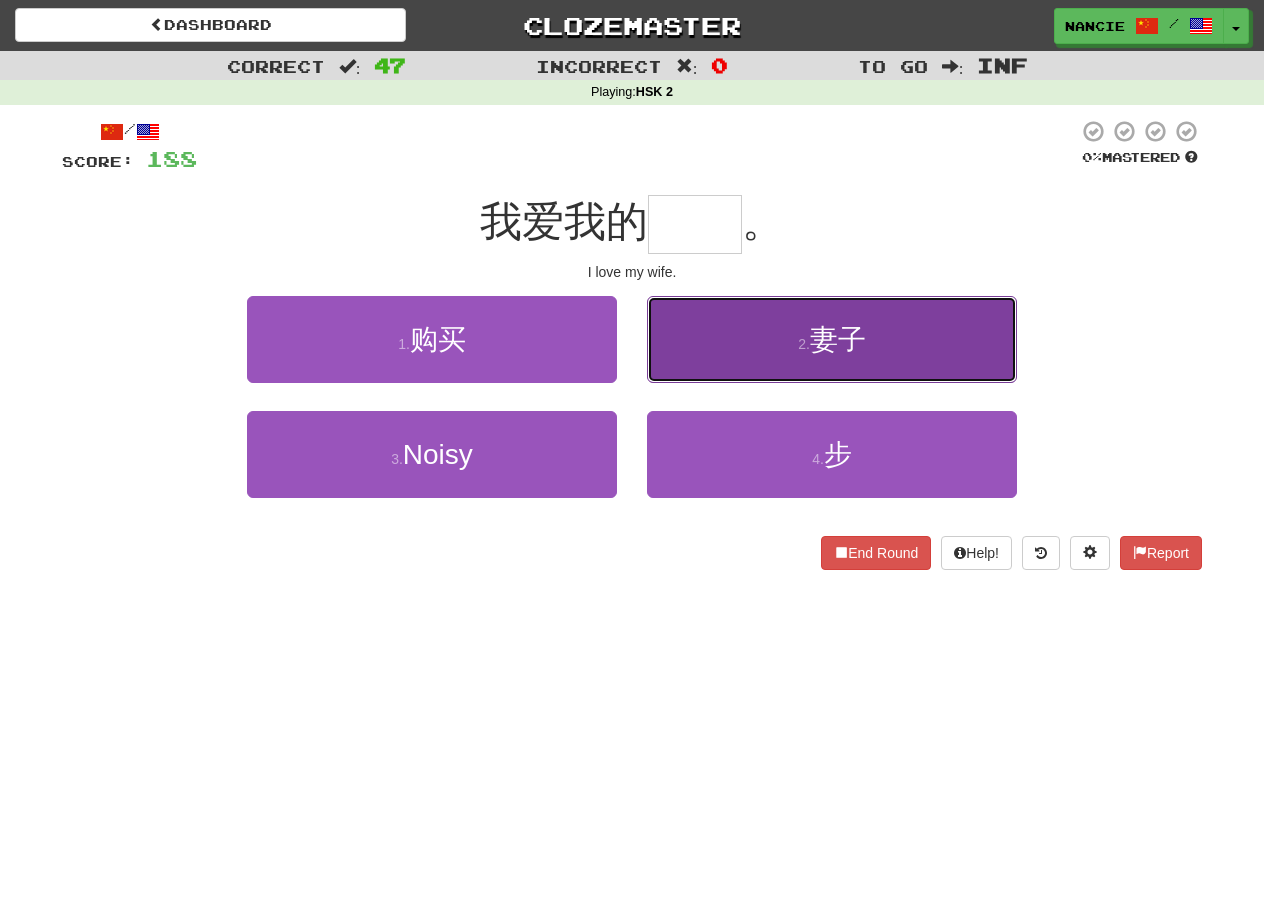 click on "2 .  妻子" at bounding box center [832, 339] 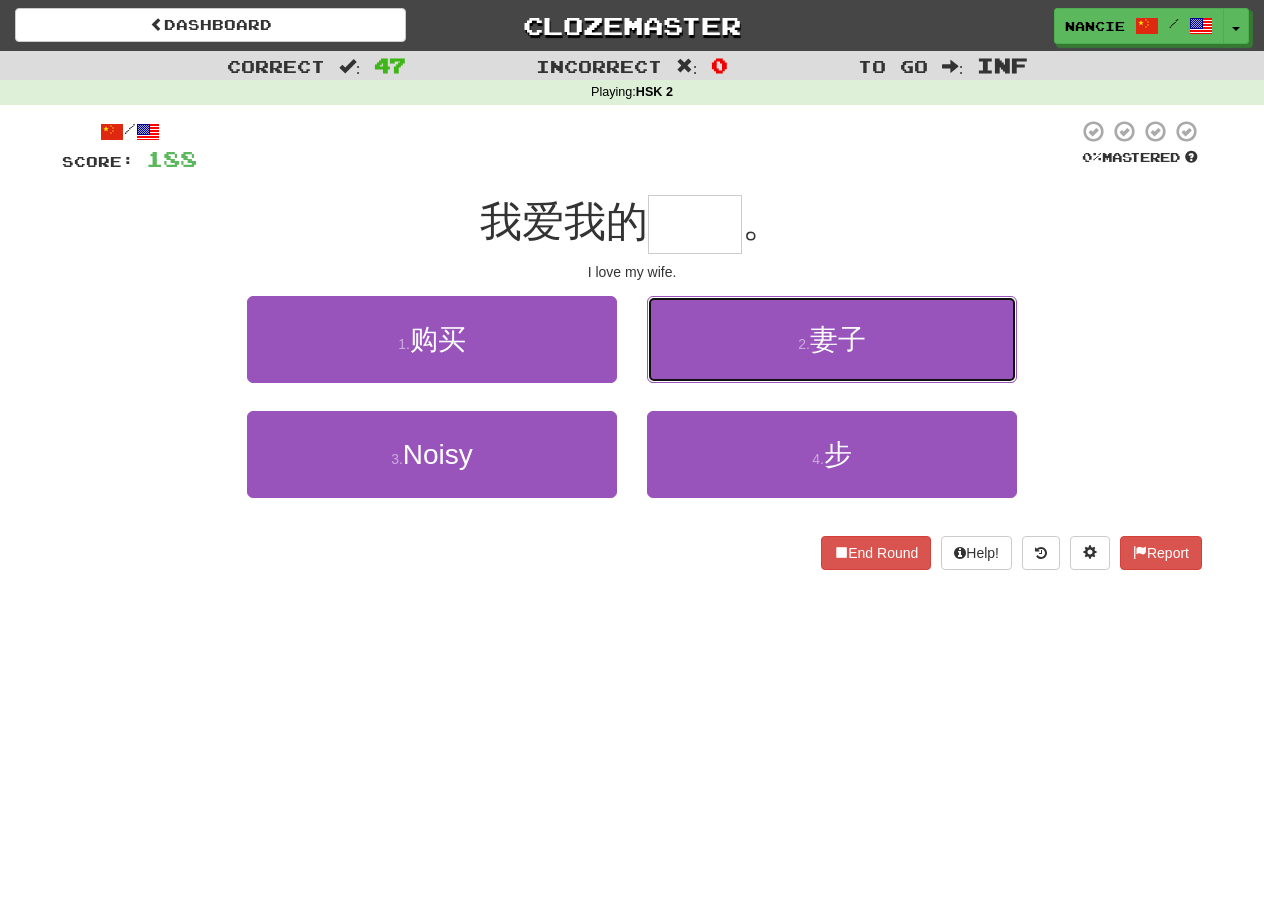 type on "**" 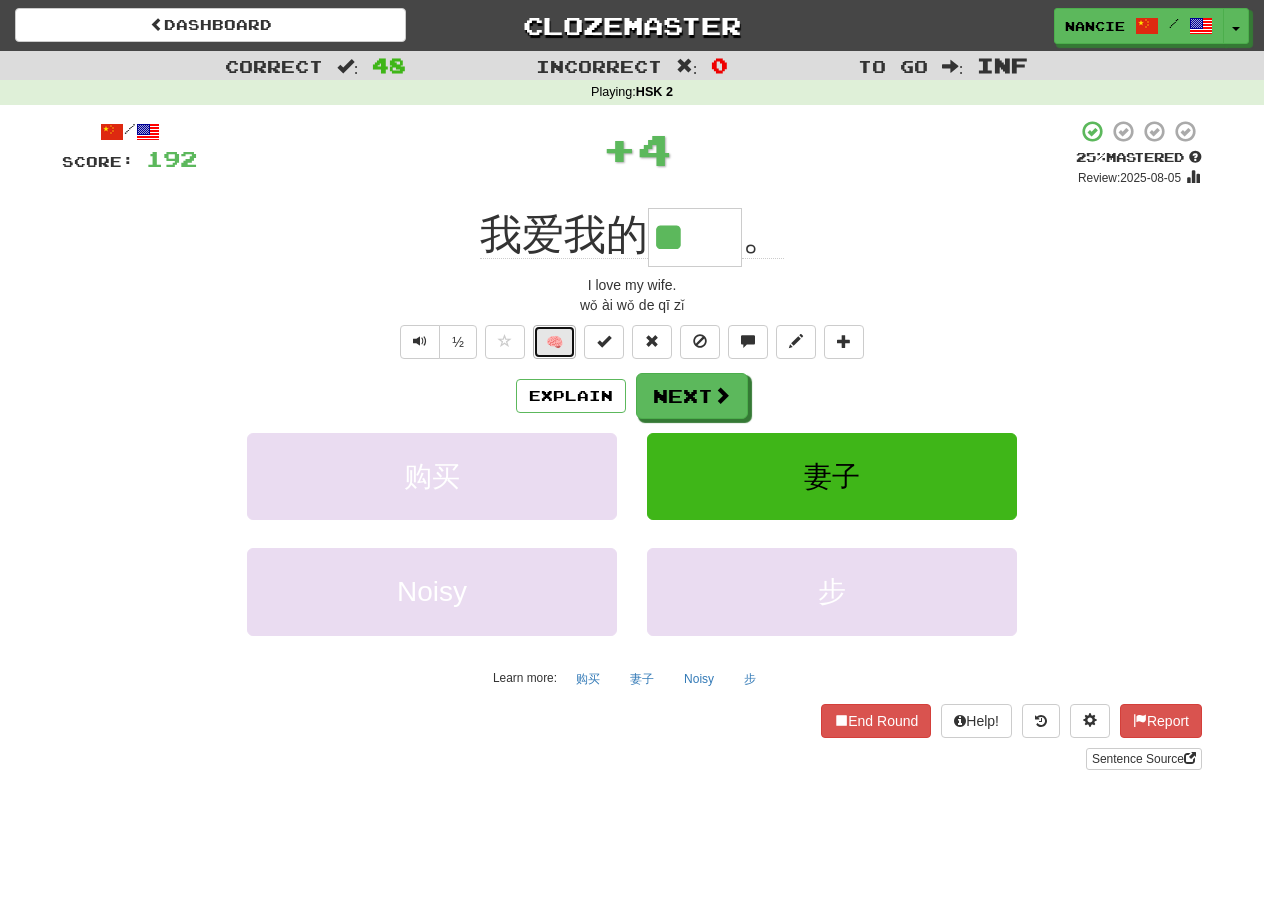 click on "🧠" at bounding box center (554, 342) 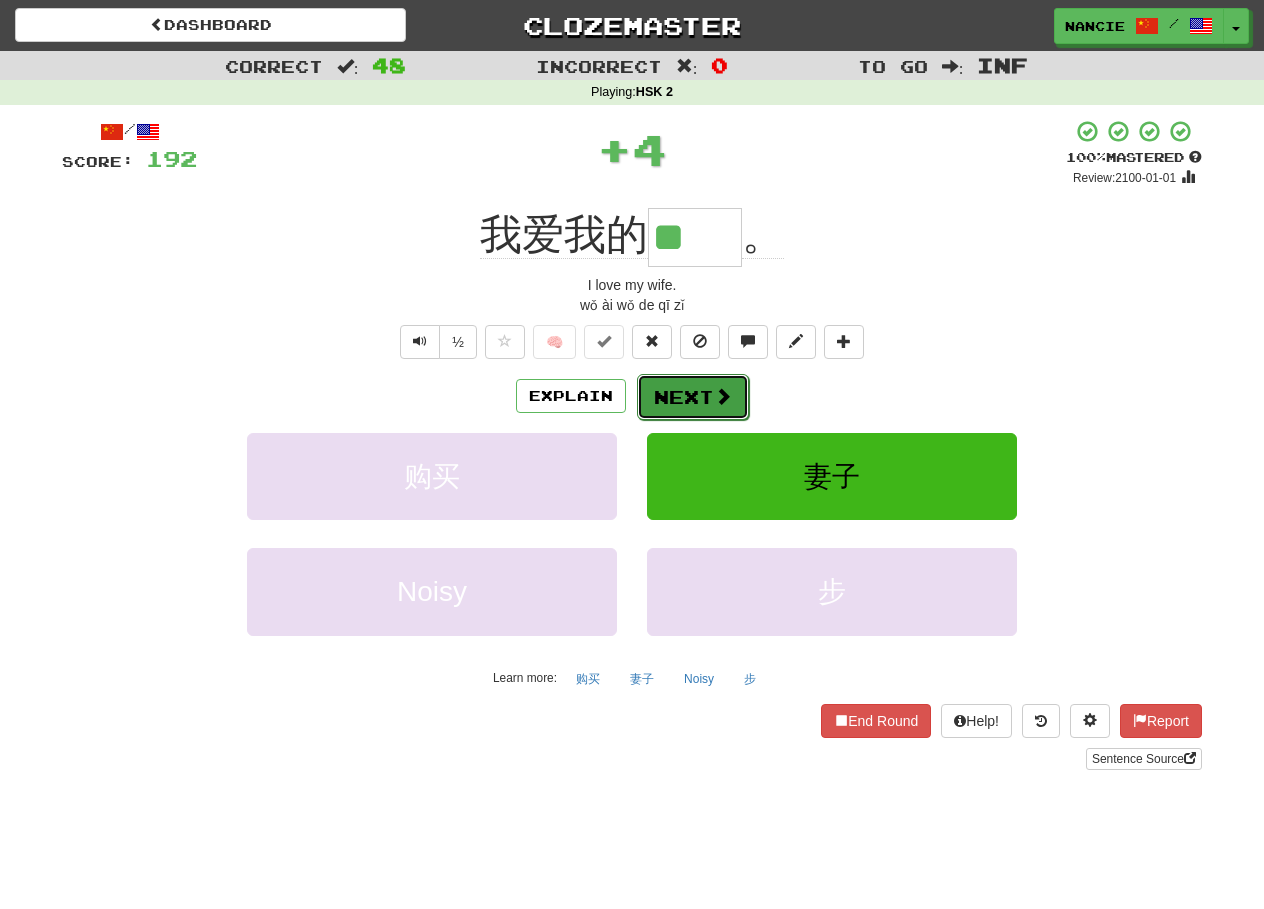 click on "Next" at bounding box center (693, 397) 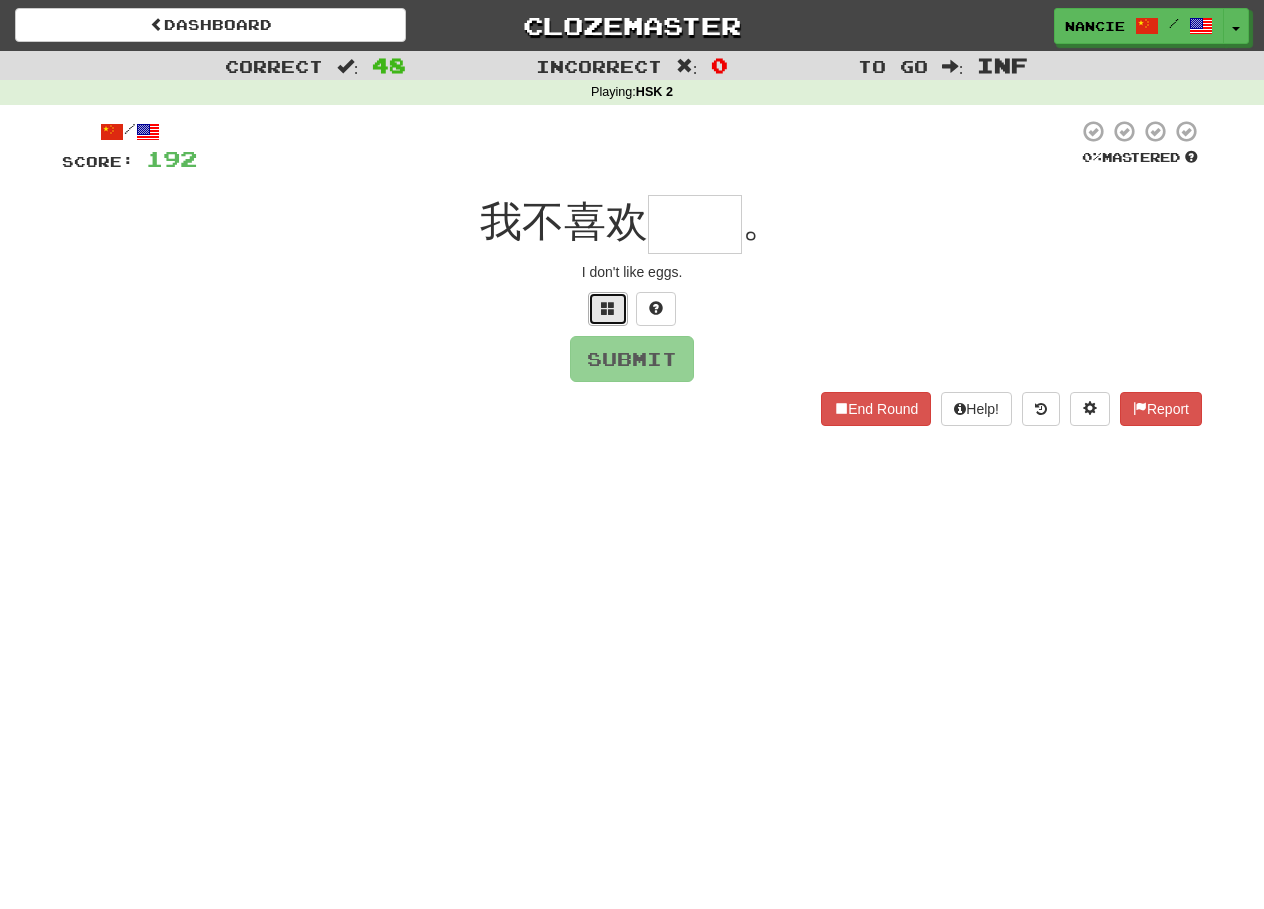 click at bounding box center (608, 308) 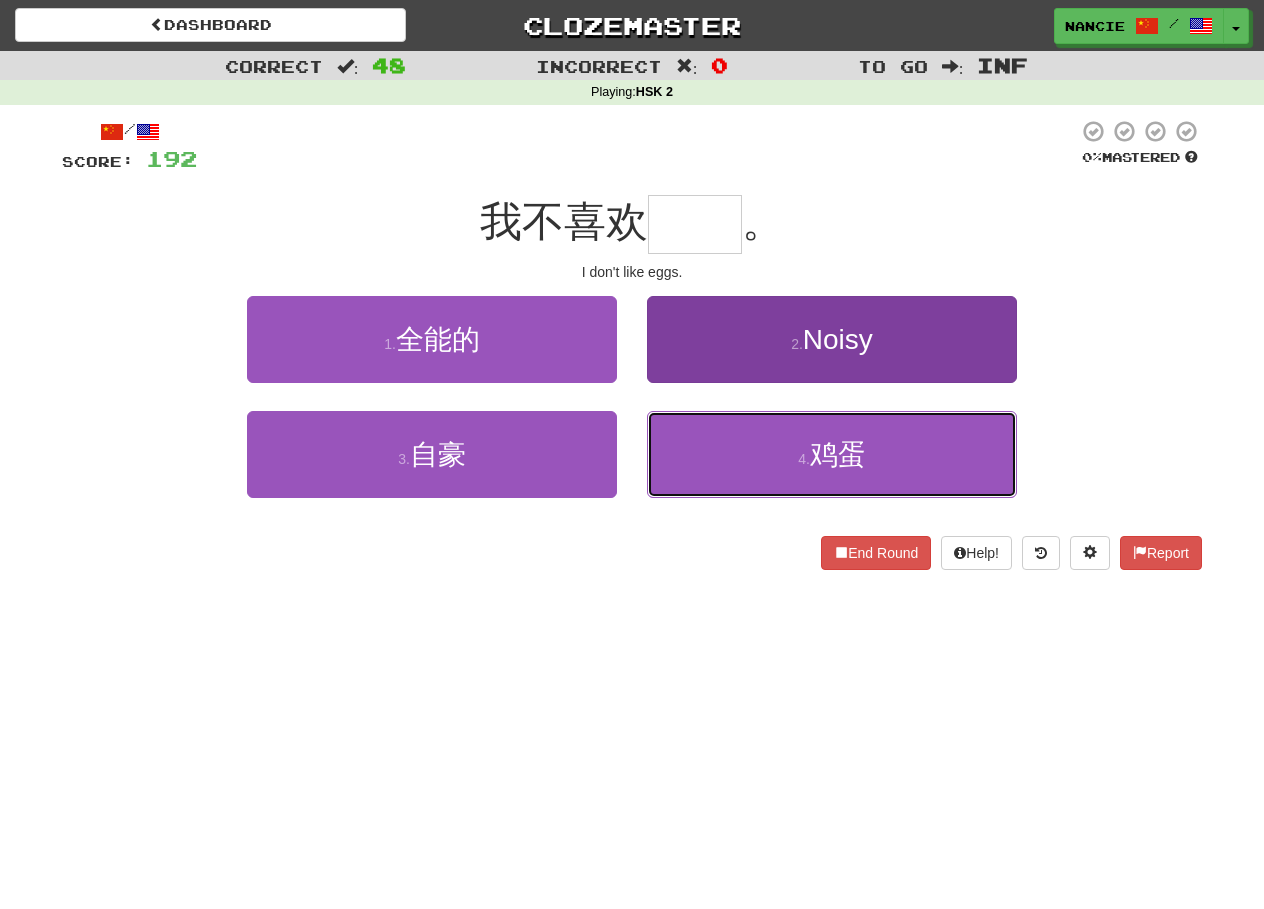click on "4 .  鸡蛋" at bounding box center [832, 454] 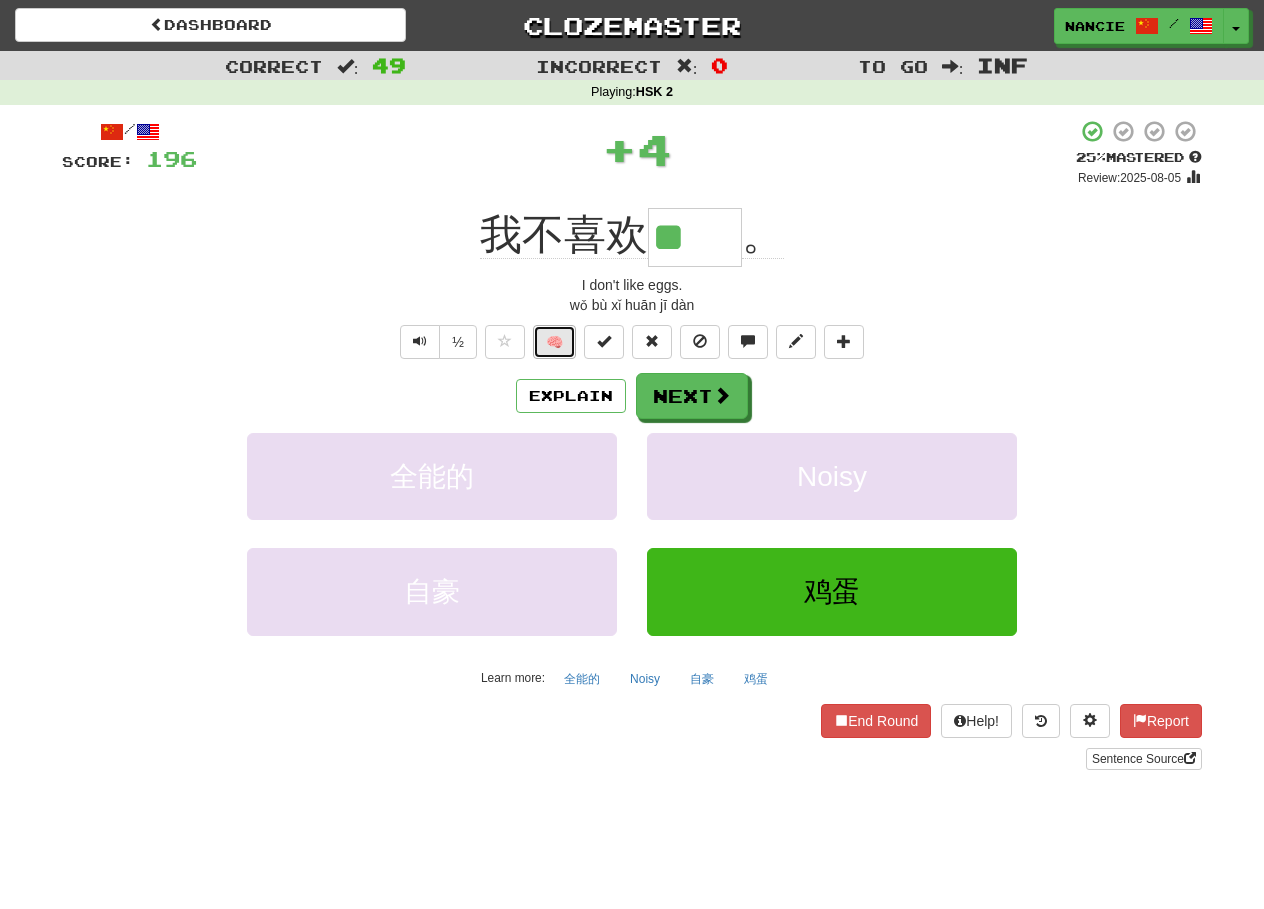 click on "🧠" at bounding box center (554, 342) 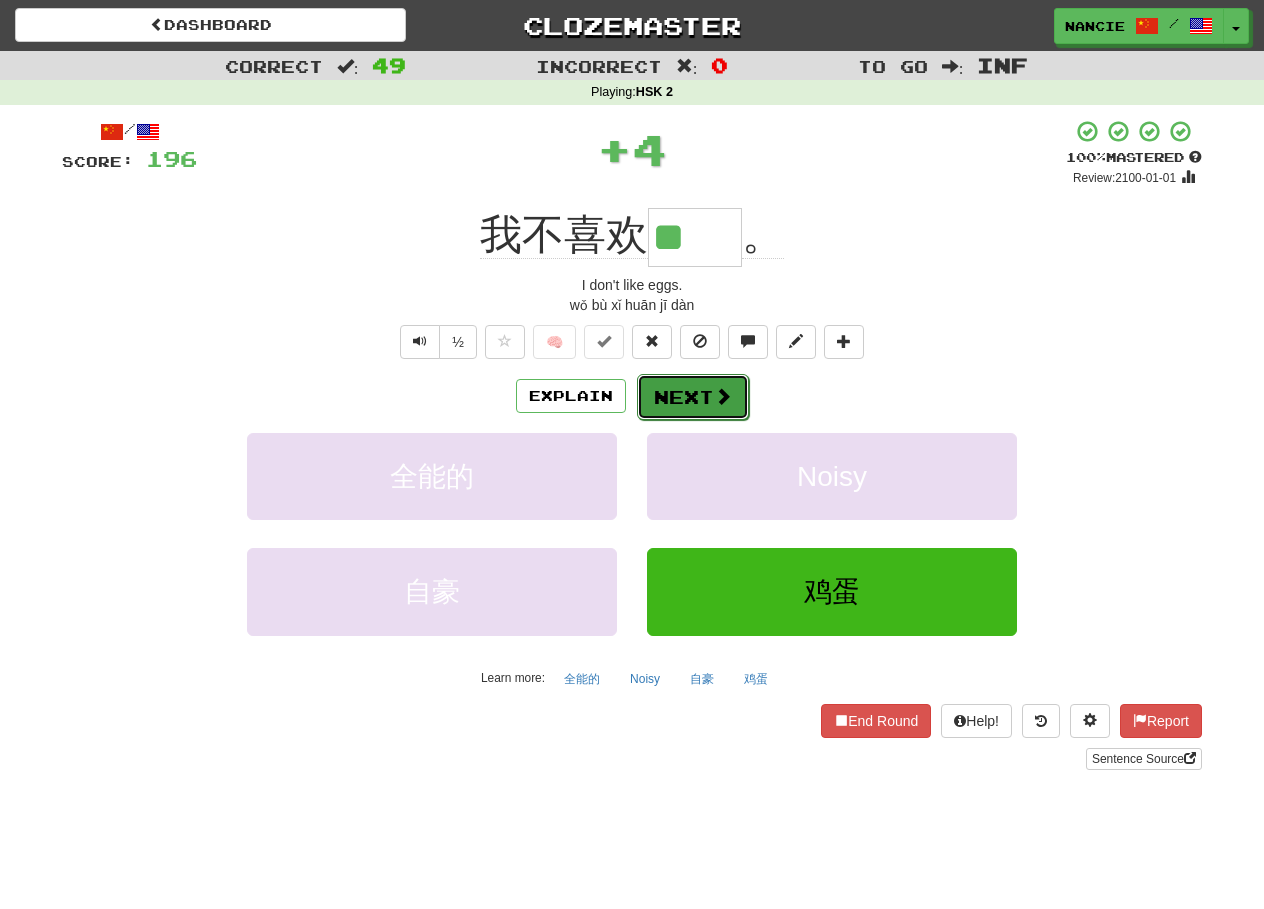 click on "Next" at bounding box center (693, 397) 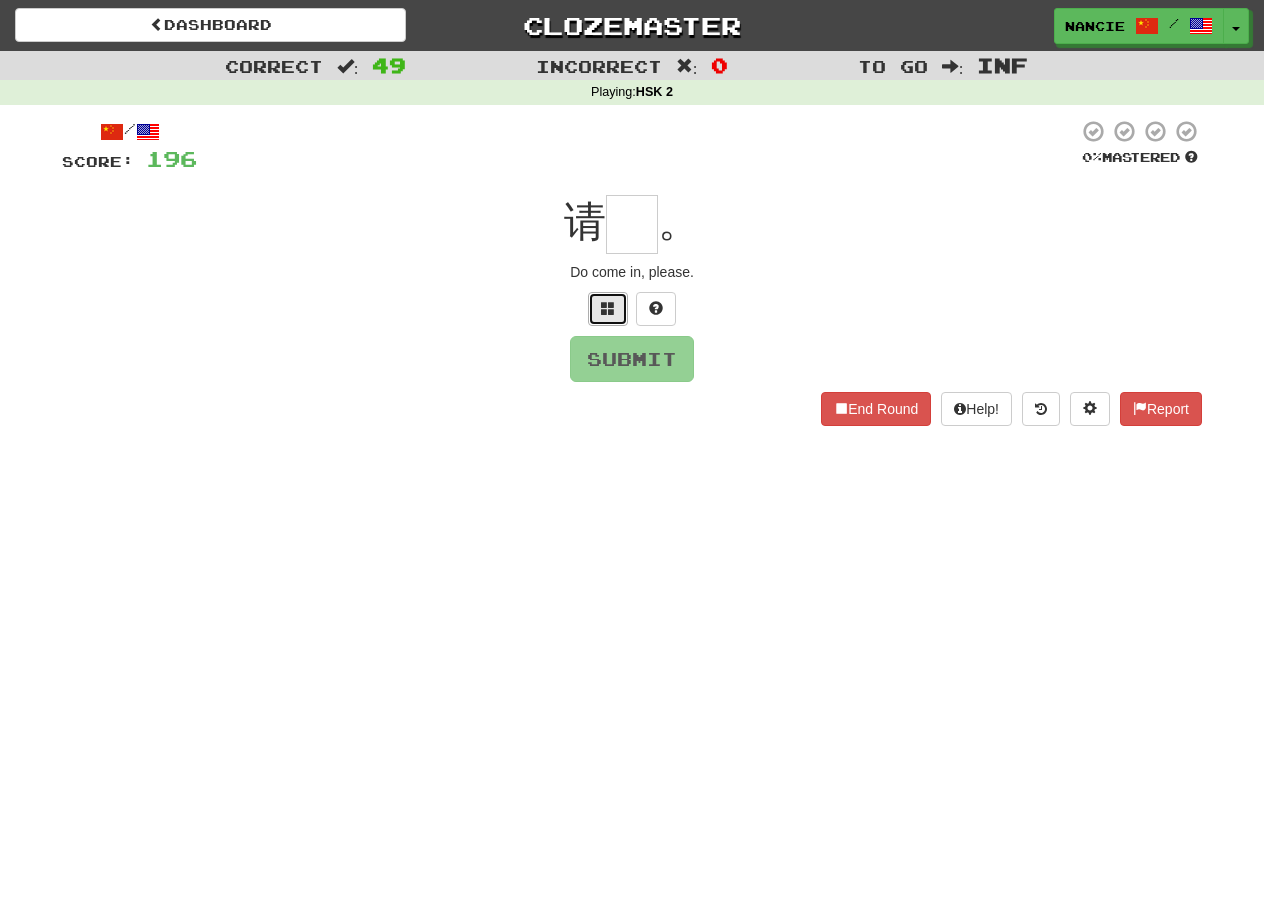 click at bounding box center (608, 309) 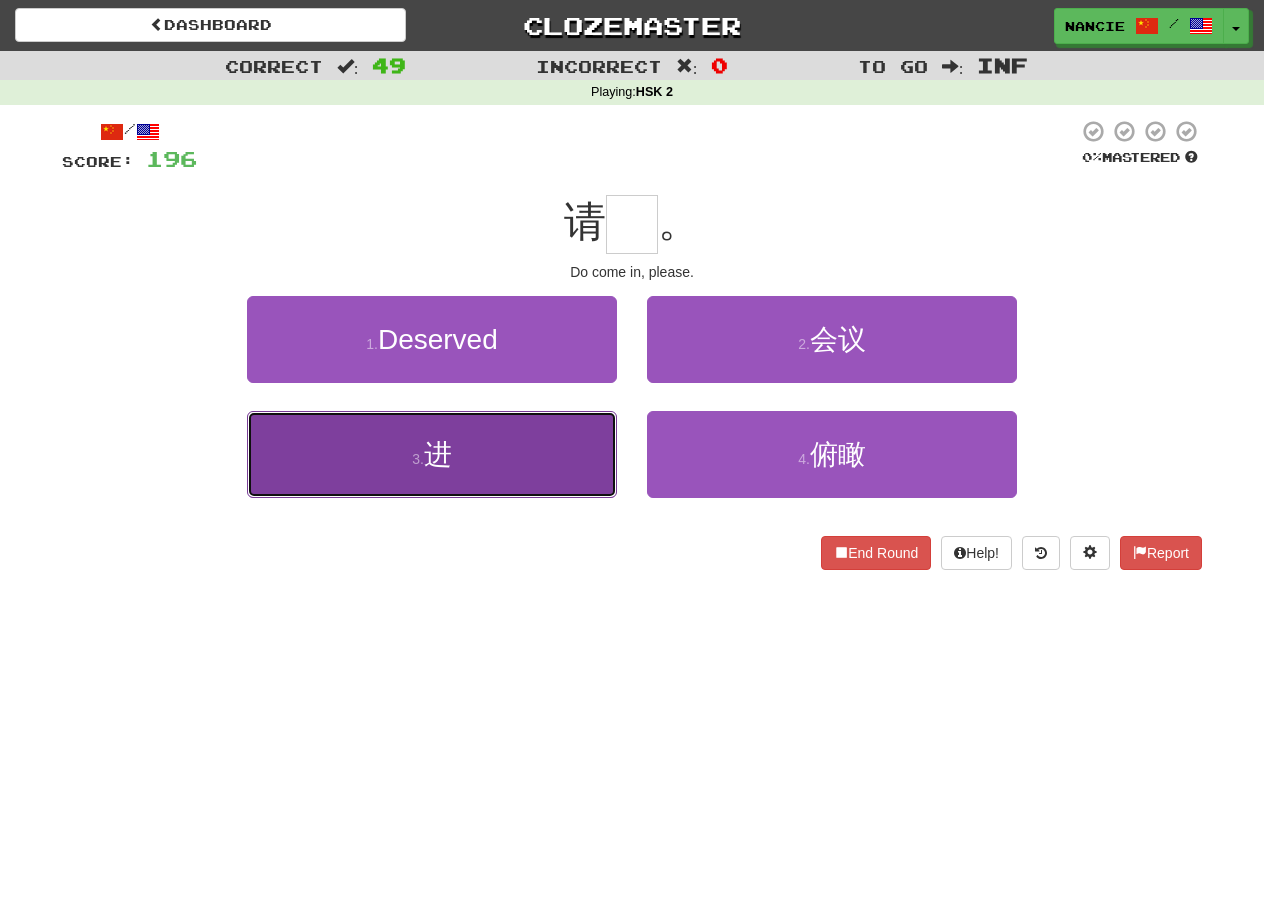 click on "3 .  进" at bounding box center (432, 454) 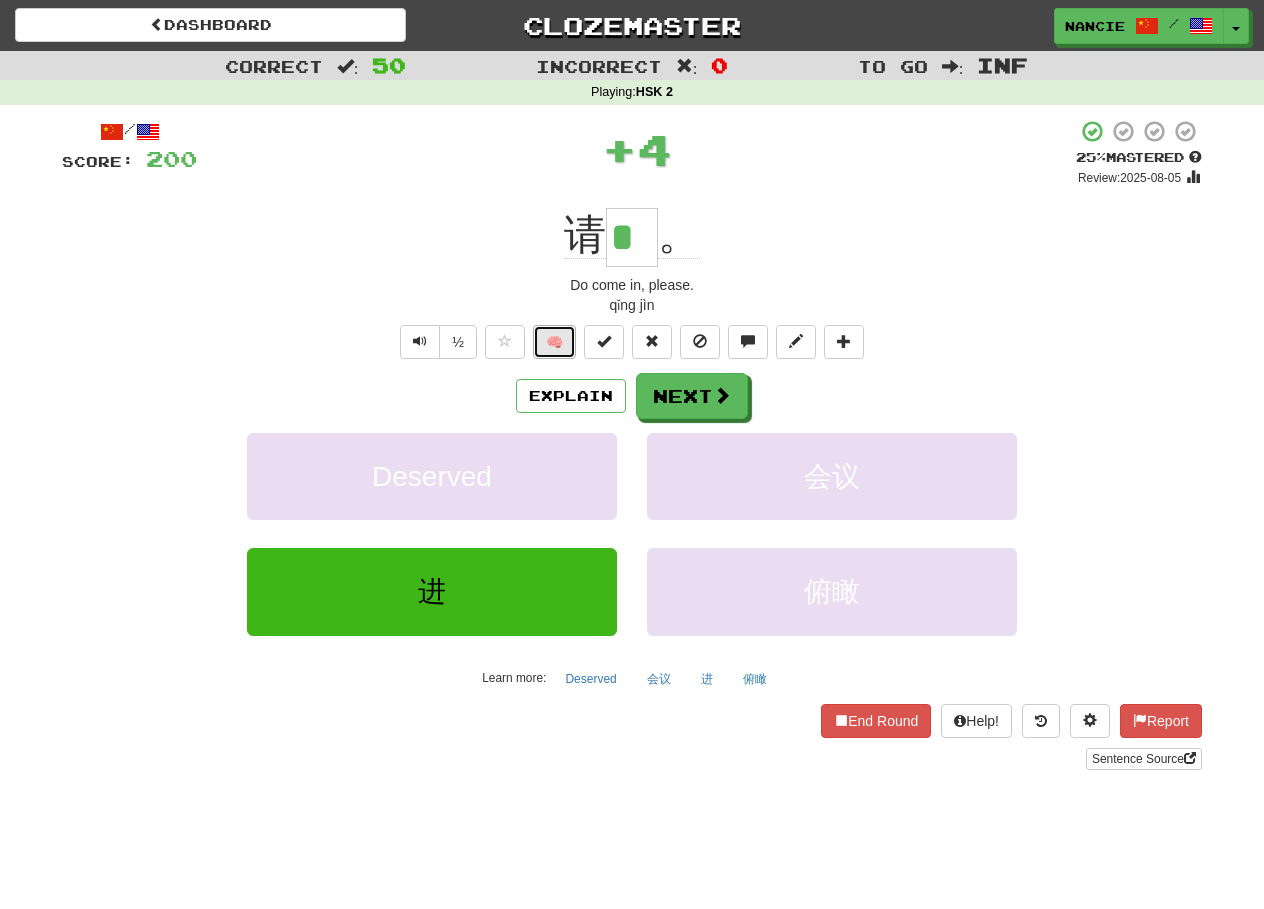 click on "🧠" at bounding box center (554, 342) 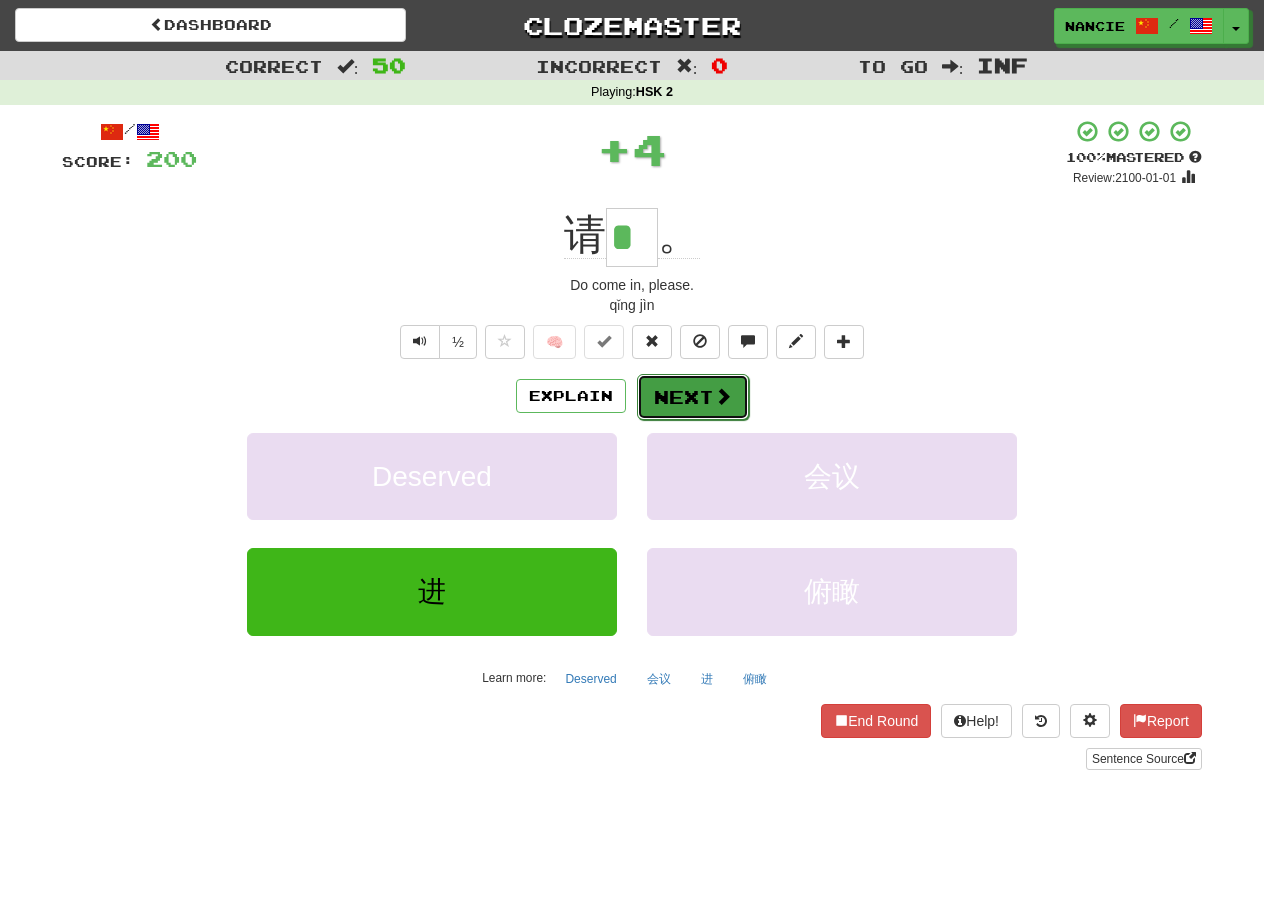 click on "Next" at bounding box center (693, 397) 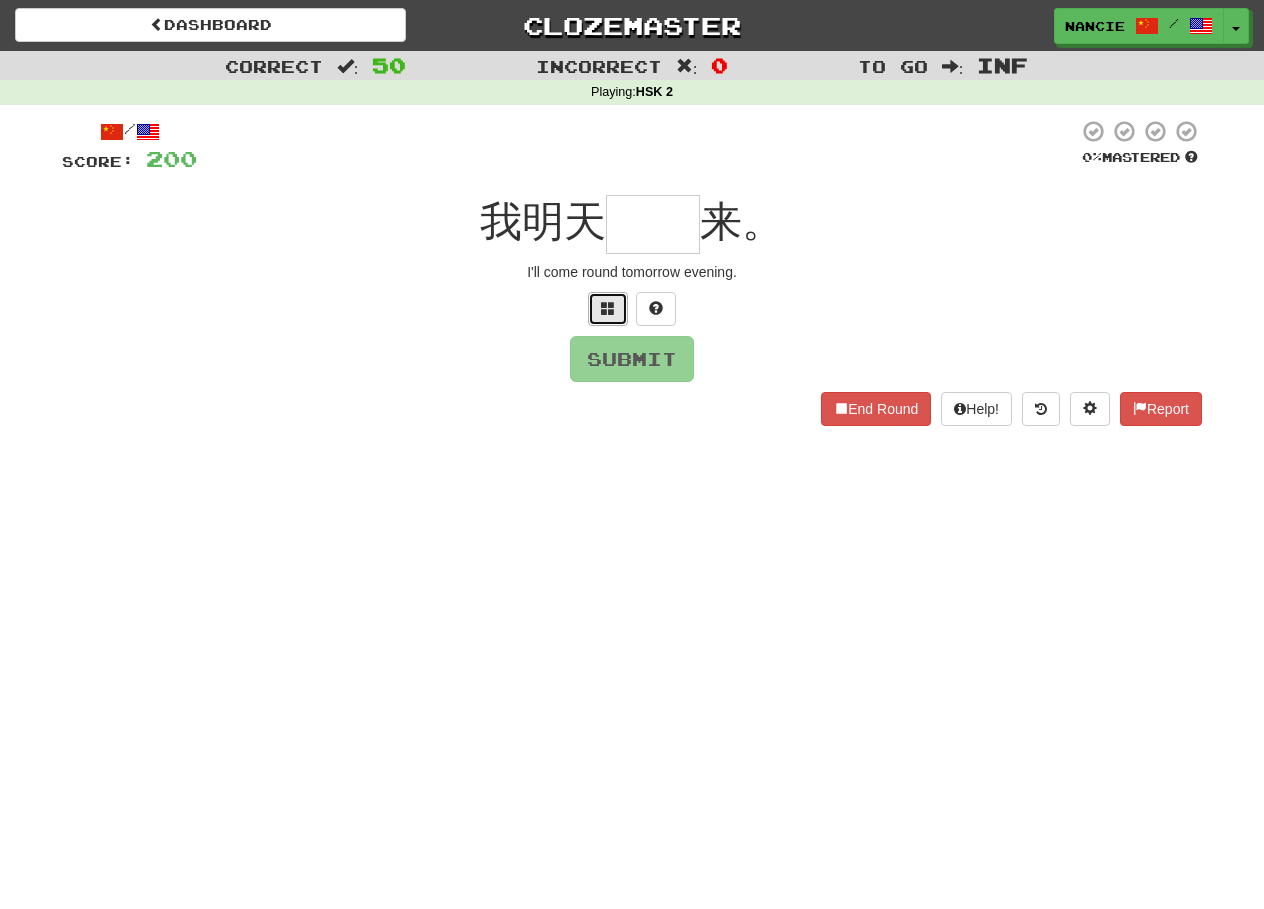 click at bounding box center (608, 309) 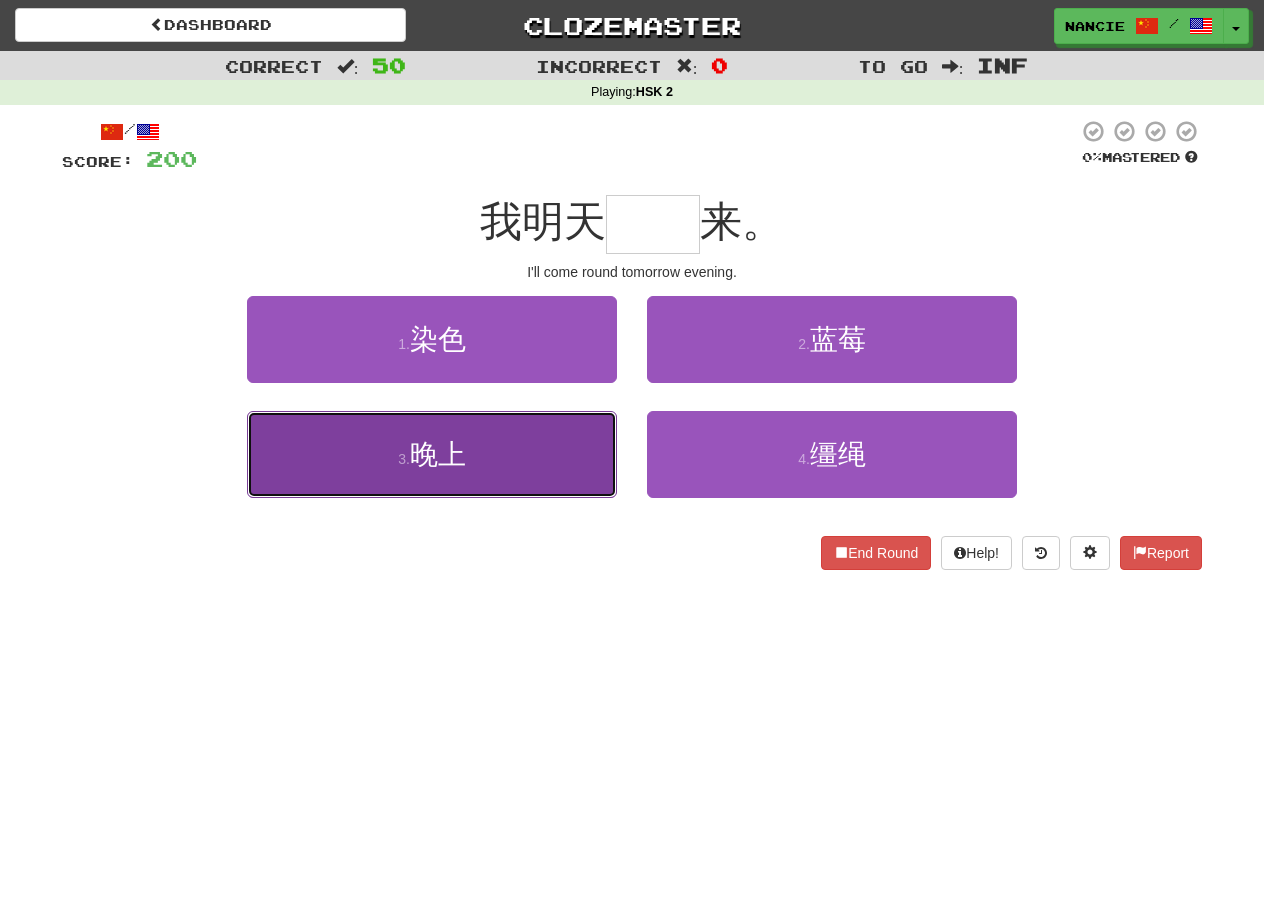 click on "3 .  晚上" at bounding box center [432, 454] 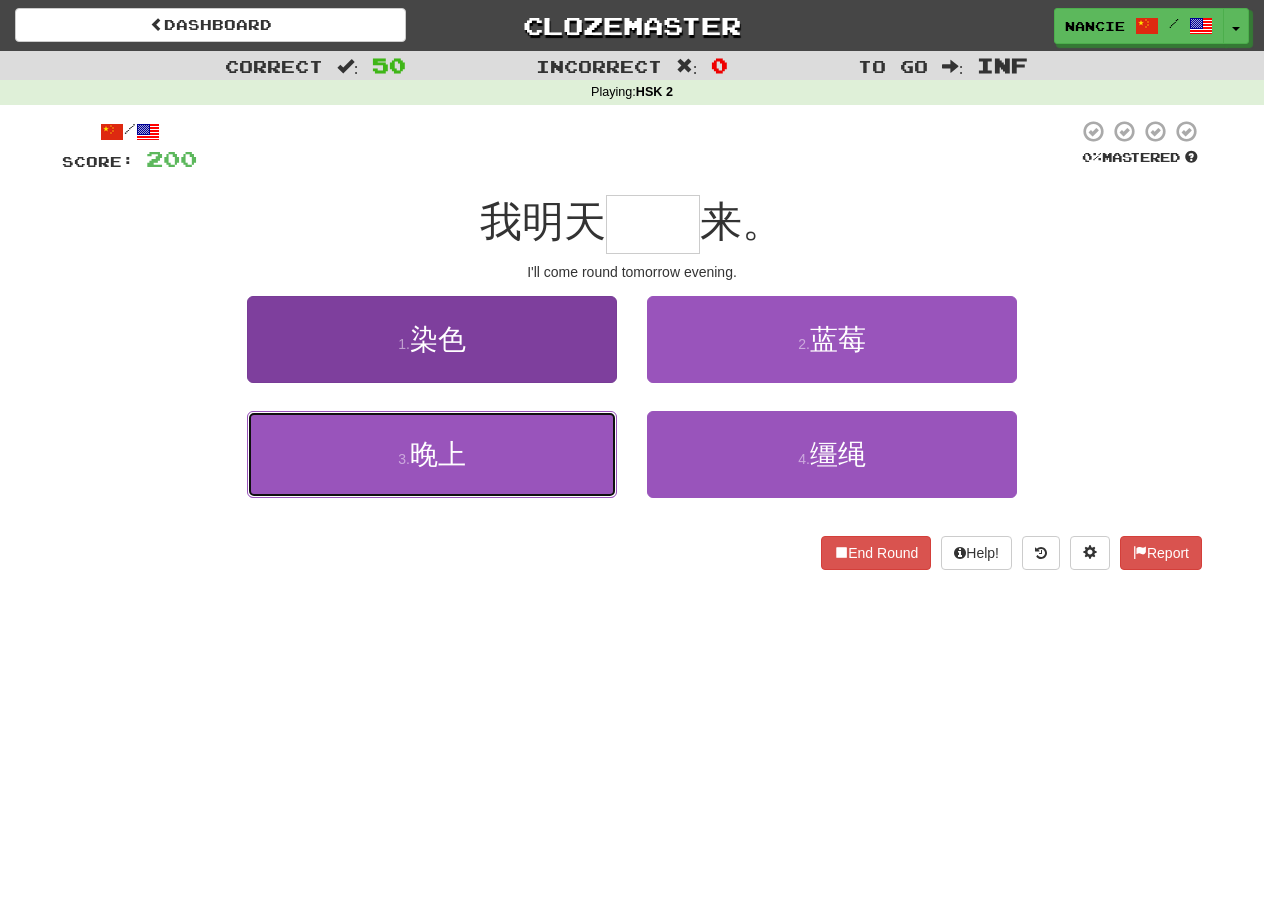 type on "**" 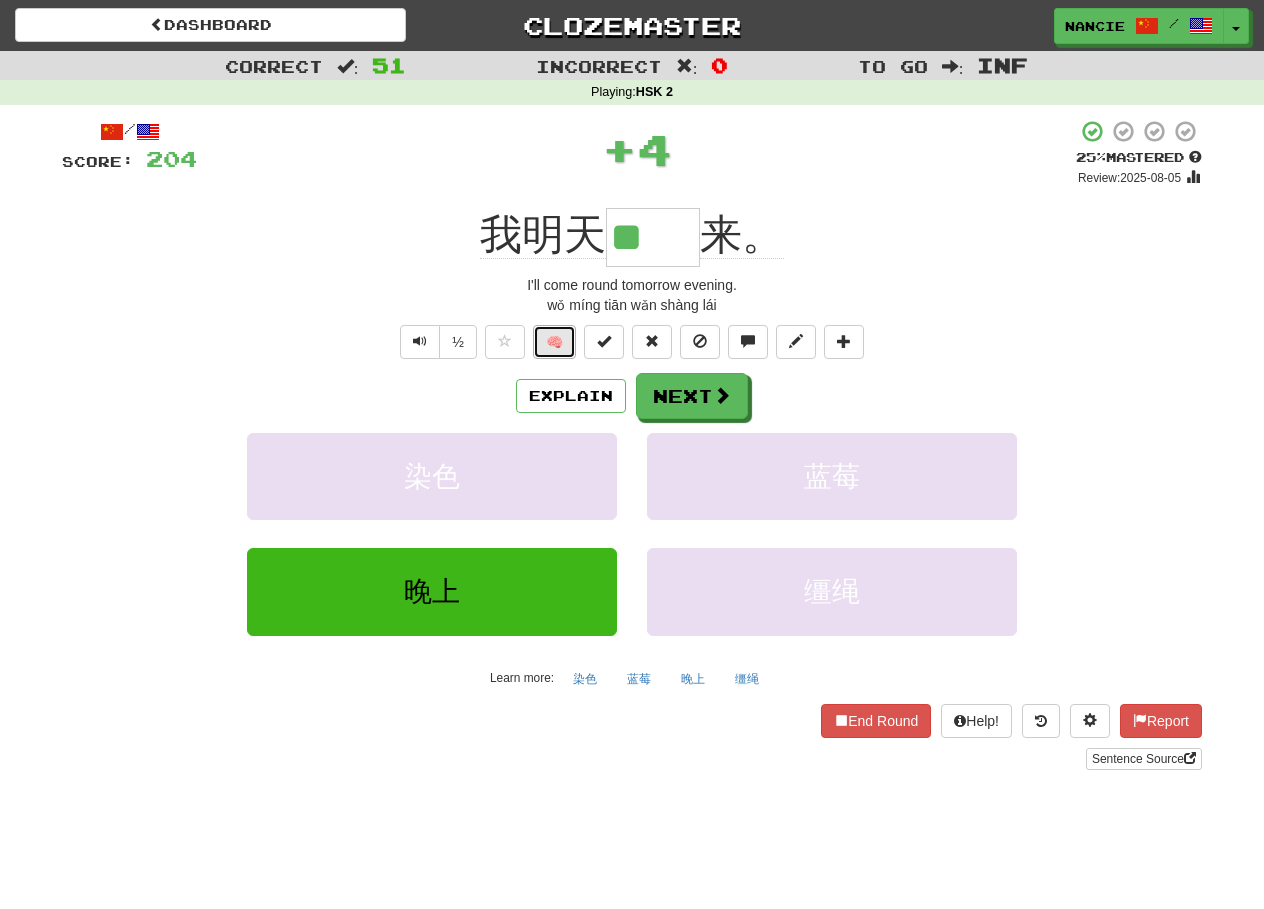 click on "🧠" at bounding box center [554, 342] 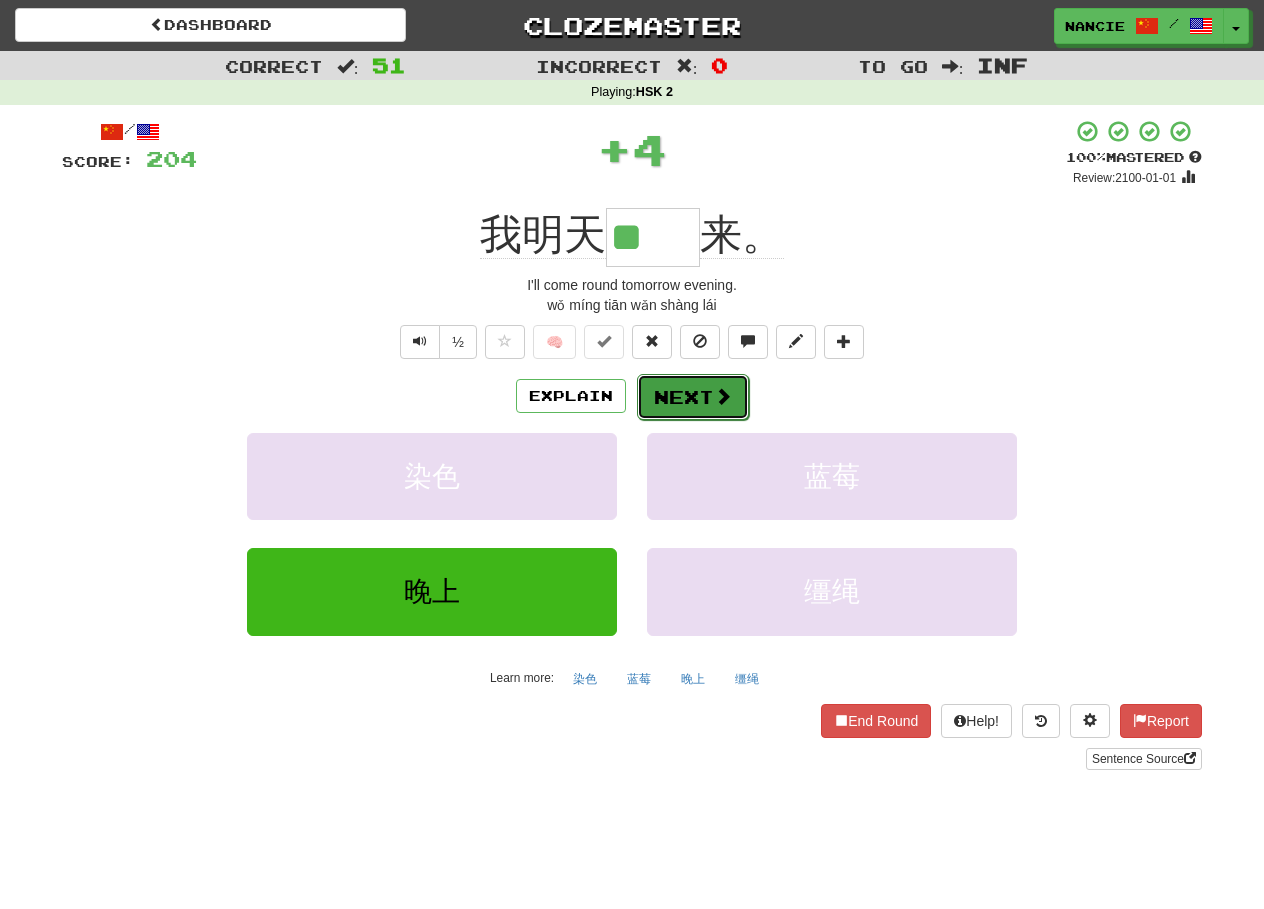 click on "Next" at bounding box center [693, 397] 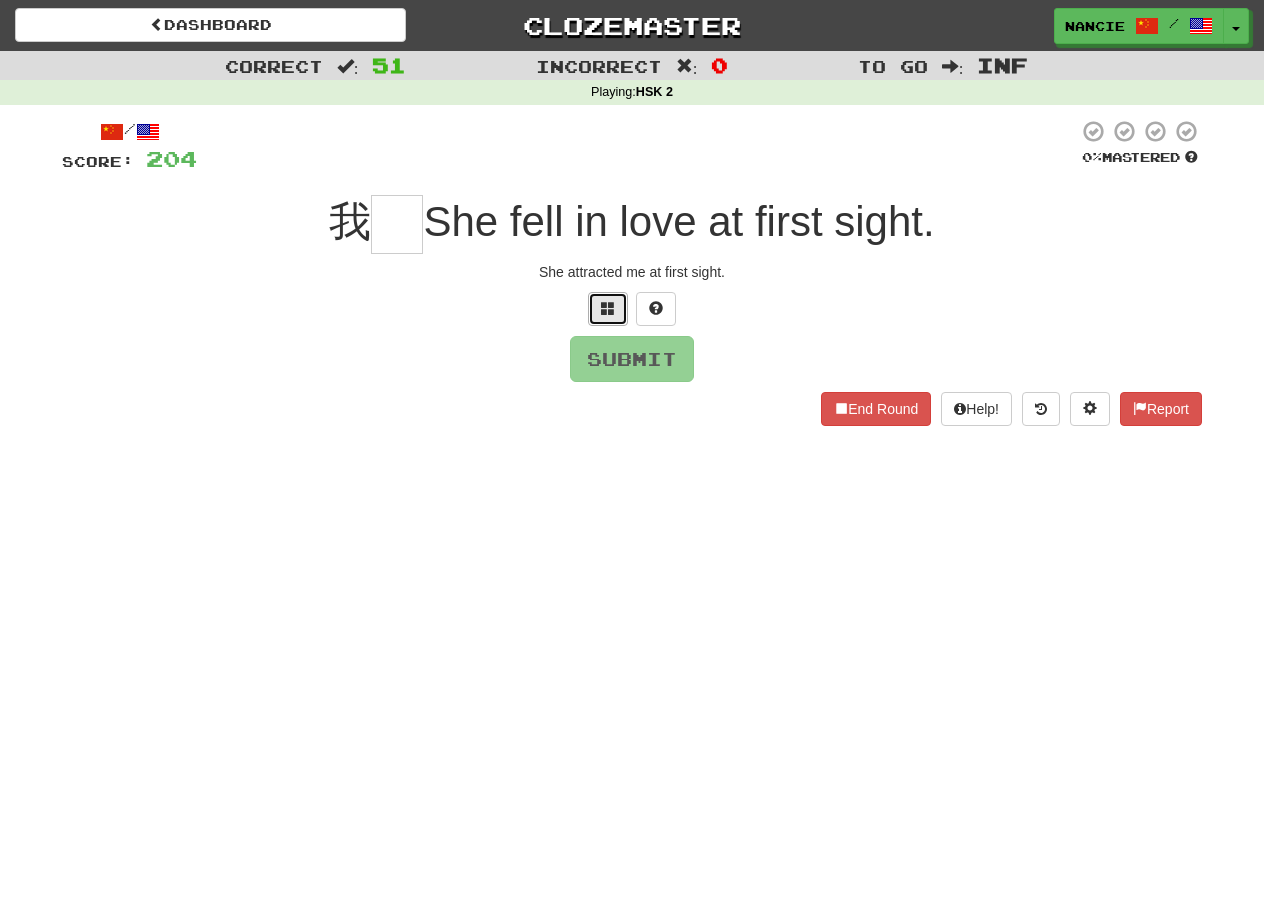 click at bounding box center (608, 309) 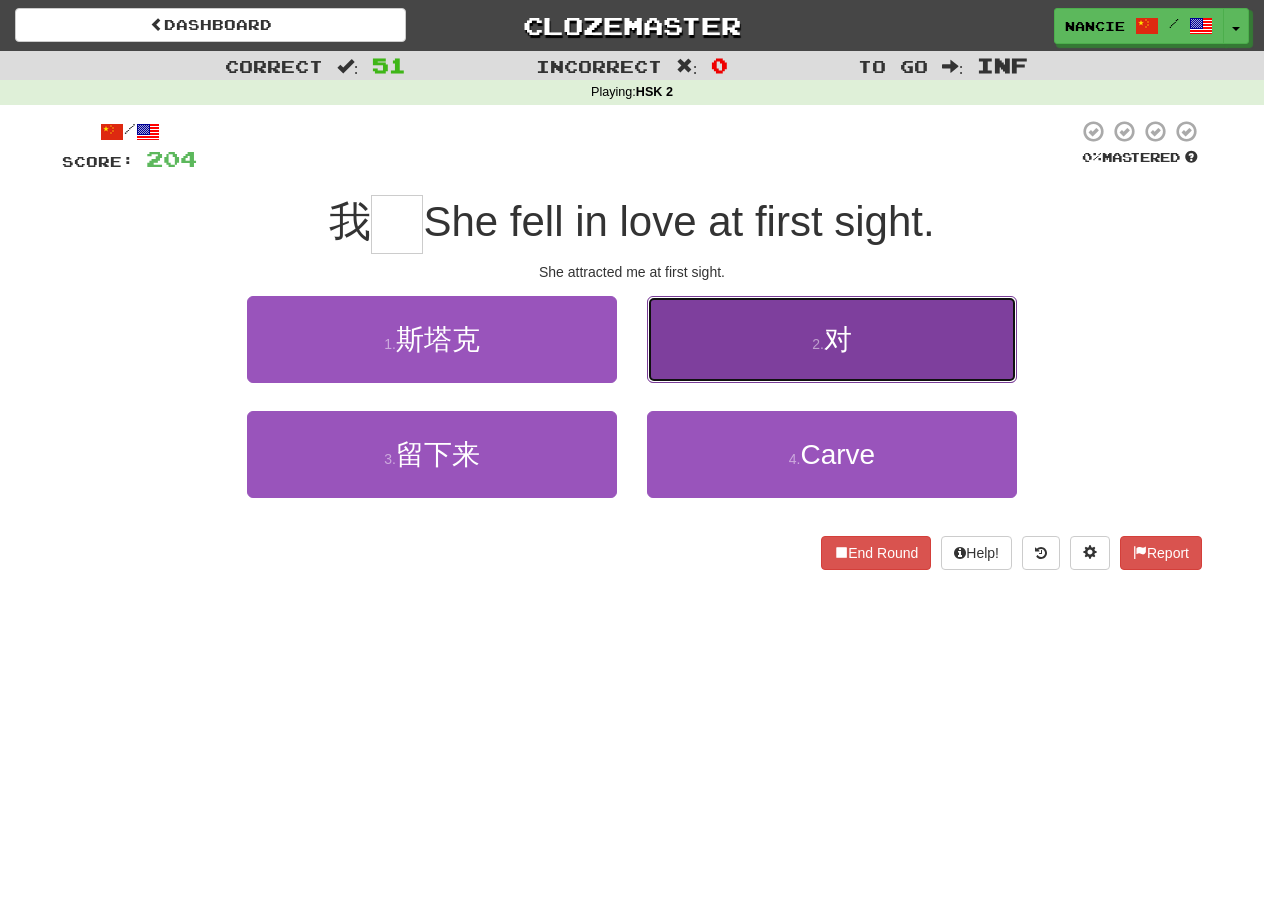 click on "2 .  对" at bounding box center [832, 339] 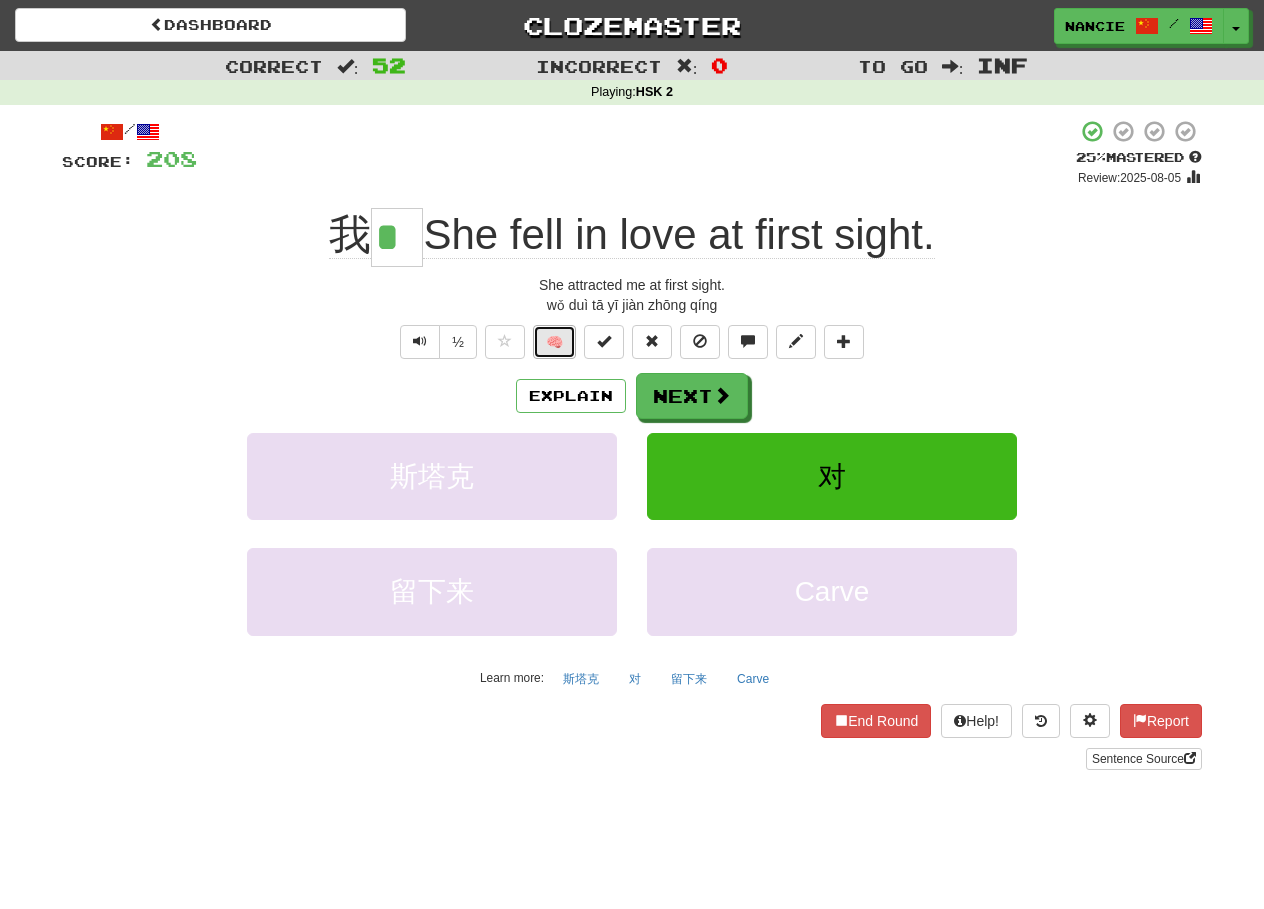 click on "🧠" at bounding box center (554, 342) 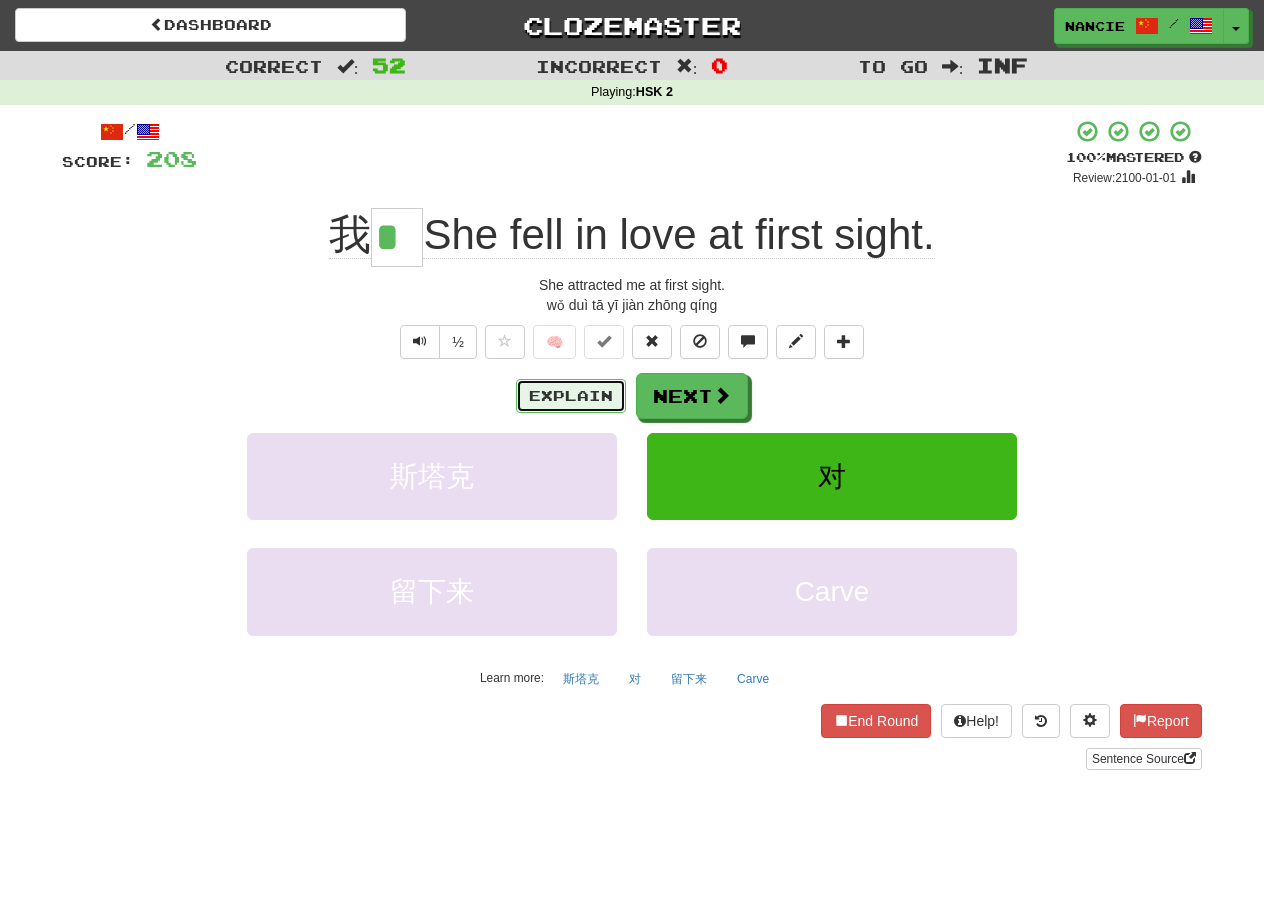 click on "Explain" at bounding box center [571, 396] 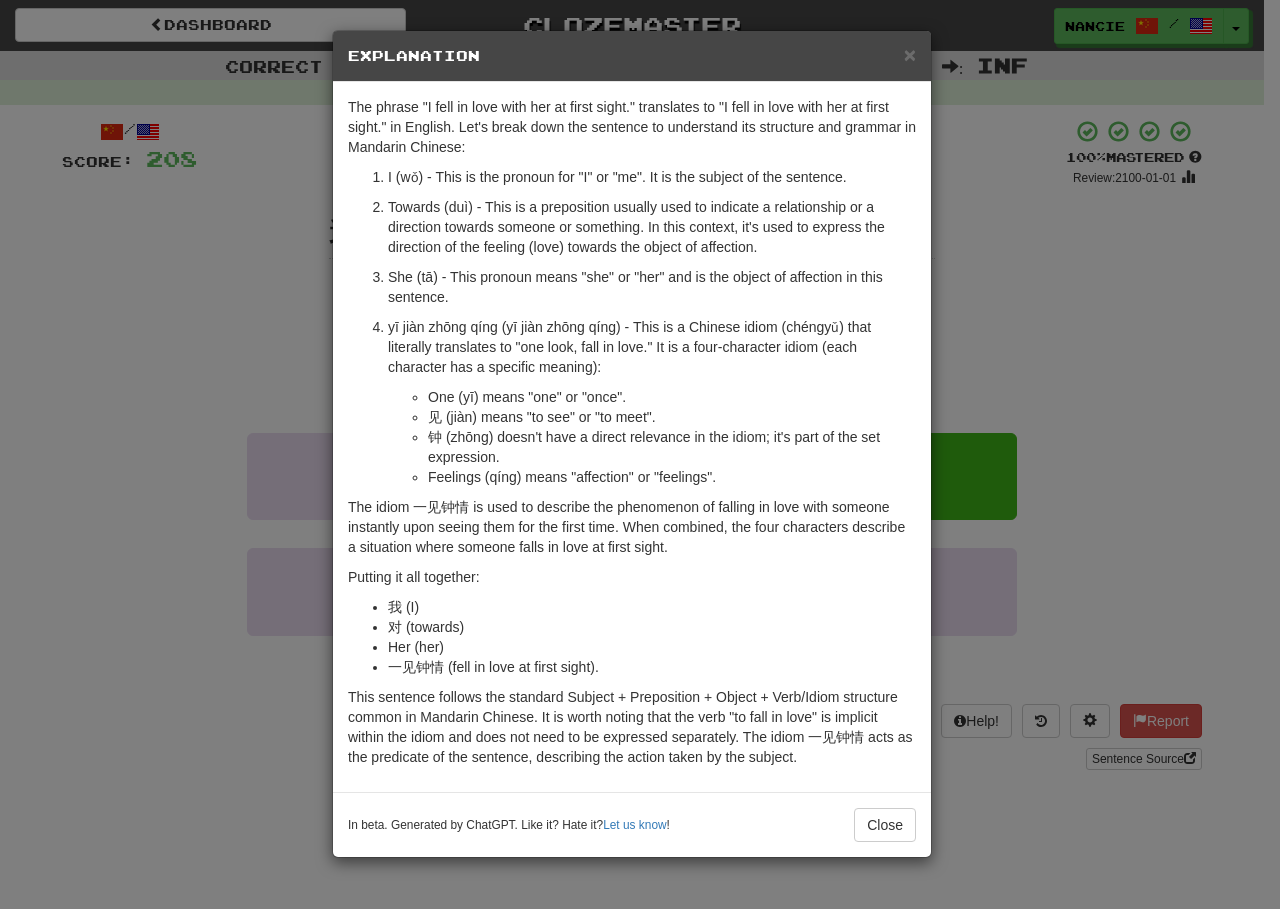 click on "× Explanation The phrase "我对她一见钟情。" translates to "I fell in love with her at first sight." in English. Let's break down the sentence to understand its structure and grammar in Mandarin Chinese:
我 (wǒ) - This is the pronoun for "I" or "me". It is the subject of the sentence.
对 (duì) - This is a preposition usually used to indicate a relationship or a direction towards someone or something. In this context, it's used to express the direction of the feeling (love) towards the object of affection.
她 (tā) - This pronoun means "she" or "her" and is the object of affection in this sentence.
一见钟情 (yī jiàn zhōng qíng) - This is a Chinese idiom (chéngyǔ) that literally translates to "one look, fall in love." It is a four-character idiom (each character has a specific meaning):
一 (yī) means "one" or "once".
见 (jiàn) means "to see" or "to meet".
钟 (zhōng) doesn't have a direct relevance in the idiom; it's part of the set expression." at bounding box center (640, 454) 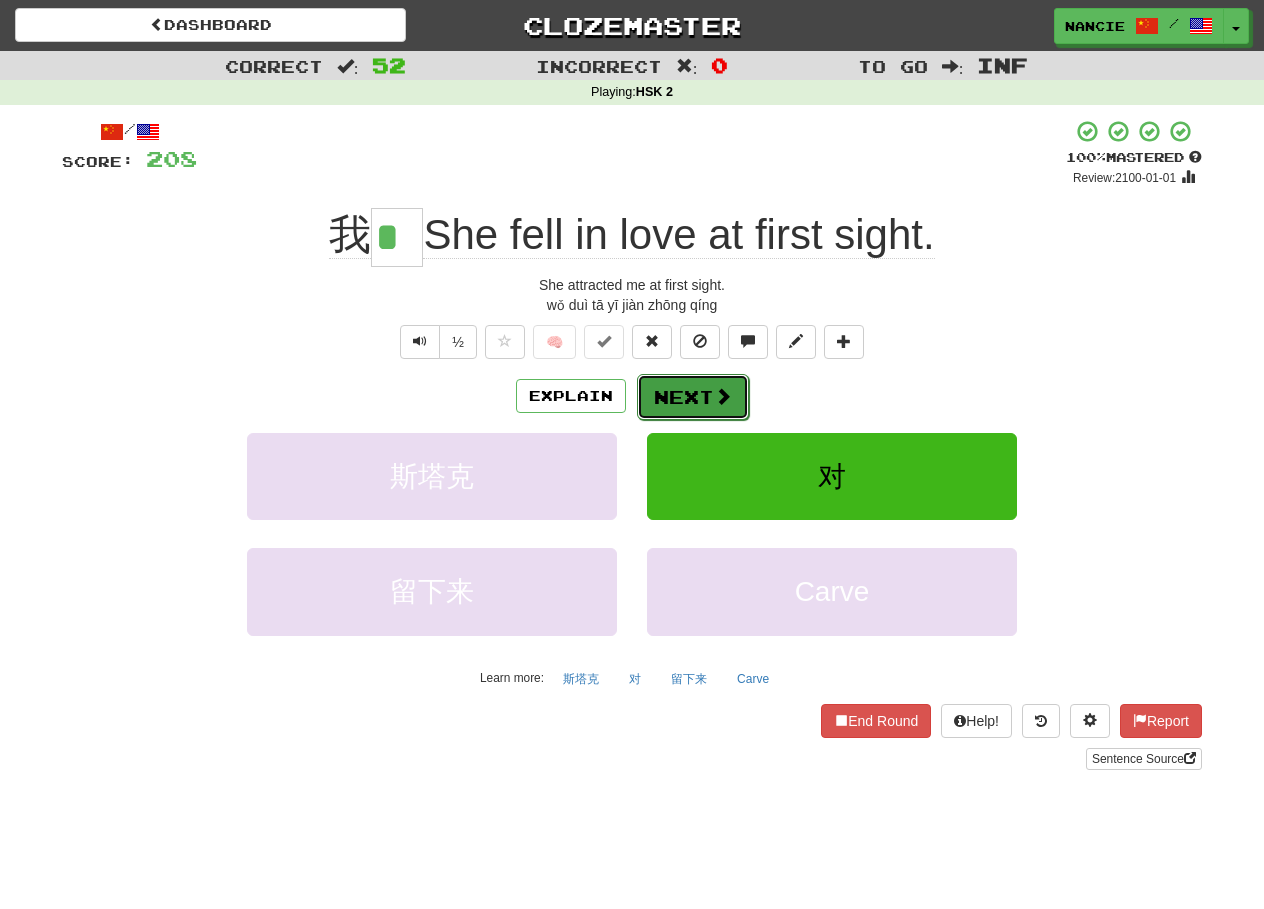click on "Next" at bounding box center [693, 397] 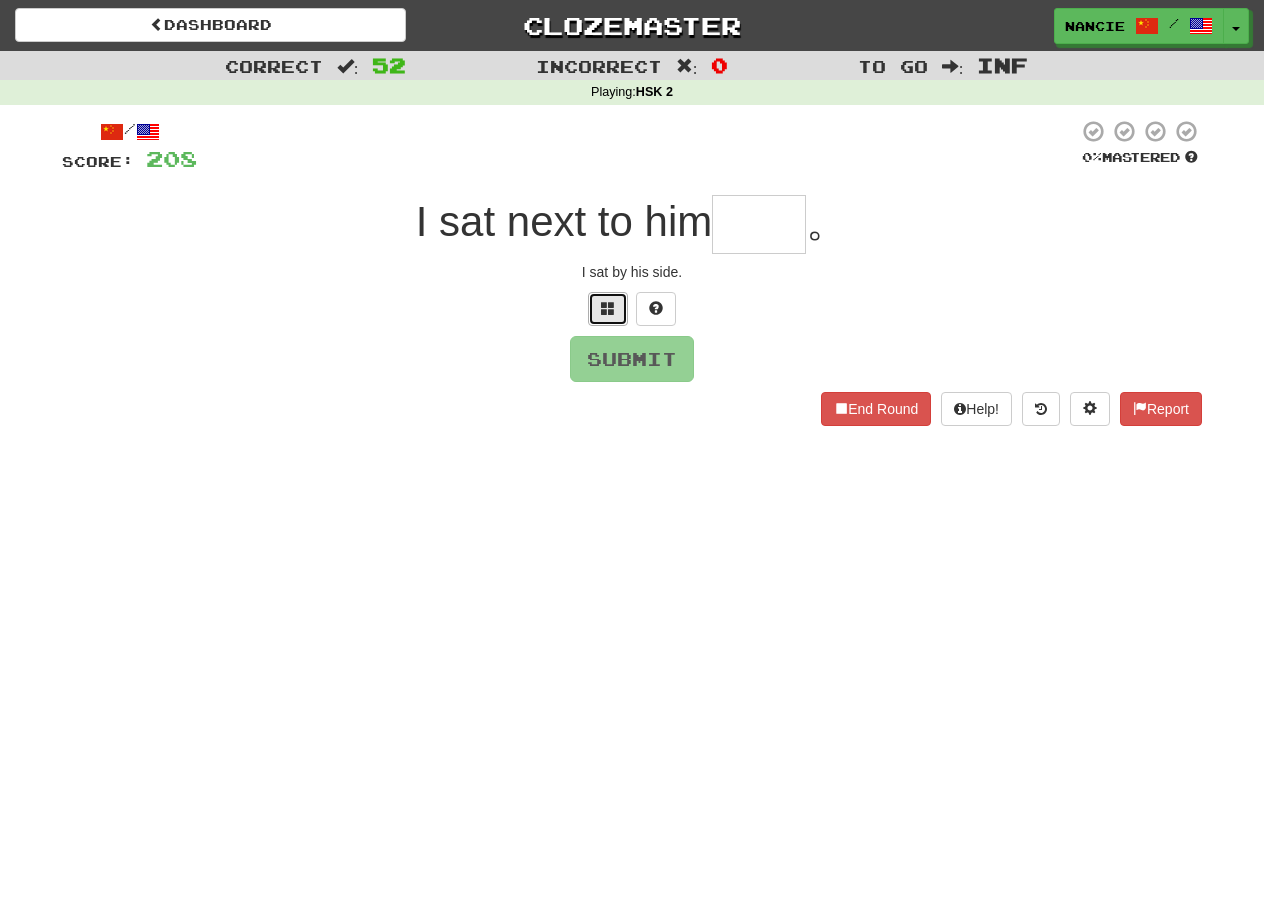 click at bounding box center [608, 309] 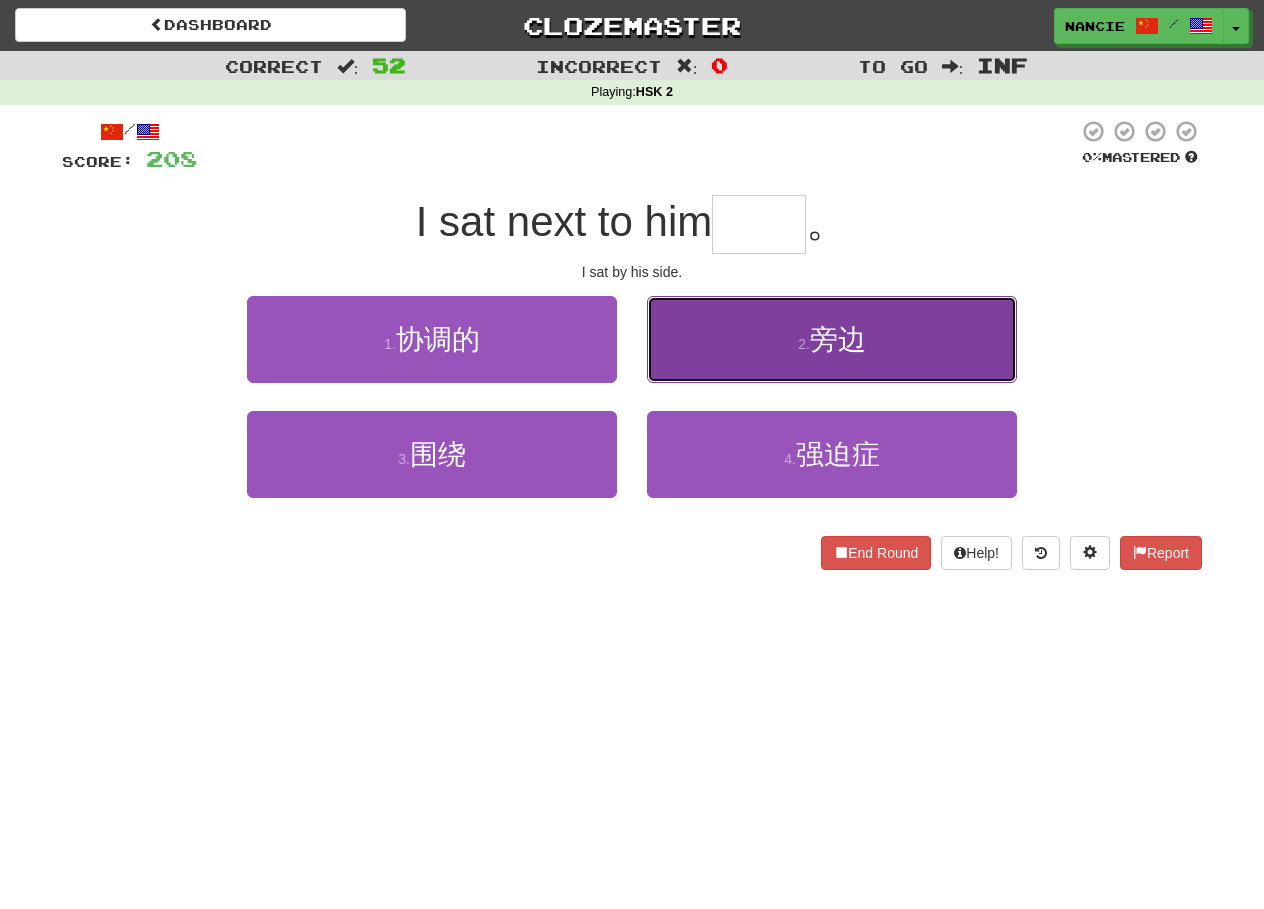click on "2 .  旁边" at bounding box center [832, 339] 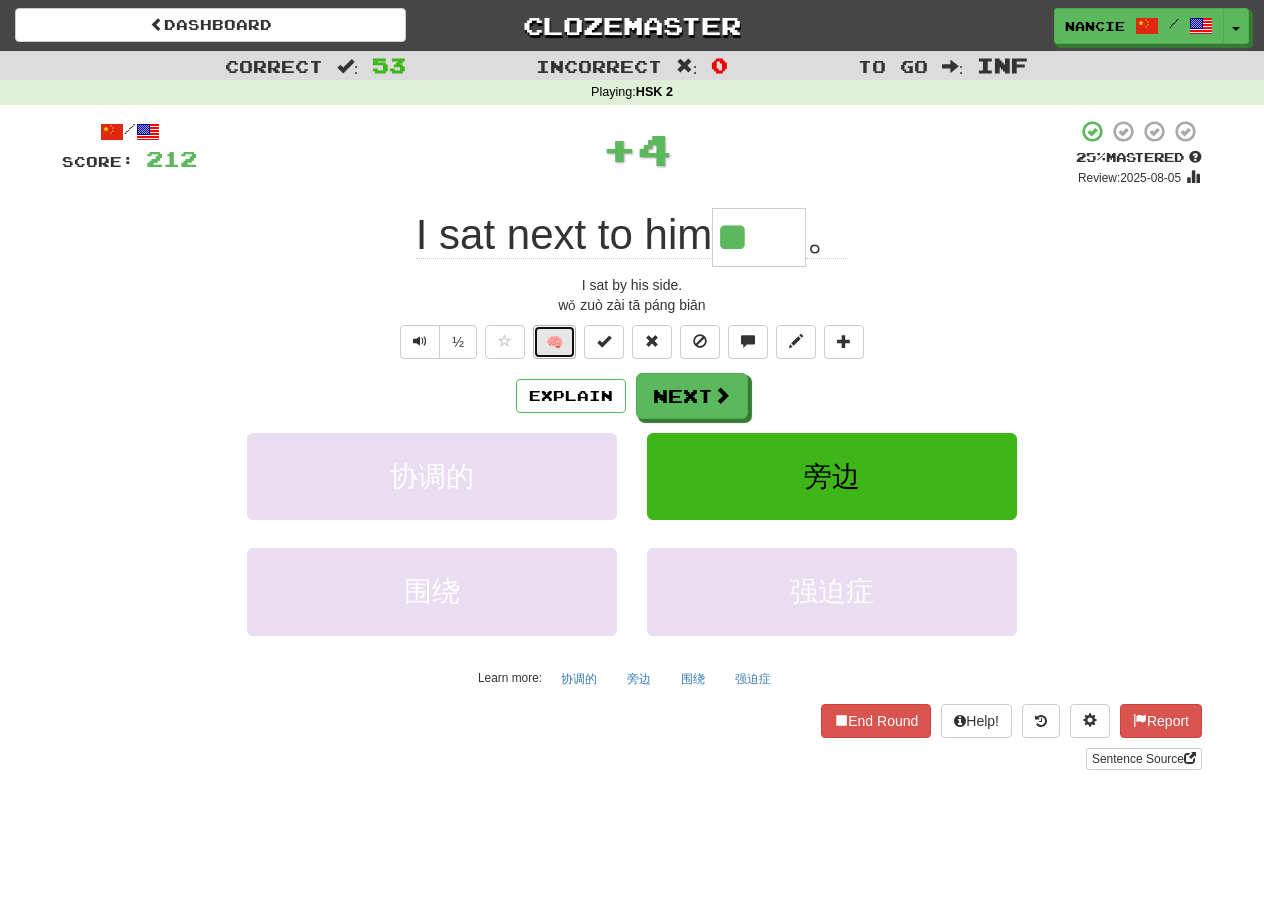 click on "🧠" at bounding box center (554, 342) 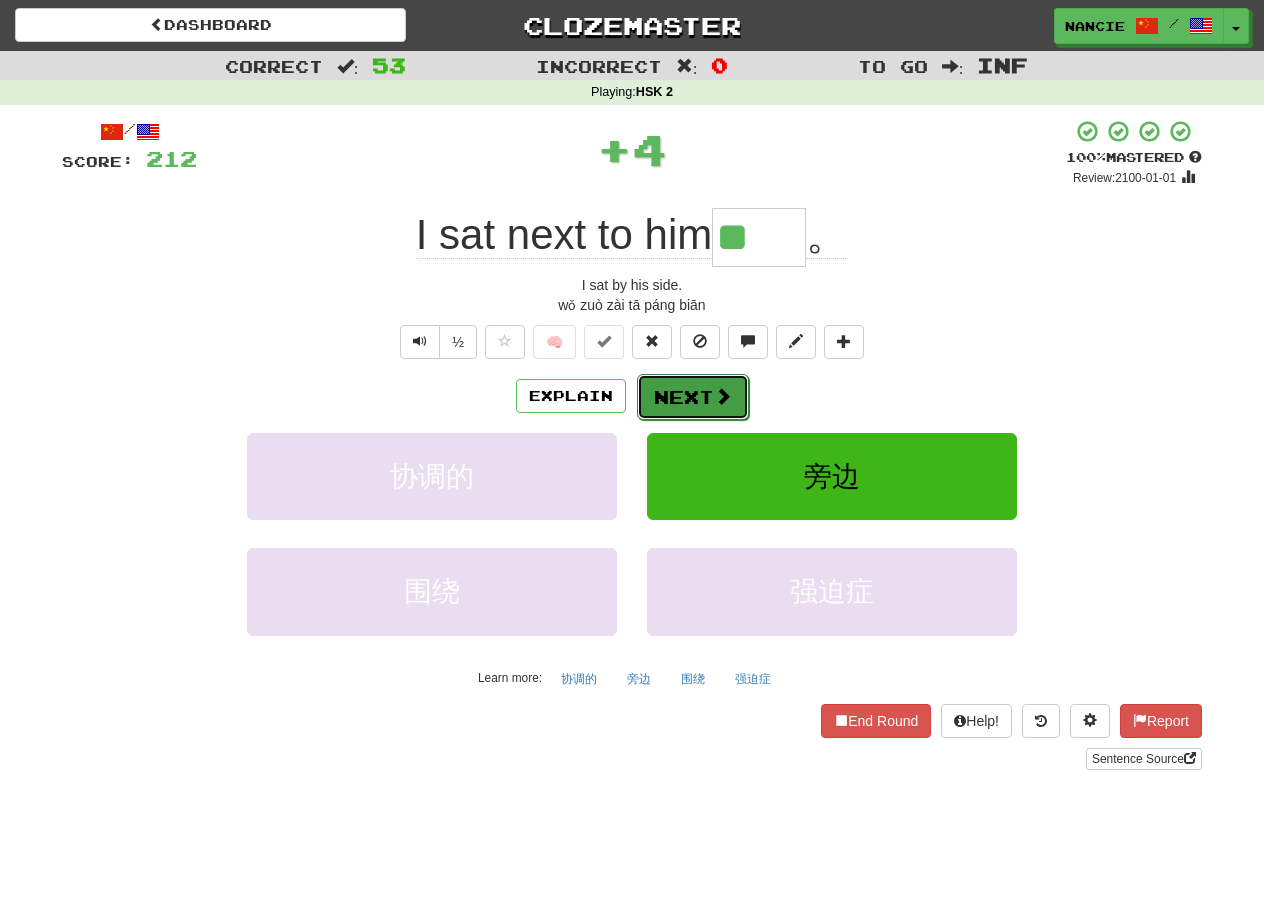 click on "Next" at bounding box center (693, 397) 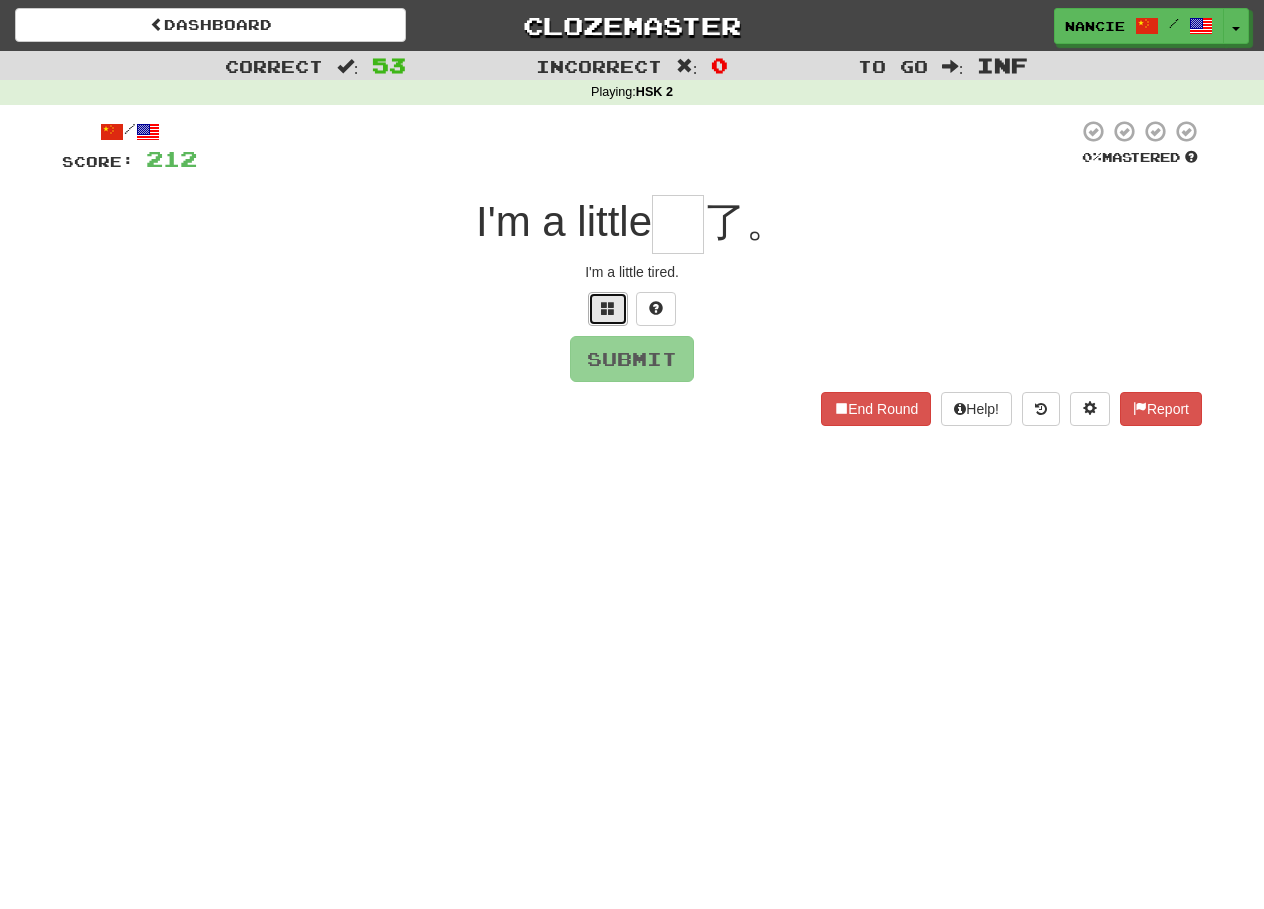 click at bounding box center (608, 308) 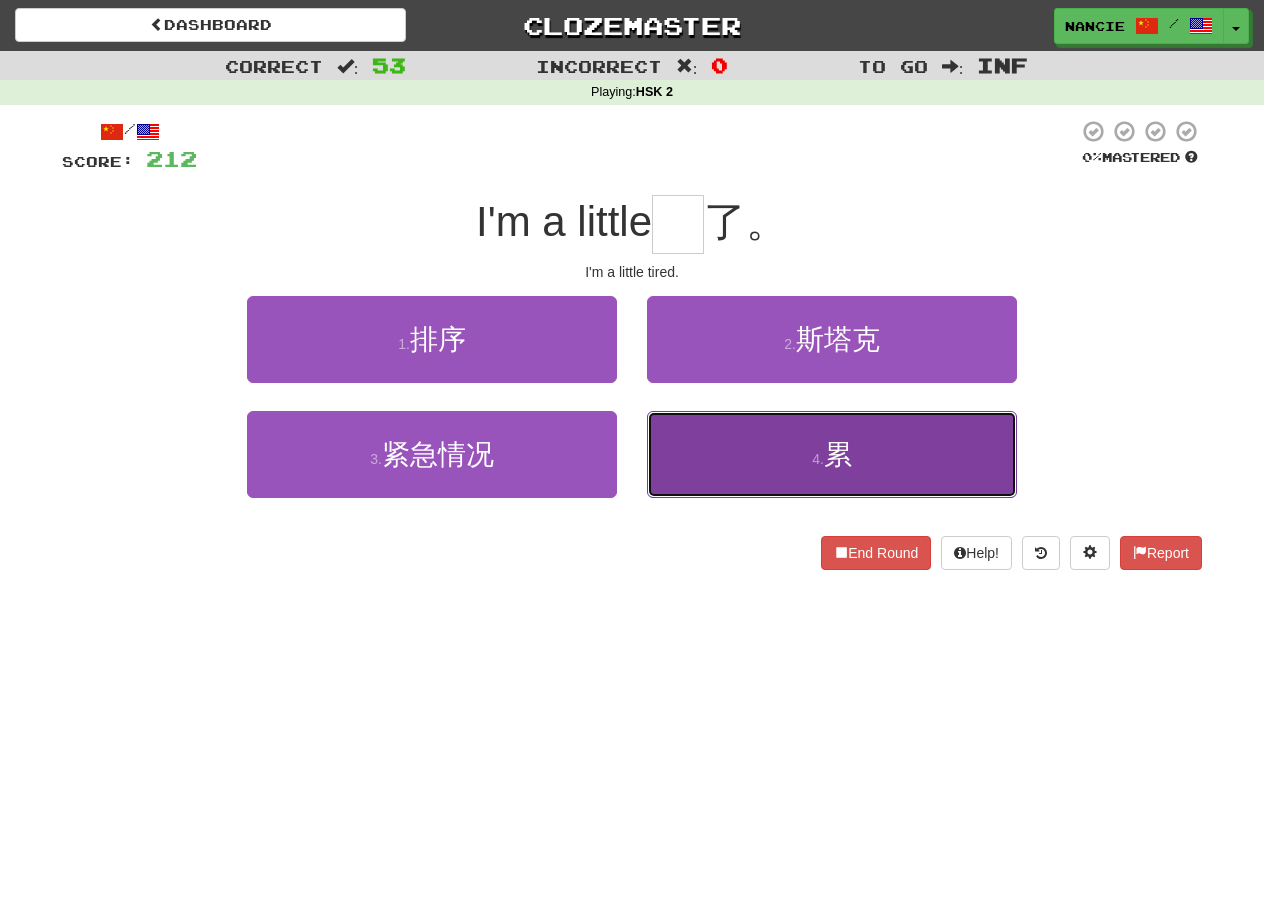 click on "4 .  累" at bounding box center [832, 454] 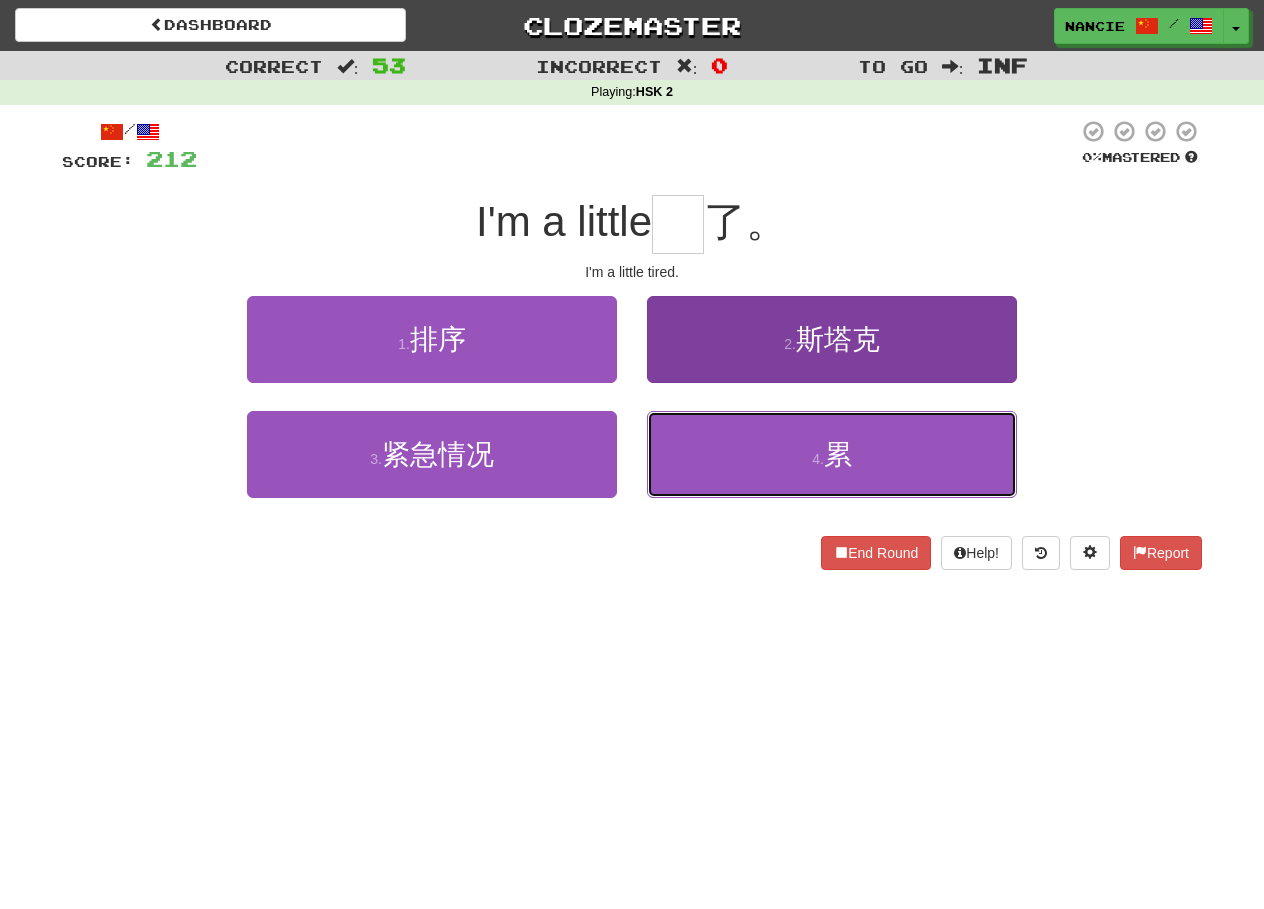 type on "*" 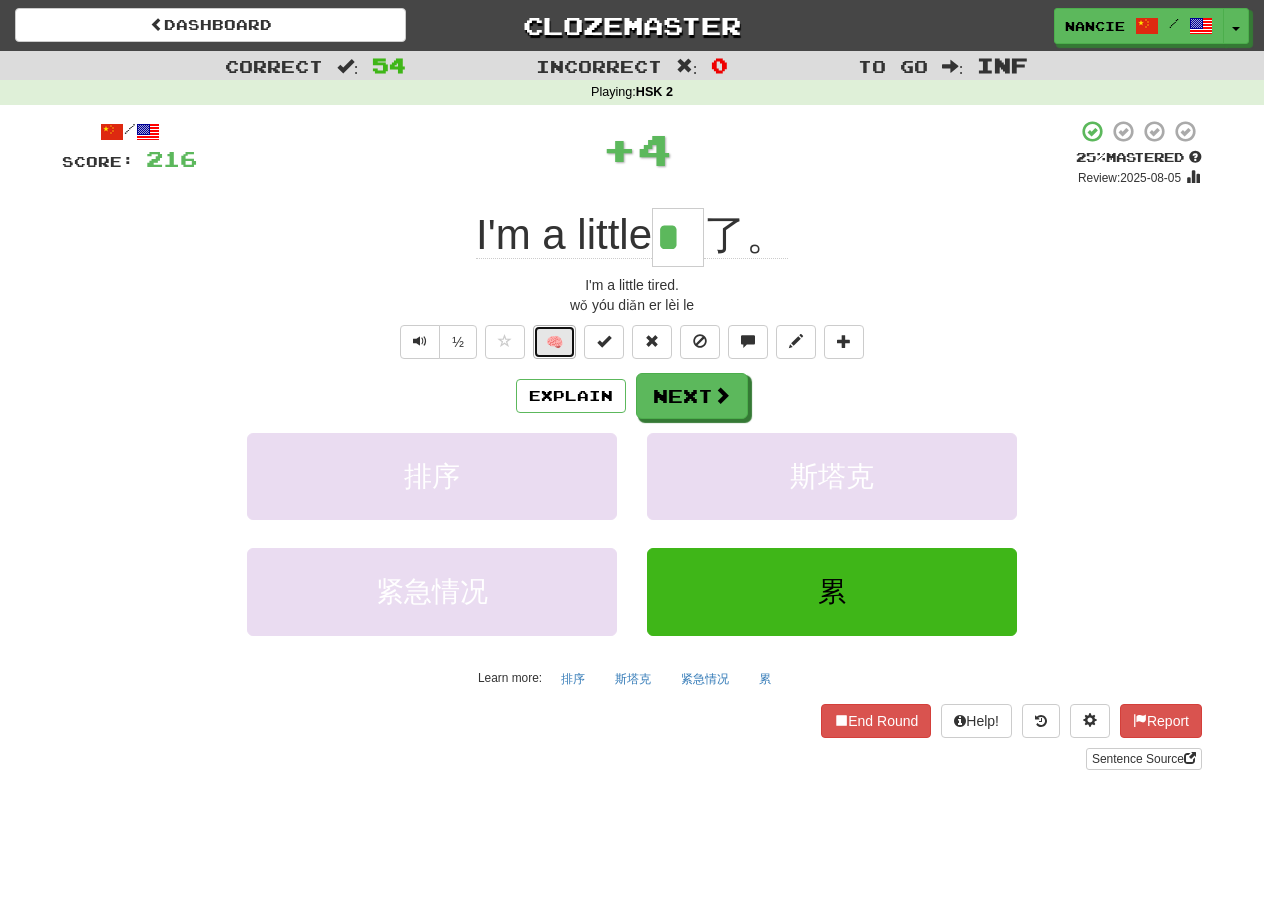 click on "🧠" at bounding box center (554, 342) 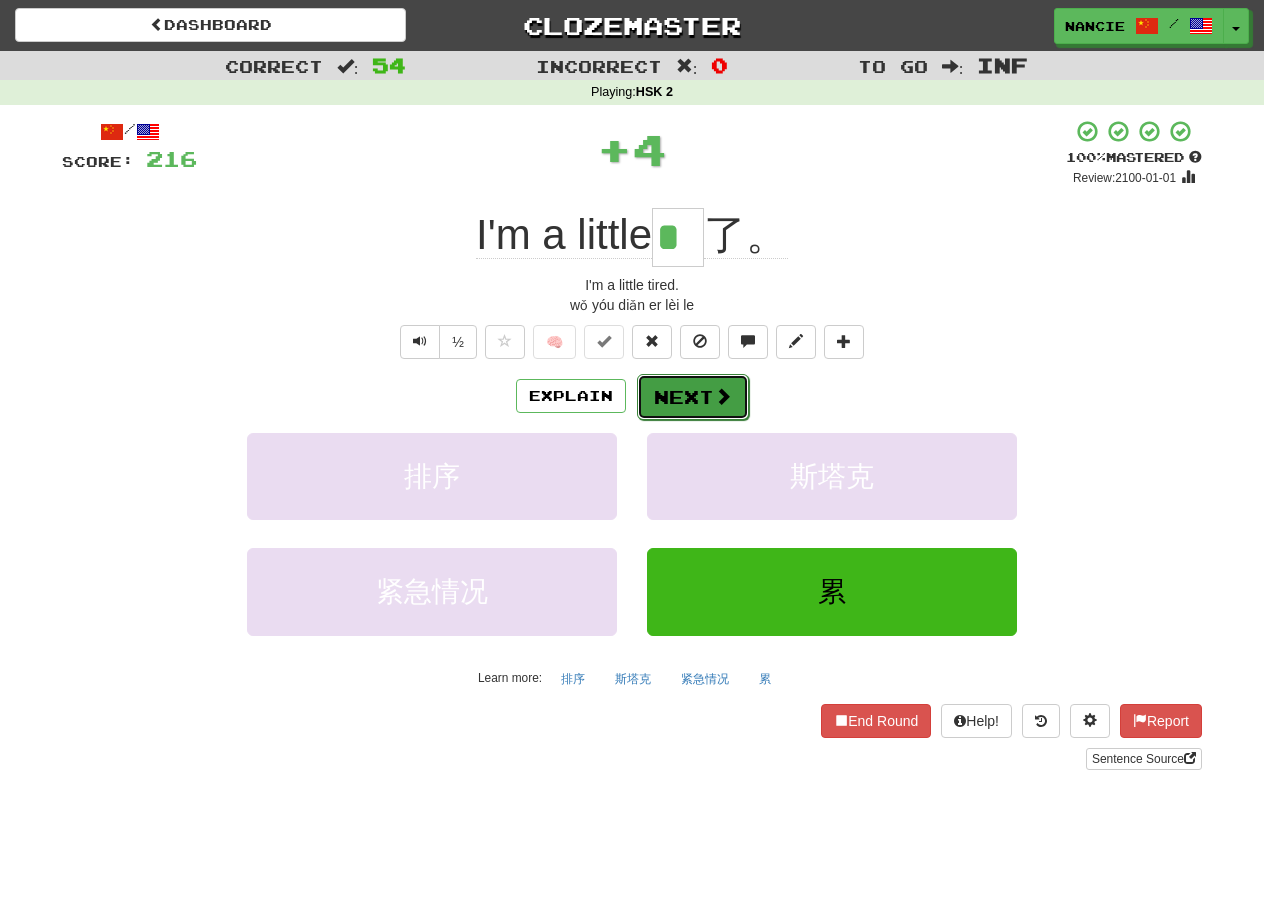 click on "Next" at bounding box center [693, 397] 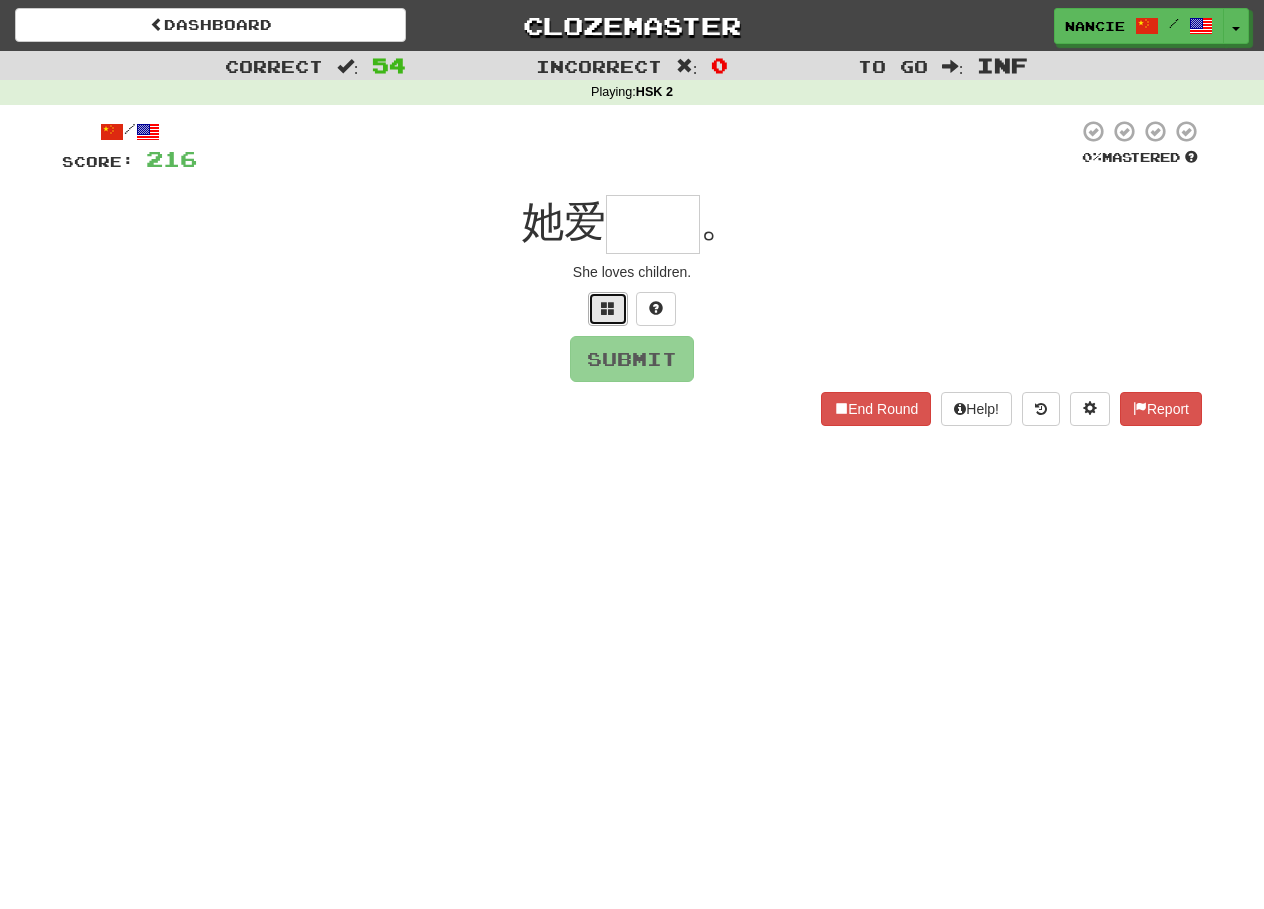 click at bounding box center (608, 309) 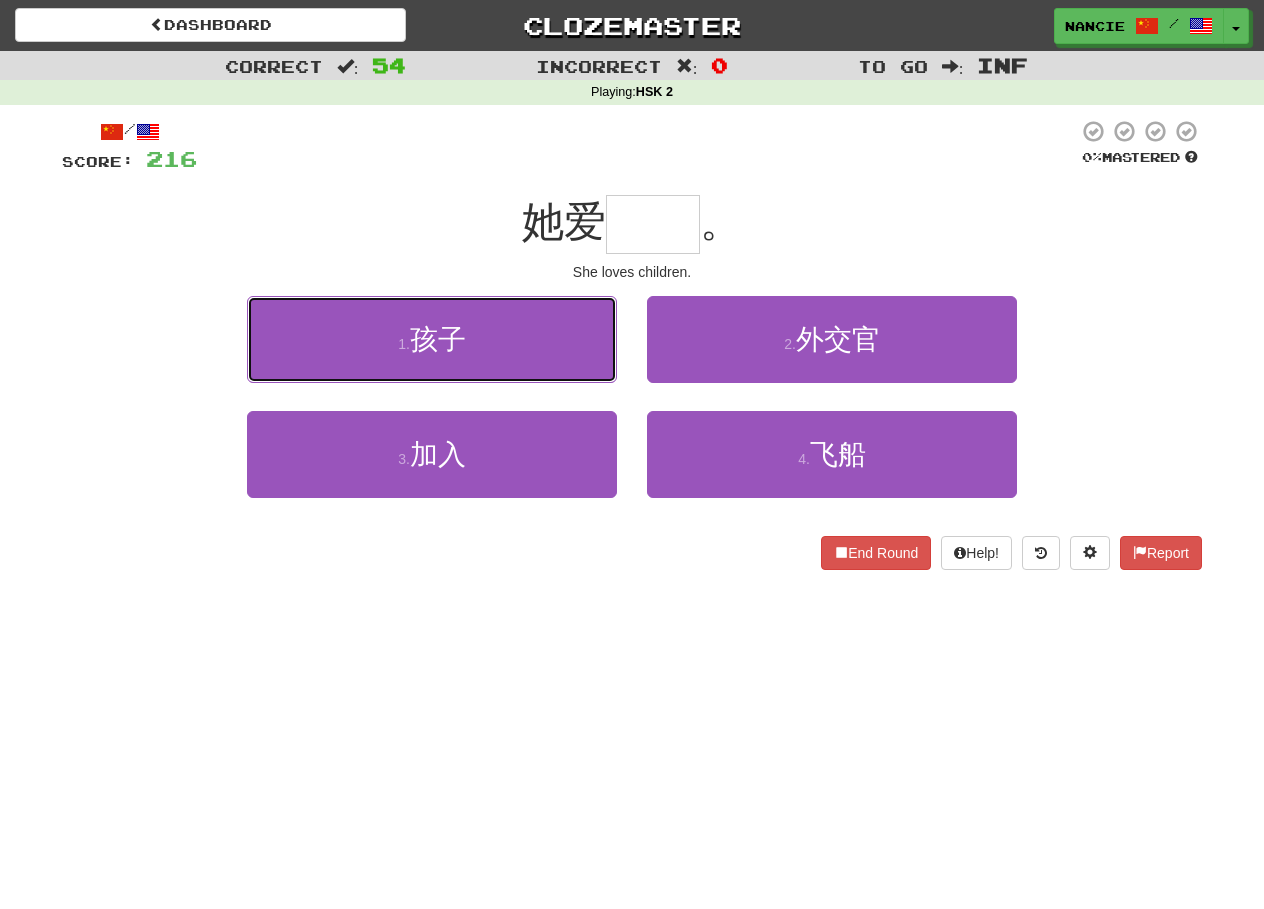 click on "1 .  孩子" at bounding box center [432, 339] 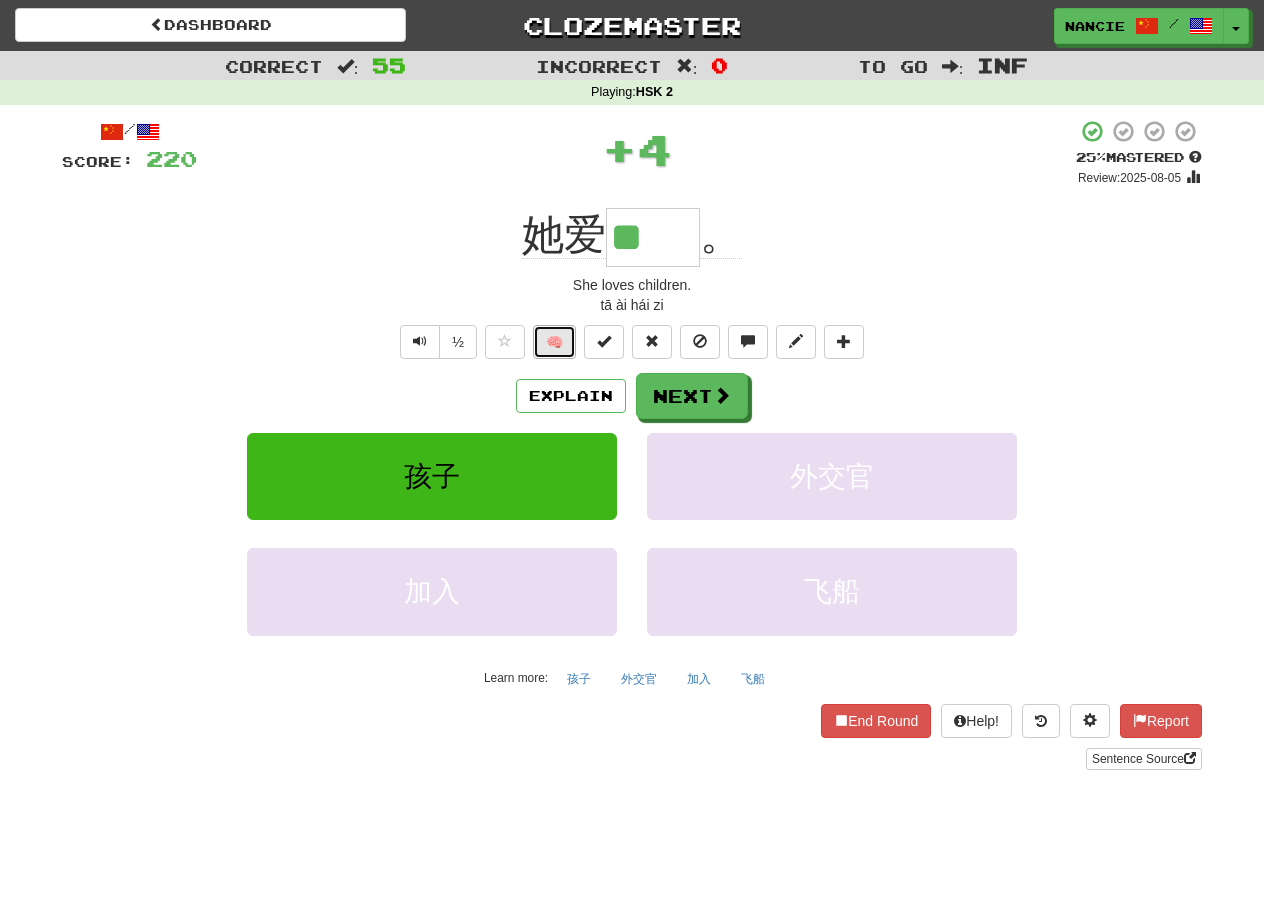 click on "🧠" at bounding box center (554, 342) 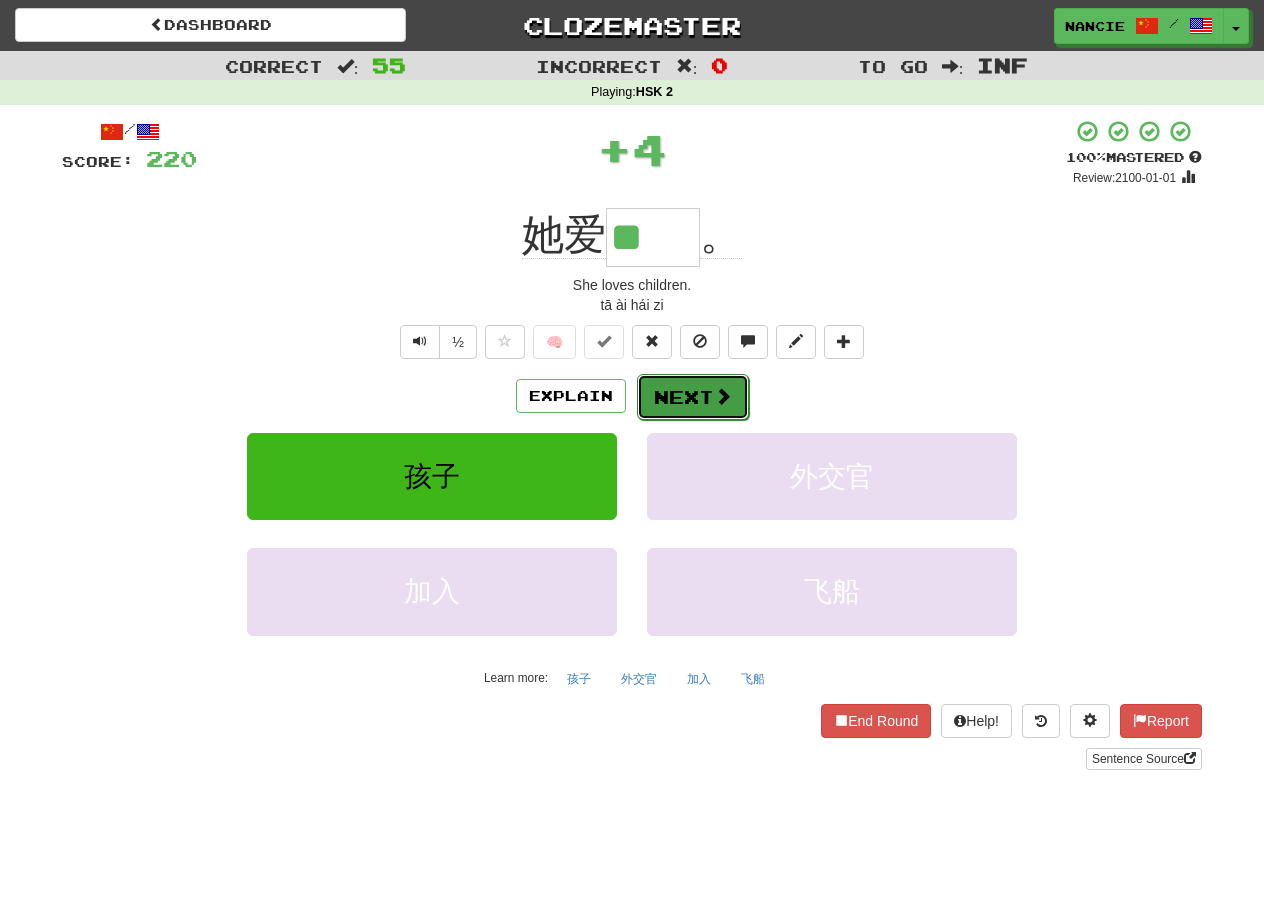 click on "Next" at bounding box center [693, 397] 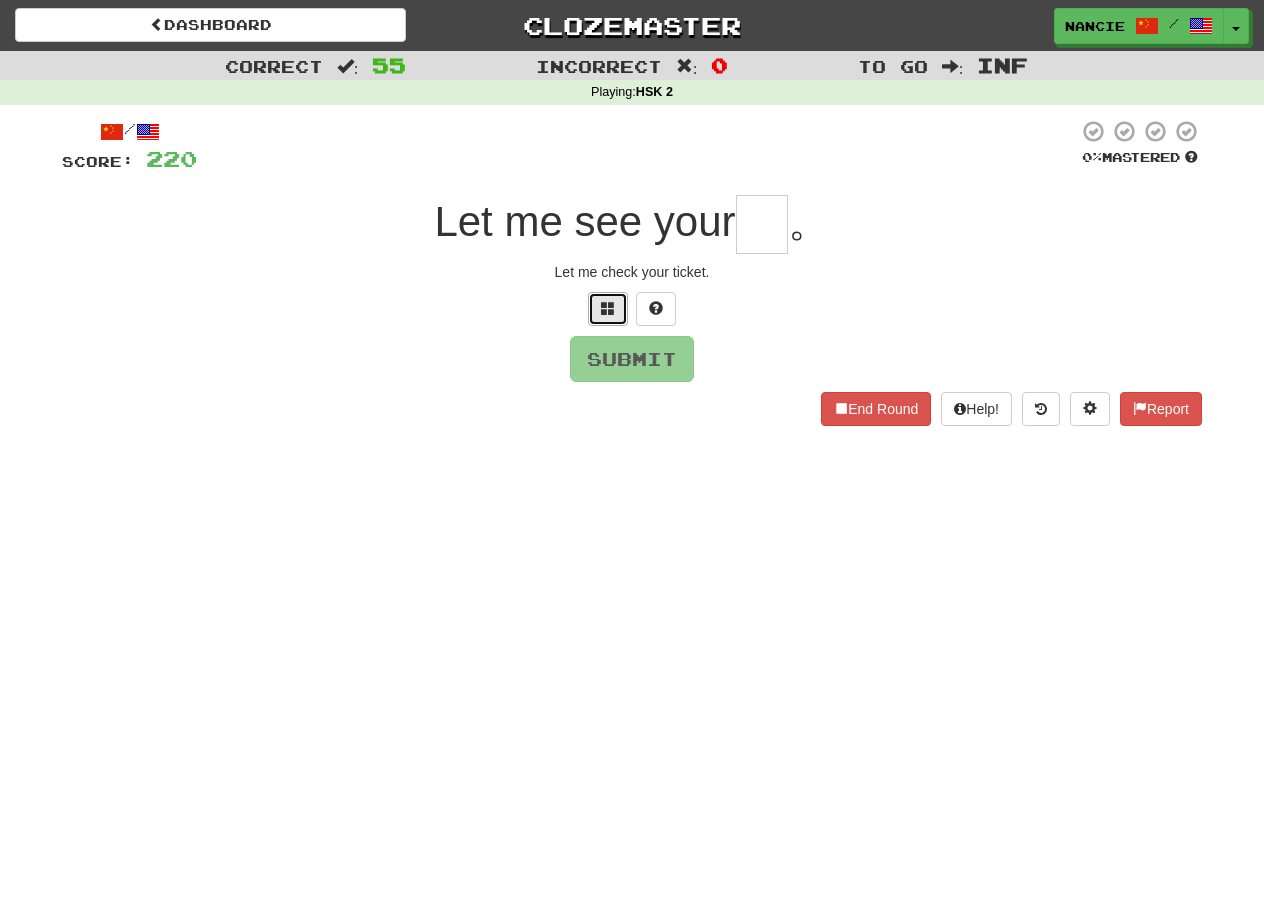 click at bounding box center [608, 308] 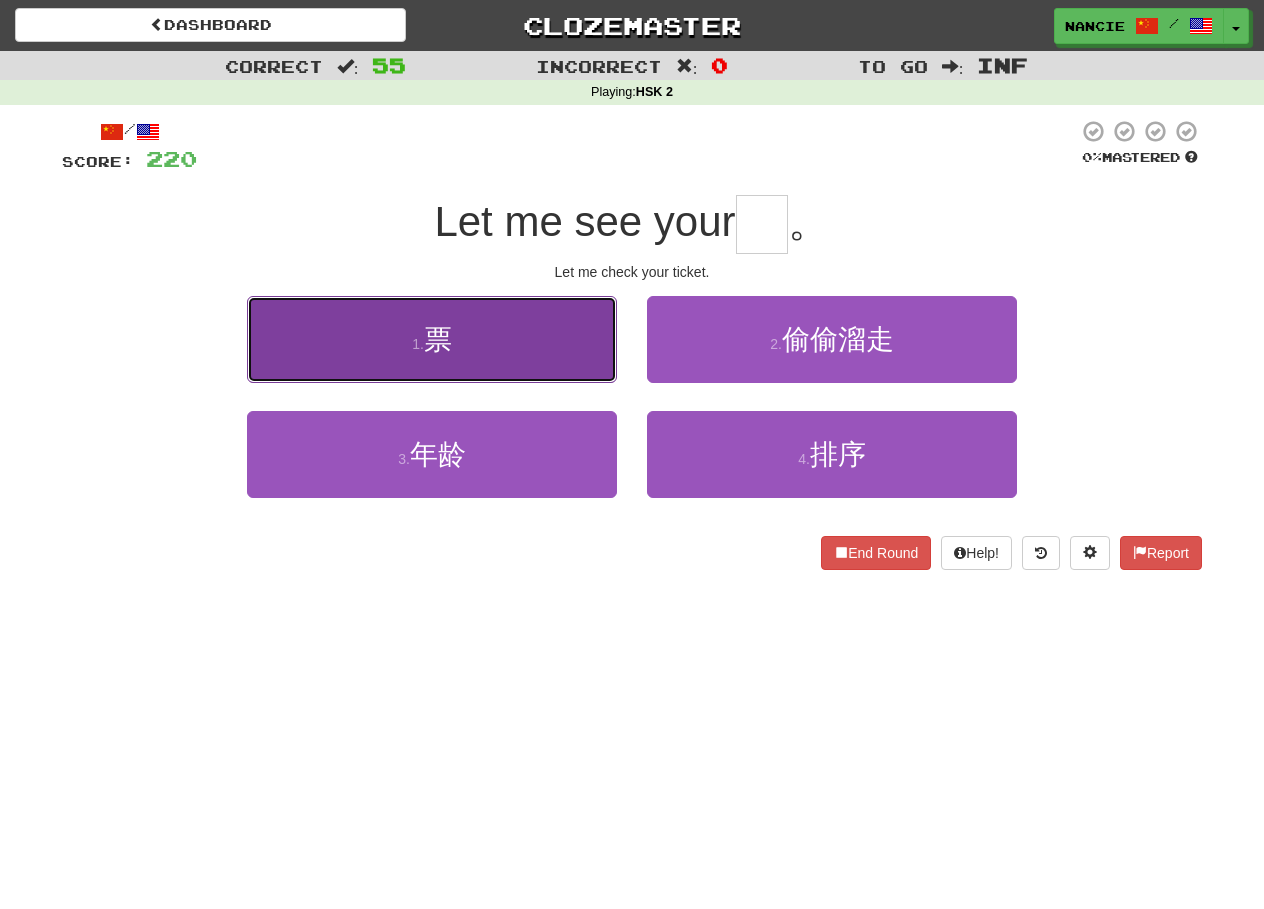 click on "1 .  票" at bounding box center (432, 339) 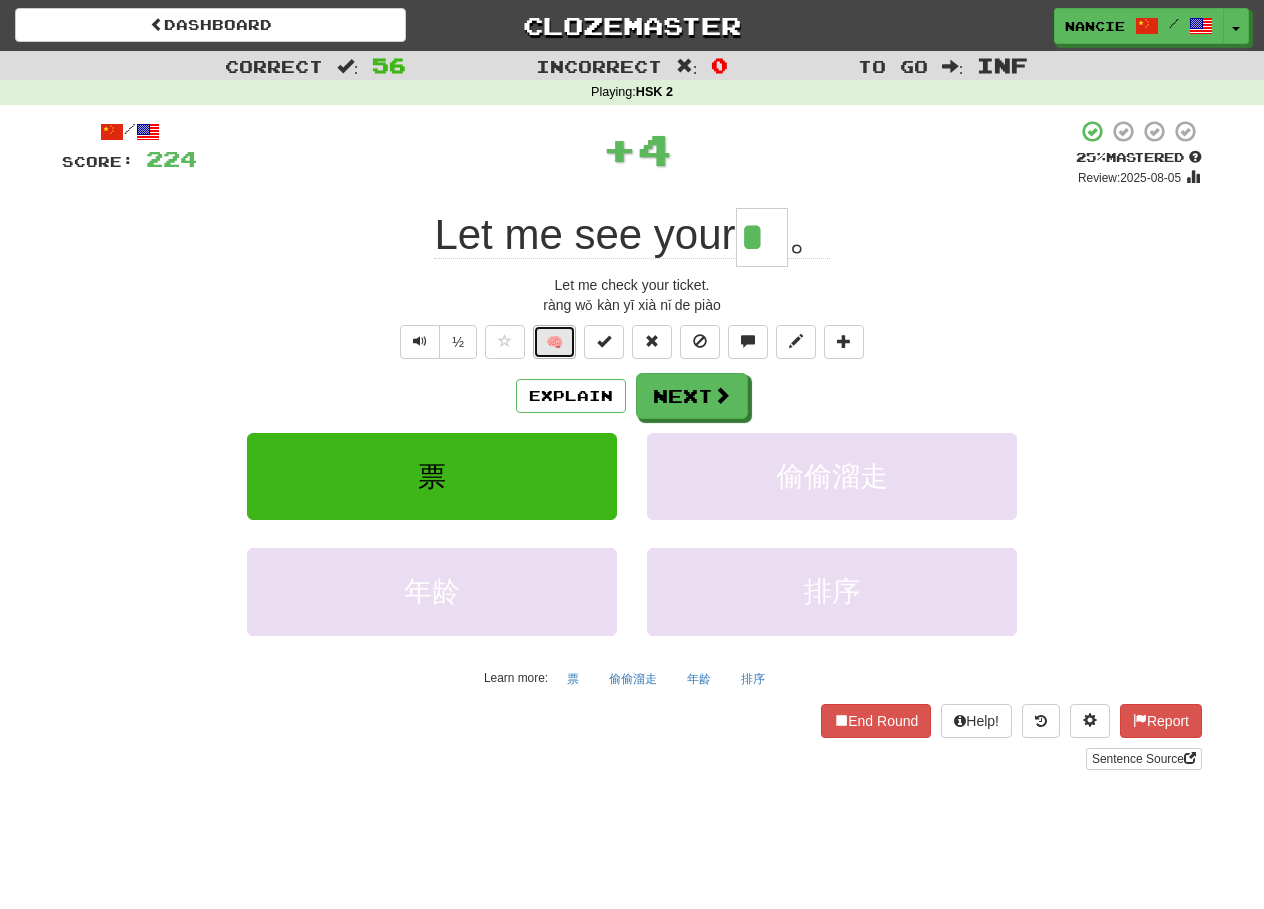 click on "🧠" at bounding box center (554, 342) 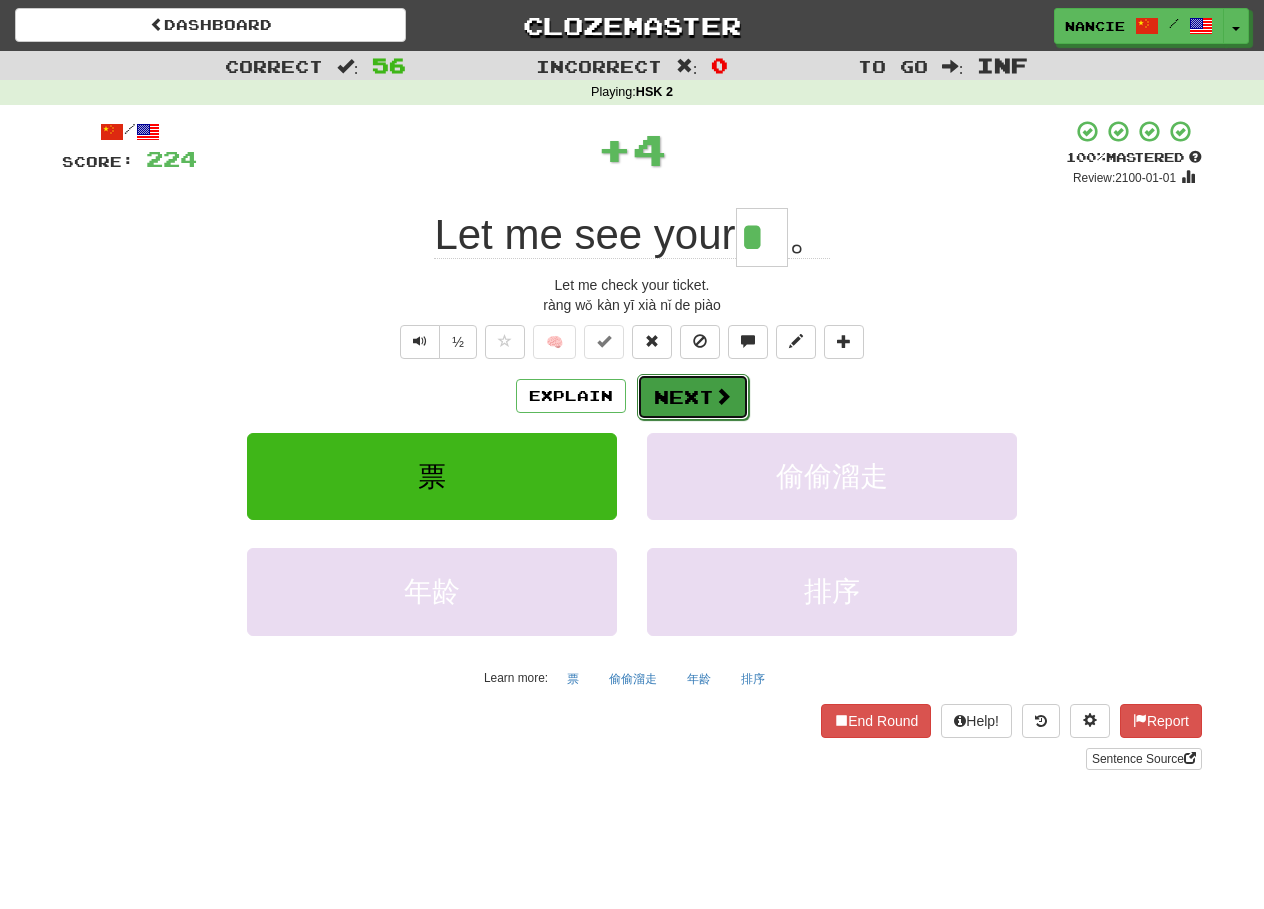 click on "Next" at bounding box center (693, 397) 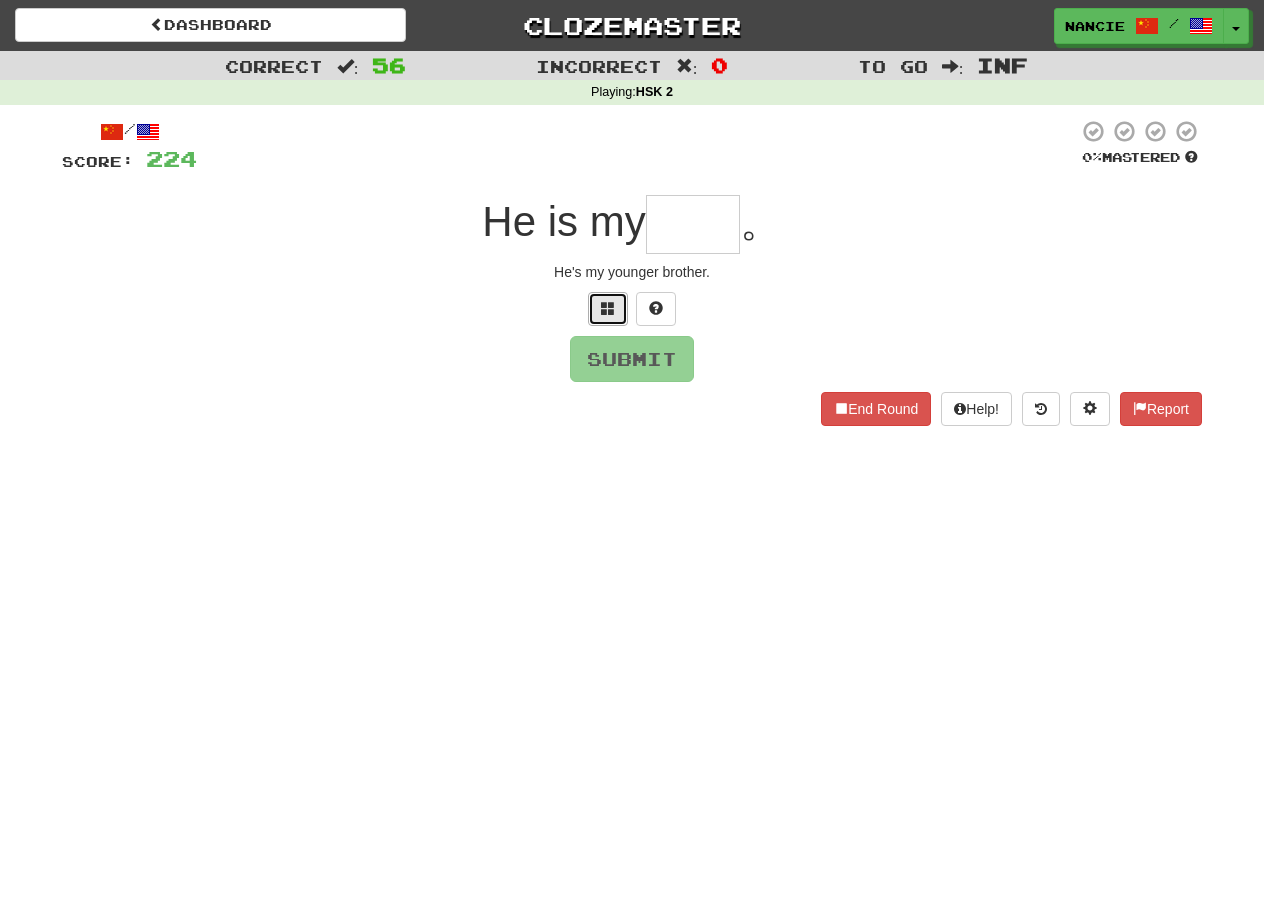 click at bounding box center [608, 308] 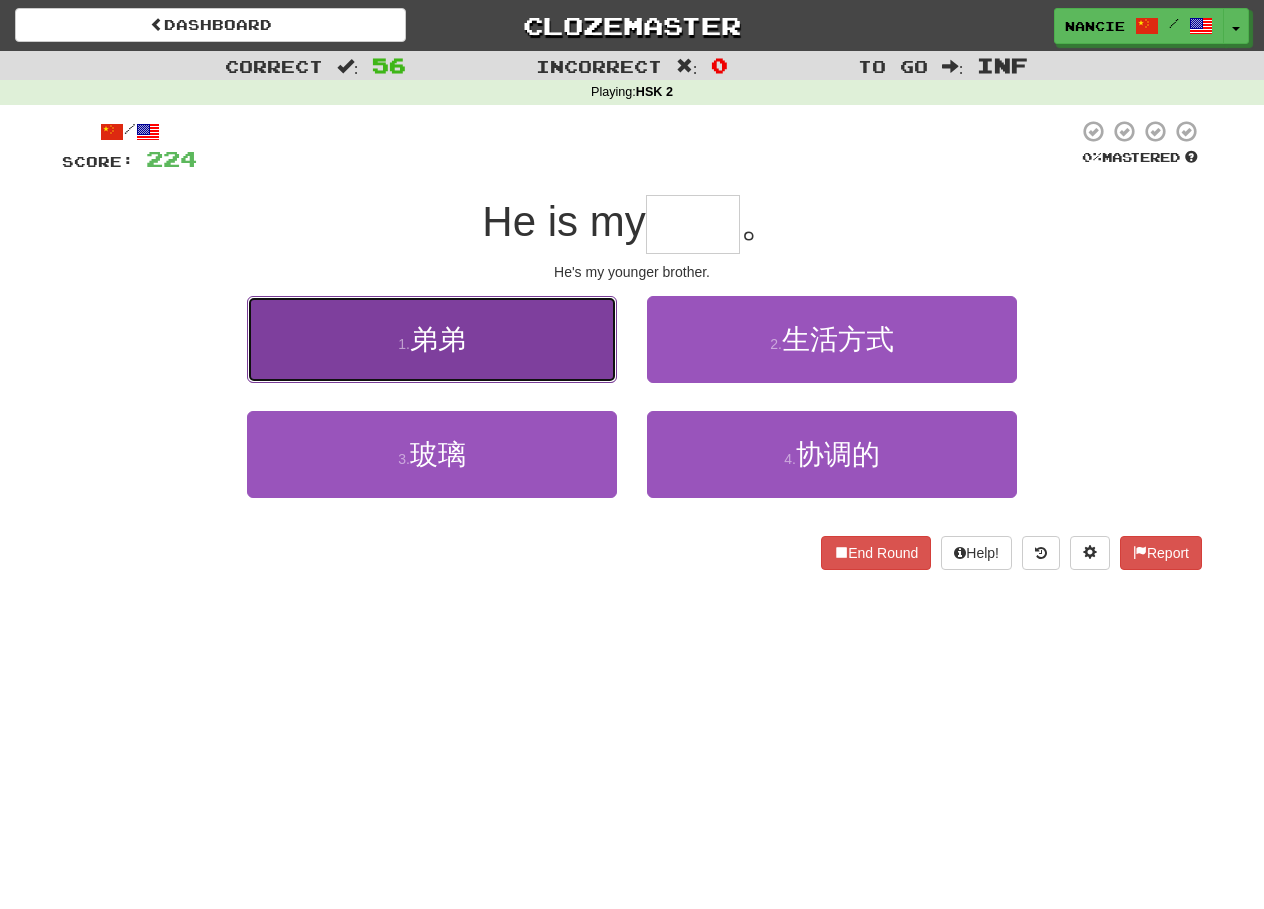click on "Younger brother (dì di)" at bounding box center (432, 339) 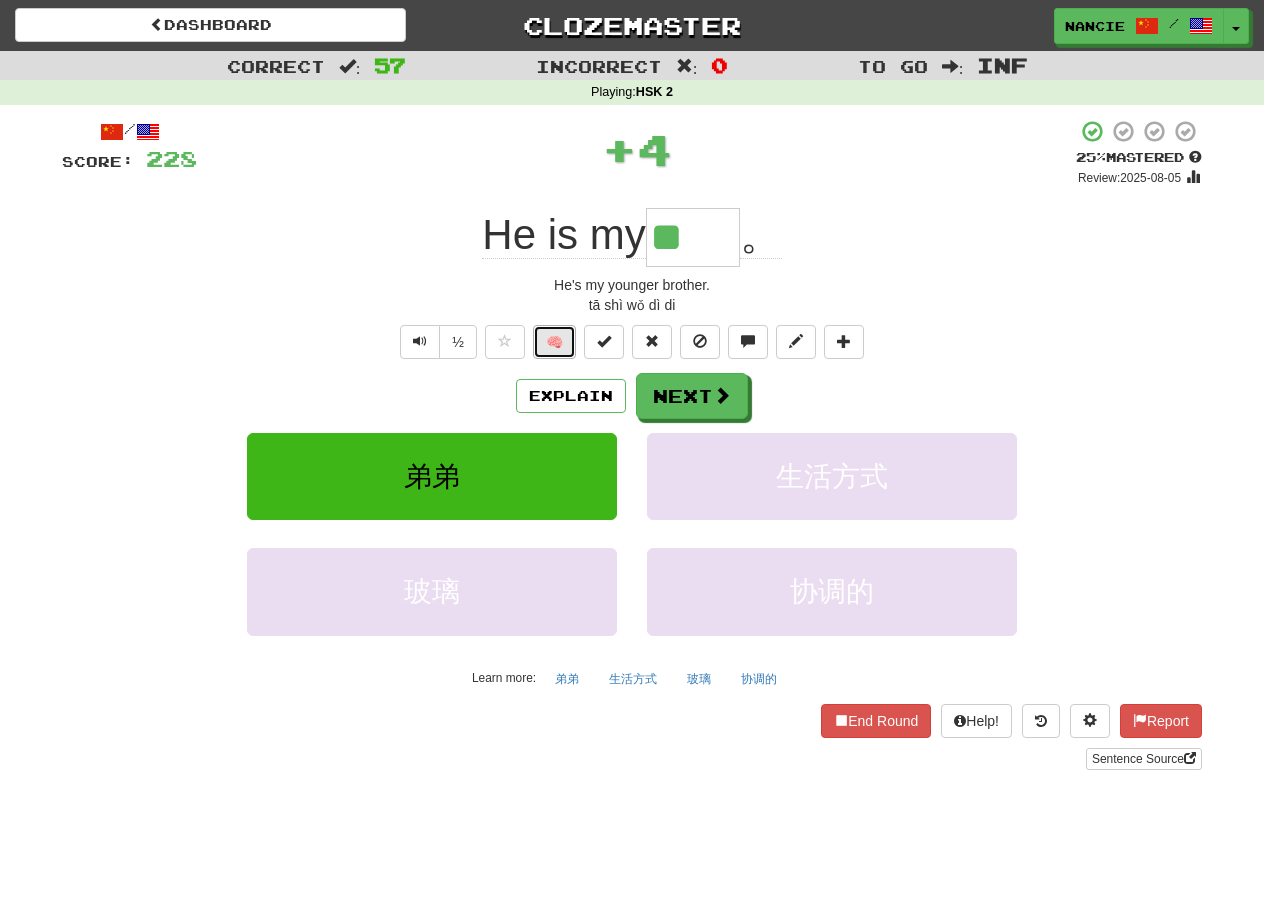 click on "🧠" at bounding box center (554, 342) 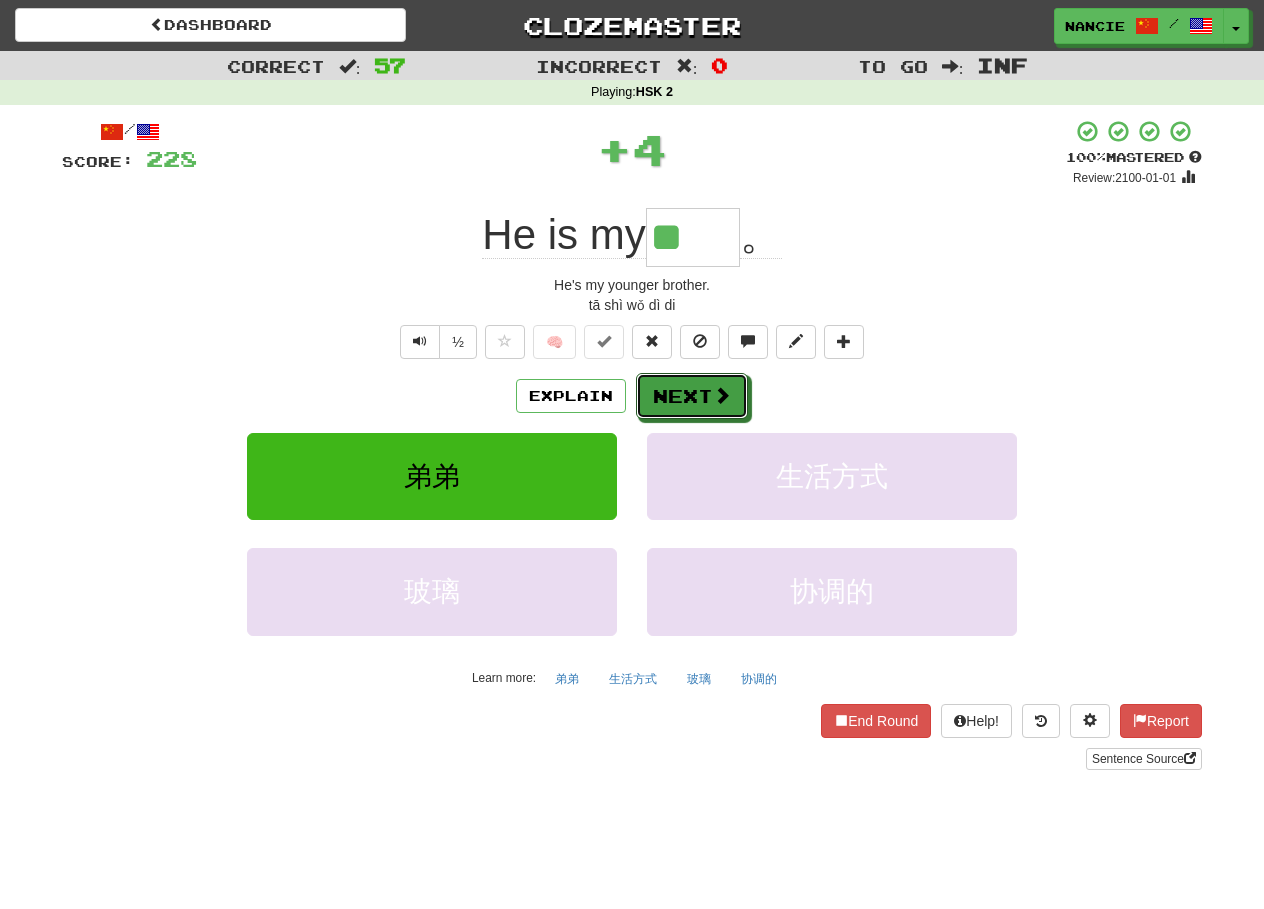 click at bounding box center [722, 395] 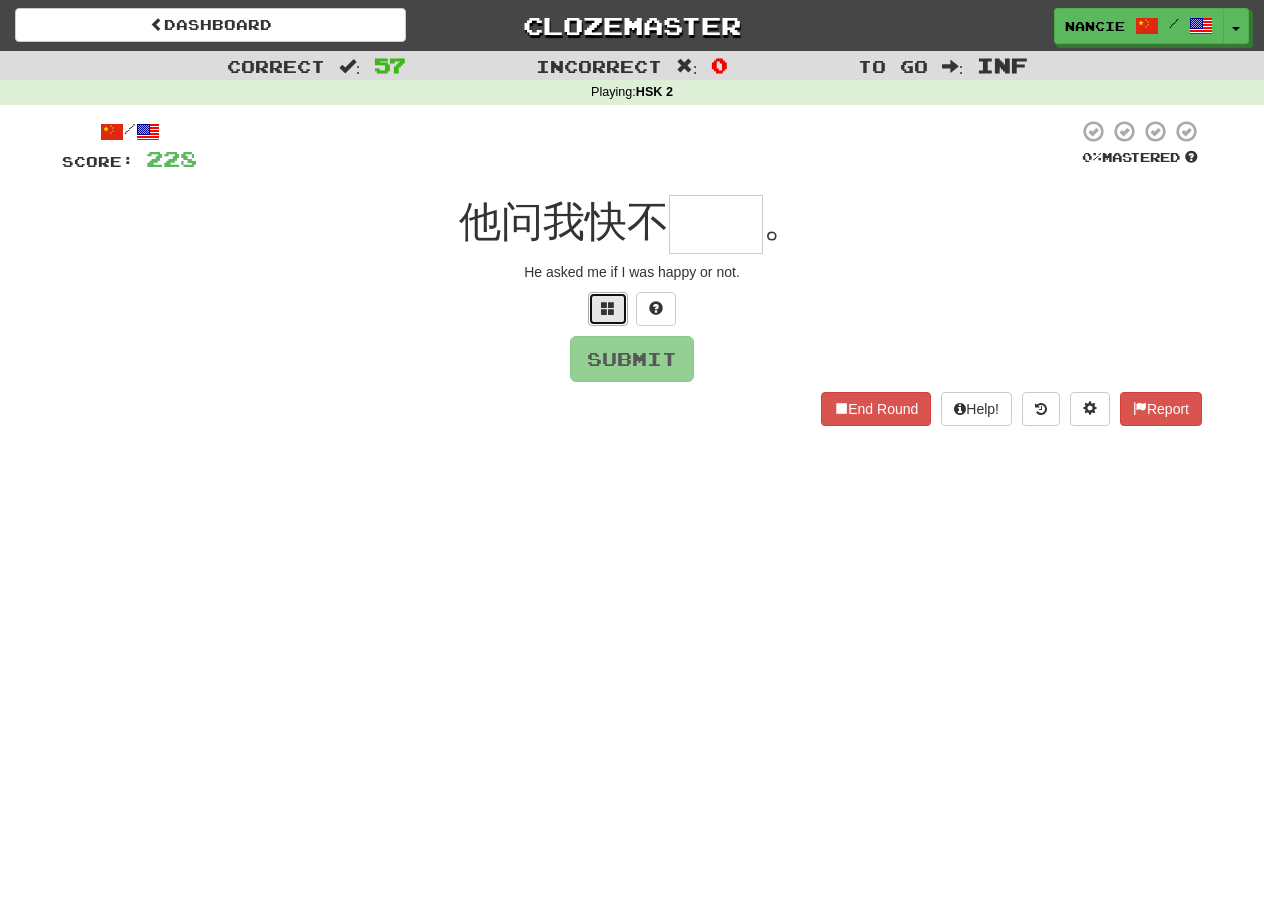 click at bounding box center [608, 309] 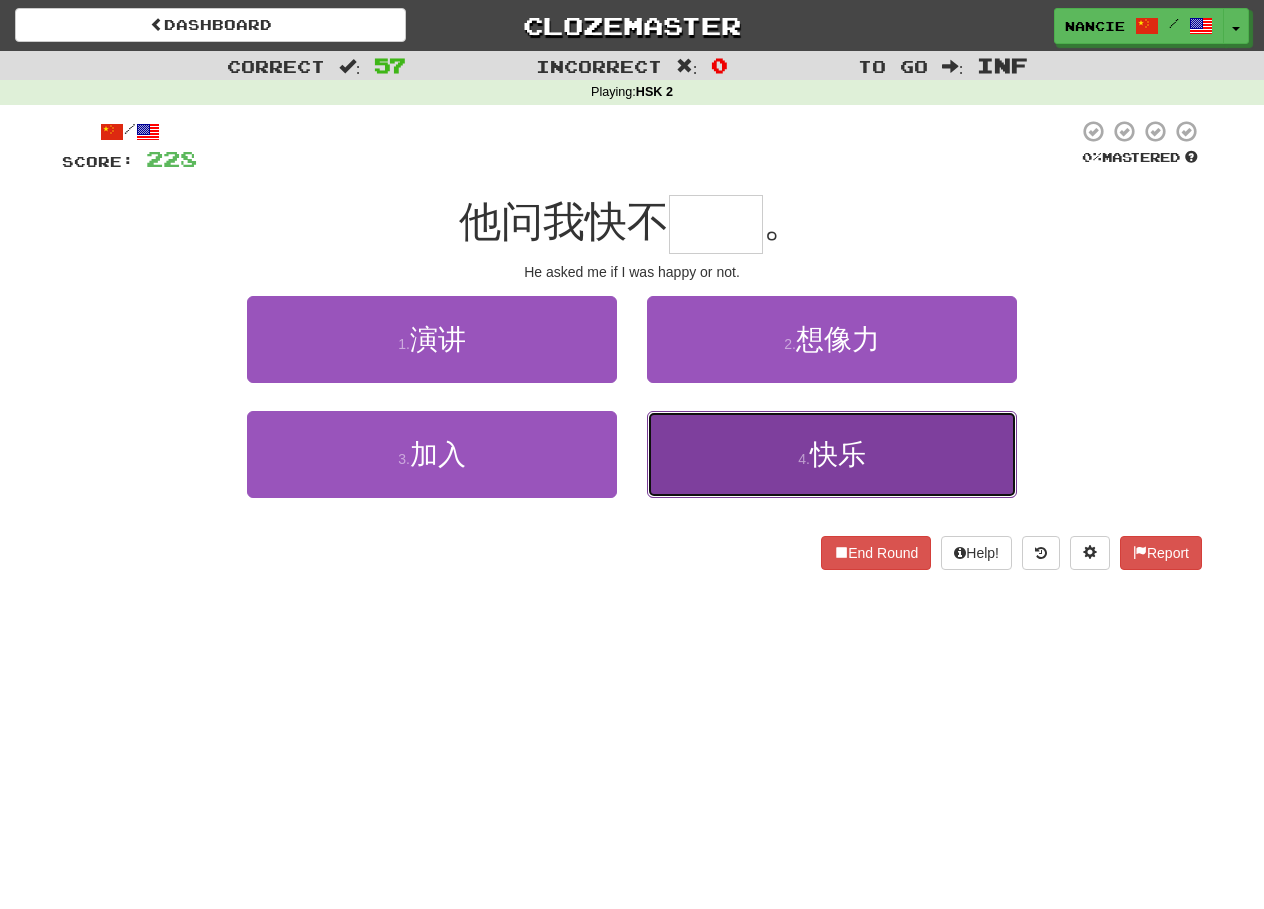 click on "4 .  快乐" at bounding box center (832, 454) 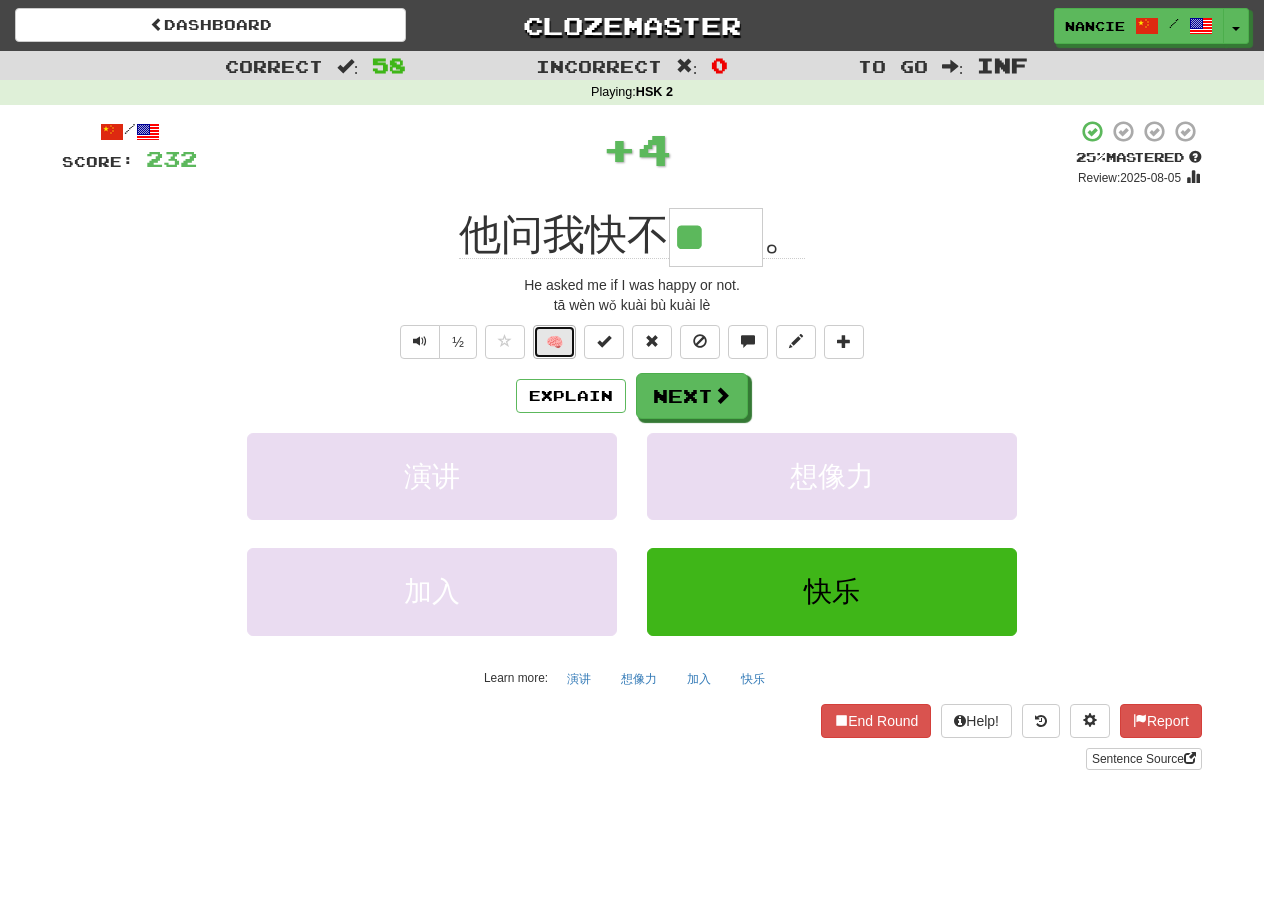 click on "🧠" at bounding box center [554, 342] 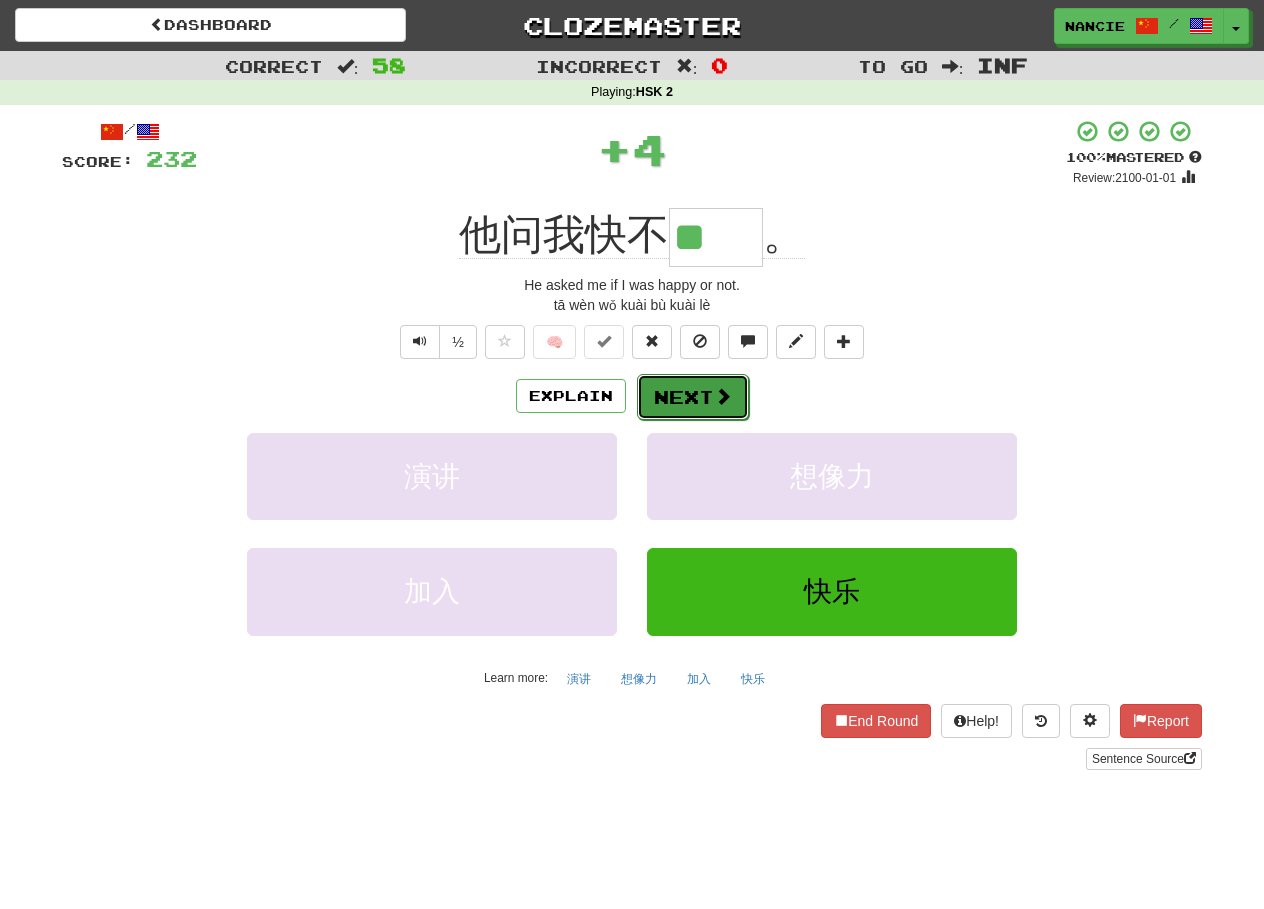 click on "Next" at bounding box center (693, 397) 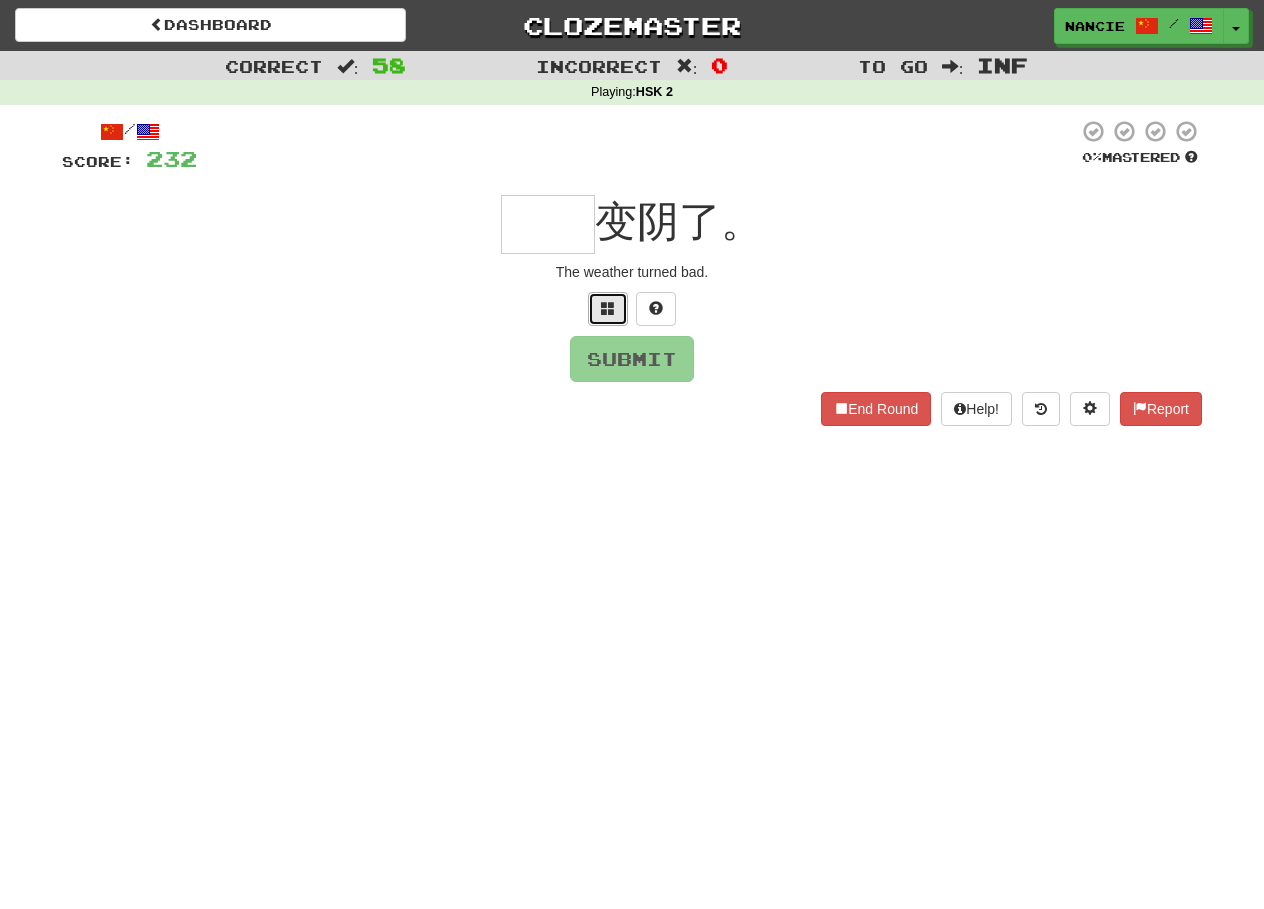 click at bounding box center (608, 309) 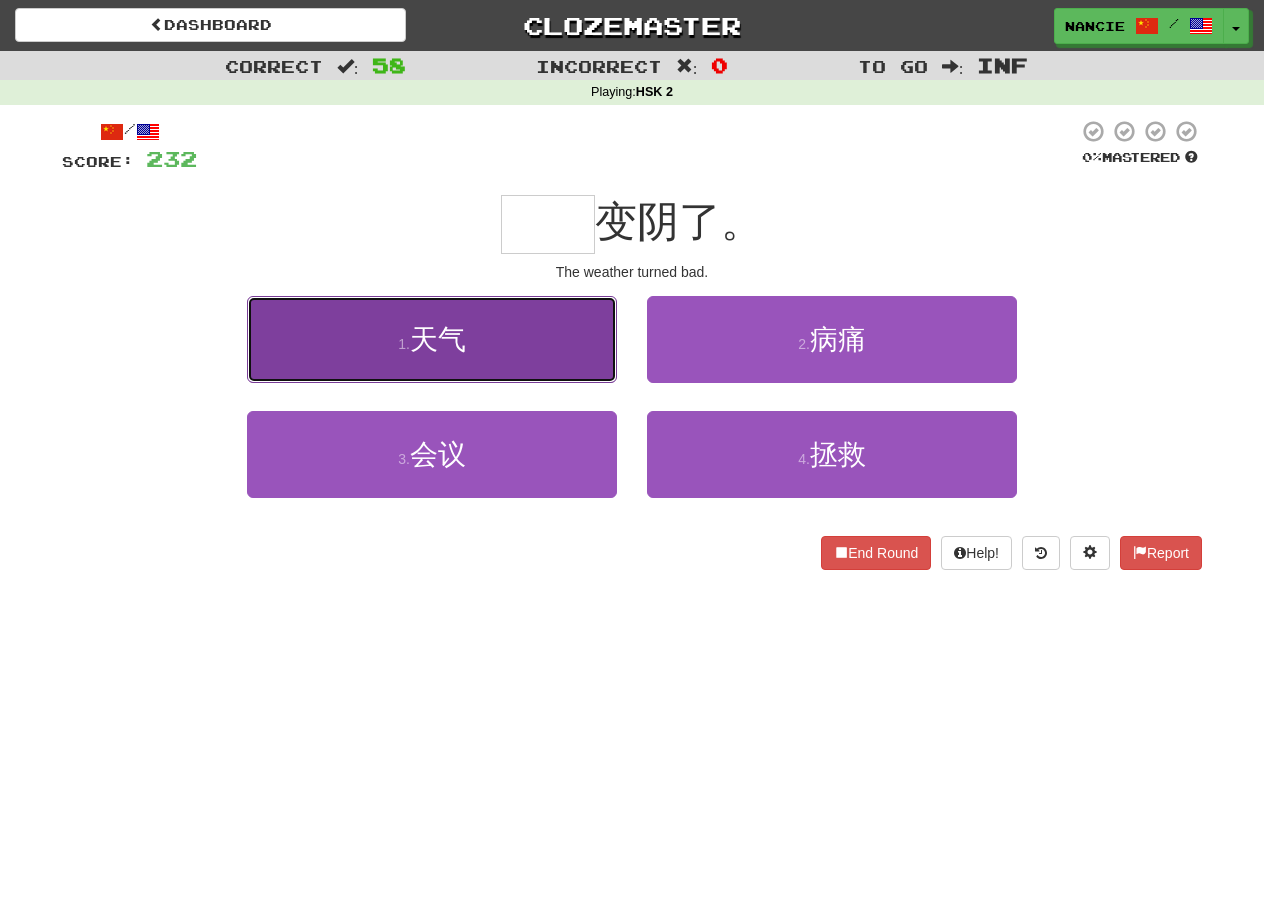 click on "1 .  天气" at bounding box center (432, 339) 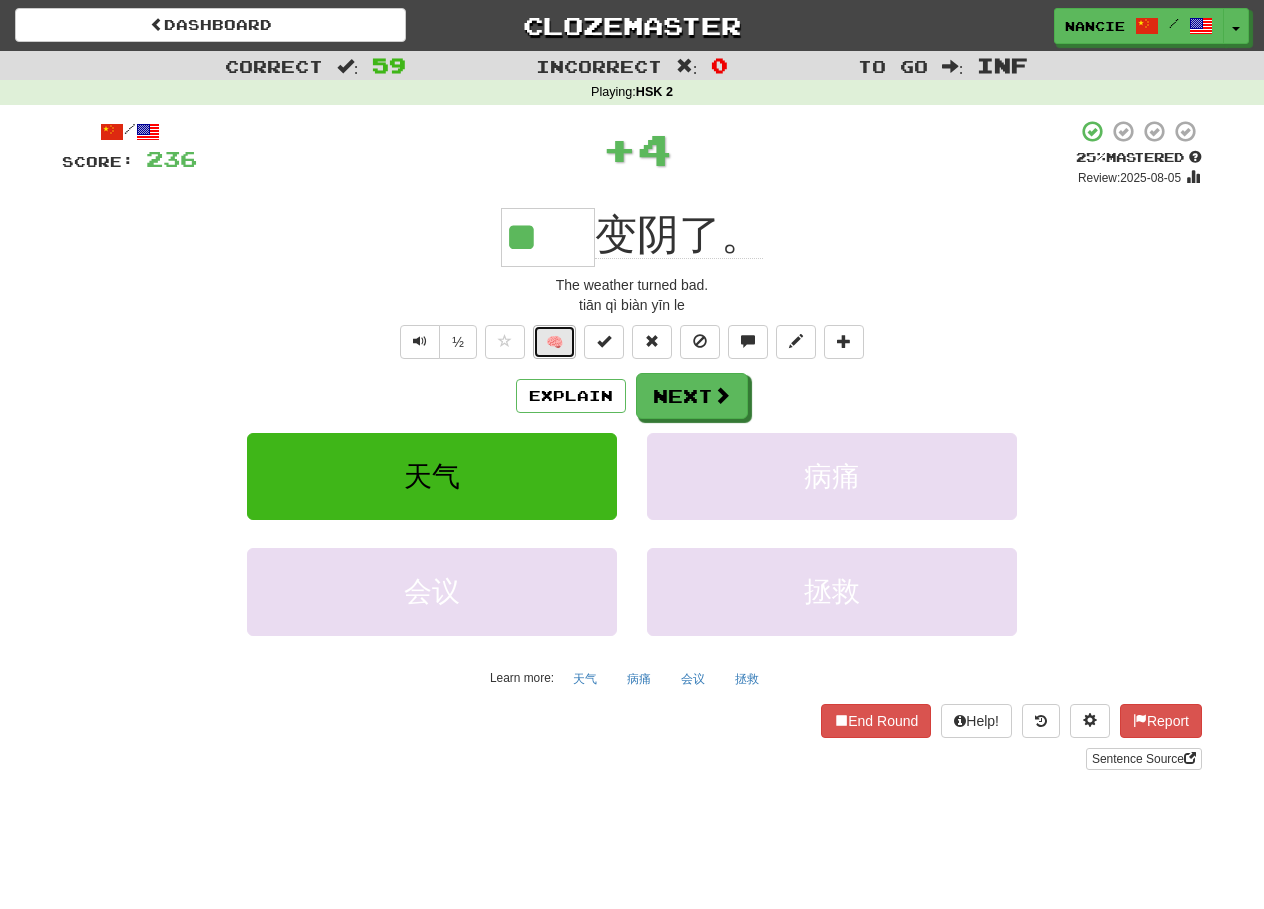 click on "🧠" at bounding box center [554, 342] 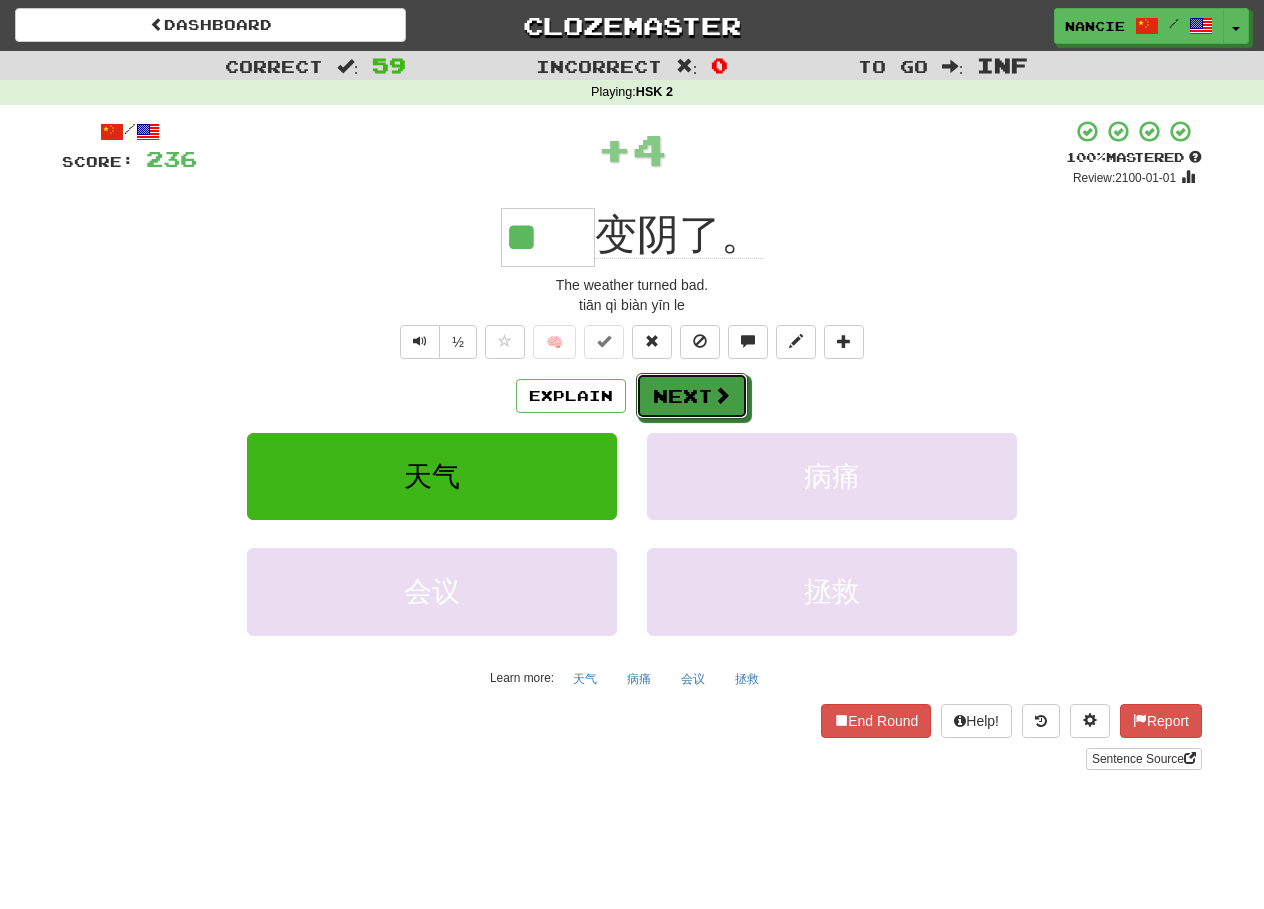 click on "Next" at bounding box center (692, 396) 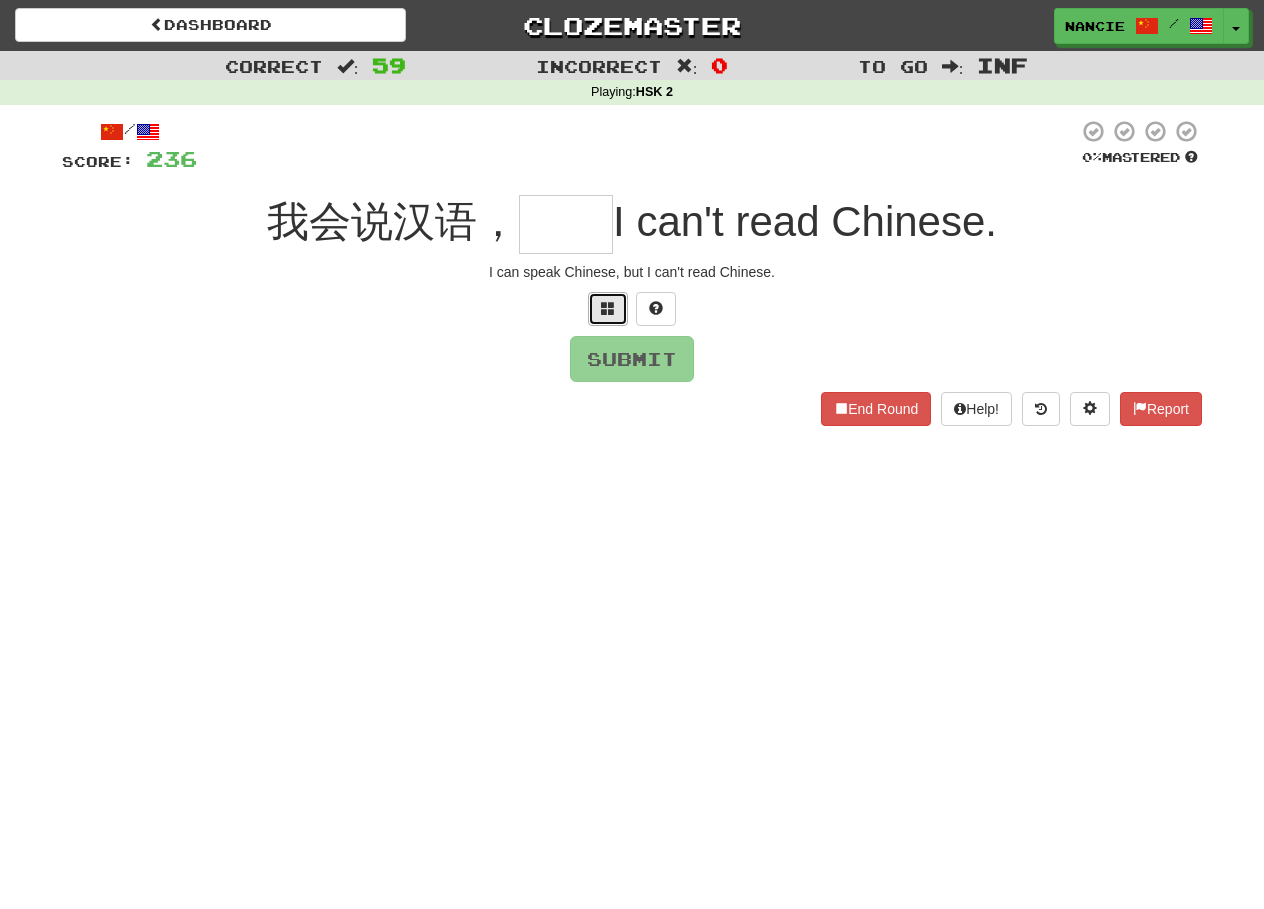click at bounding box center [608, 309] 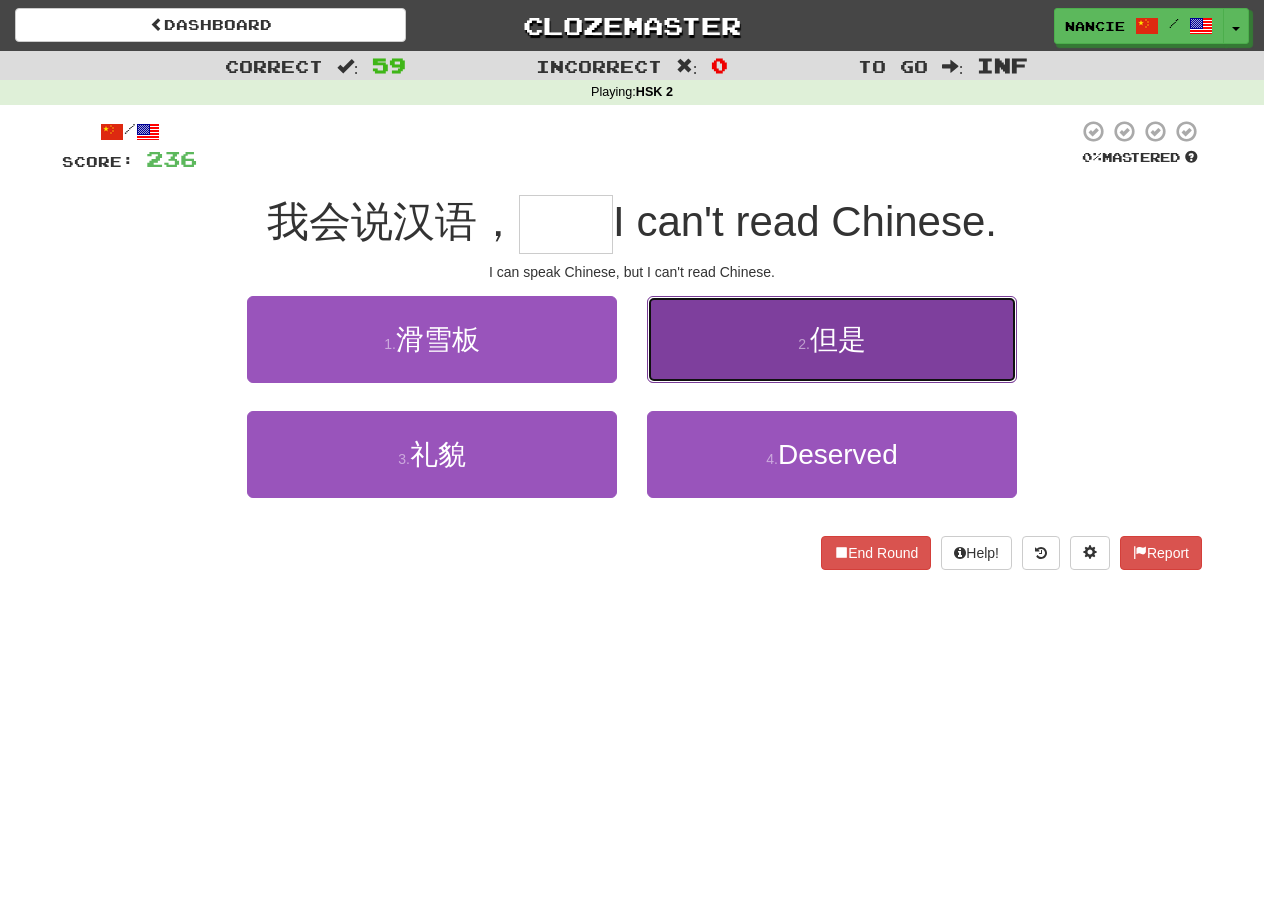 click on "2 .  但是" at bounding box center (832, 339) 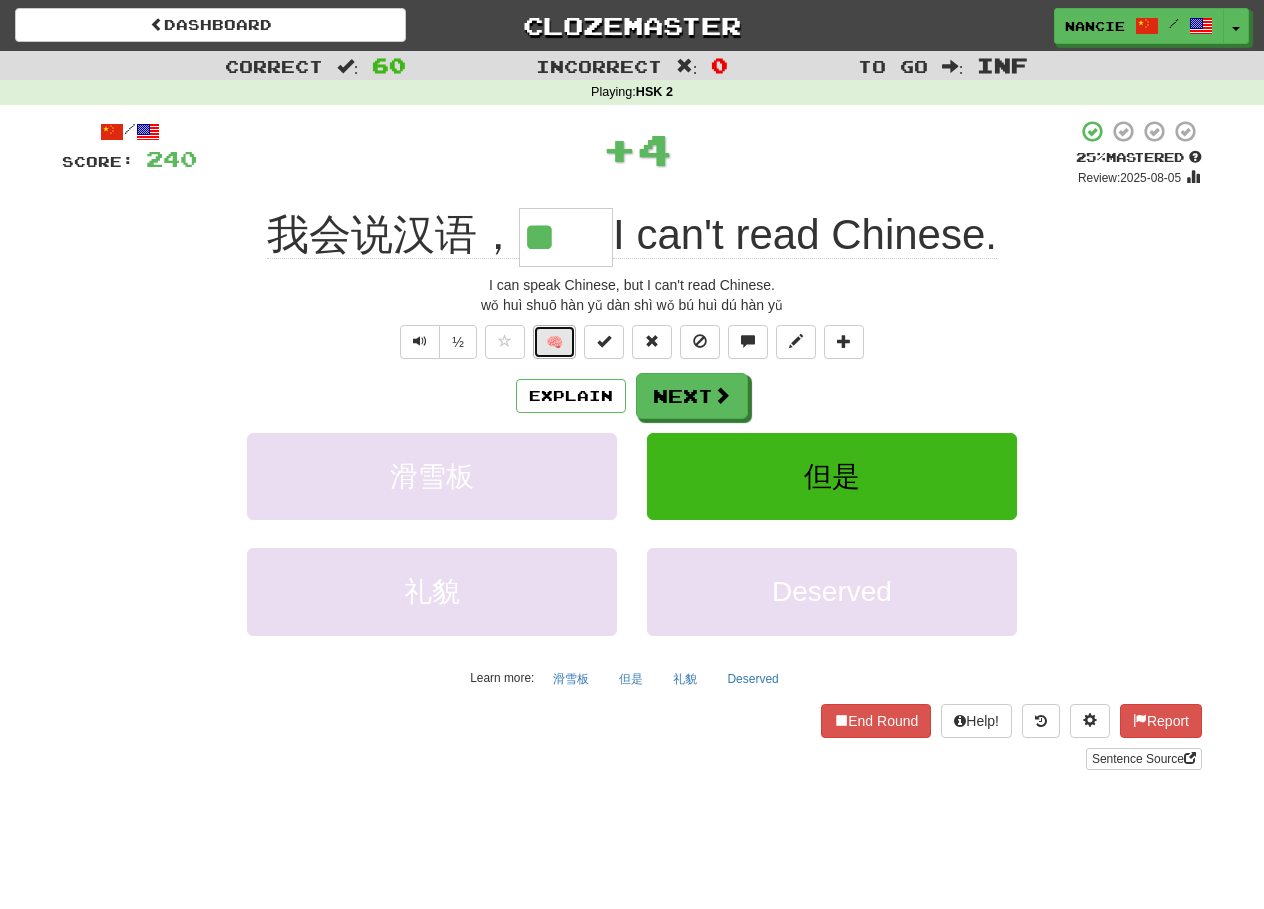 click on "🧠" at bounding box center [554, 342] 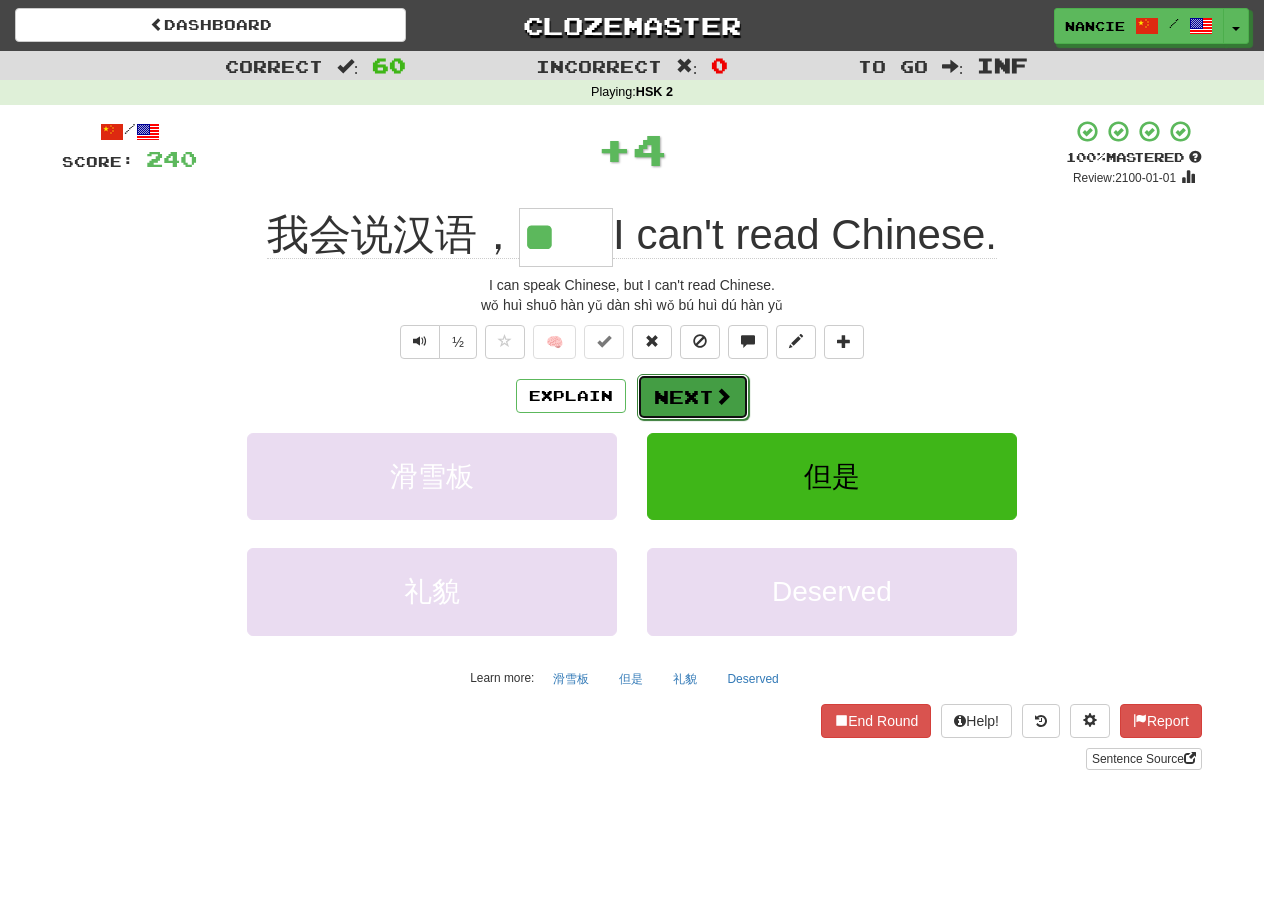 click on "Next" at bounding box center (693, 397) 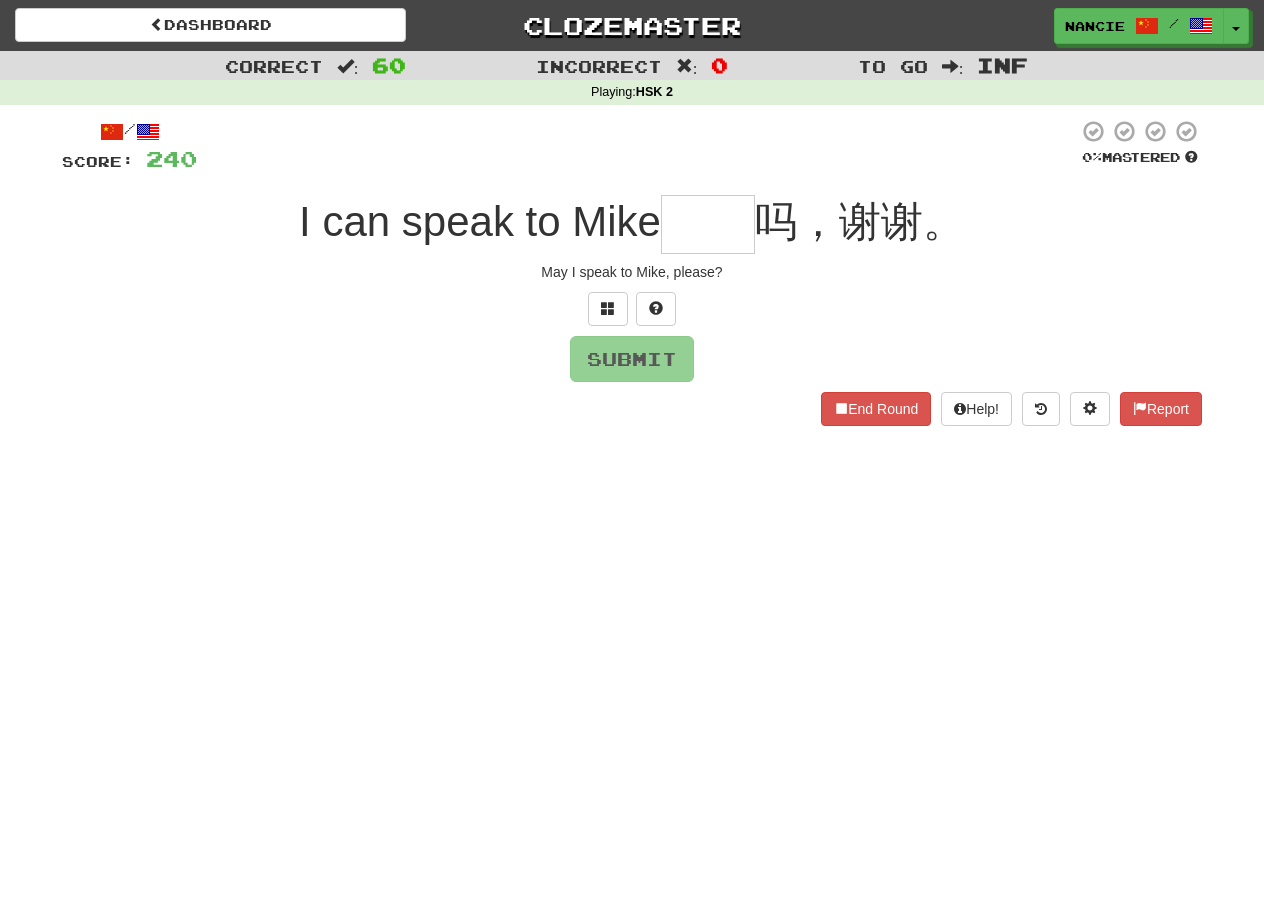 click on "Submit" at bounding box center [632, 359] 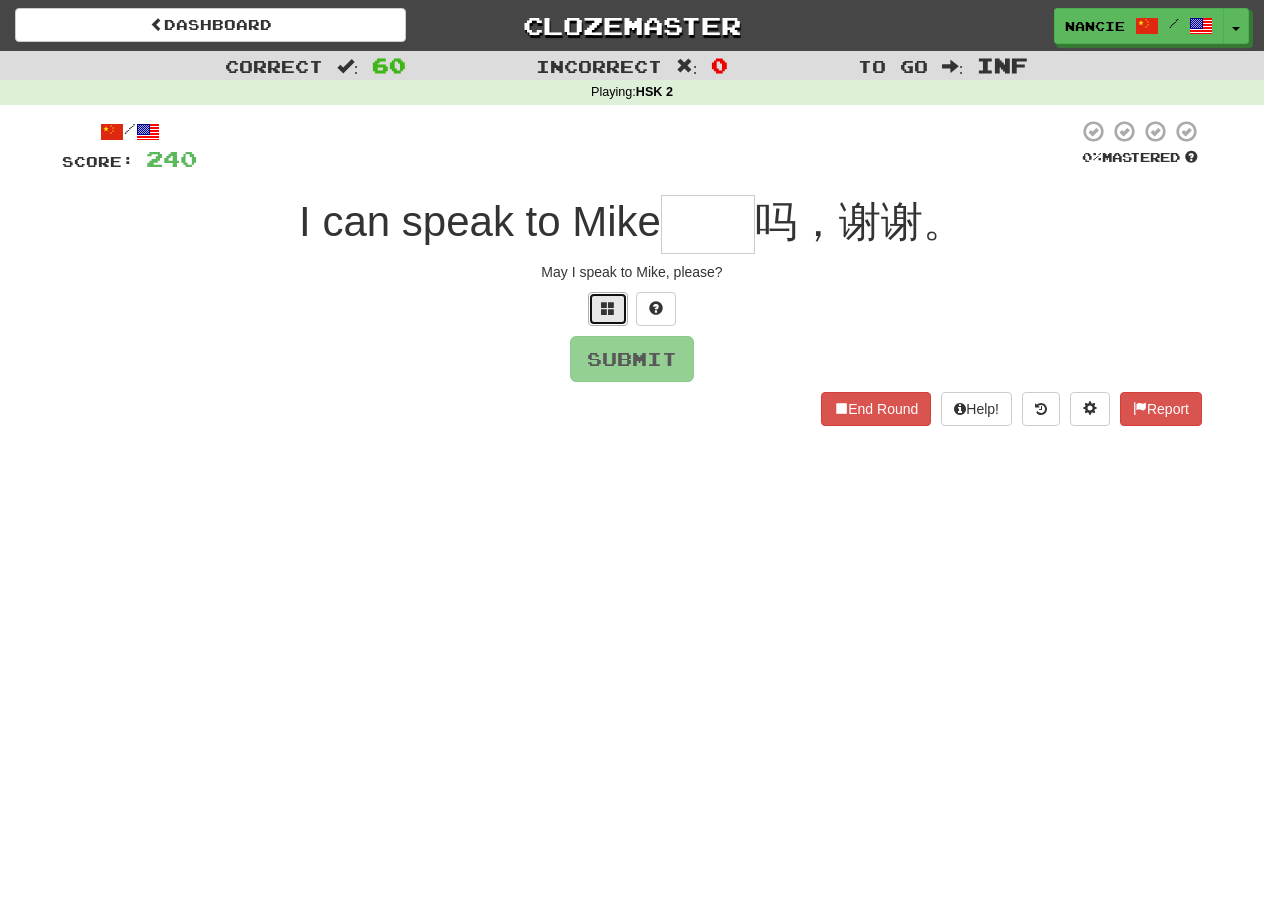 click at bounding box center [608, 309] 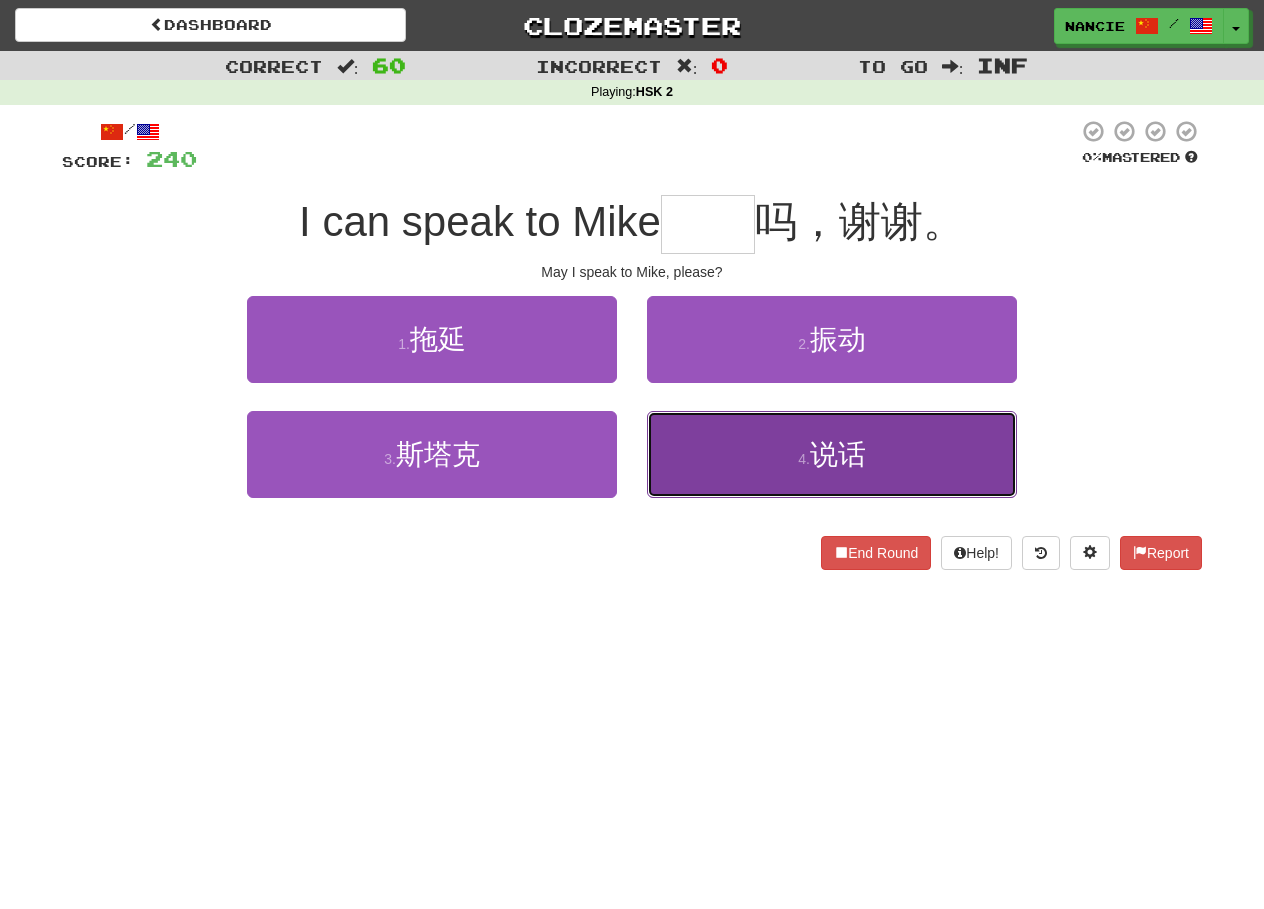 click on "4 .  说话" at bounding box center [832, 454] 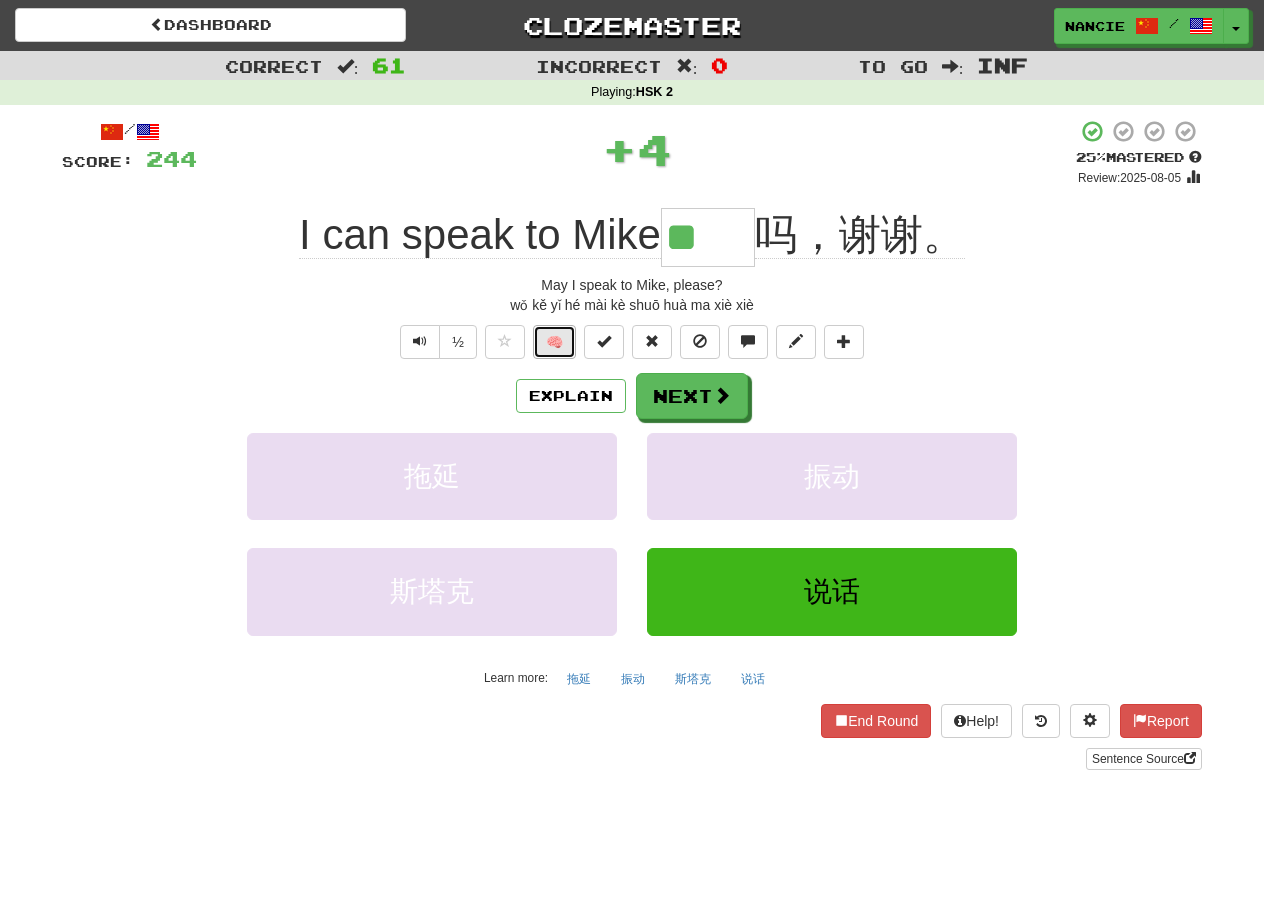 click on "🧠" at bounding box center [554, 342] 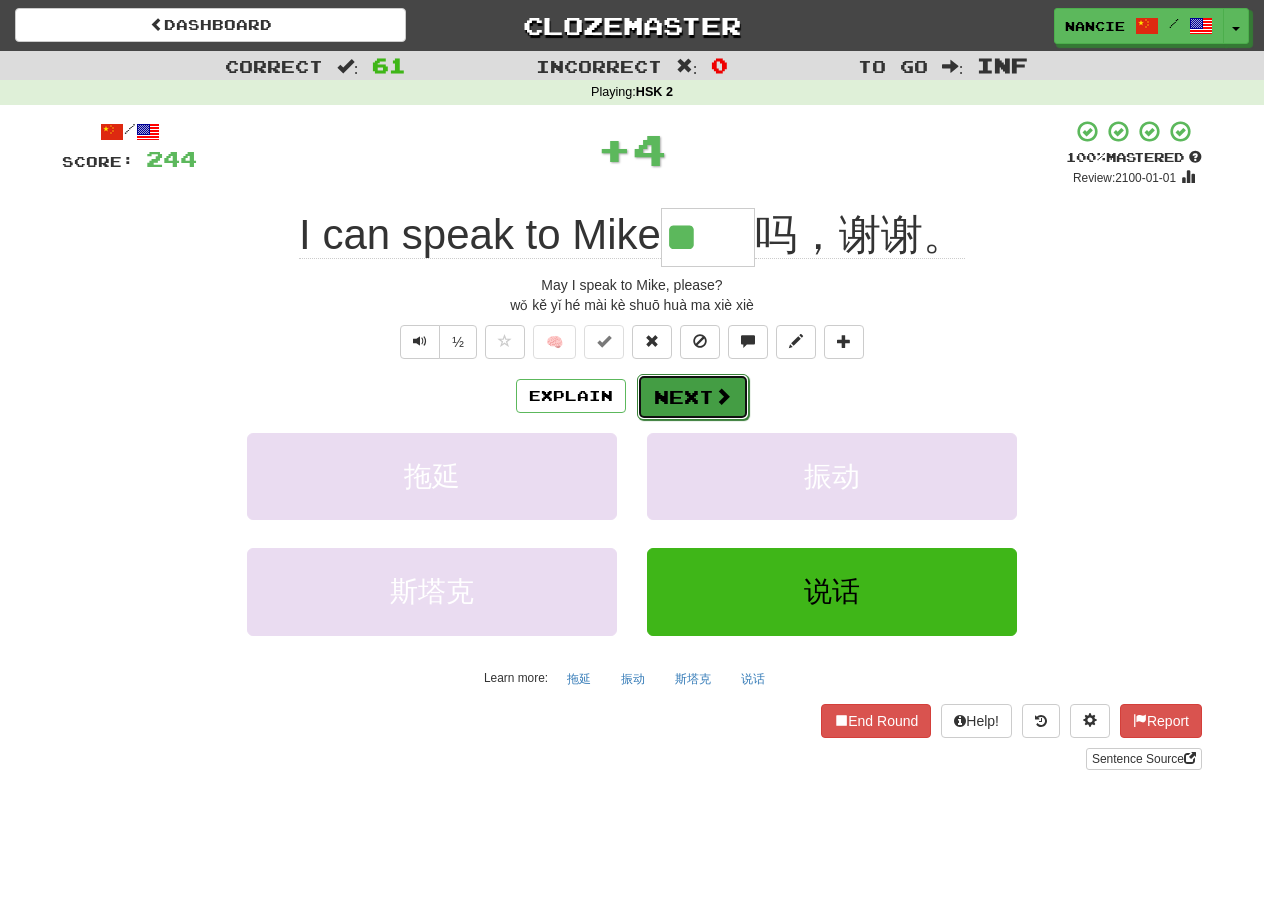 click on "Next" at bounding box center [693, 397] 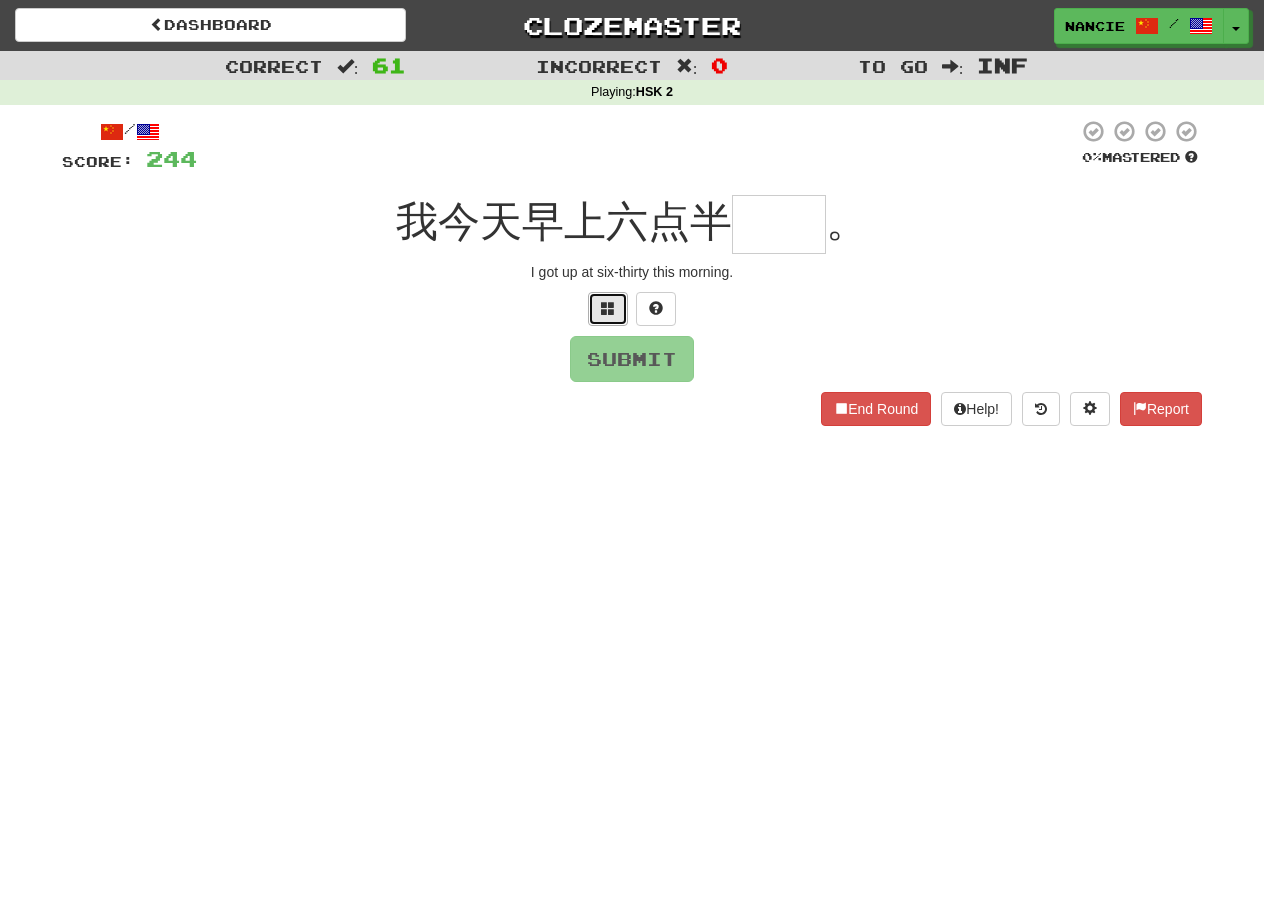 click at bounding box center [608, 309] 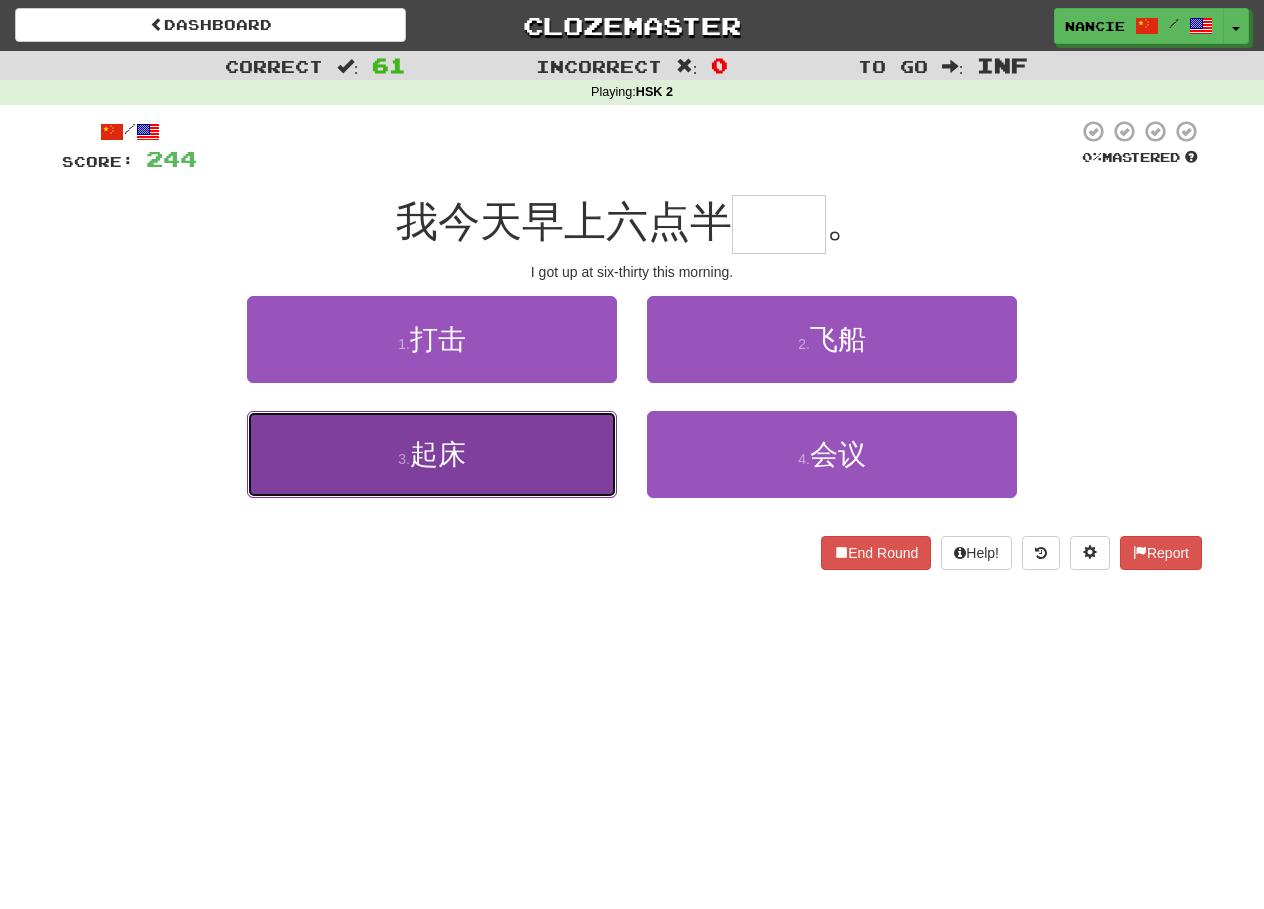 click on "3 .  起床" at bounding box center (432, 454) 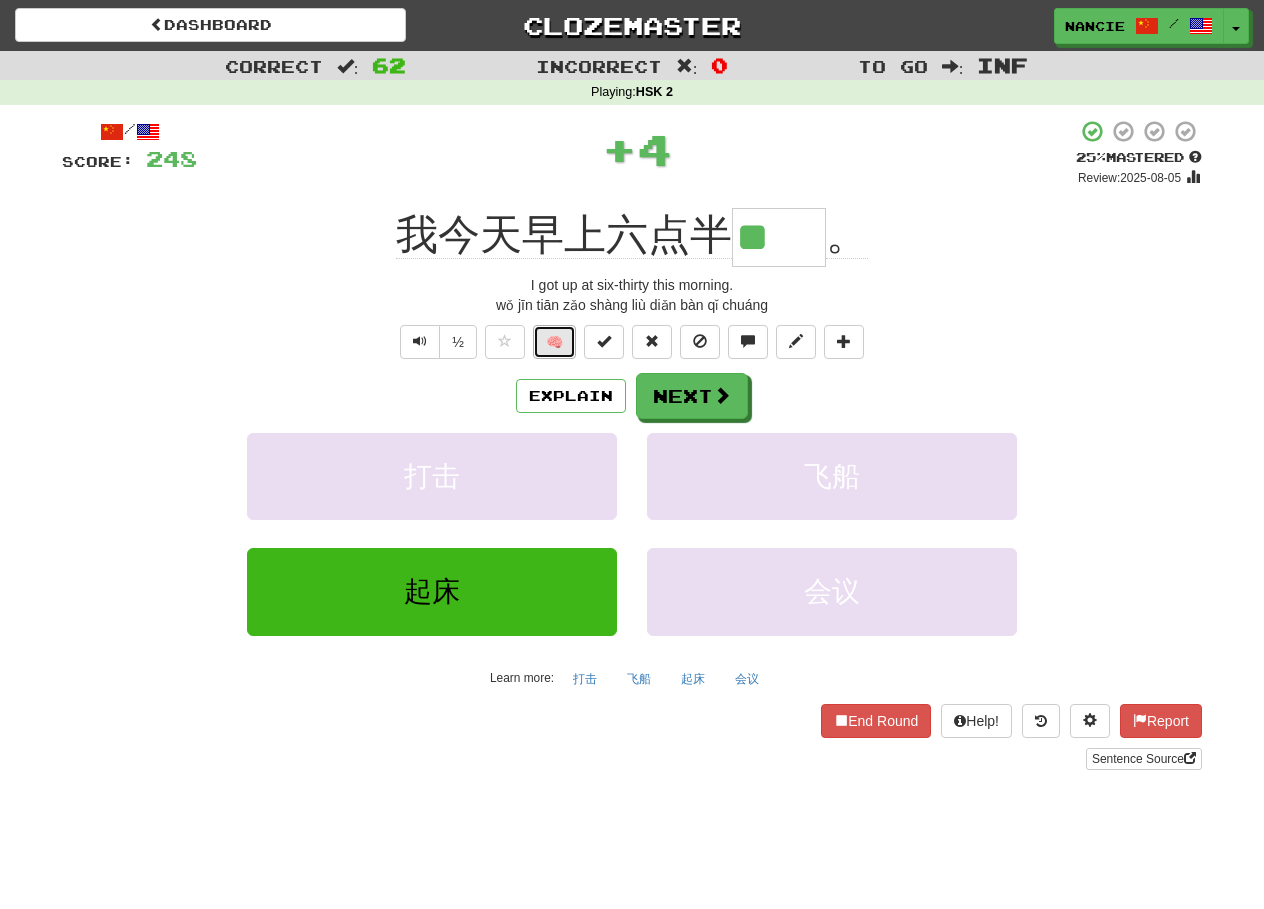 click on "🧠" at bounding box center [554, 342] 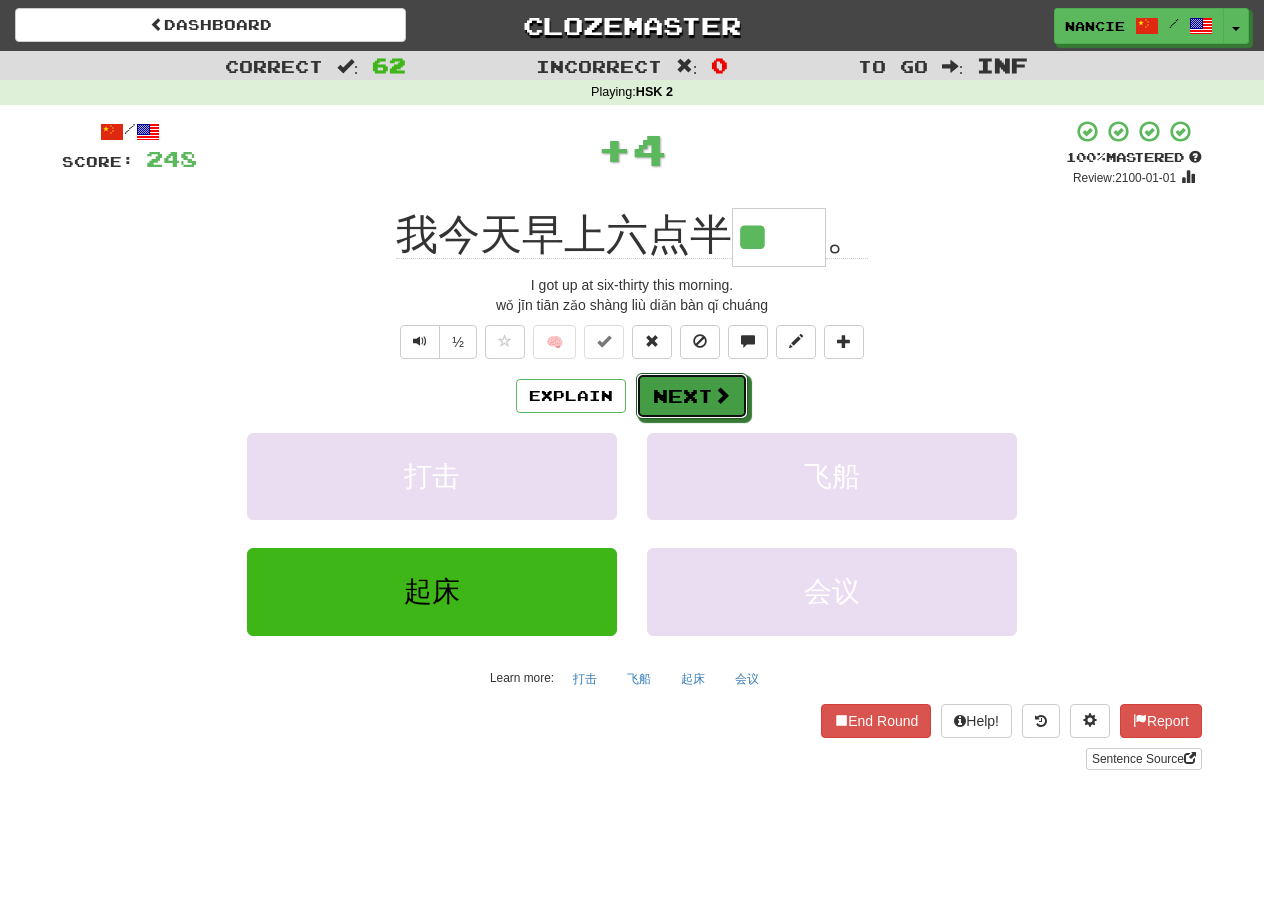 click on "Next" at bounding box center (692, 396) 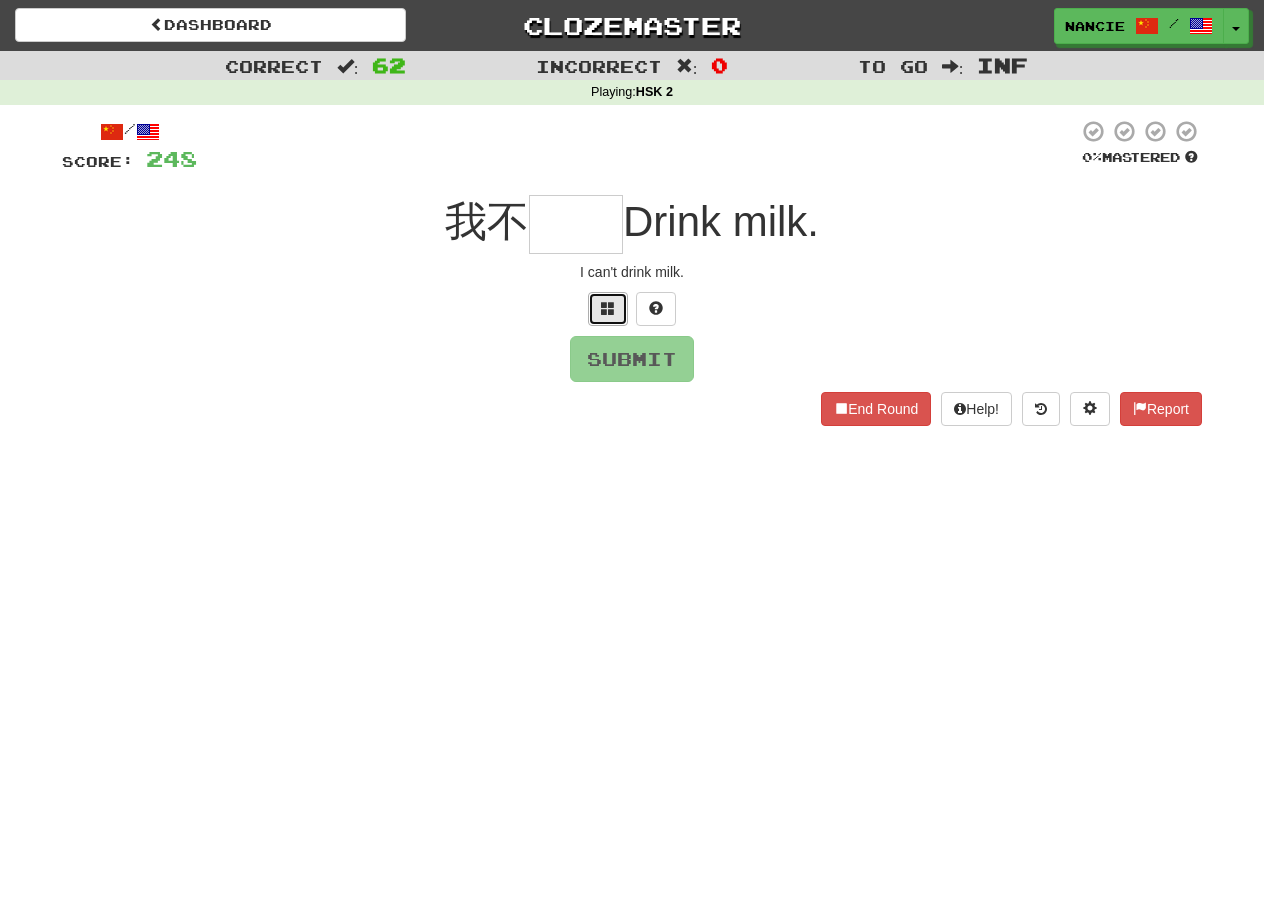 click at bounding box center (608, 309) 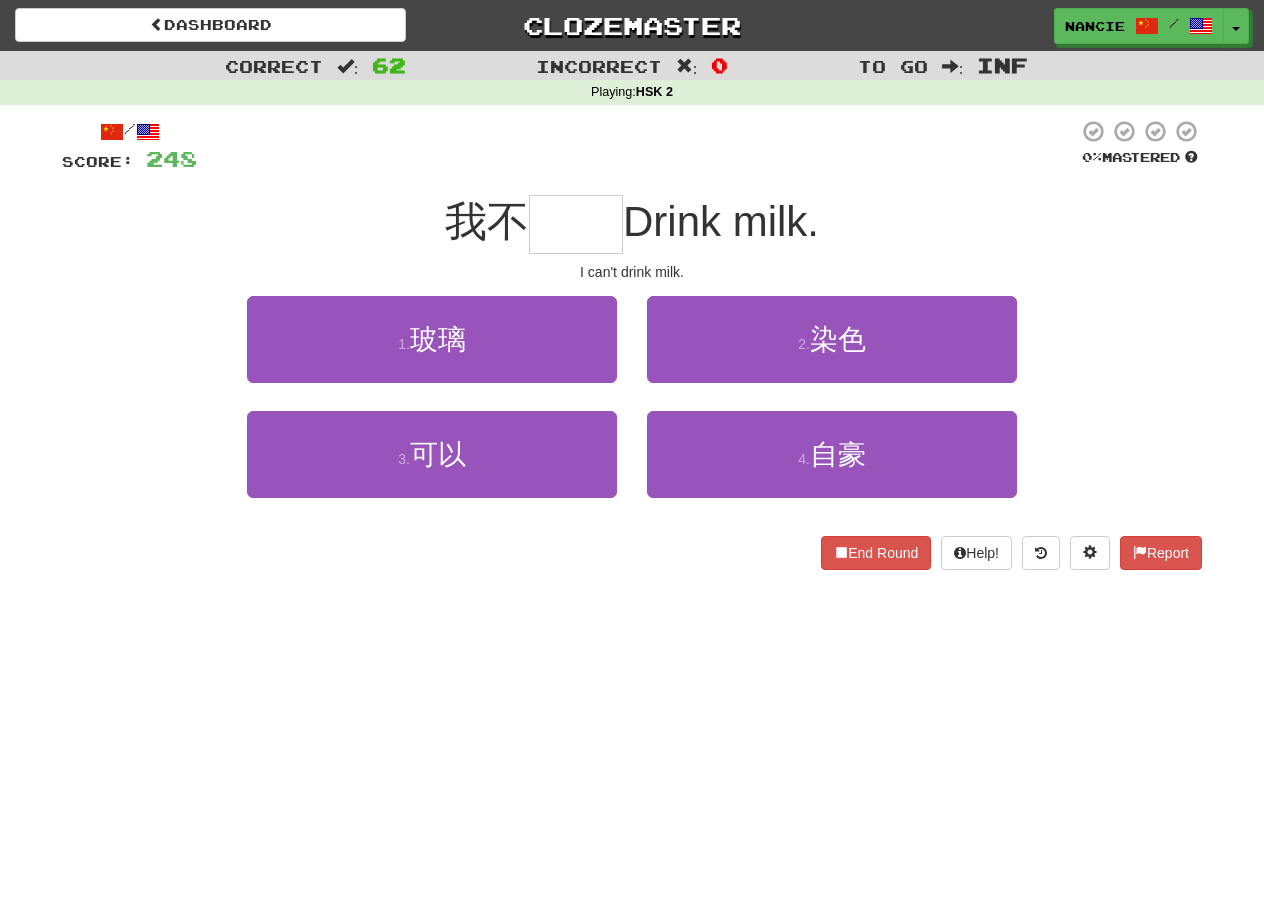 click on "4 .  自豪" at bounding box center (832, 468) 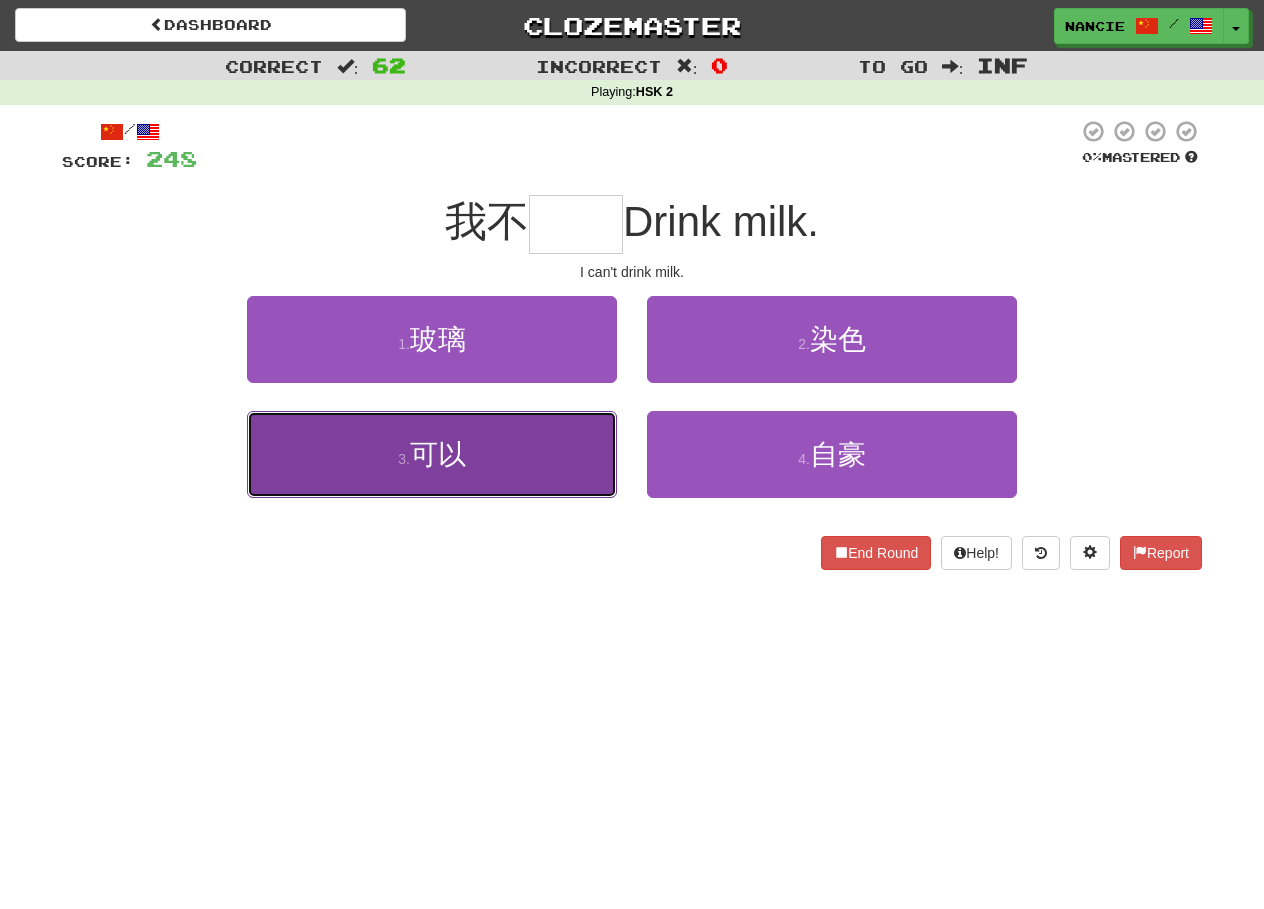 click on "3 .  可以" at bounding box center (432, 454) 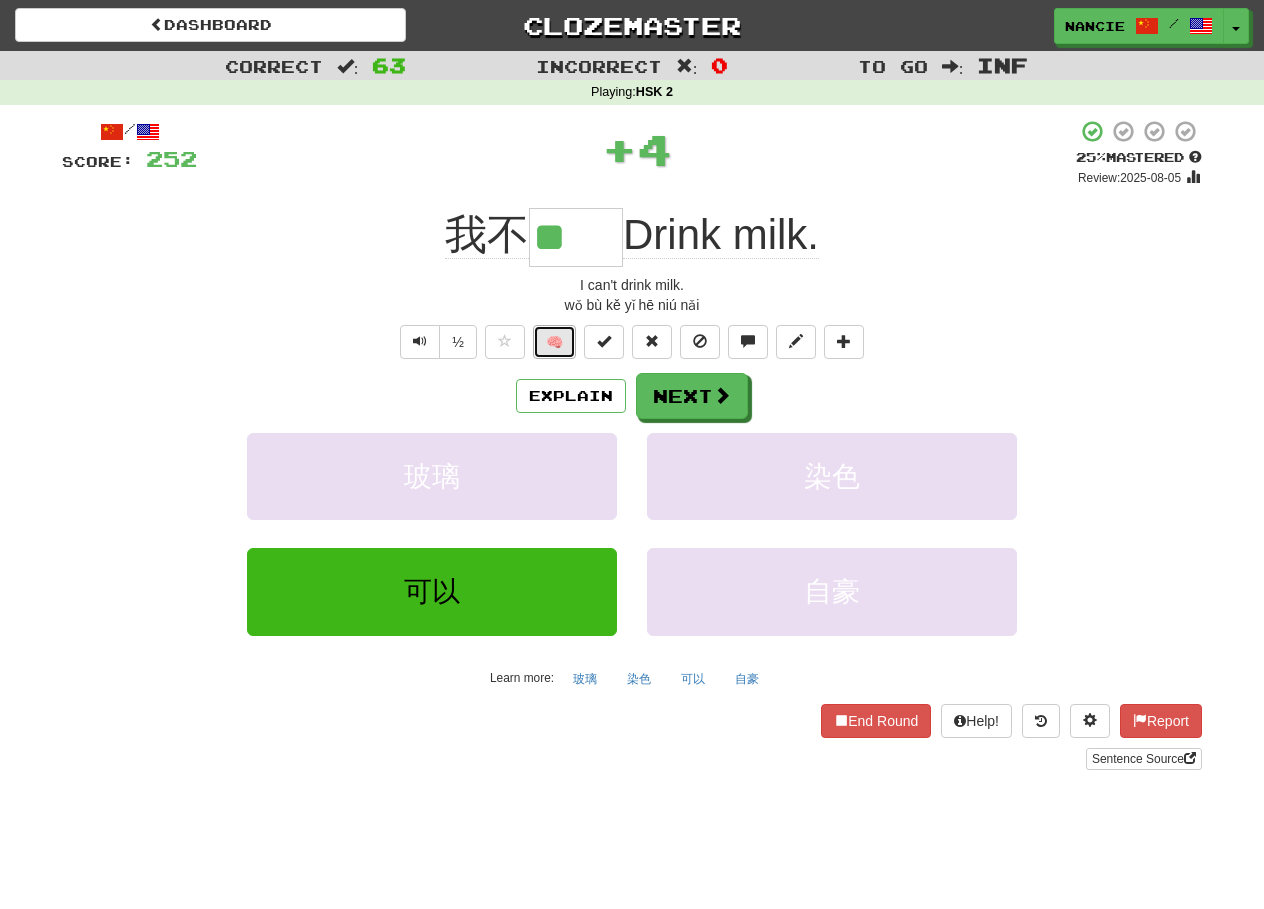 click on "🧠" at bounding box center [554, 342] 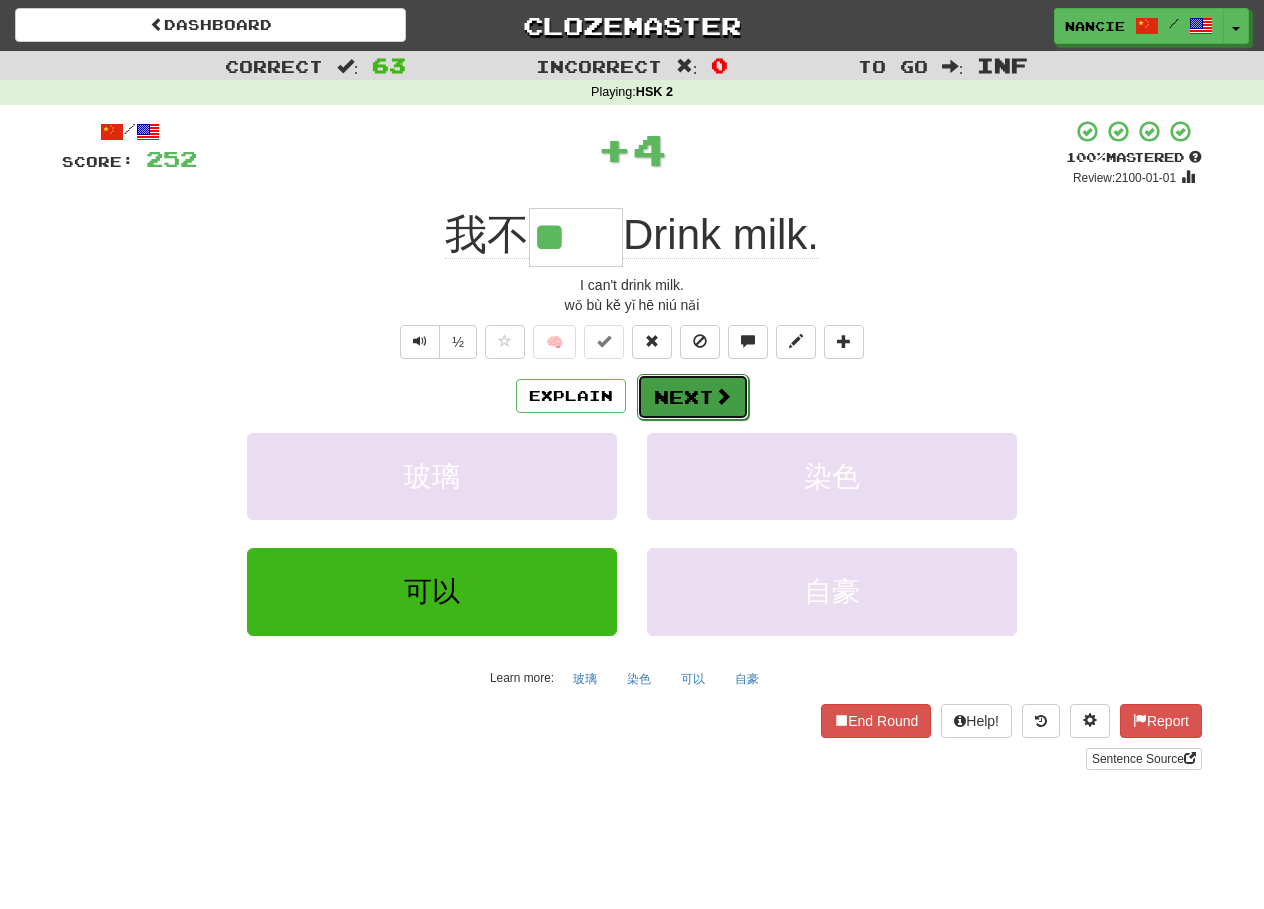 click at bounding box center (723, 396) 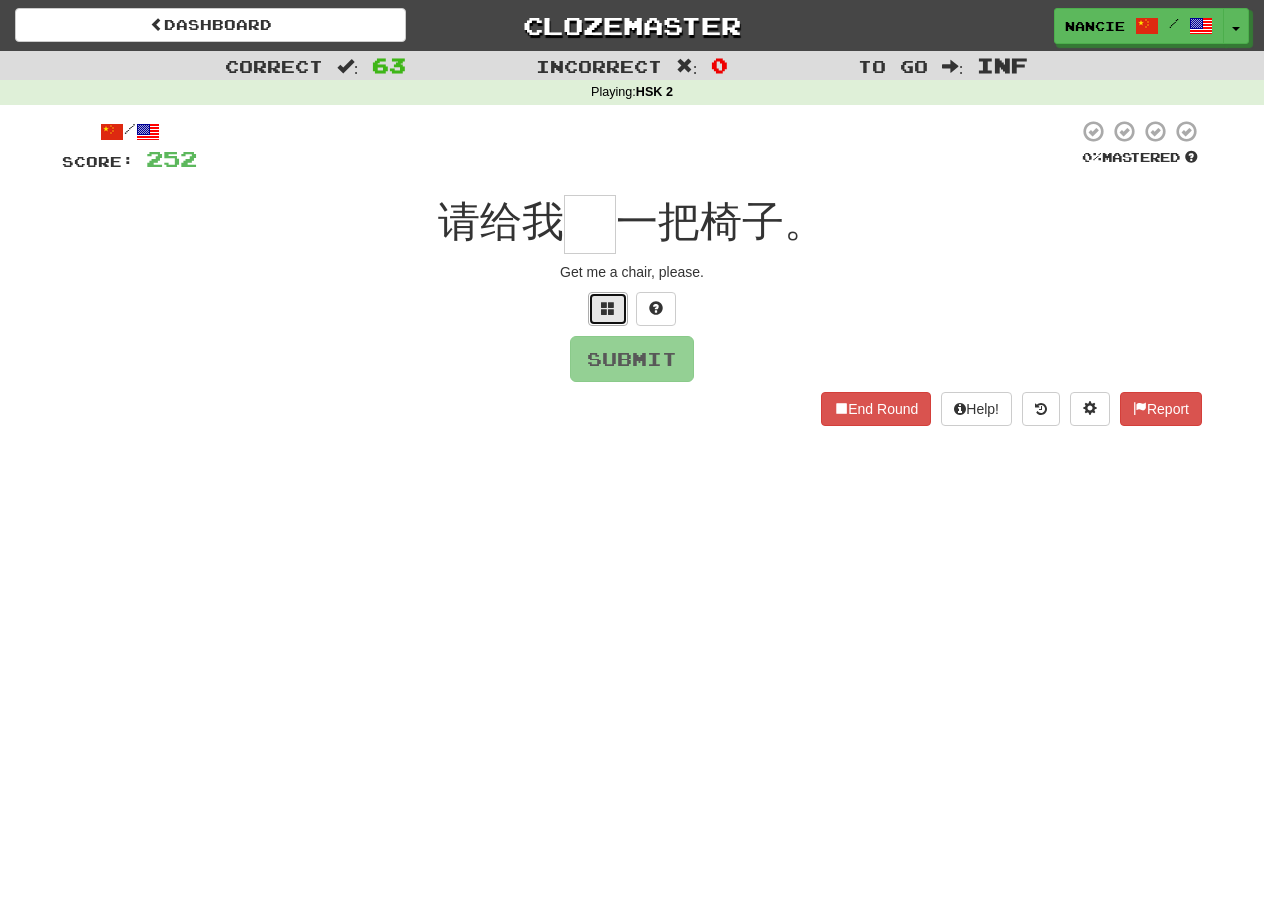 click at bounding box center [608, 309] 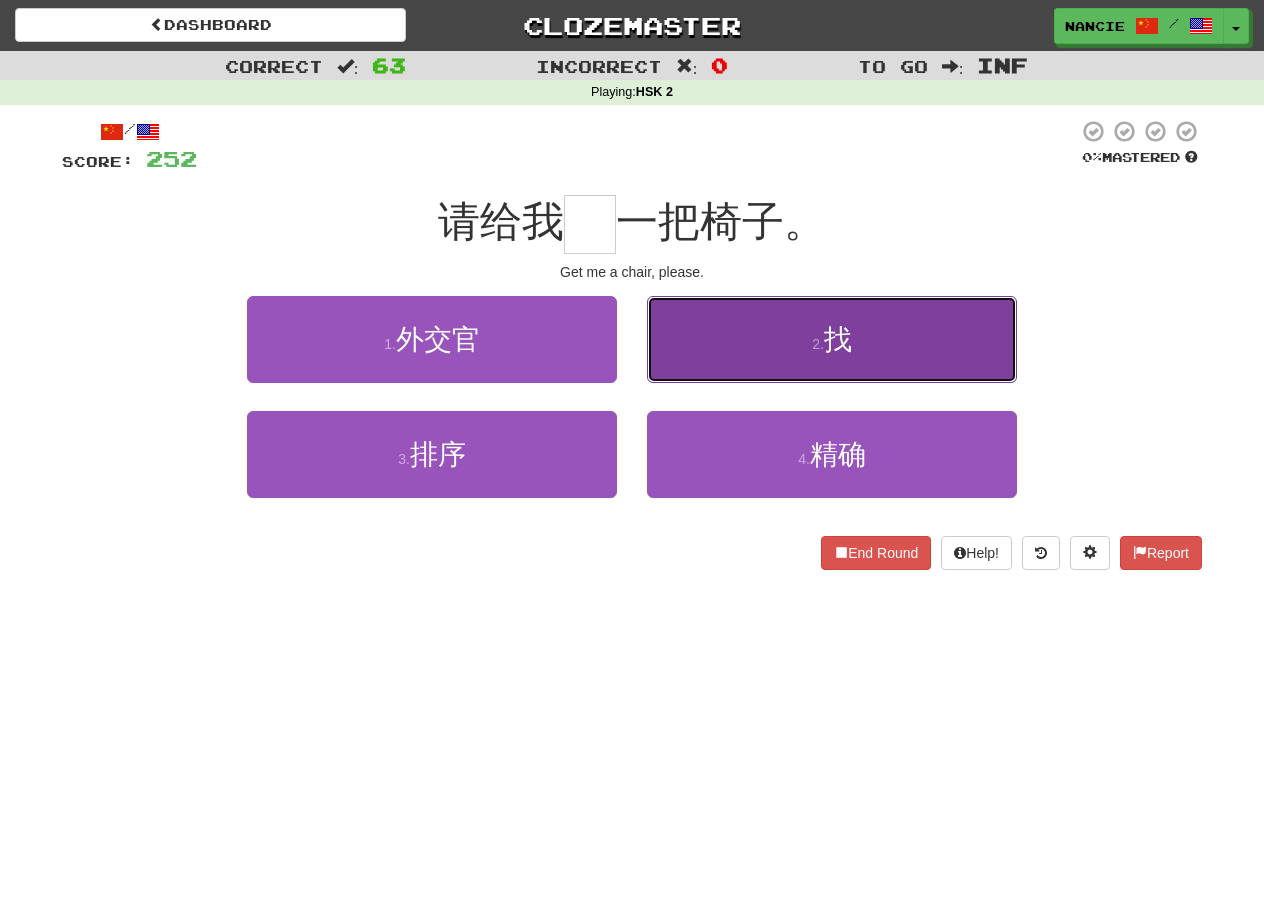click on "2 .  找" at bounding box center (832, 339) 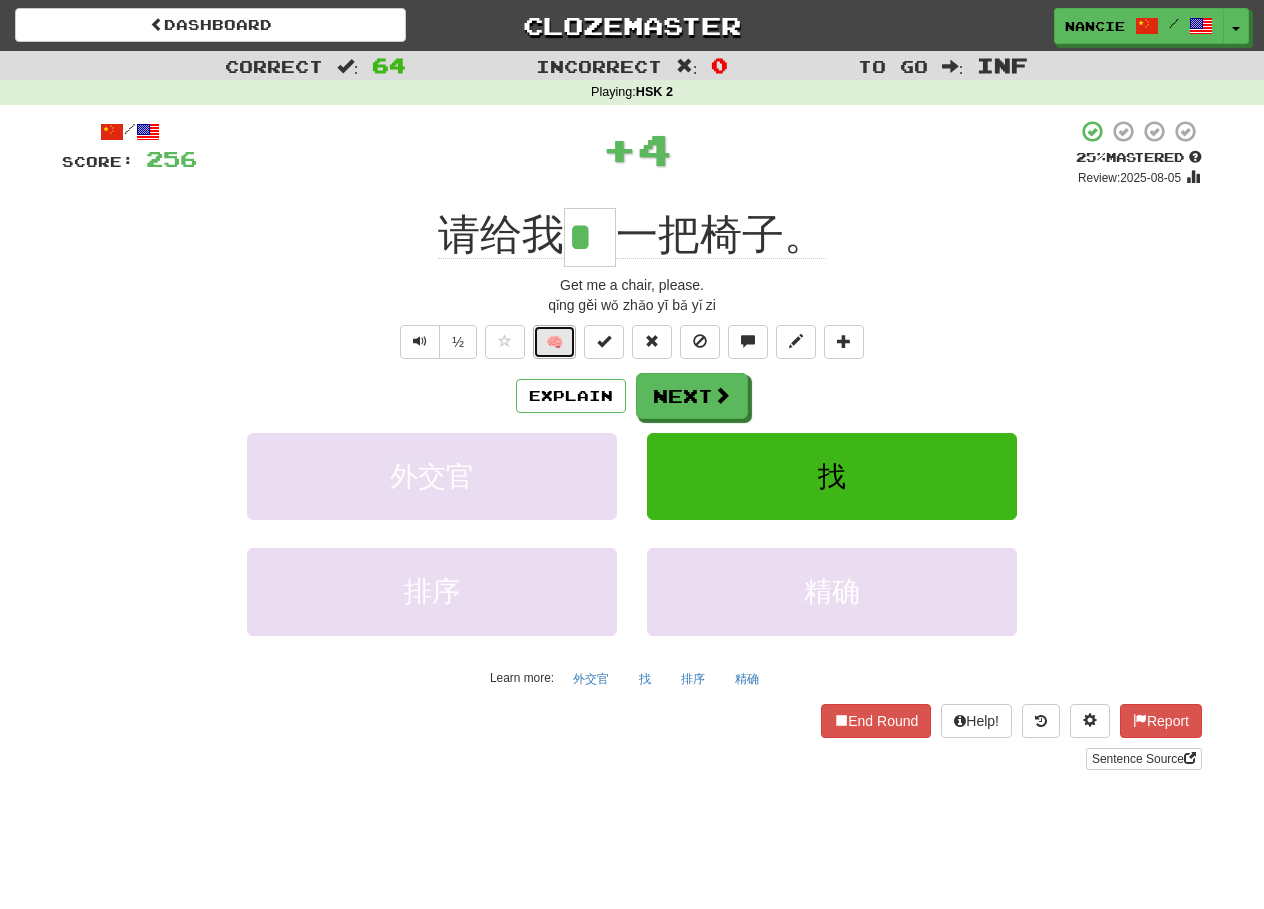 click on "🧠" at bounding box center (554, 342) 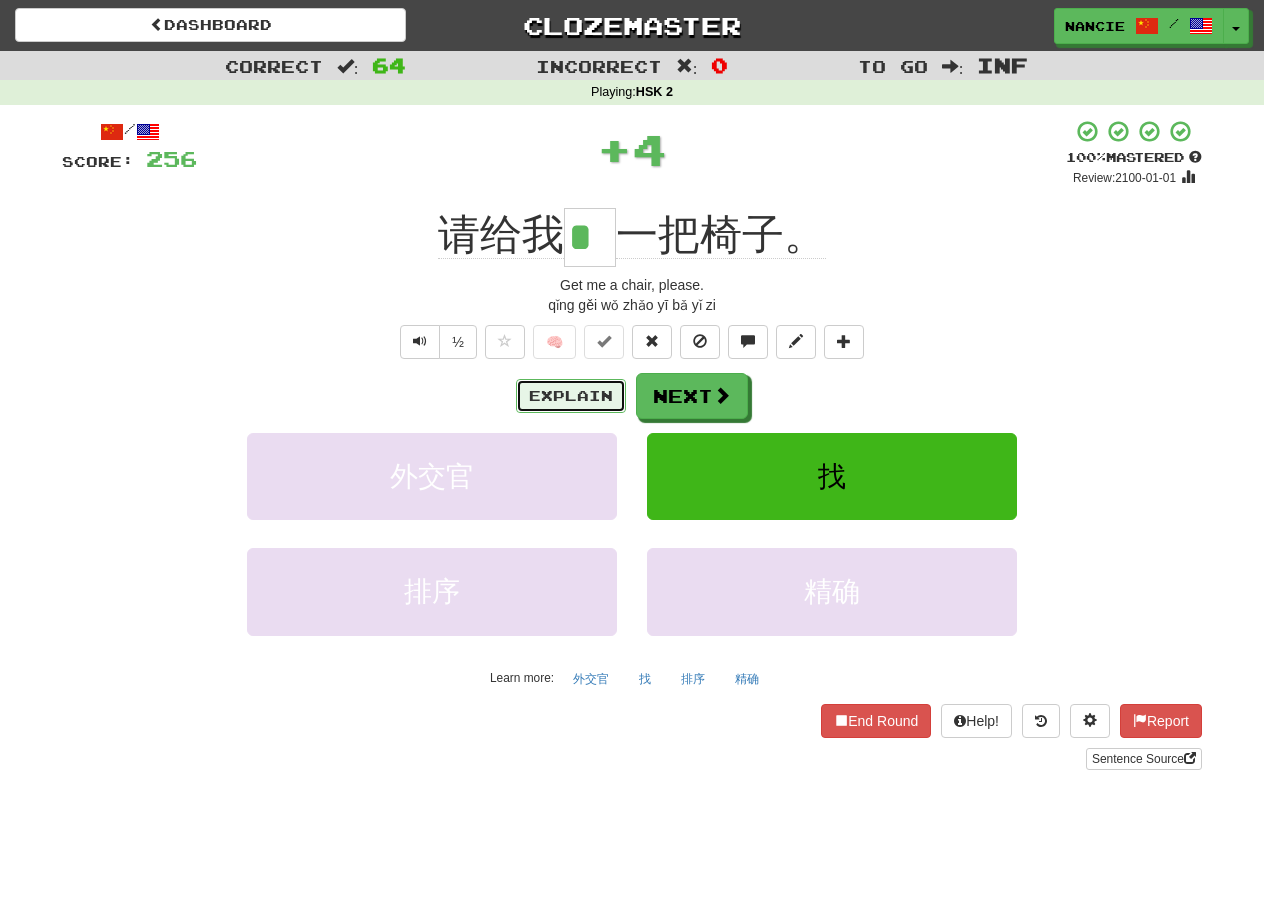 click on "Explain" at bounding box center [571, 396] 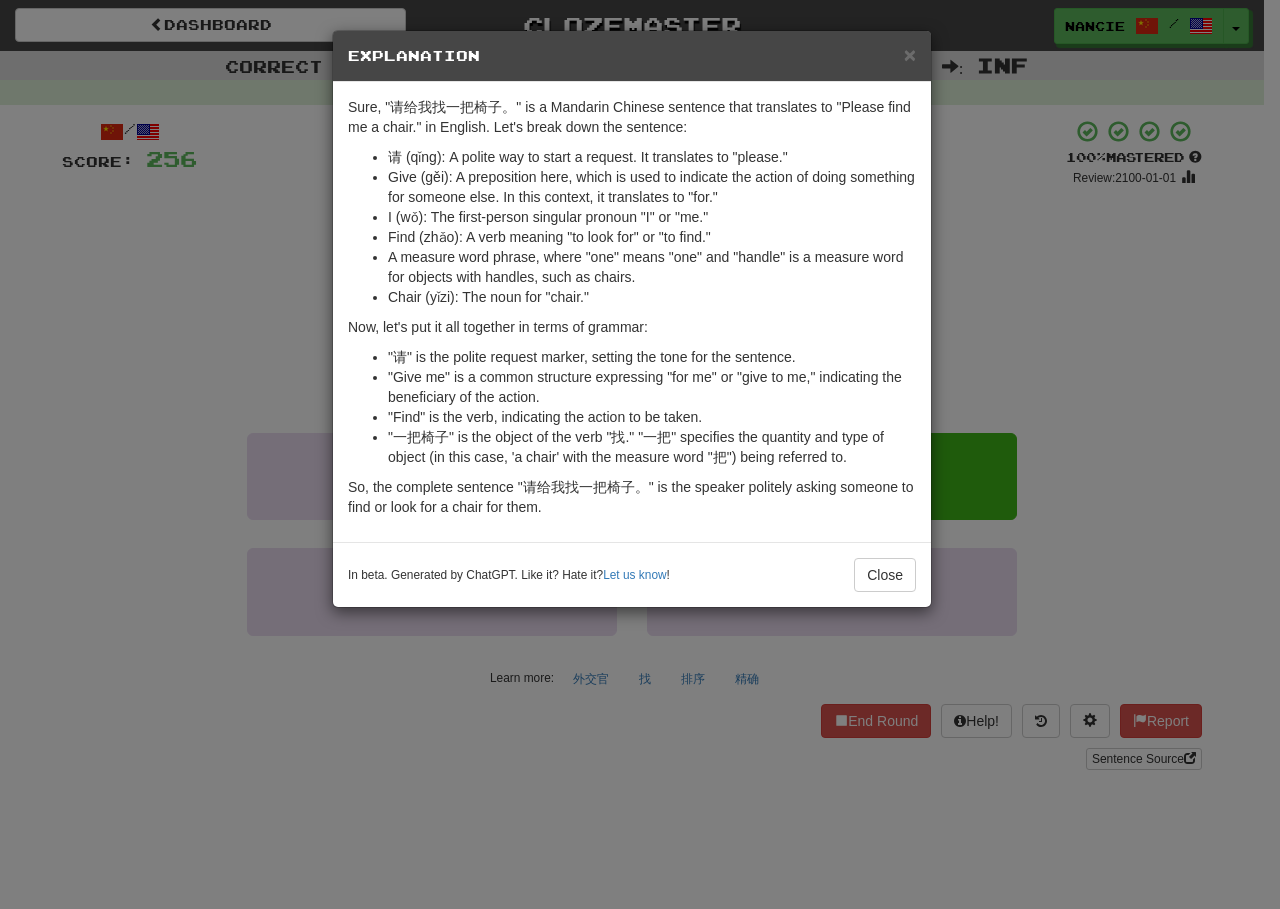click on "× Explanation Sure, "请给我找一把椅子。" is a Mandarin Chinese sentence that translates to "Please find me a chair." in English. Let's break down the sentence:
请 (qǐng): A polite way to start a request. It translates to "please."
给 (gěi): A preposition here, which is used to indicate the action of doing something for someone else. In this context, it translates to "for."
我 (wǒ): The first-person singular pronoun "I" or "me."
找 (zhǎo): A verb meaning "to look for" or "to find."
一把 (yī bǎ): A measure word phrase, where "一" means "one" and "把" is a measure word for objects with handles, such as chairs.
椅子 (yǐzi): The noun for "chair."
Now, let's put it all together in terms of grammar:
"请" is the polite request marker, setting the tone for the sentence.
"给我" is a common structure expressing "for me" or "give to me," indicating the beneficiary of the action.
"找" is the verb, indicating the action to be taken.
Let us know ! Close" at bounding box center [640, 454] 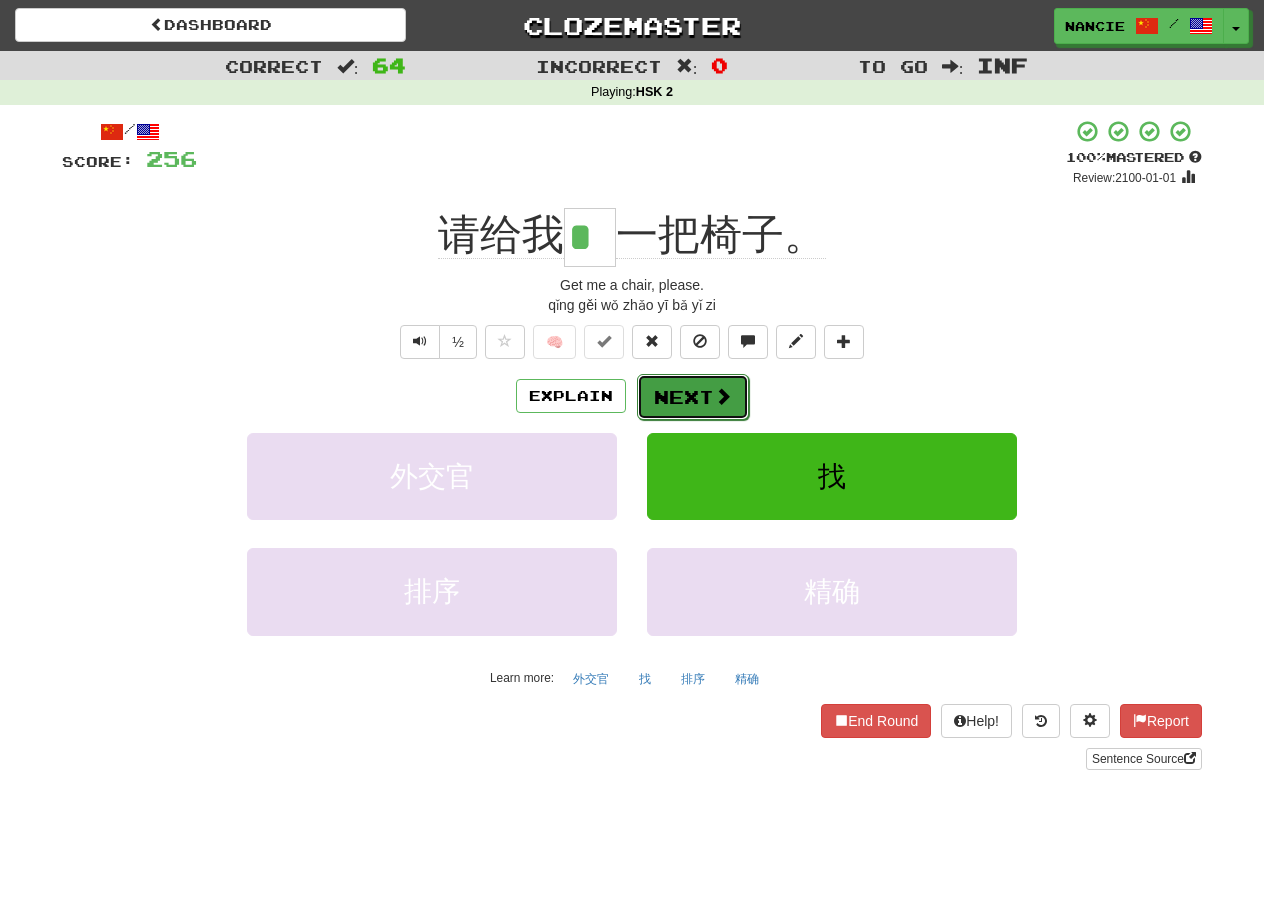 click on "Next" at bounding box center [693, 397] 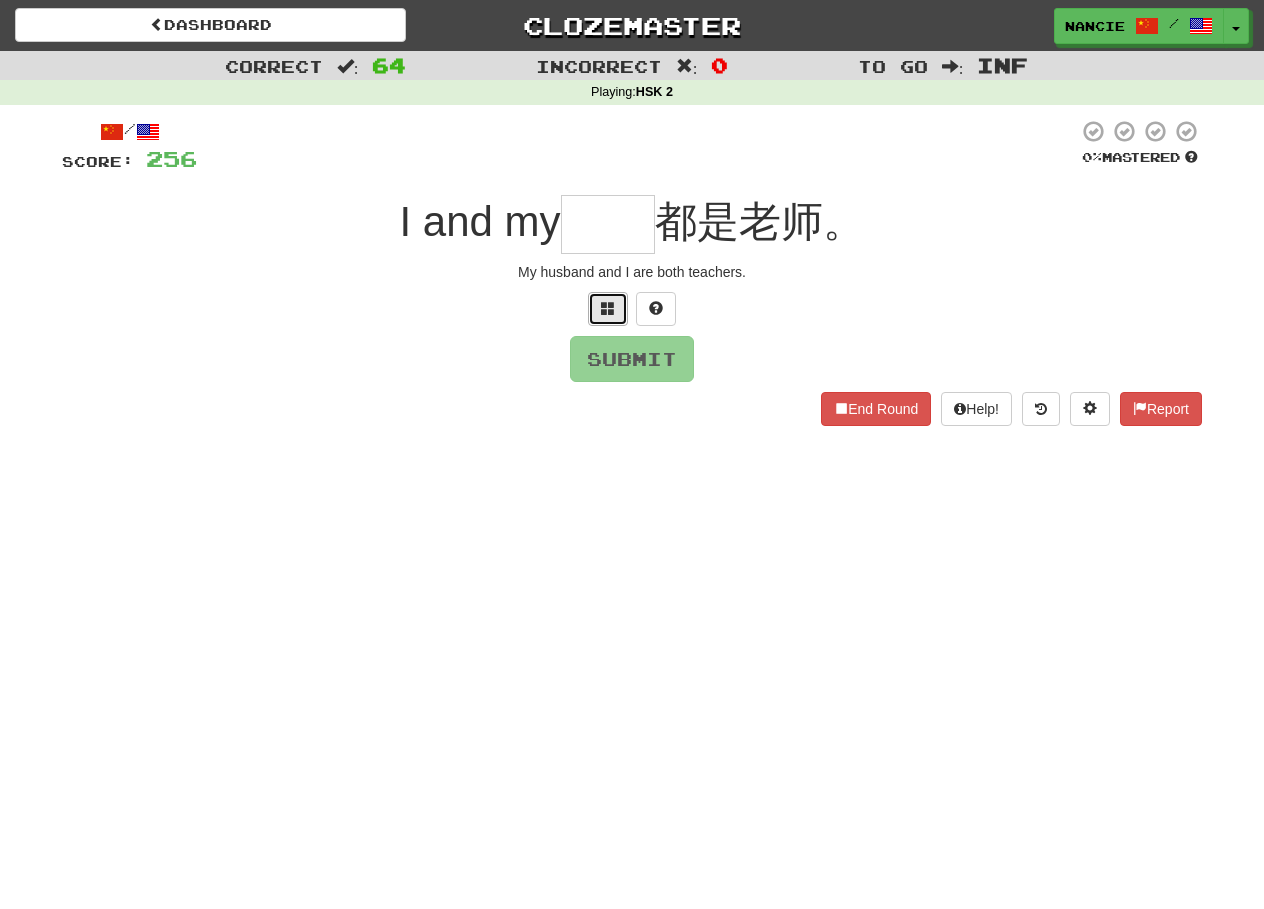click at bounding box center [608, 309] 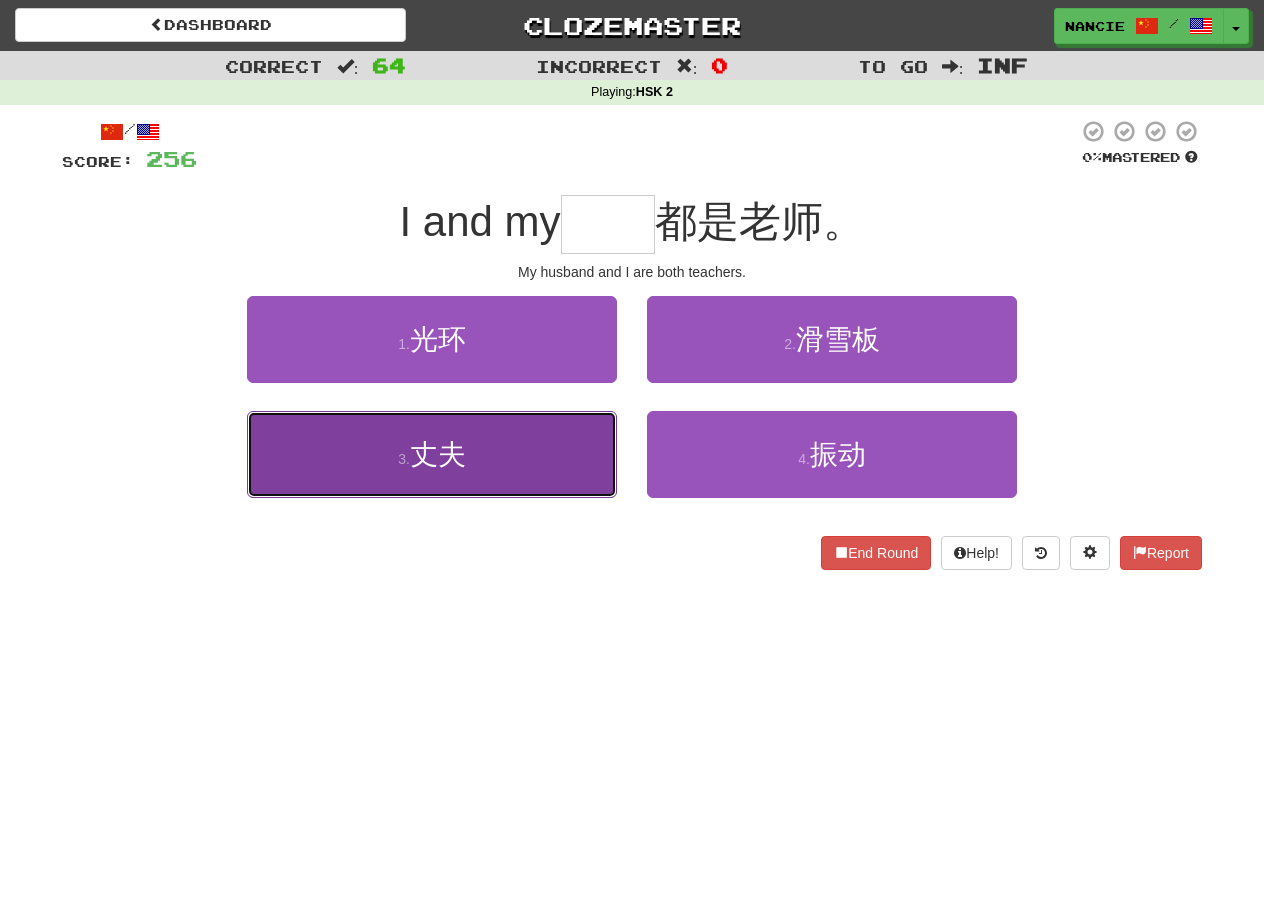 click on "3 .  丈夫" at bounding box center [432, 454] 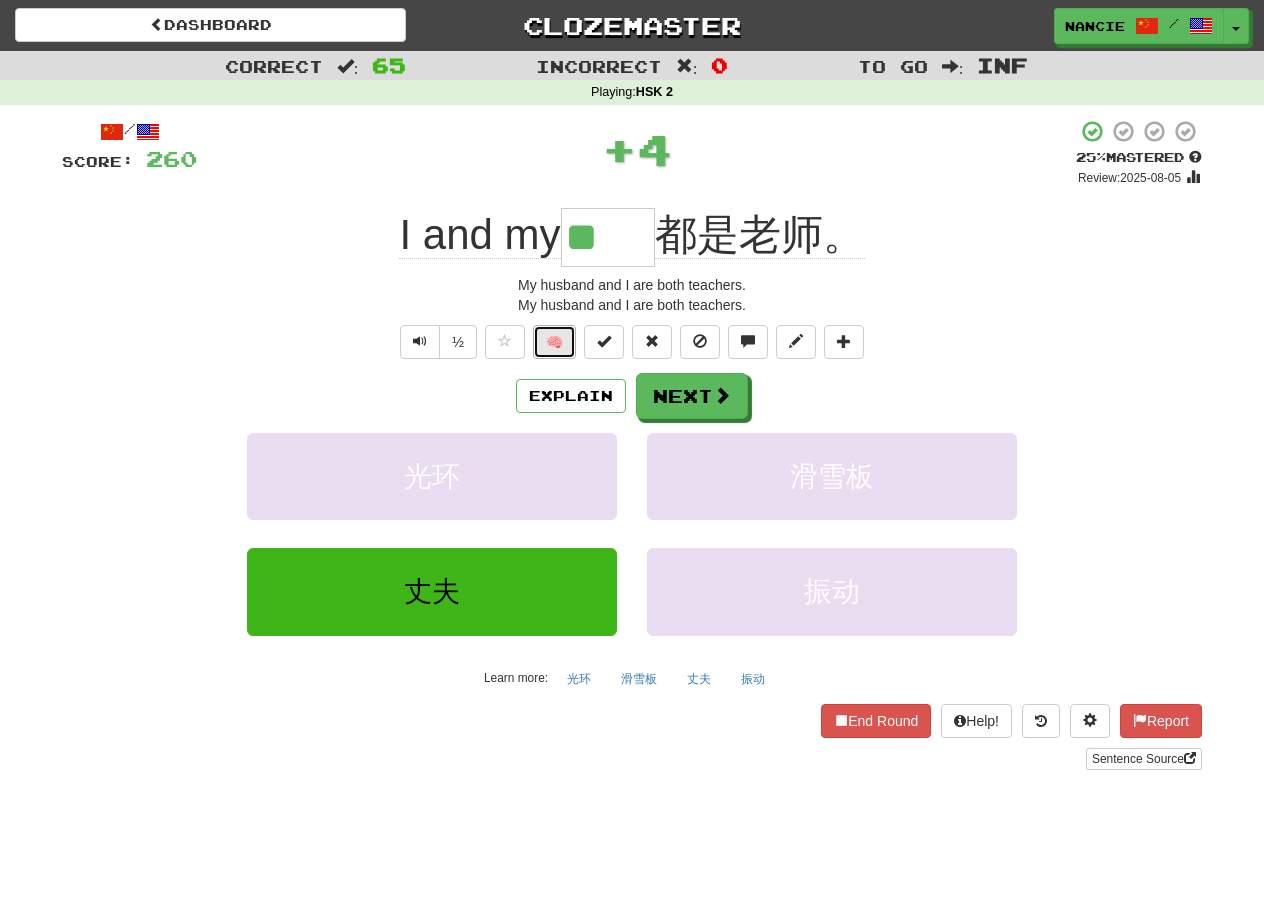 click on "🧠" at bounding box center [554, 342] 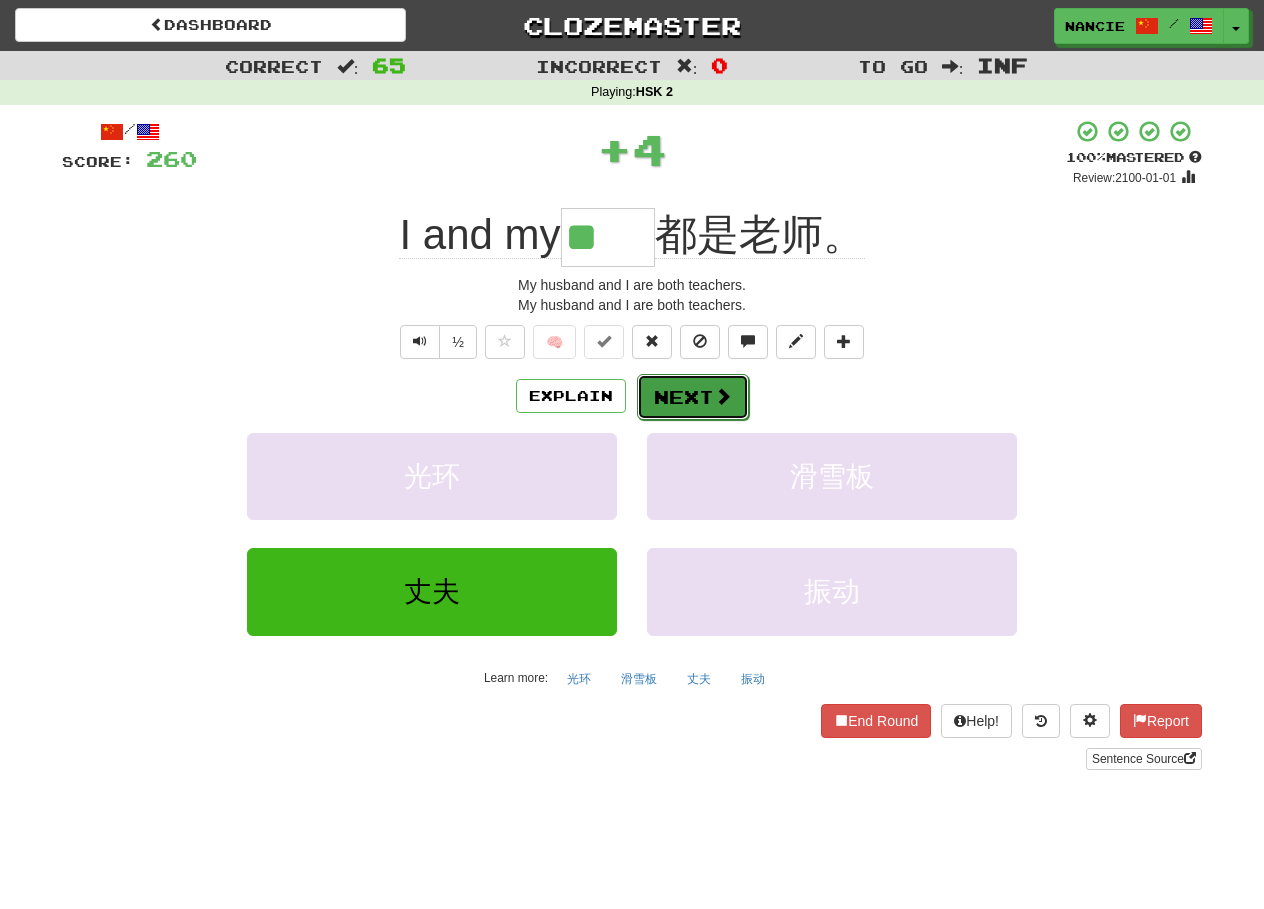 click on "Next" at bounding box center [693, 397] 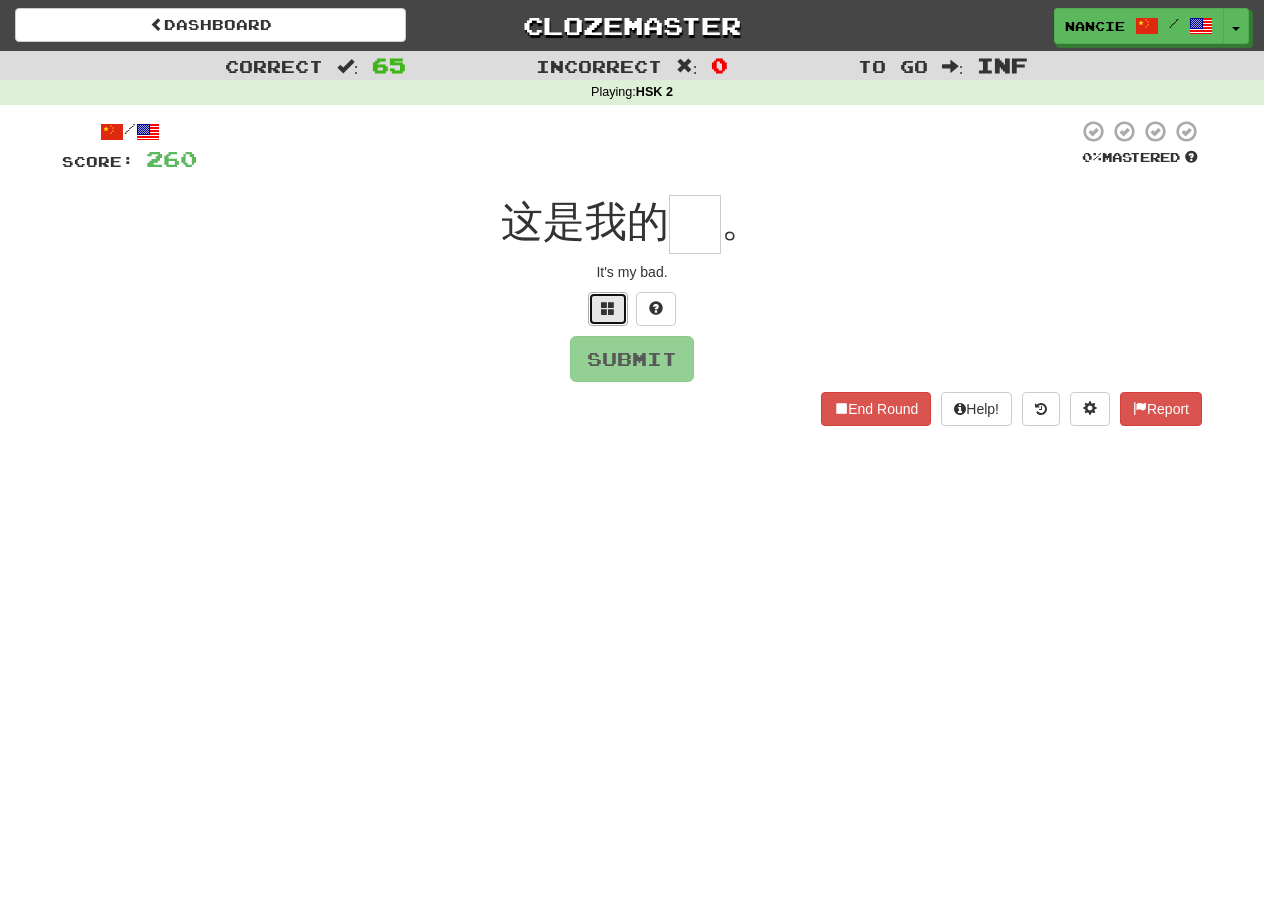 click at bounding box center [608, 308] 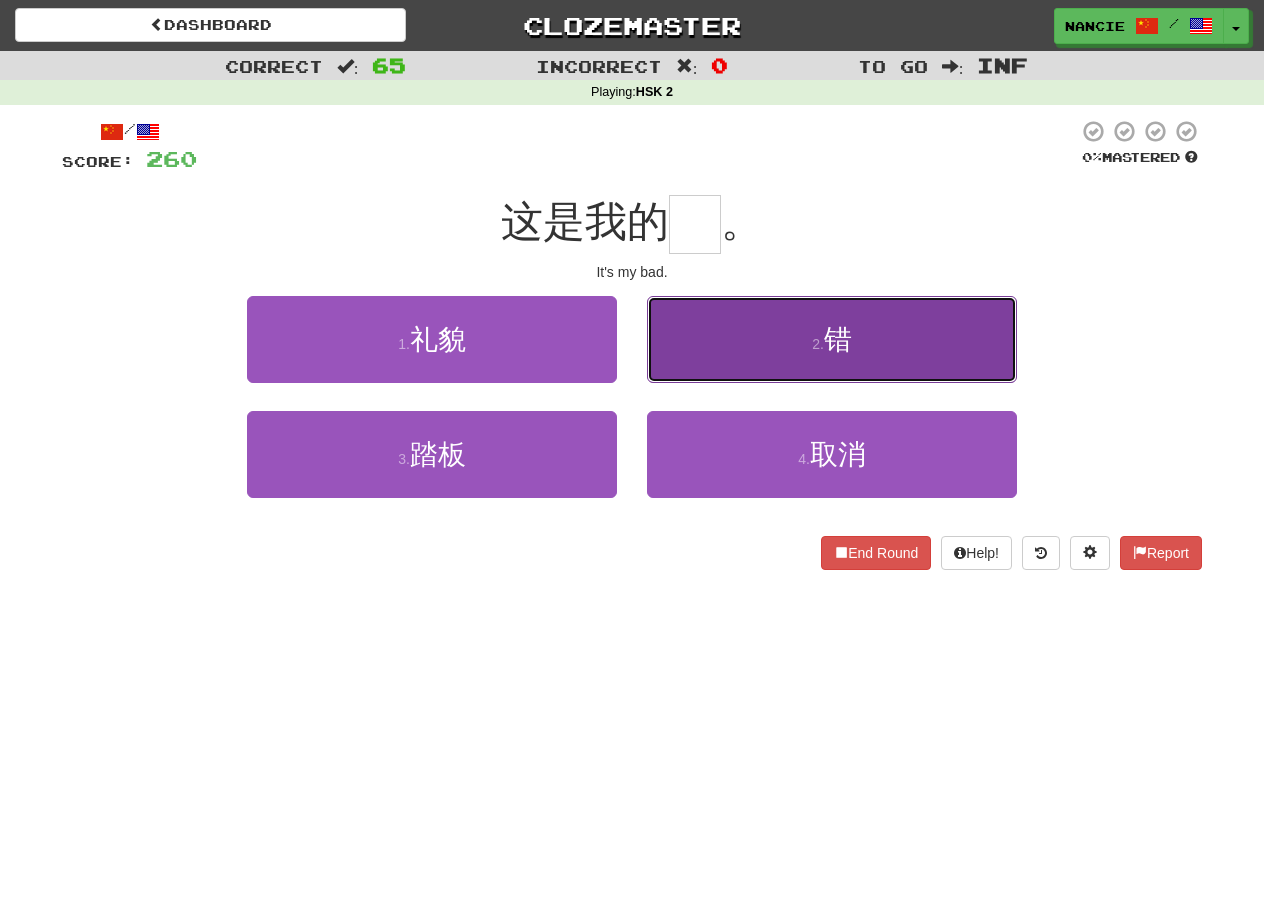 click on "2 .  错" at bounding box center (832, 339) 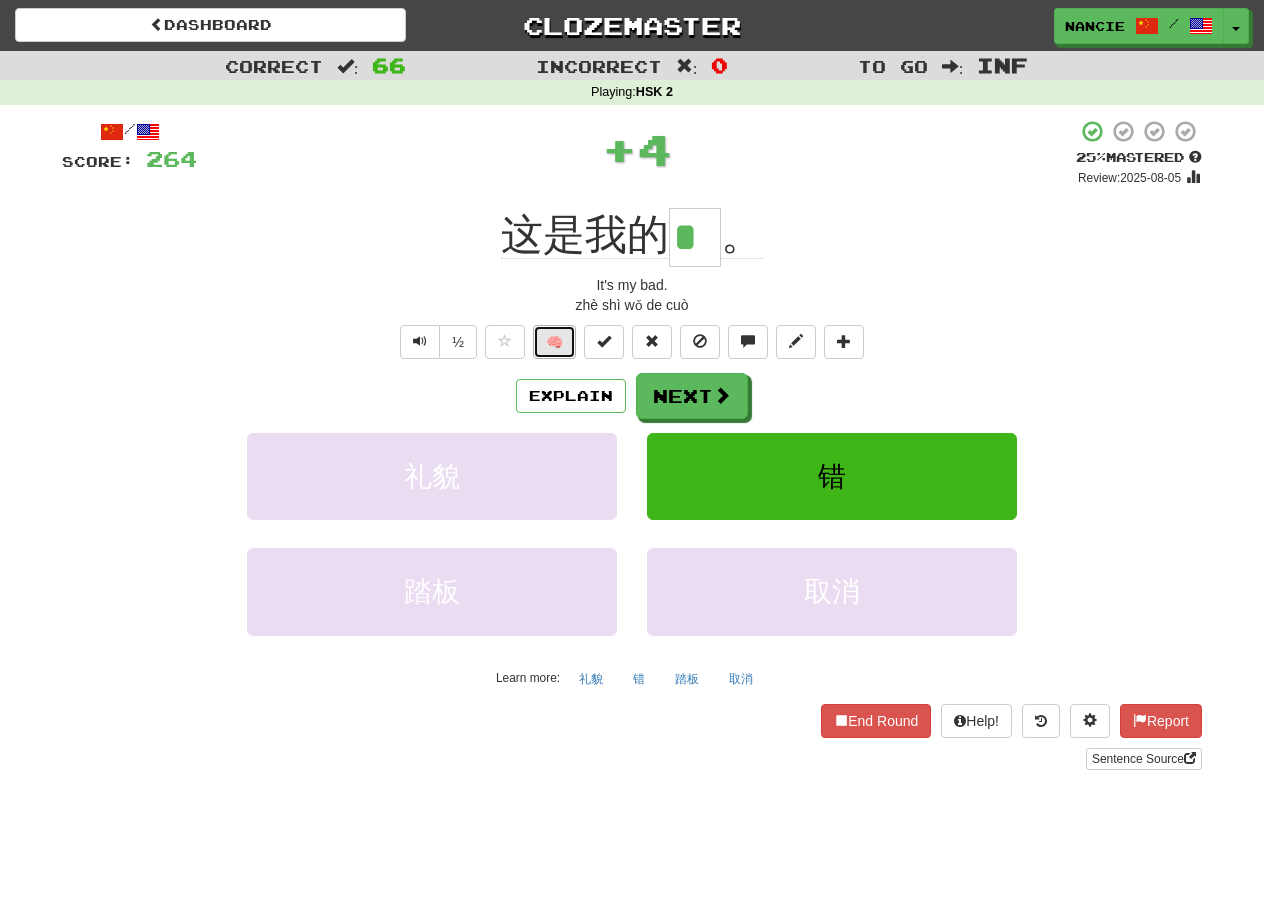 click on "🧠" at bounding box center (554, 342) 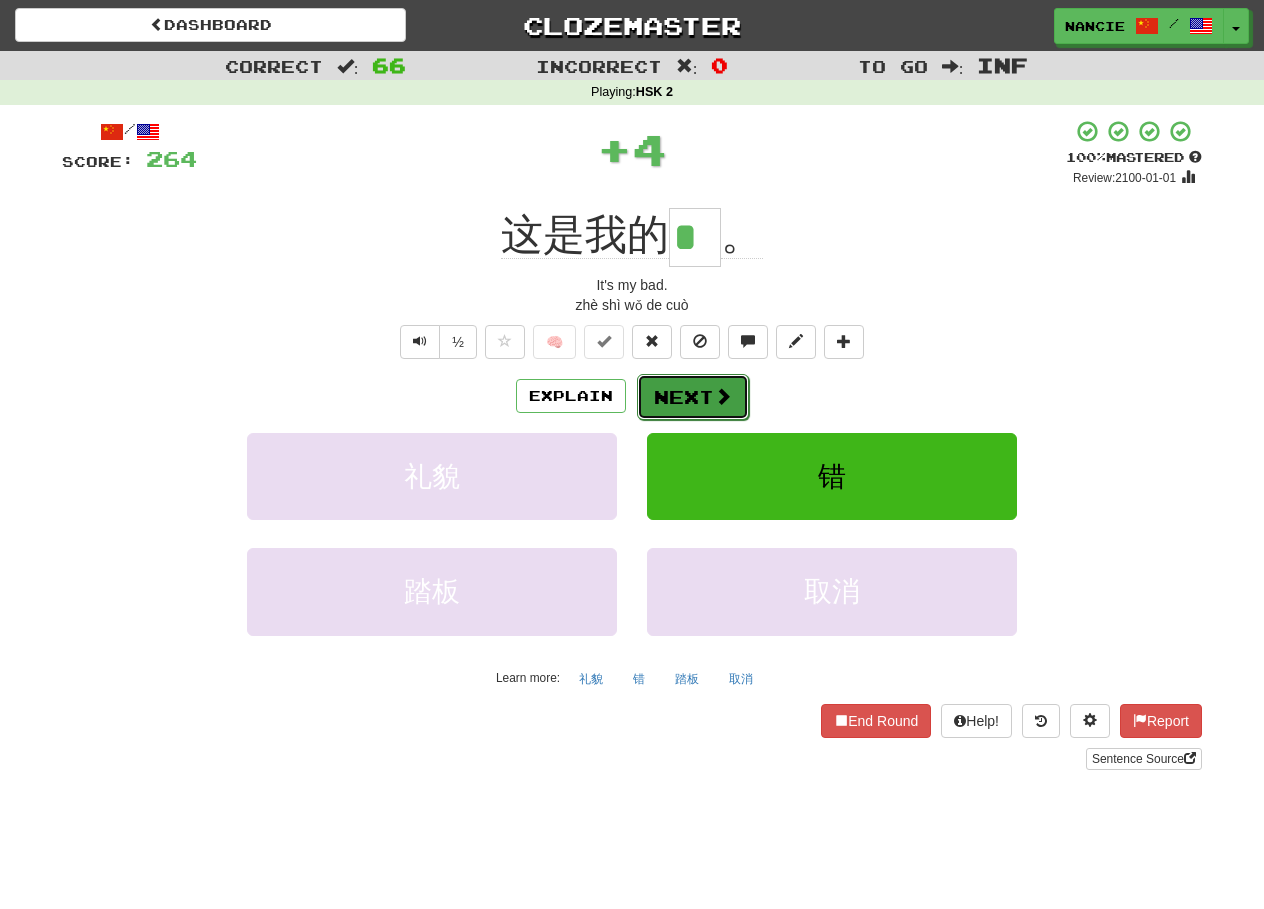 click on "Next" at bounding box center [693, 397] 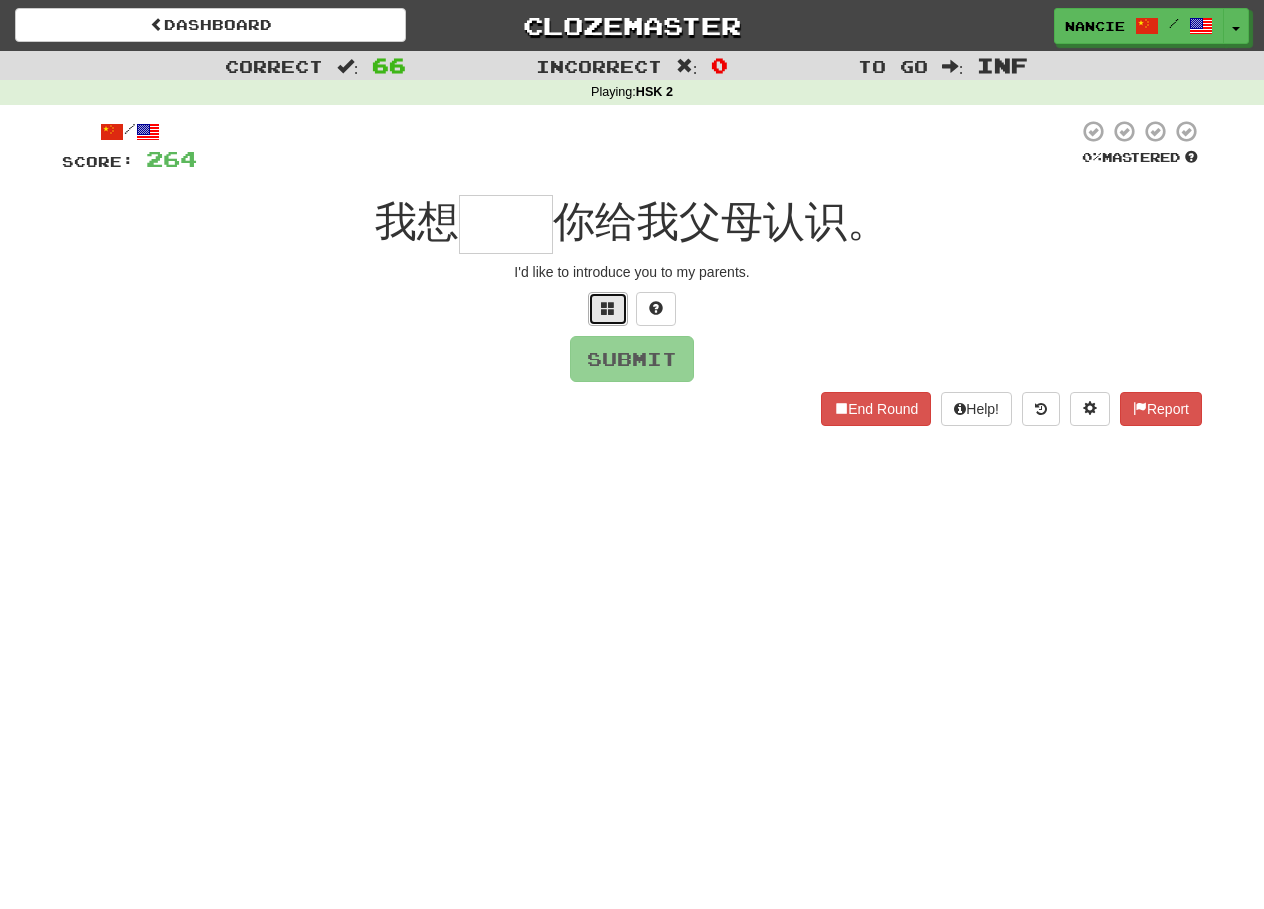 click at bounding box center (608, 308) 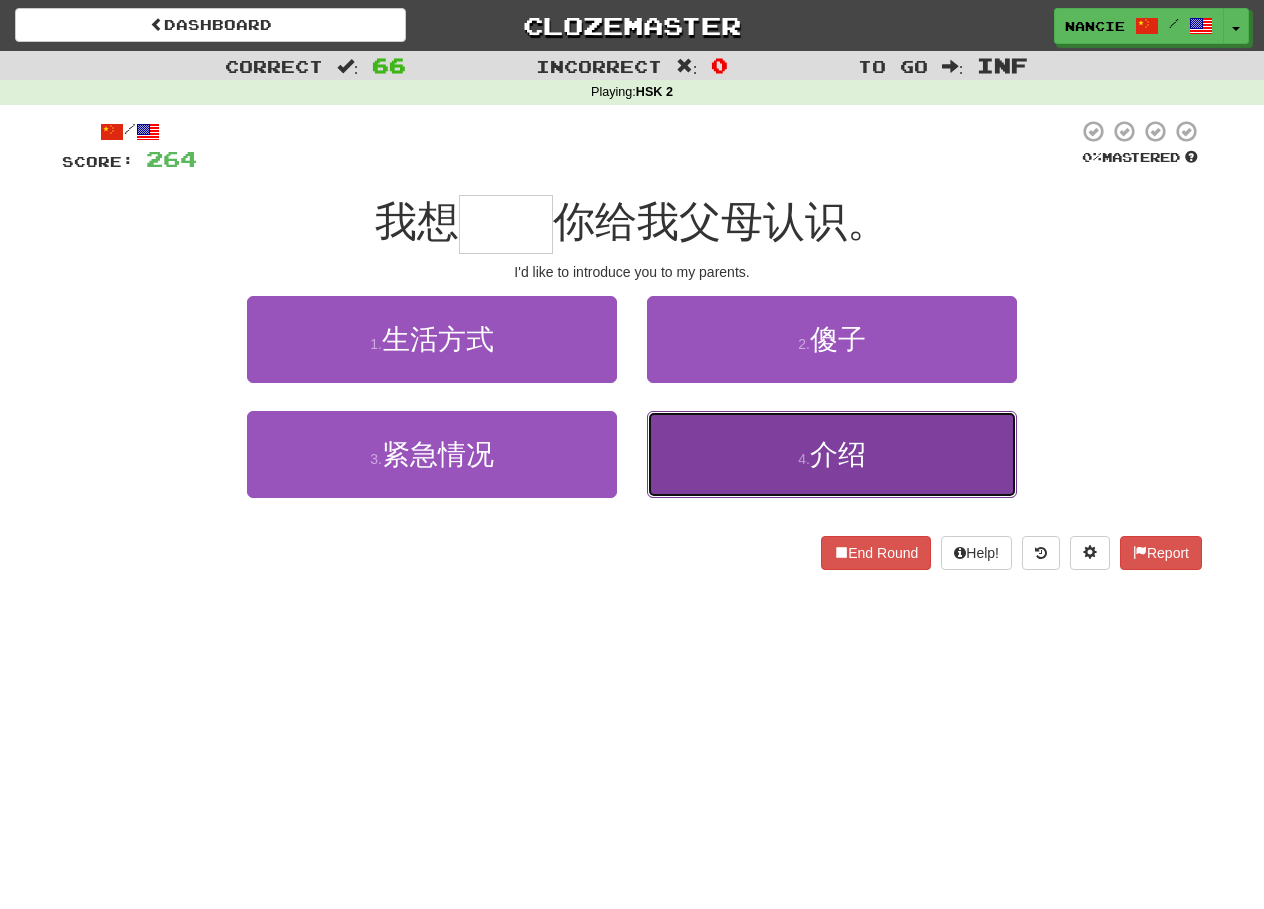 click on "4 .  介绍" at bounding box center (832, 454) 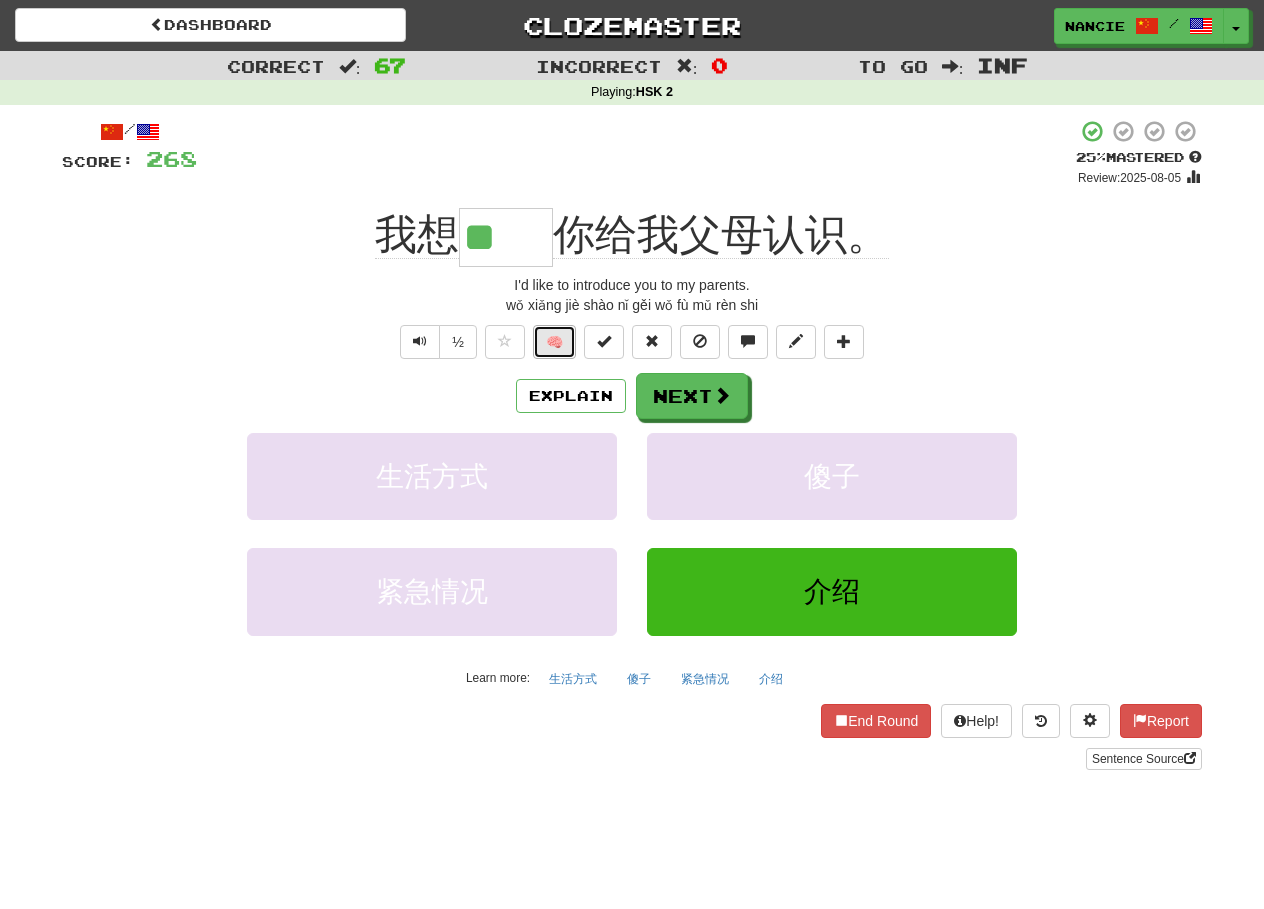 click on "🧠" at bounding box center (554, 342) 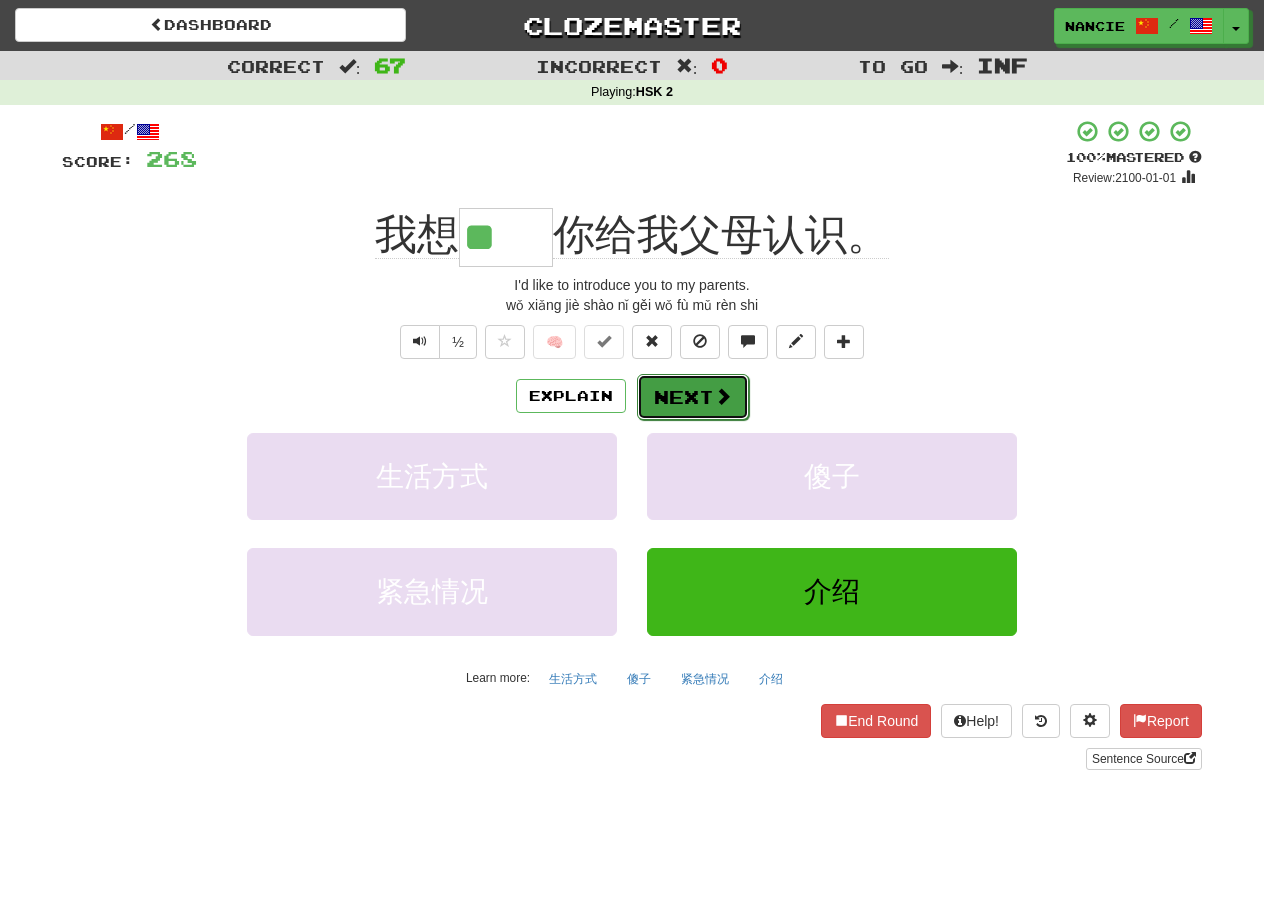 click on "Next" at bounding box center [693, 397] 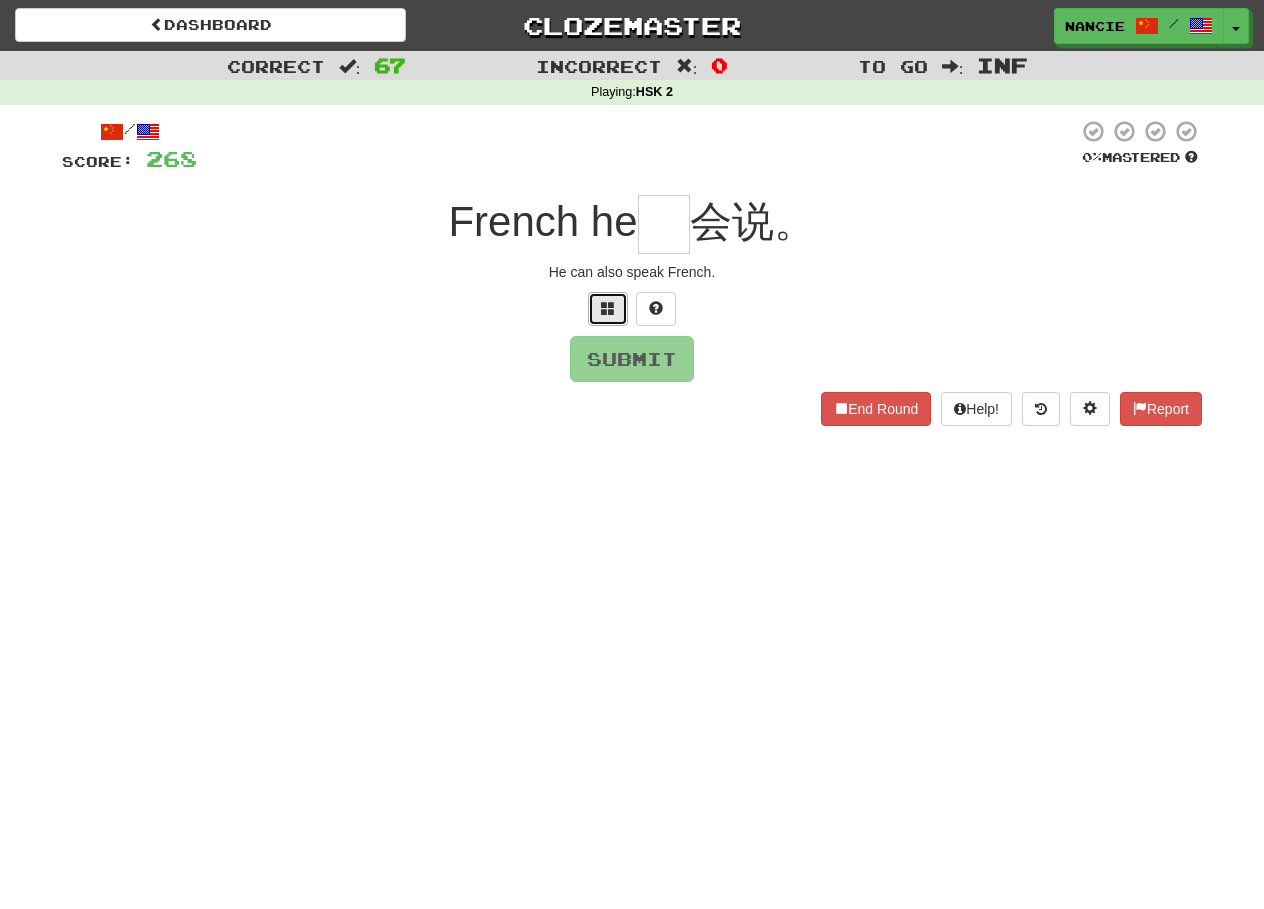 click at bounding box center [608, 309] 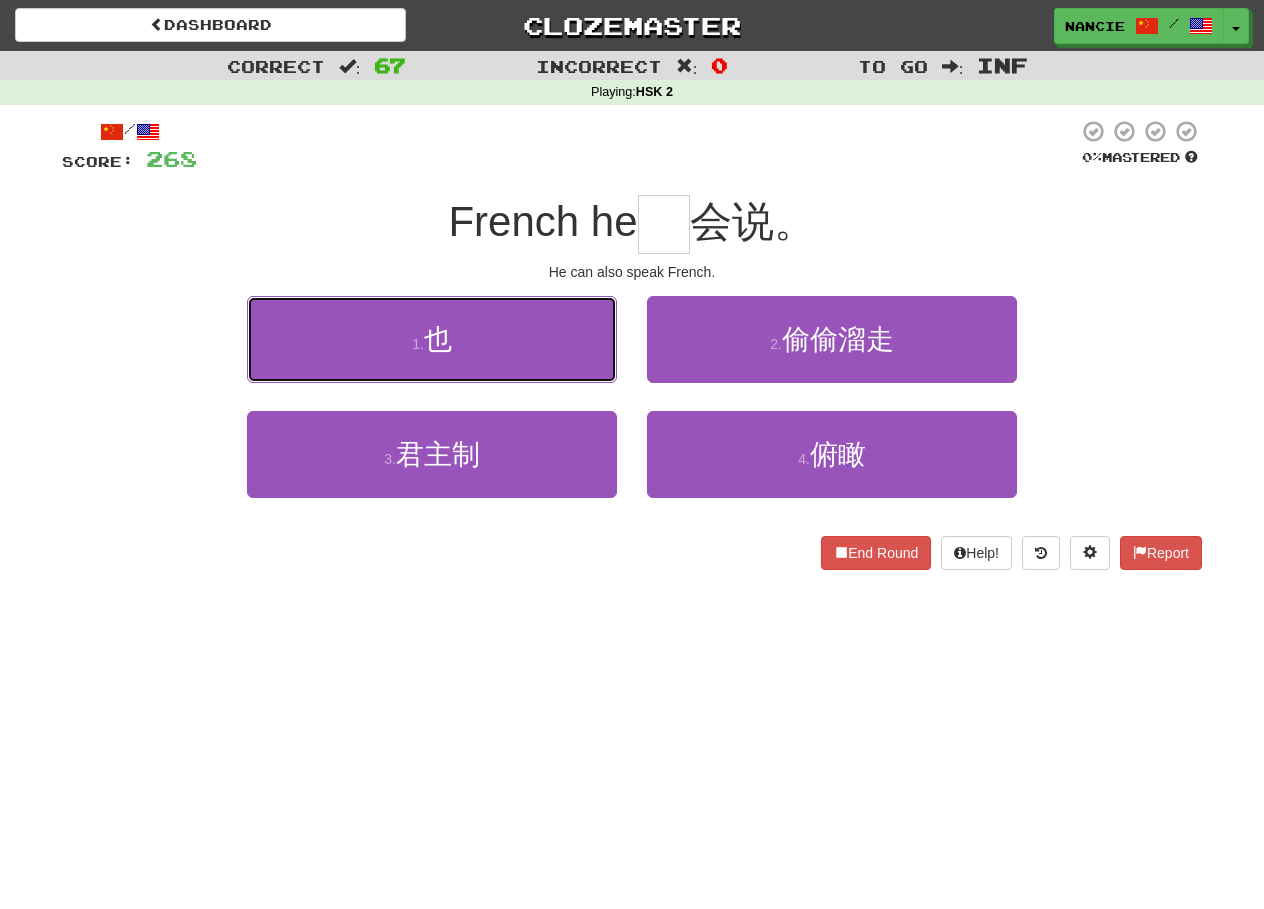click on "1 .  也" at bounding box center [432, 339] 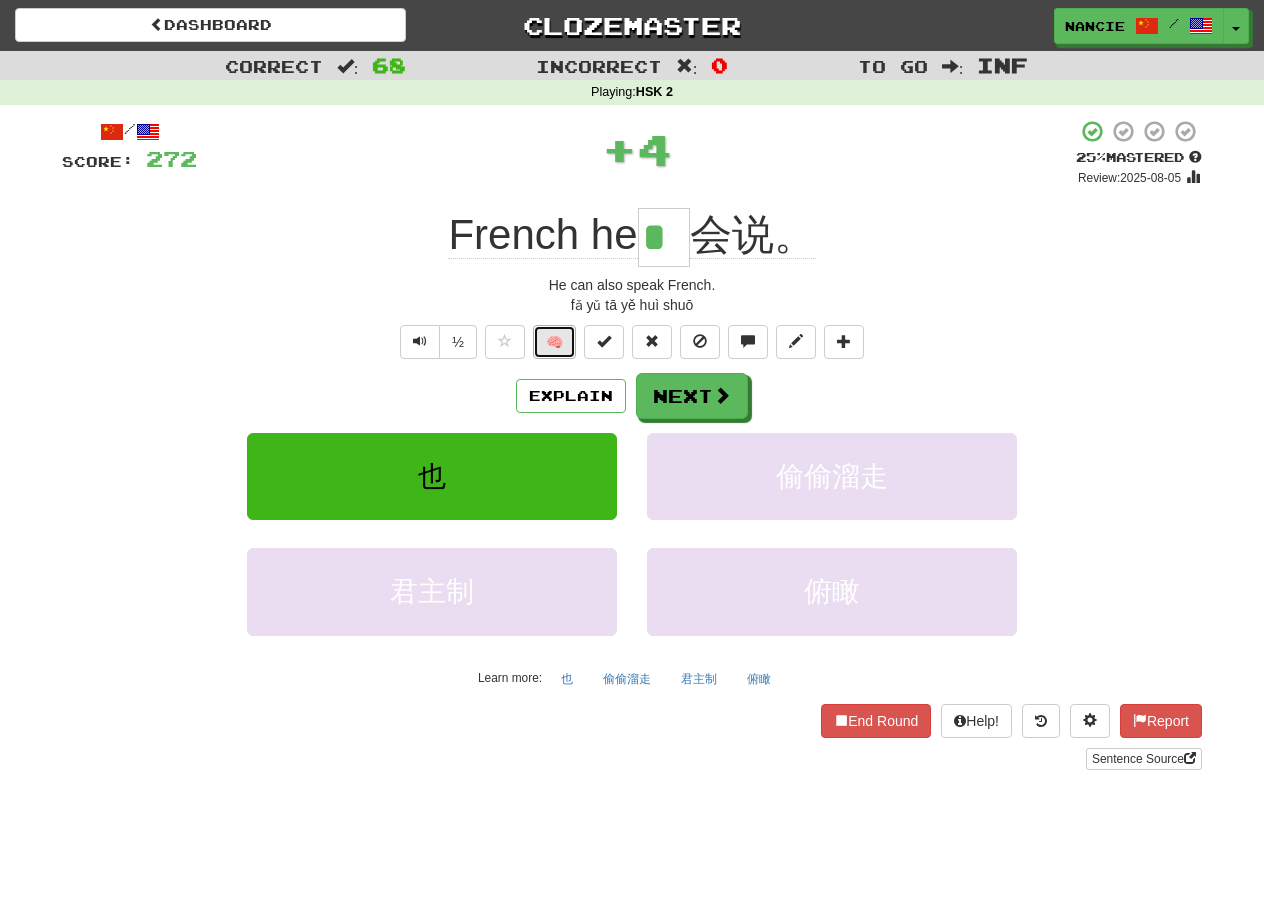 click on "🧠" at bounding box center (554, 342) 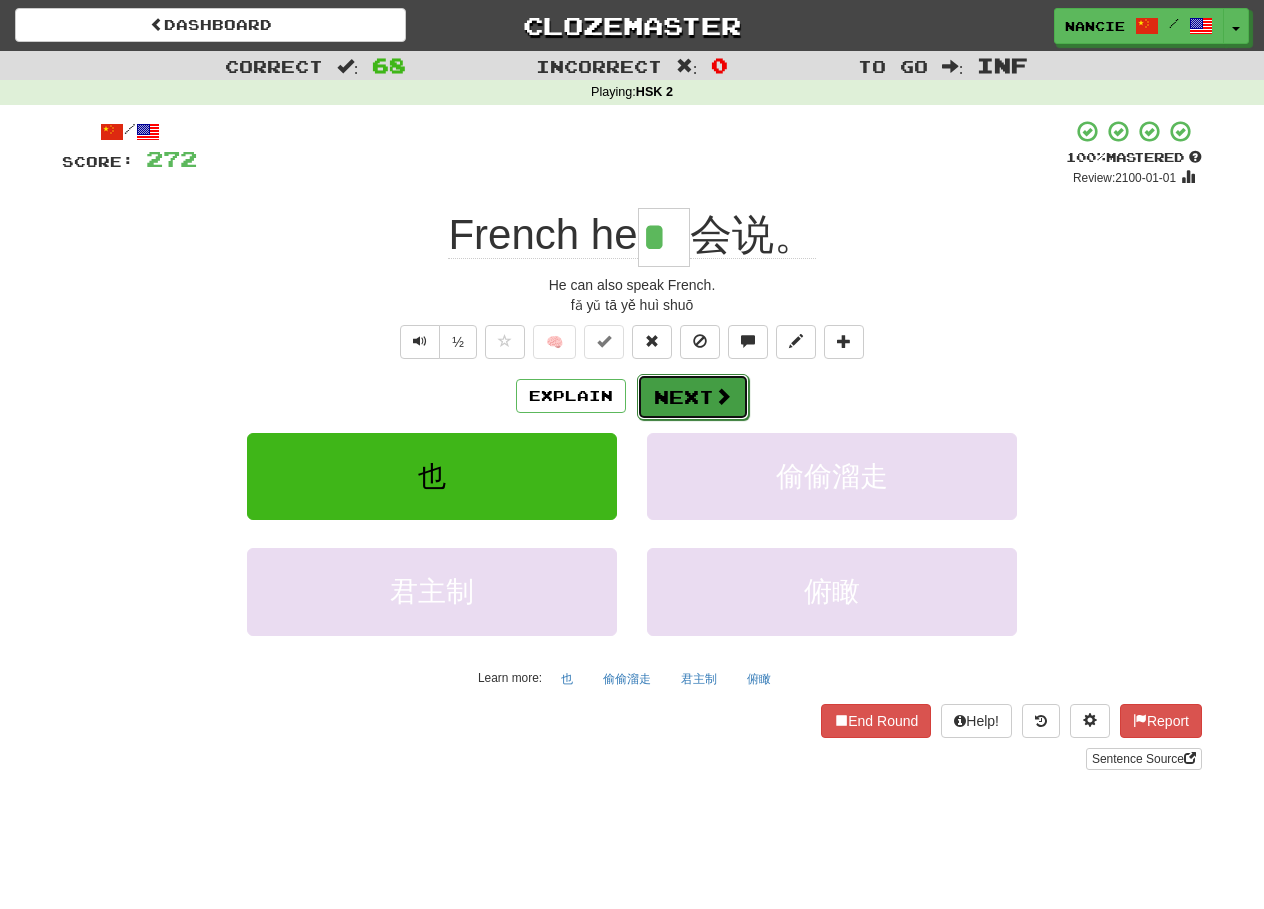 click on "Next" at bounding box center (693, 397) 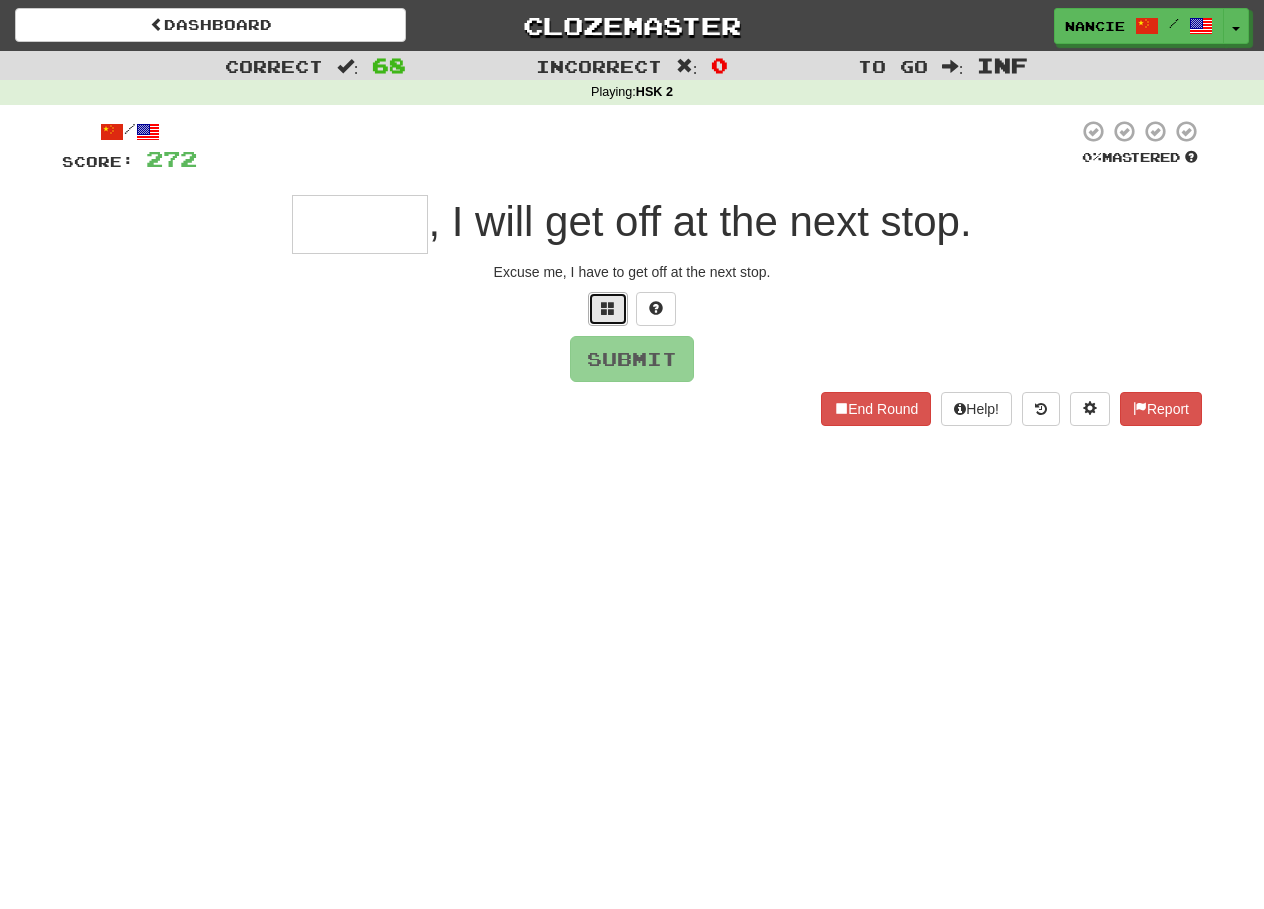 click at bounding box center [608, 309] 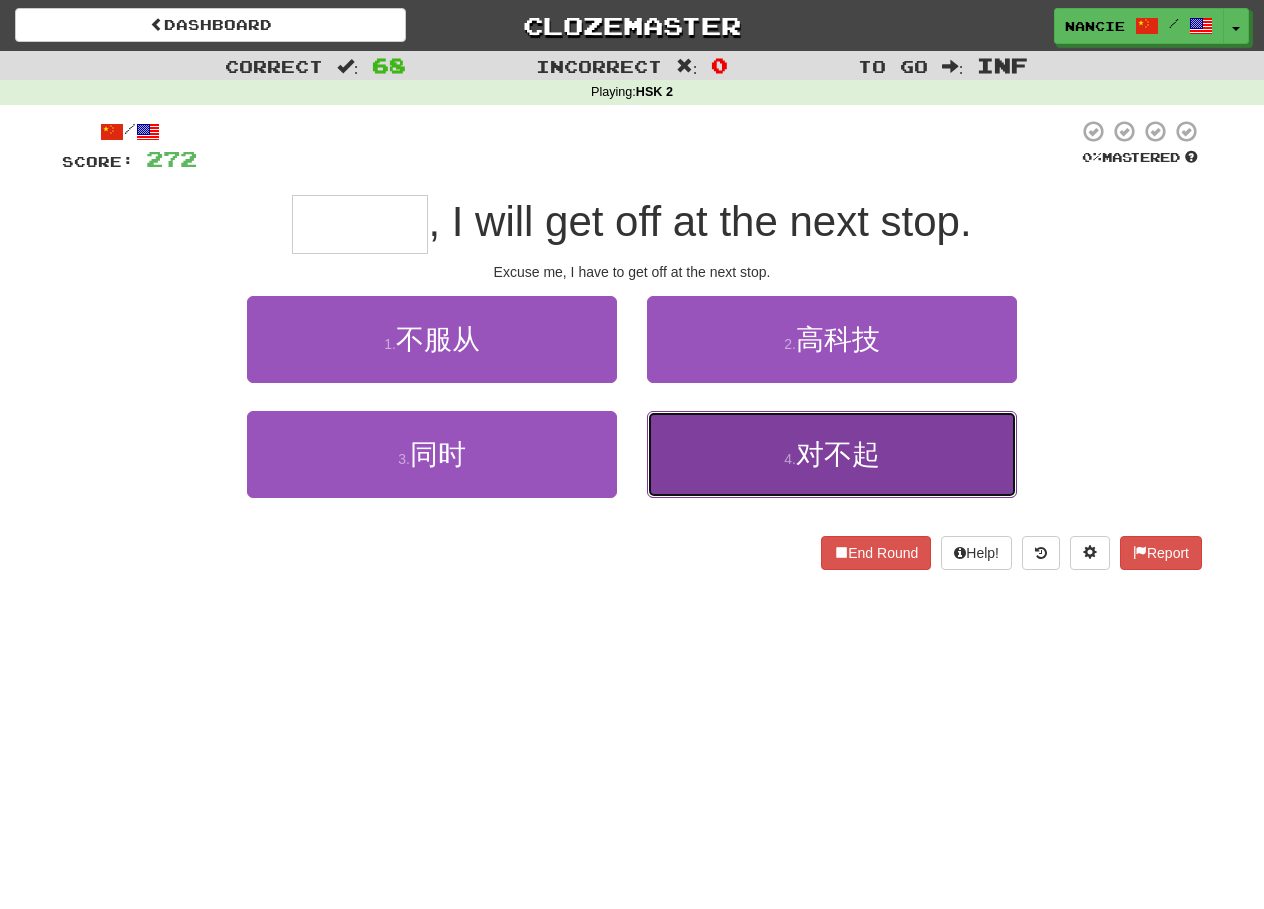 click on "4 .  对不起" at bounding box center [832, 454] 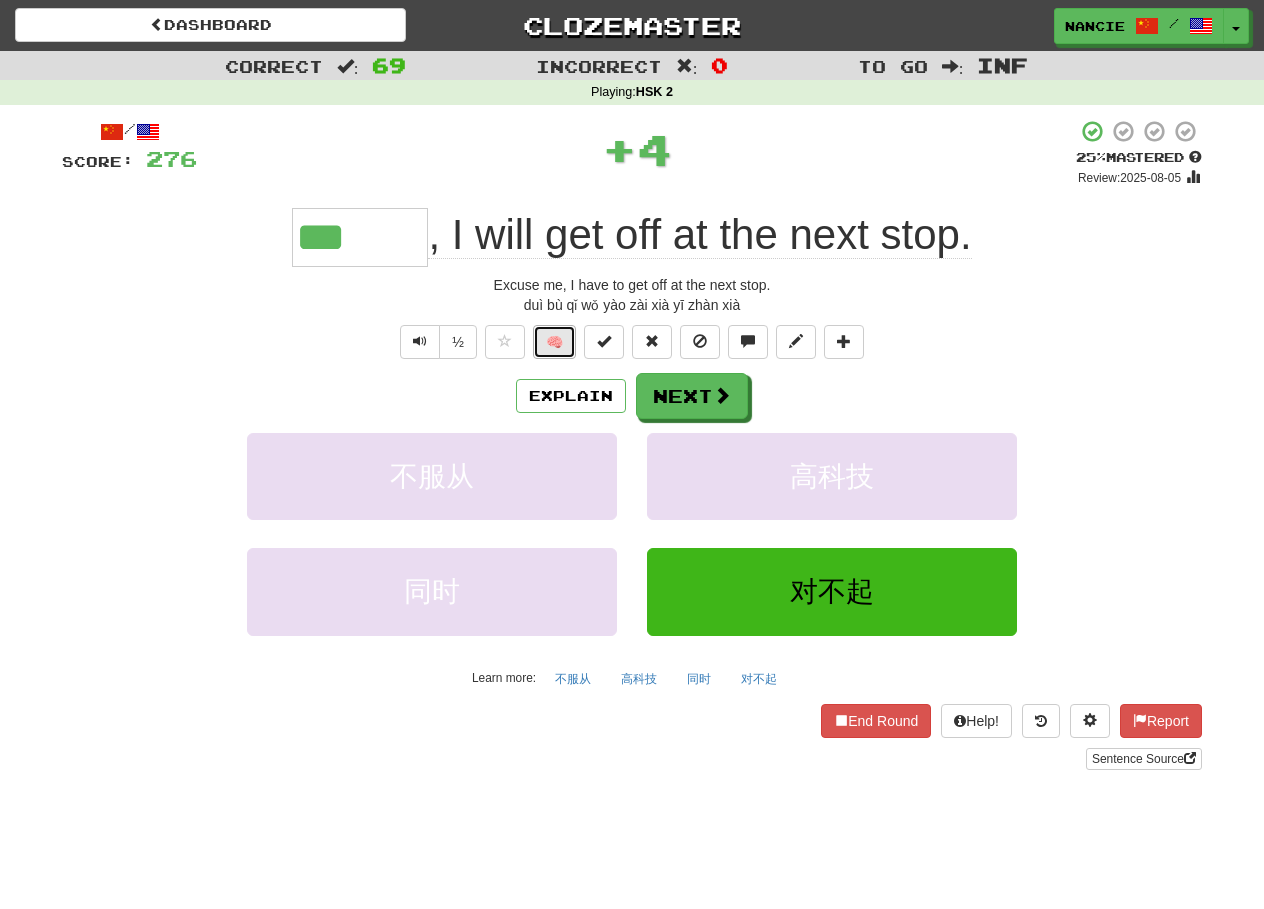 click on "🧠" at bounding box center (554, 342) 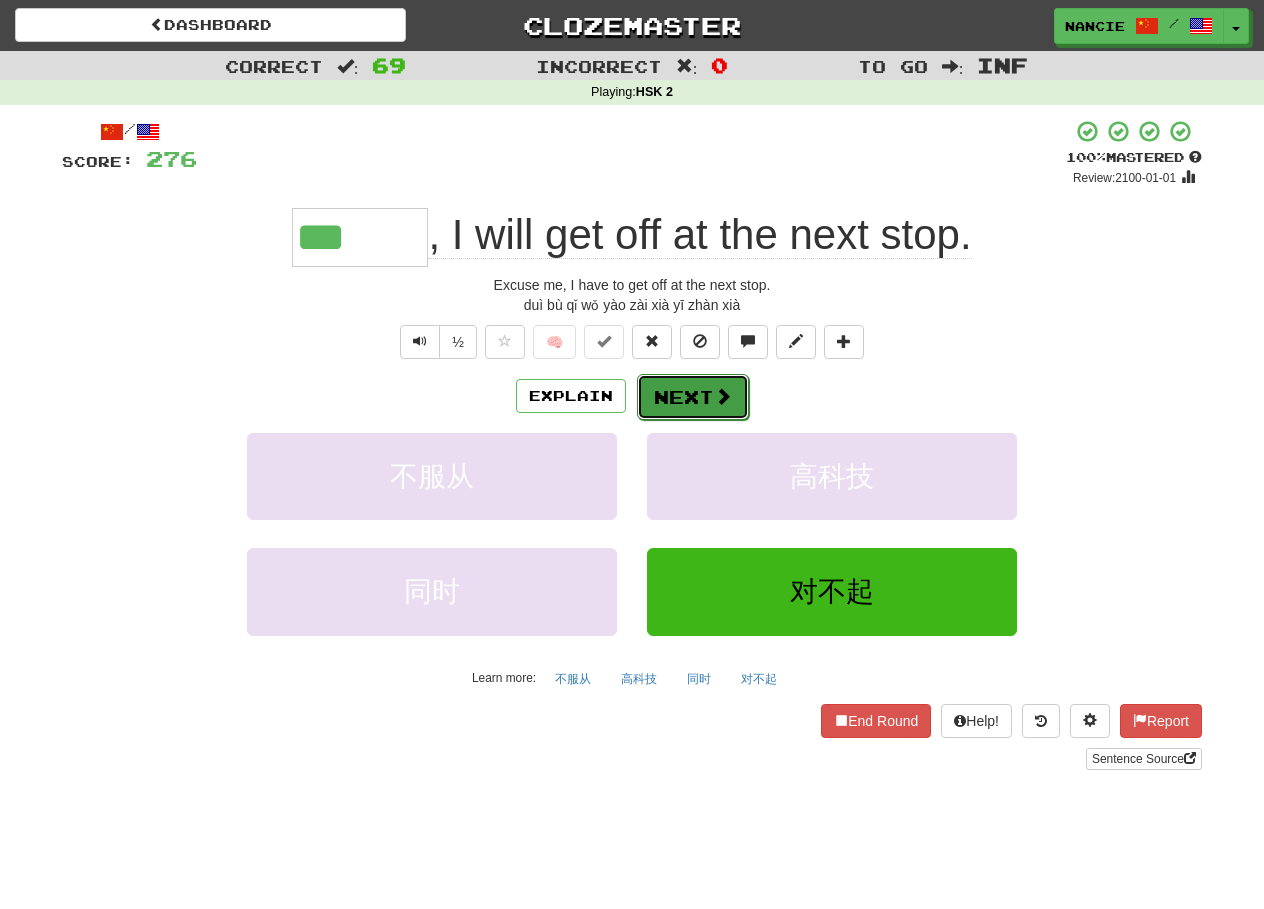 click on "Next" at bounding box center (693, 397) 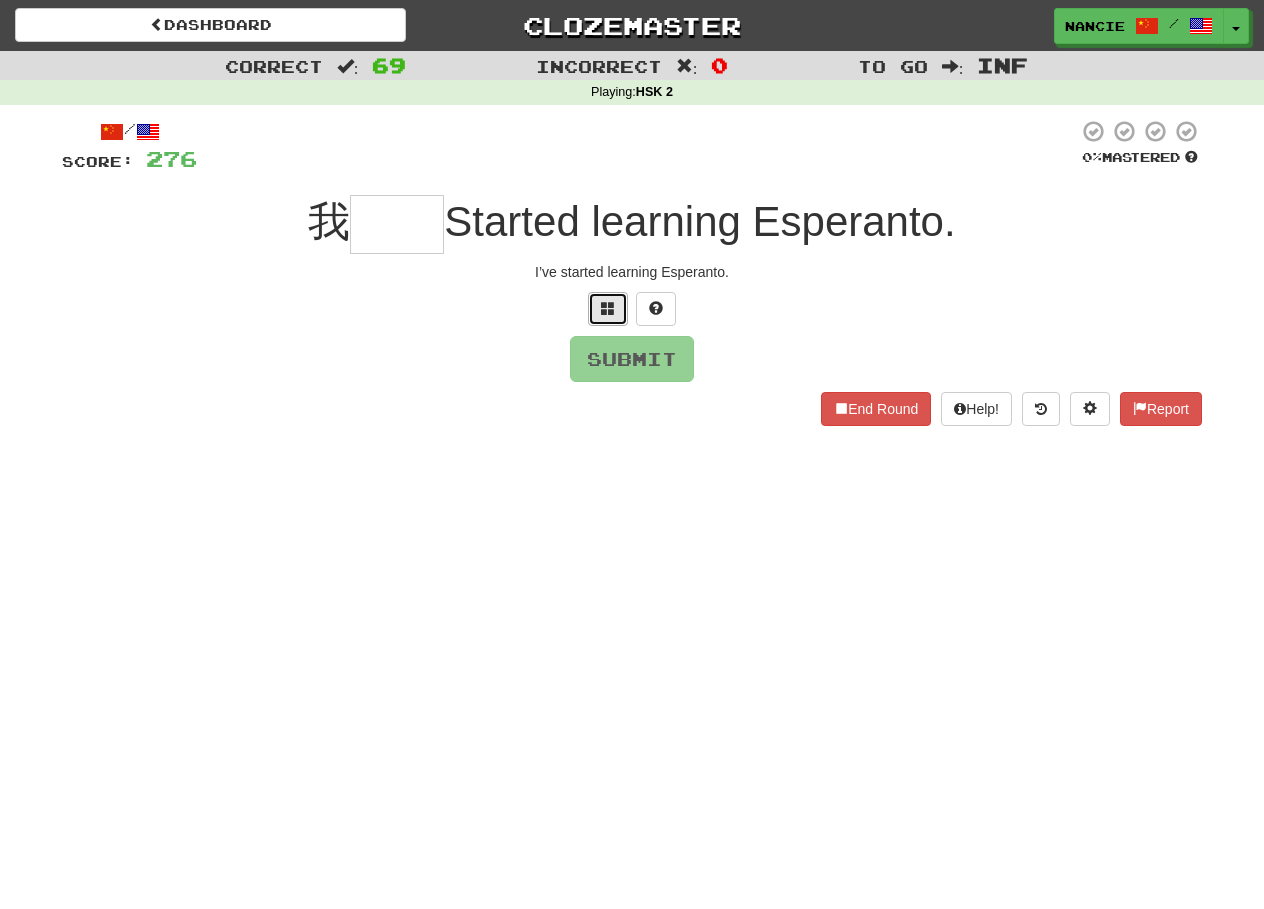 click at bounding box center [608, 309] 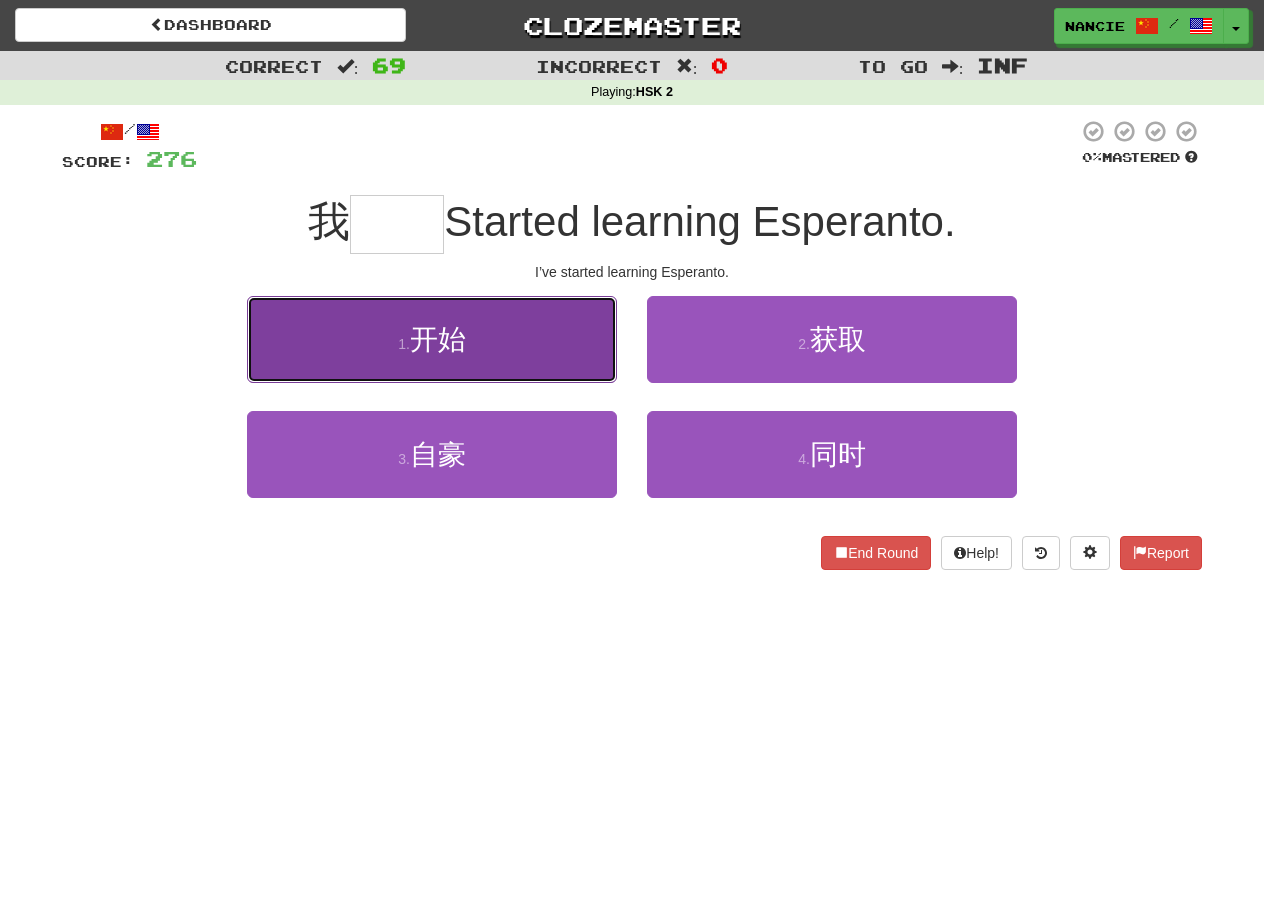 click on "1 .  开始" at bounding box center (432, 339) 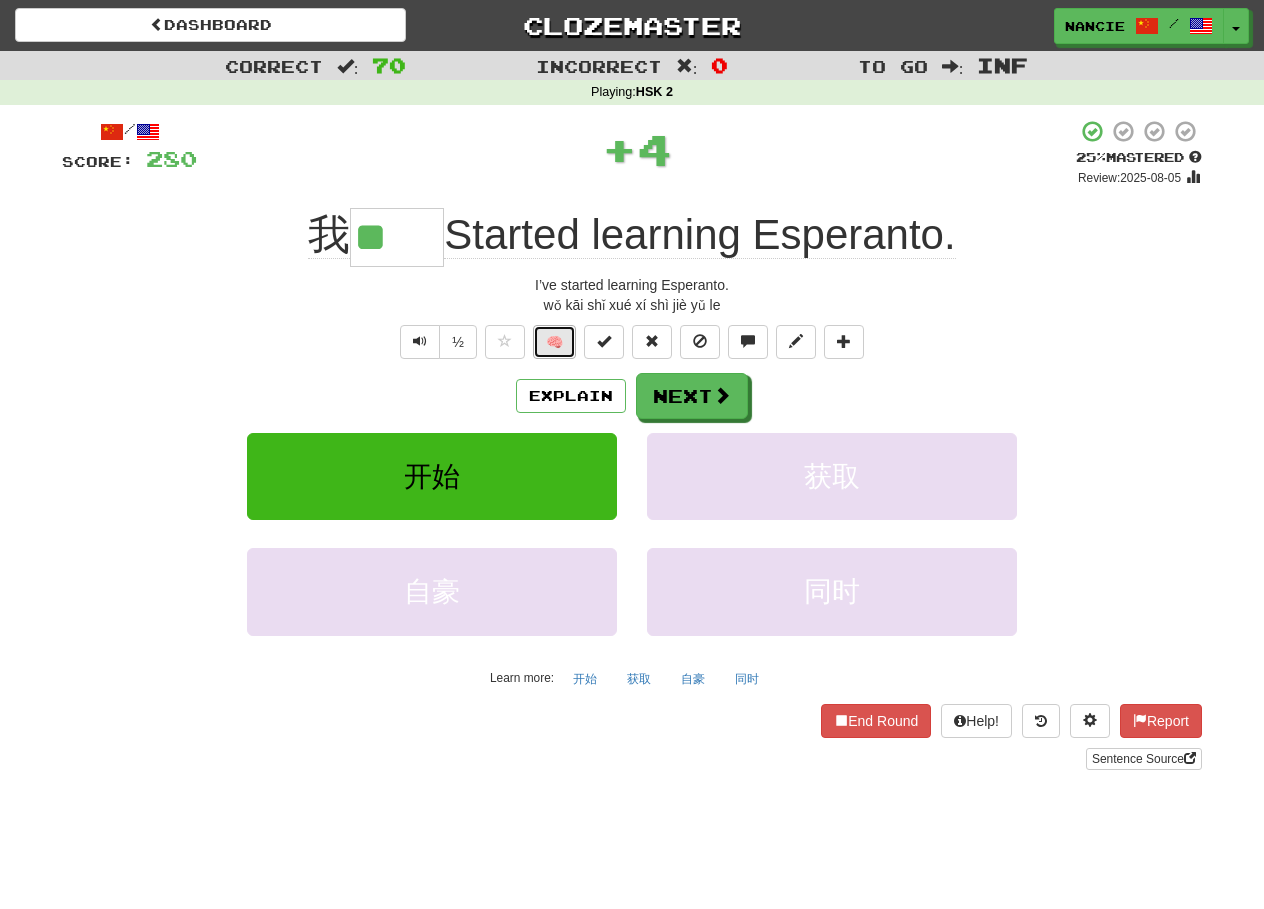click on "🧠" at bounding box center [554, 342] 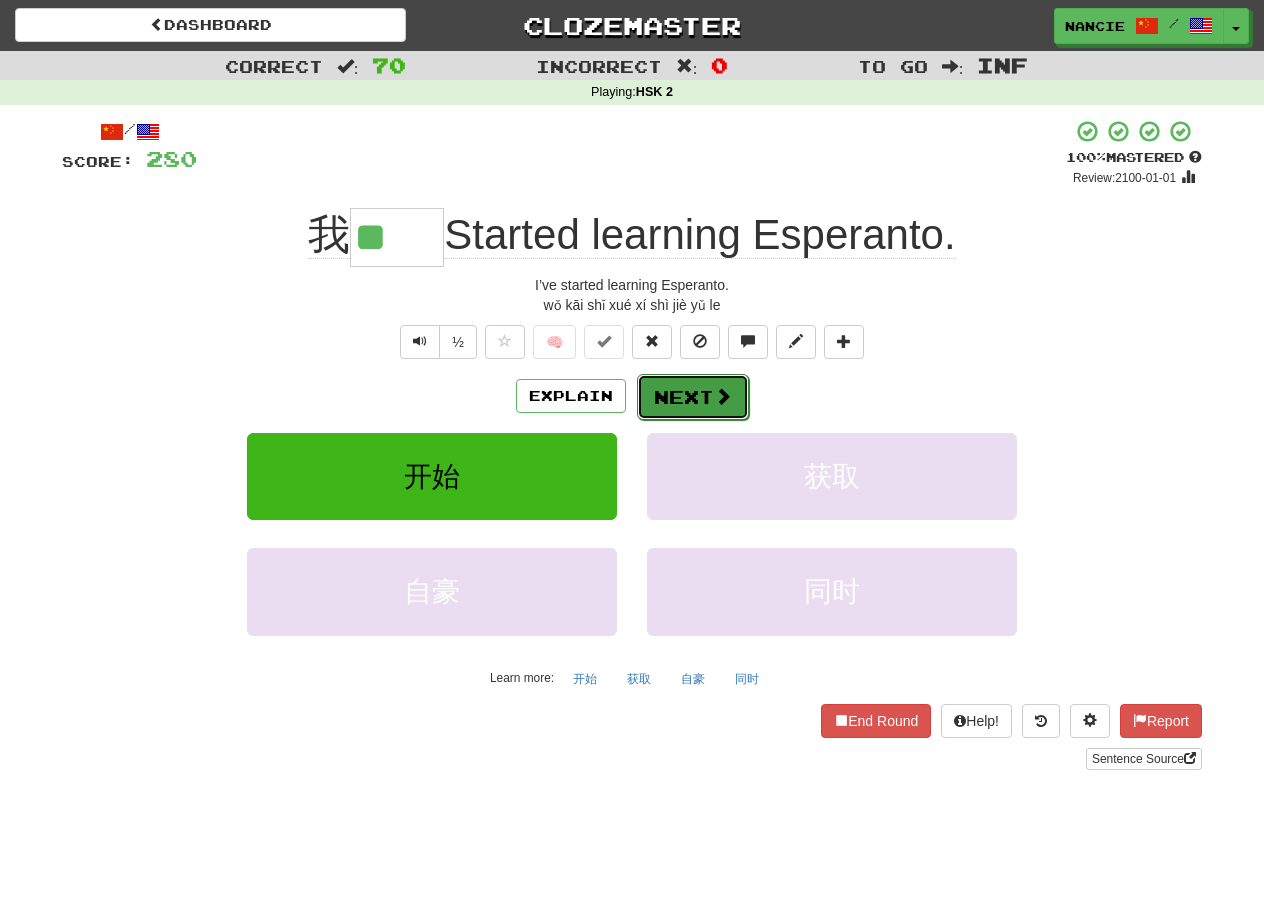 click on "Next" at bounding box center [693, 397] 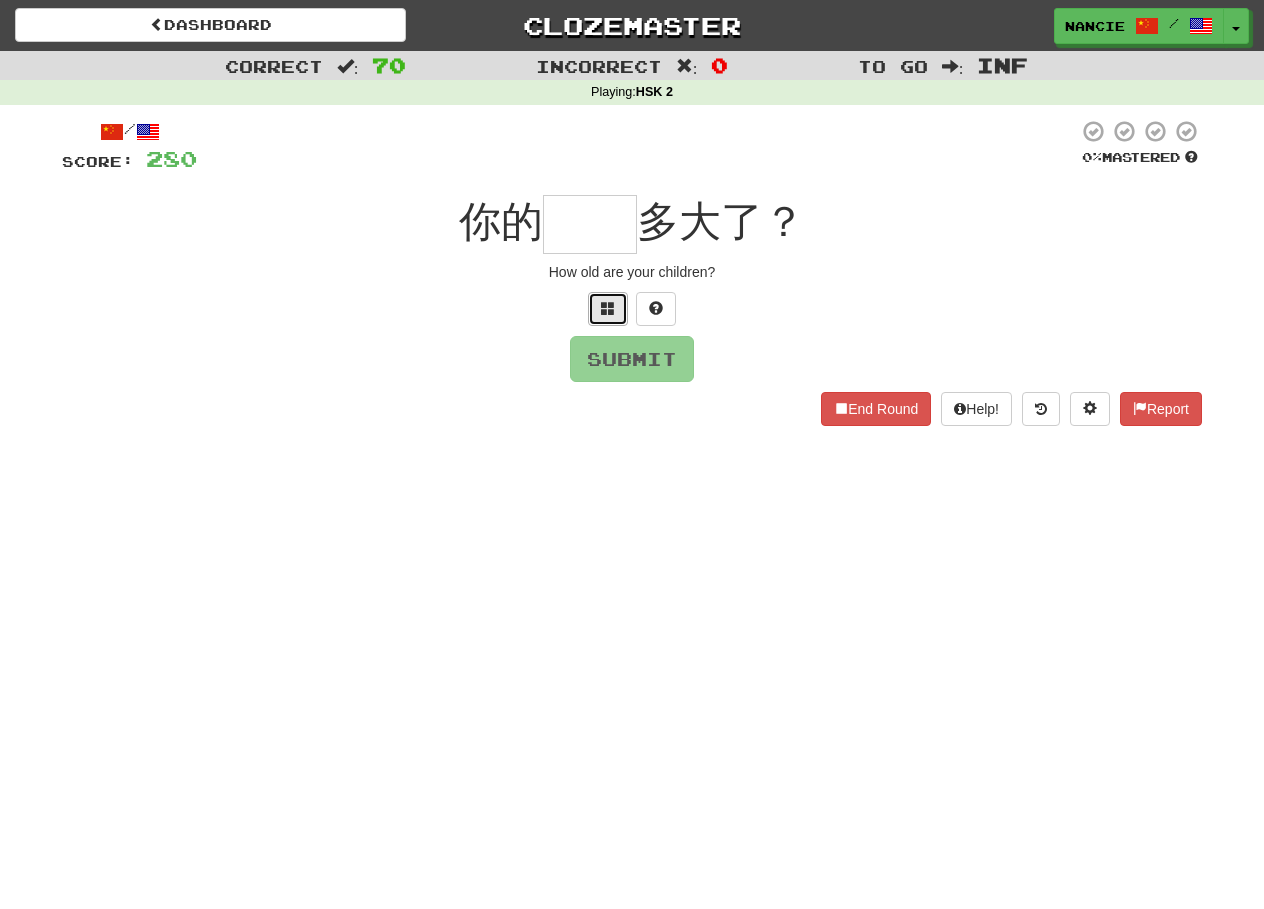 click at bounding box center (608, 309) 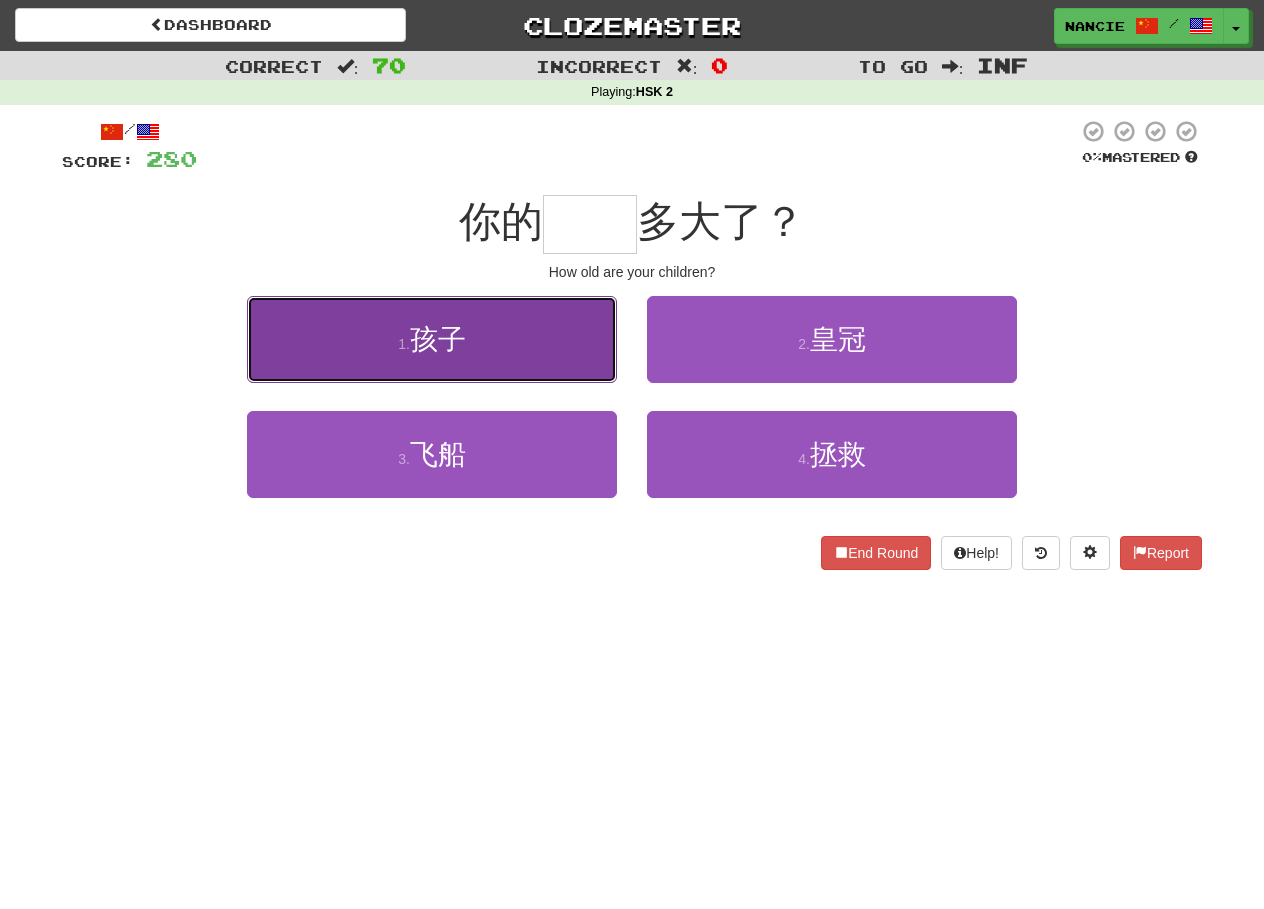 click on "1 .  孩子" at bounding box center (432, 339) 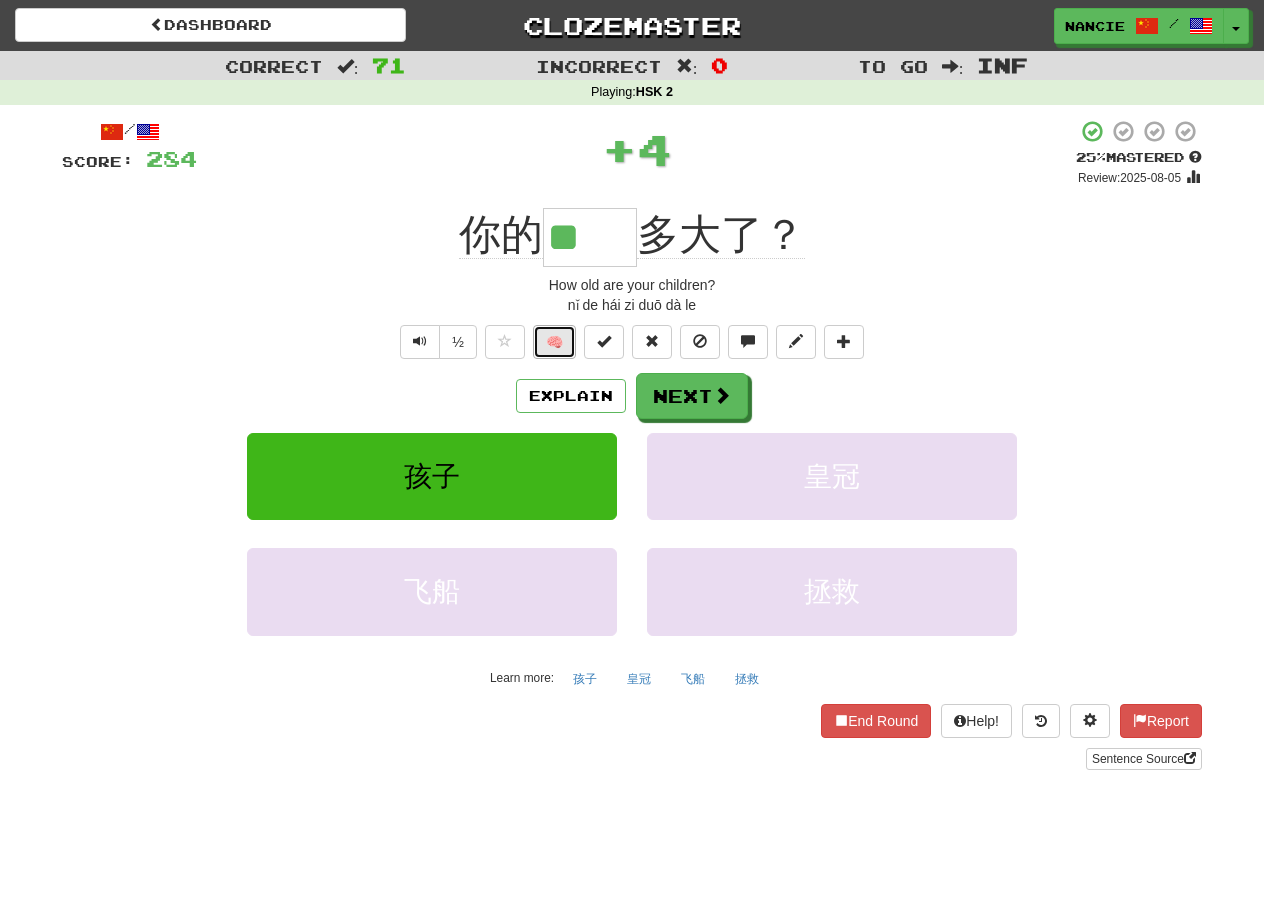 click on "🧠" at bounding box center (554, 342) 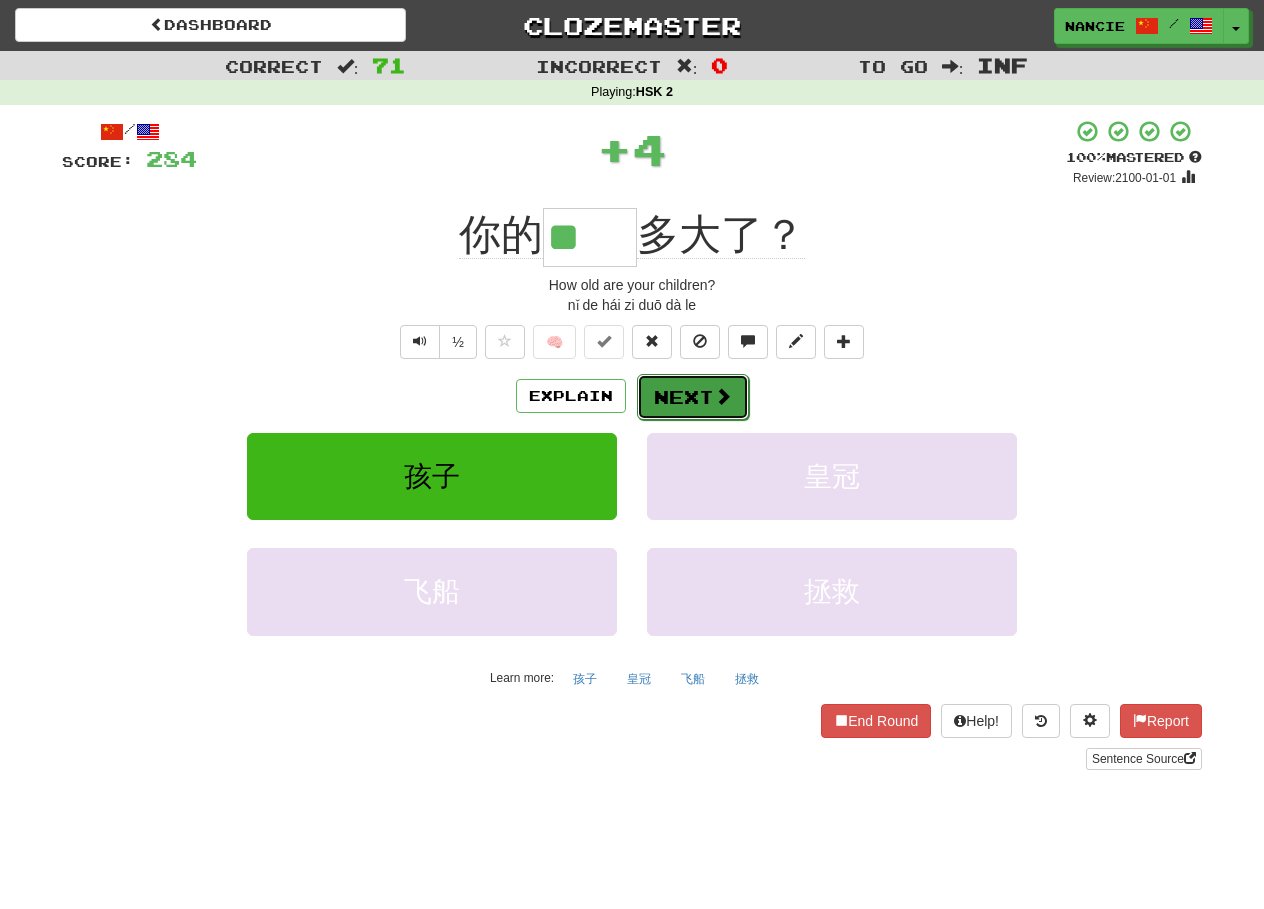 click on "Next" at bounding box center [693, 397] 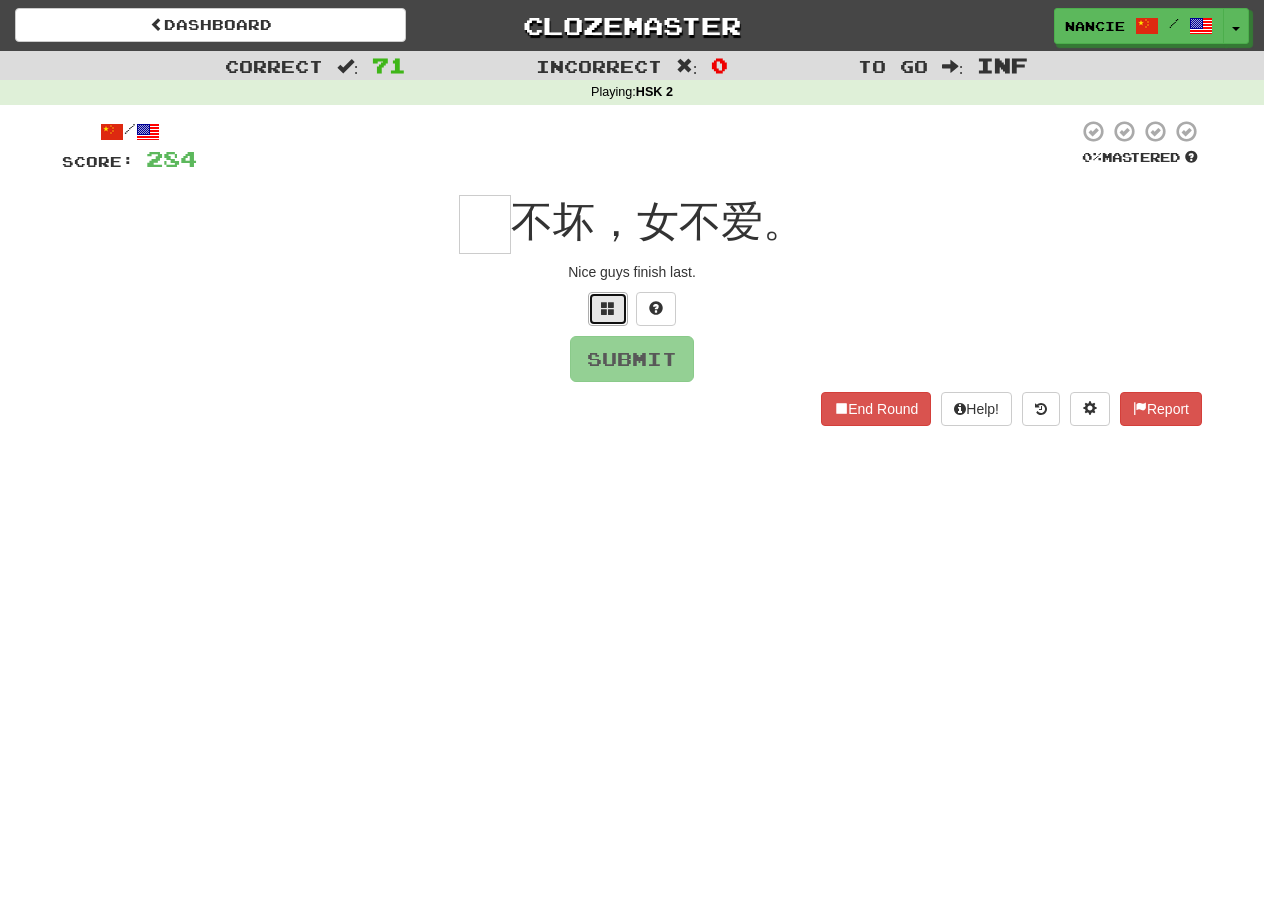 click at bounding box center (608, 309) 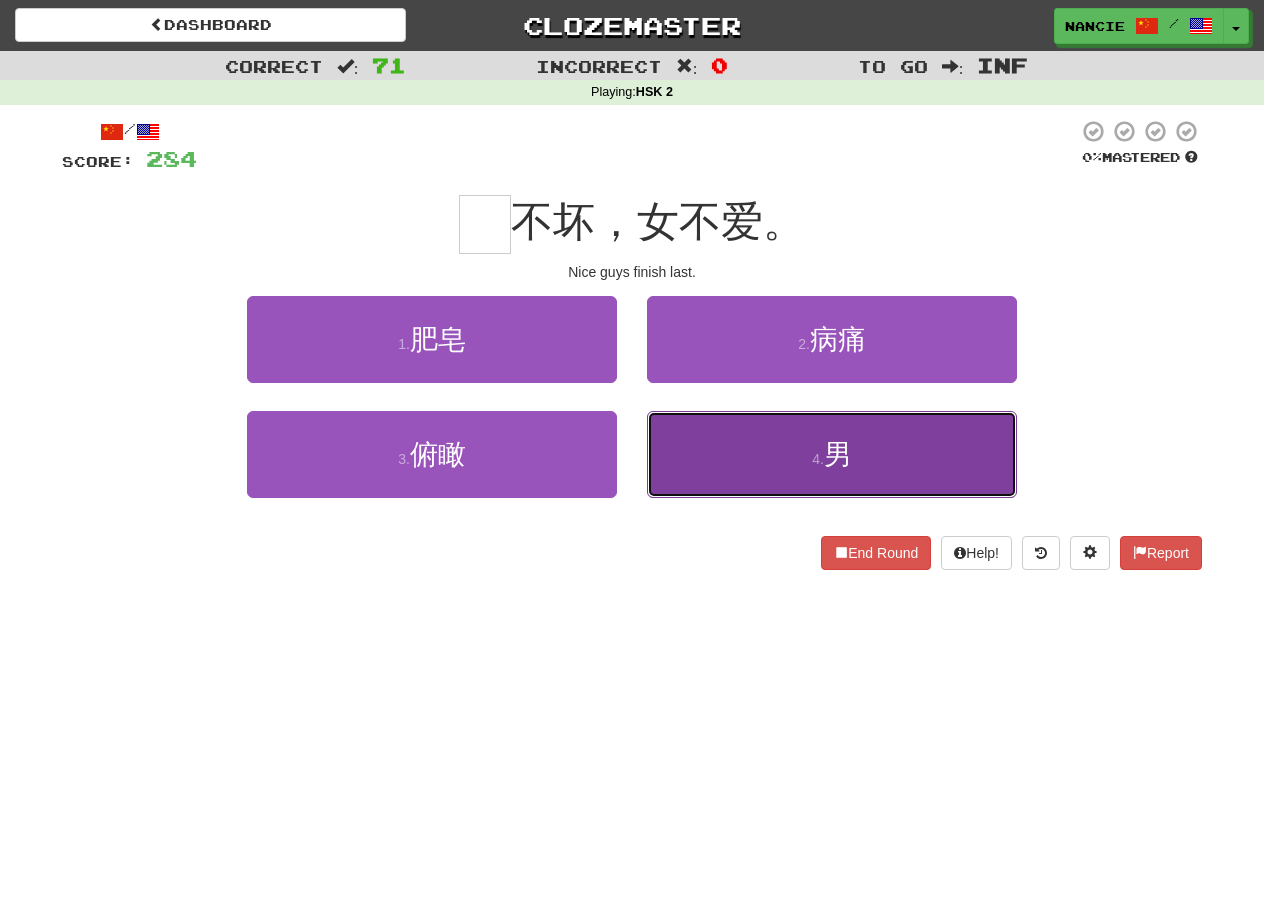 click on "4 .  男" at bounding box center [832, 454] 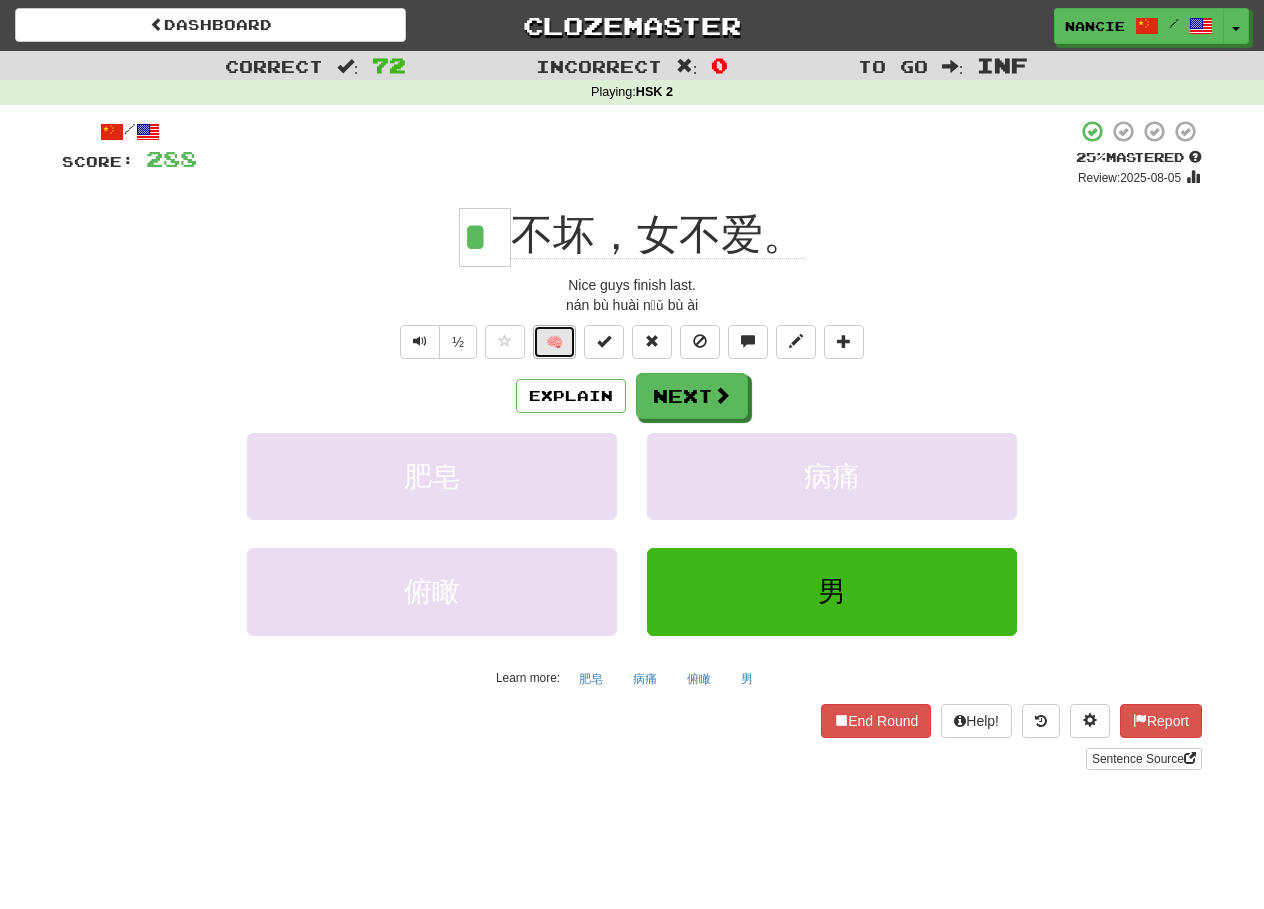 click on "🧠" at bounding box center [554, 342] 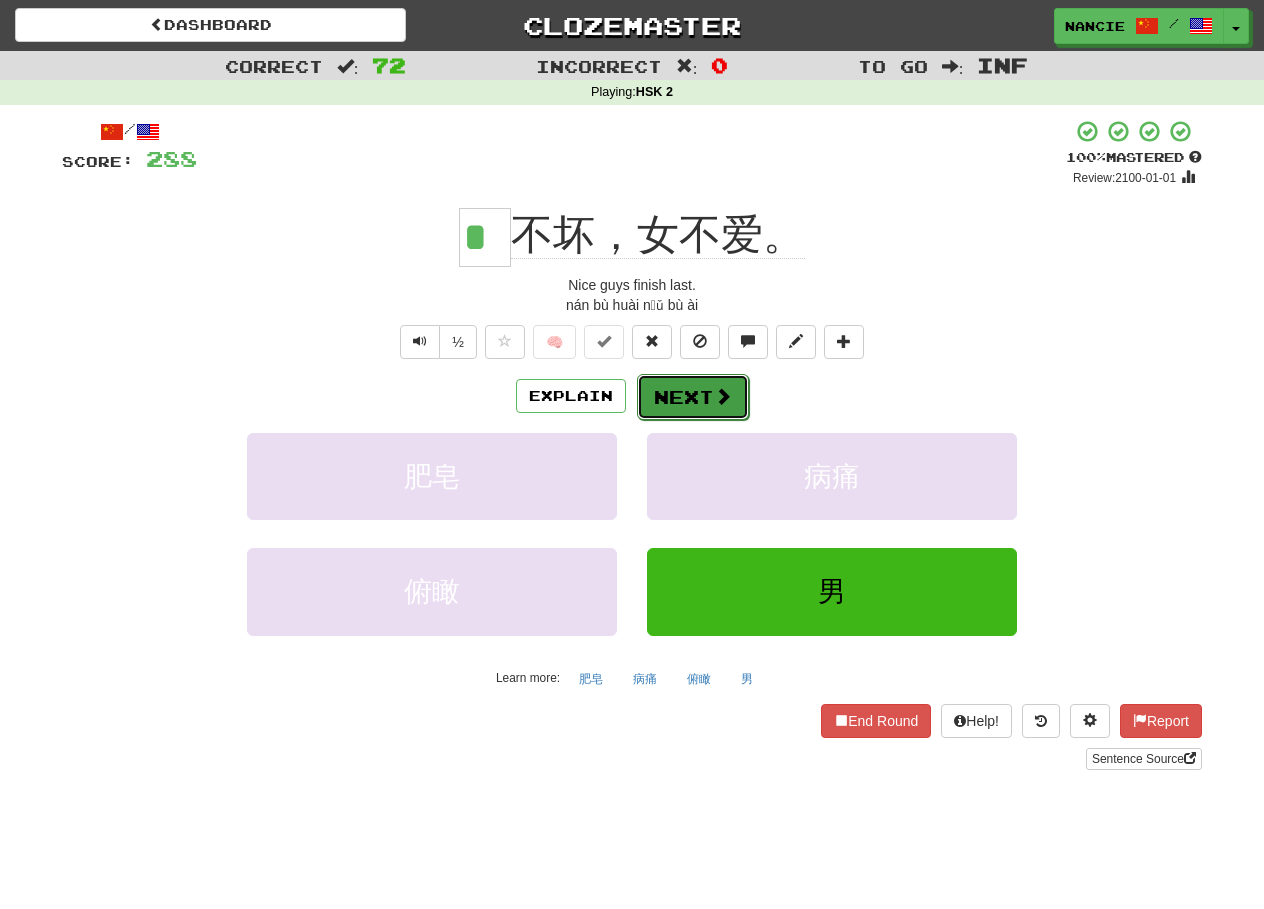 click on "Next" at bounding box center (693, 397) 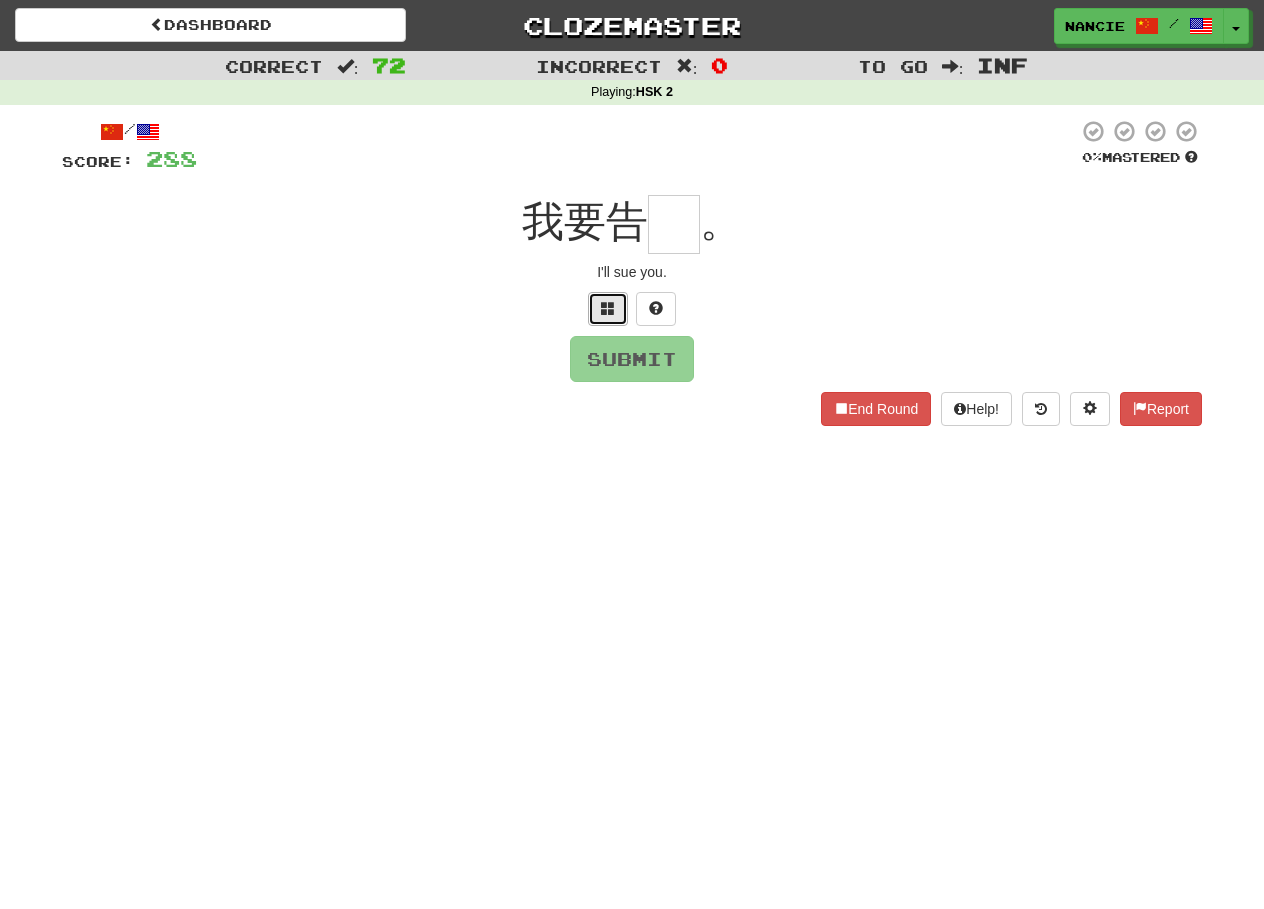 click at bounding box center [608, 308] 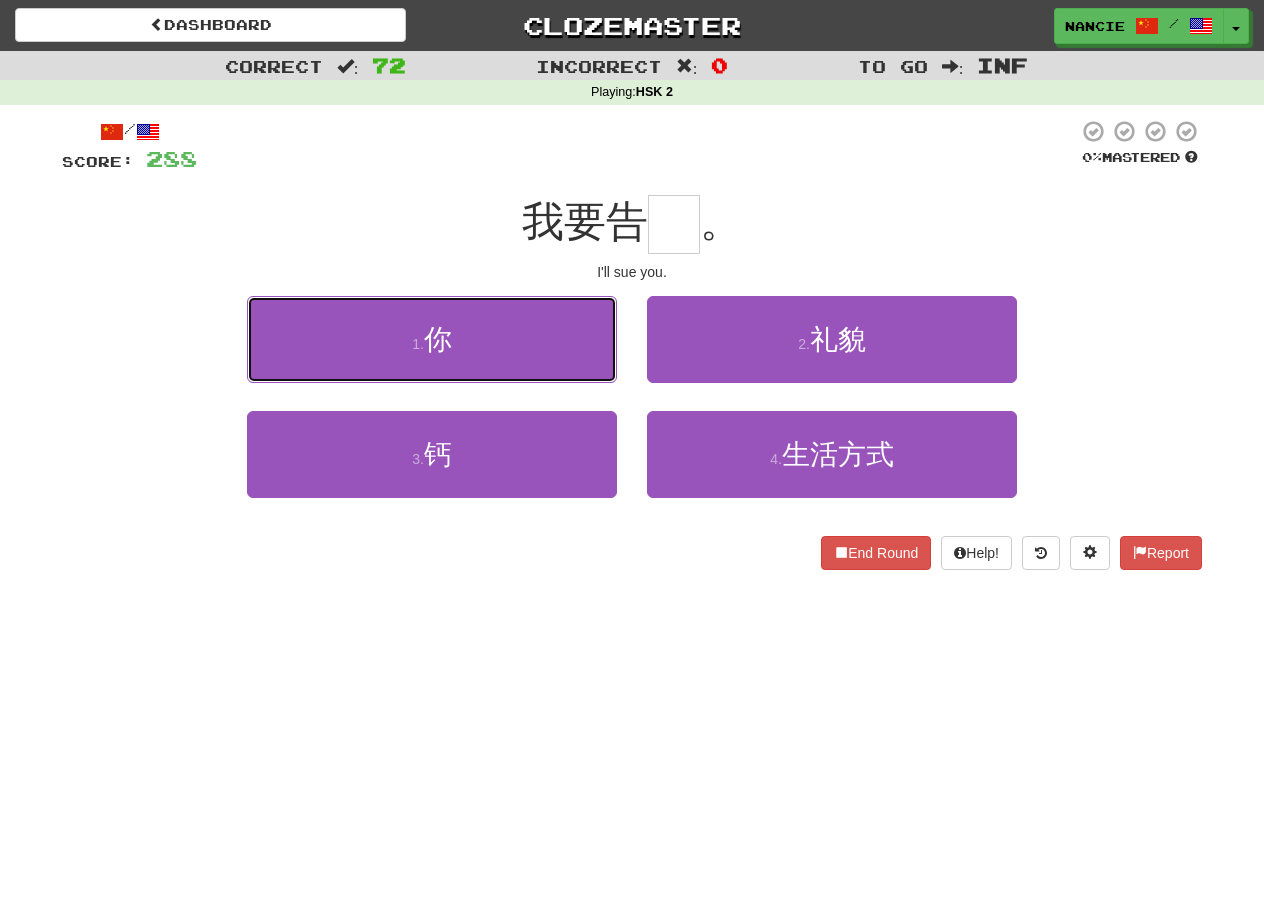click on "1 .  你" at bounding box center (432, 339) 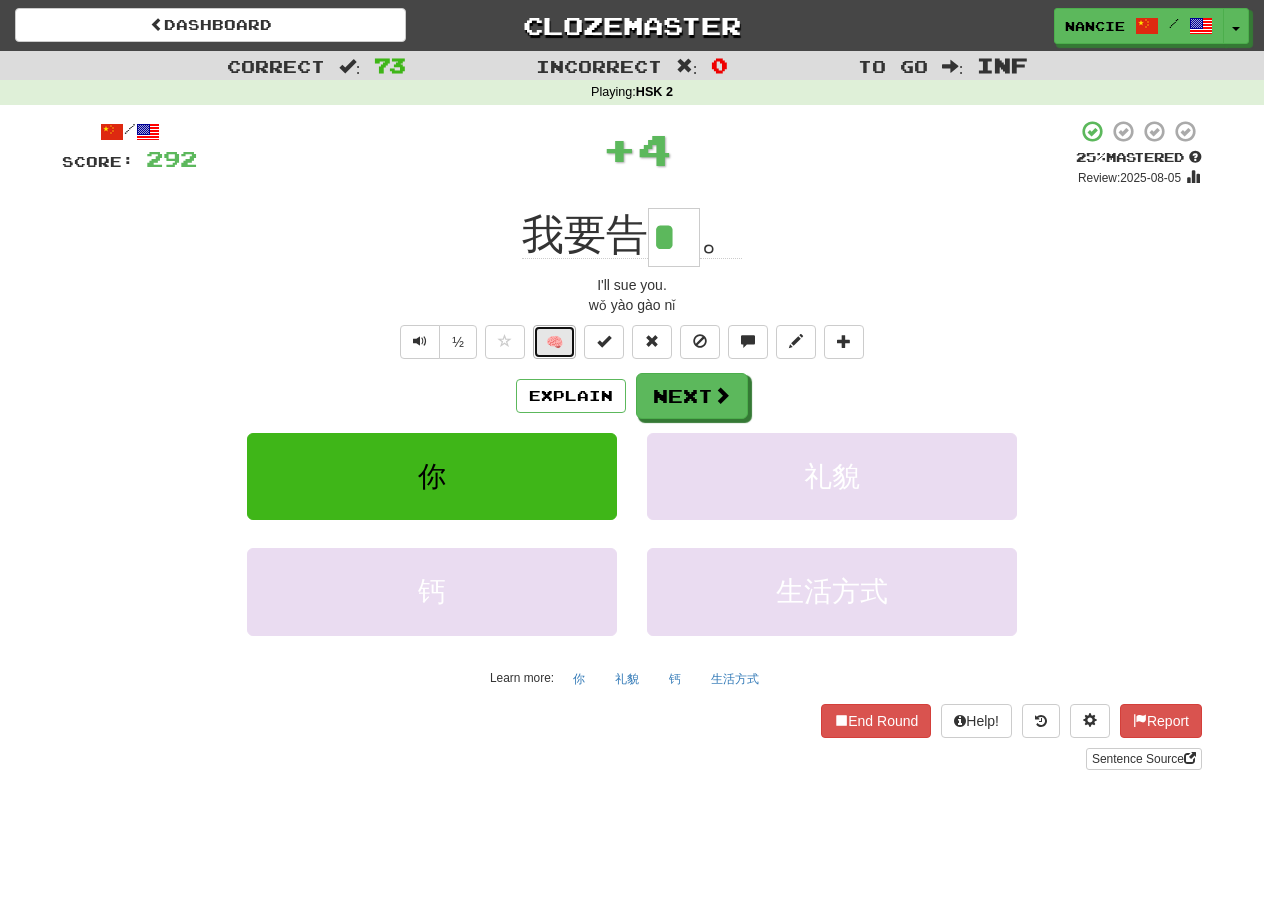 click on "🧠" at bounding box center [554, 342] 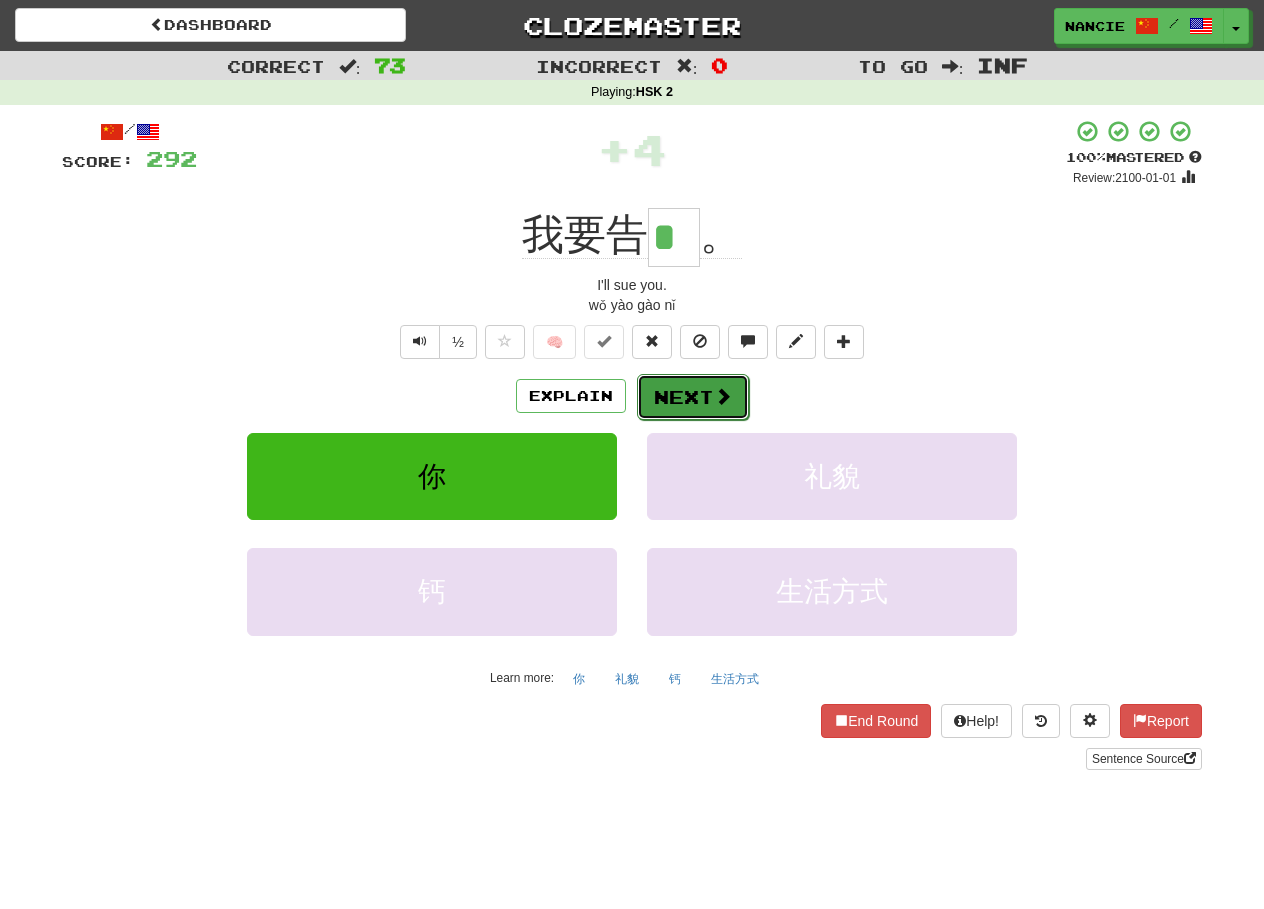 click on "Next" at bounding box center (693, 397) 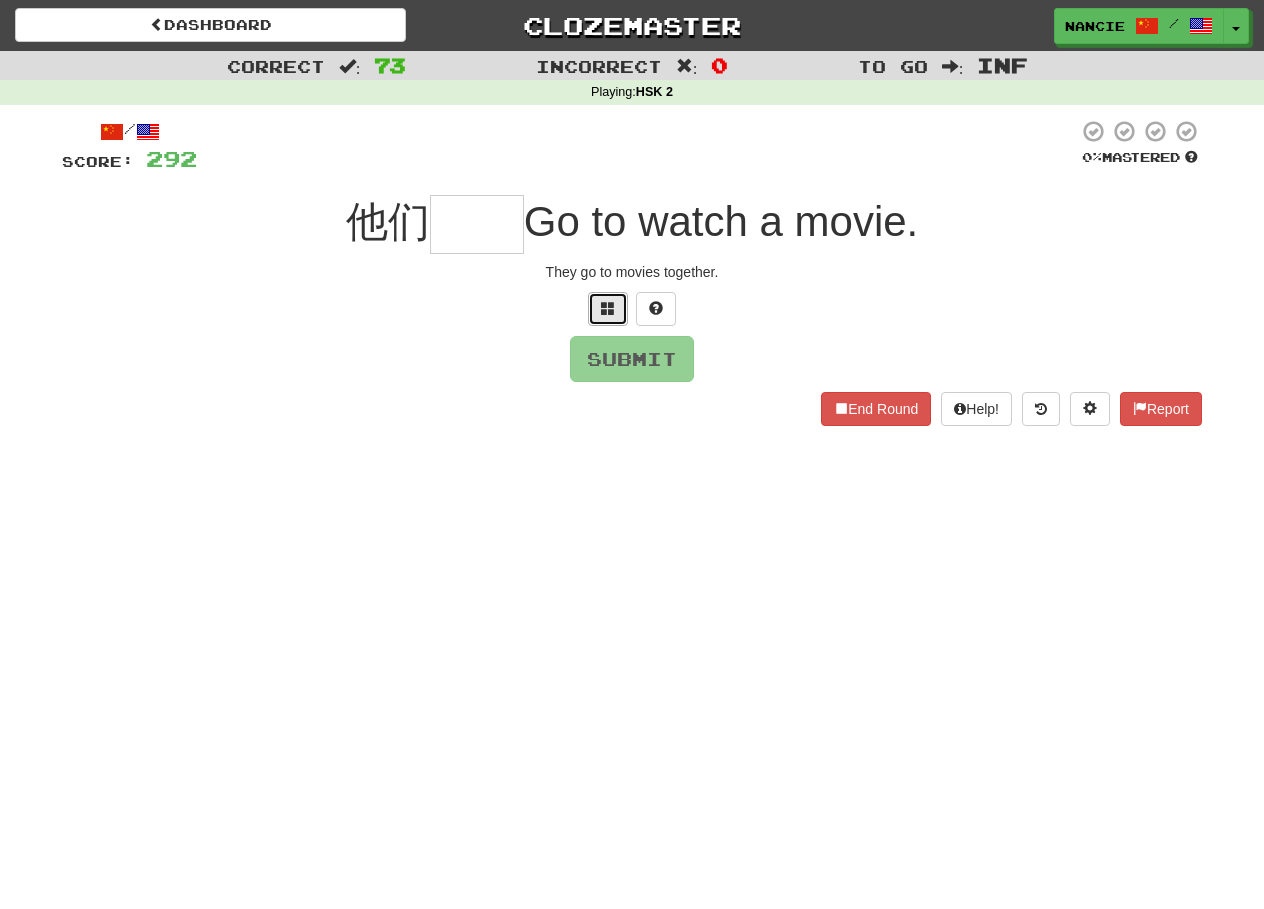 click at bounding box center (608, 308) 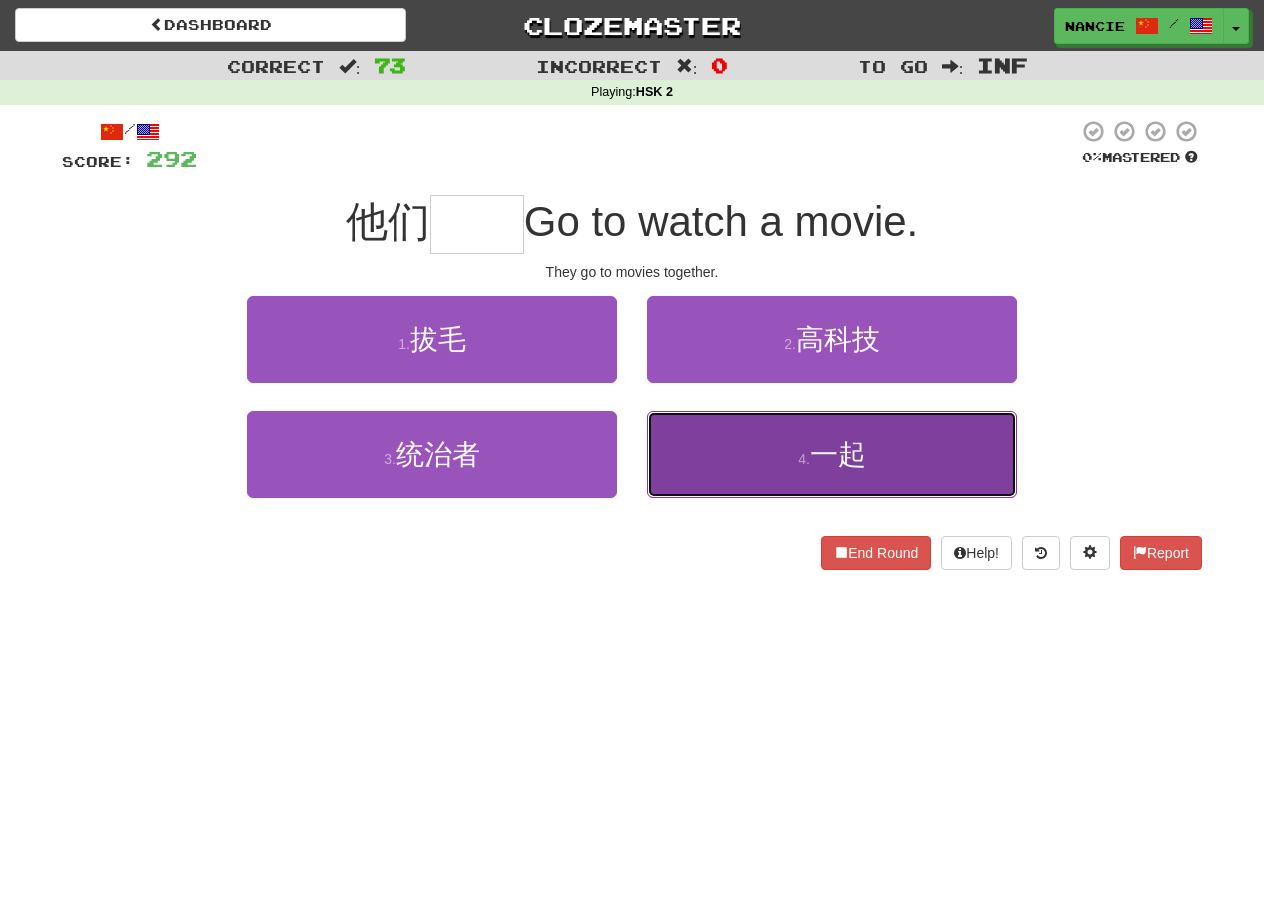 click on "4 .  一起" at bounding box center [832, 454] 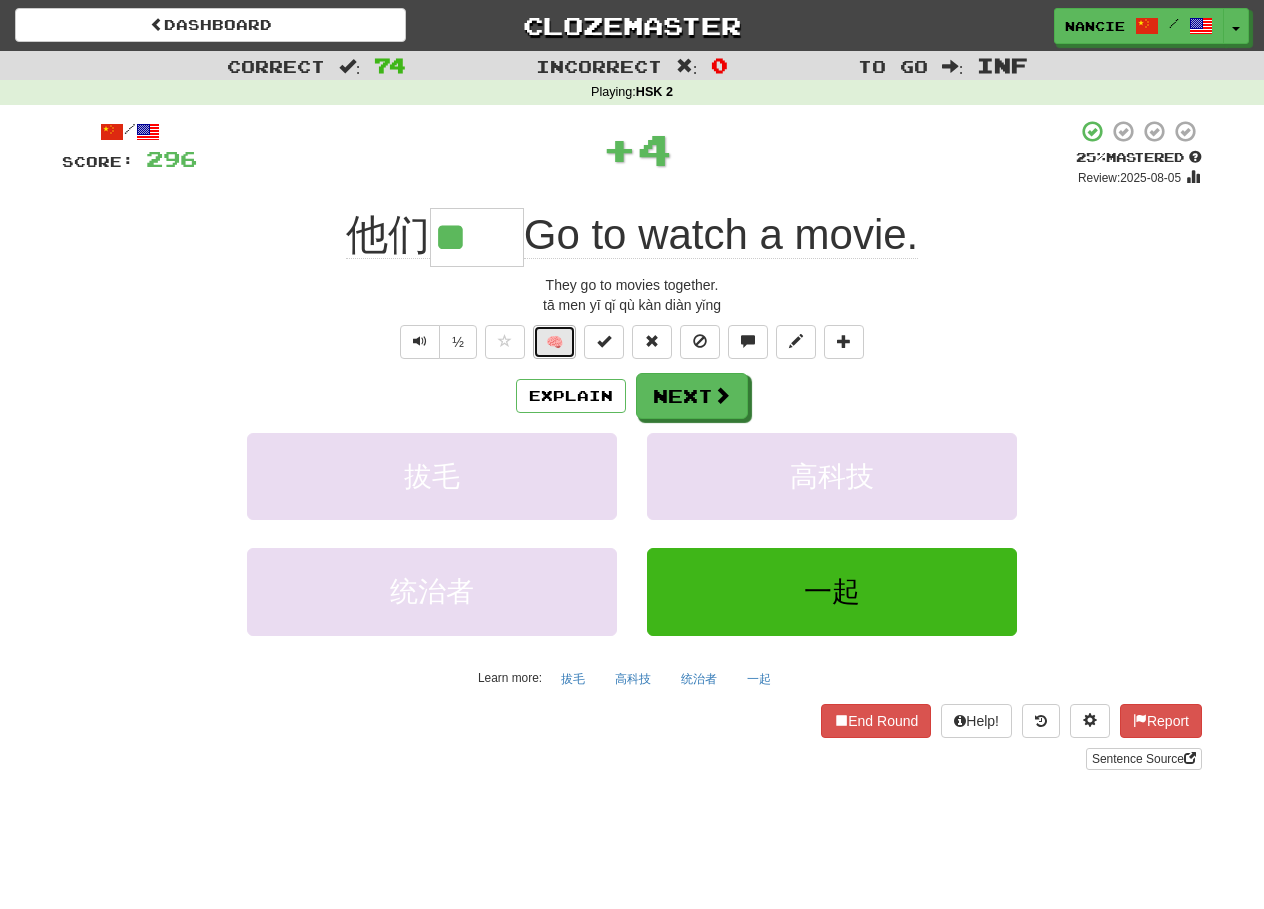 click on "🧠" at bounding box center [554, 342] 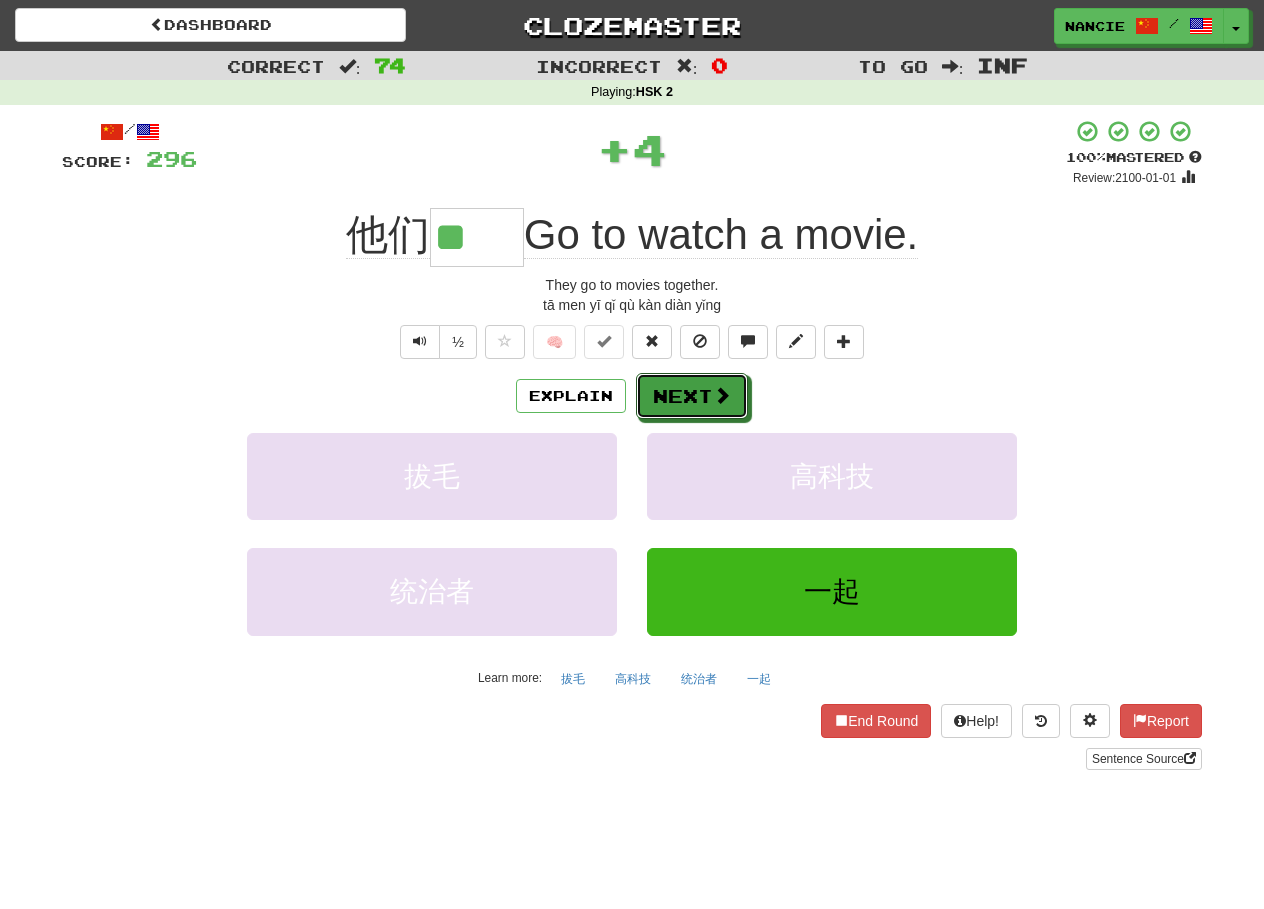 click on "Next" at bounding box center [692, 396] 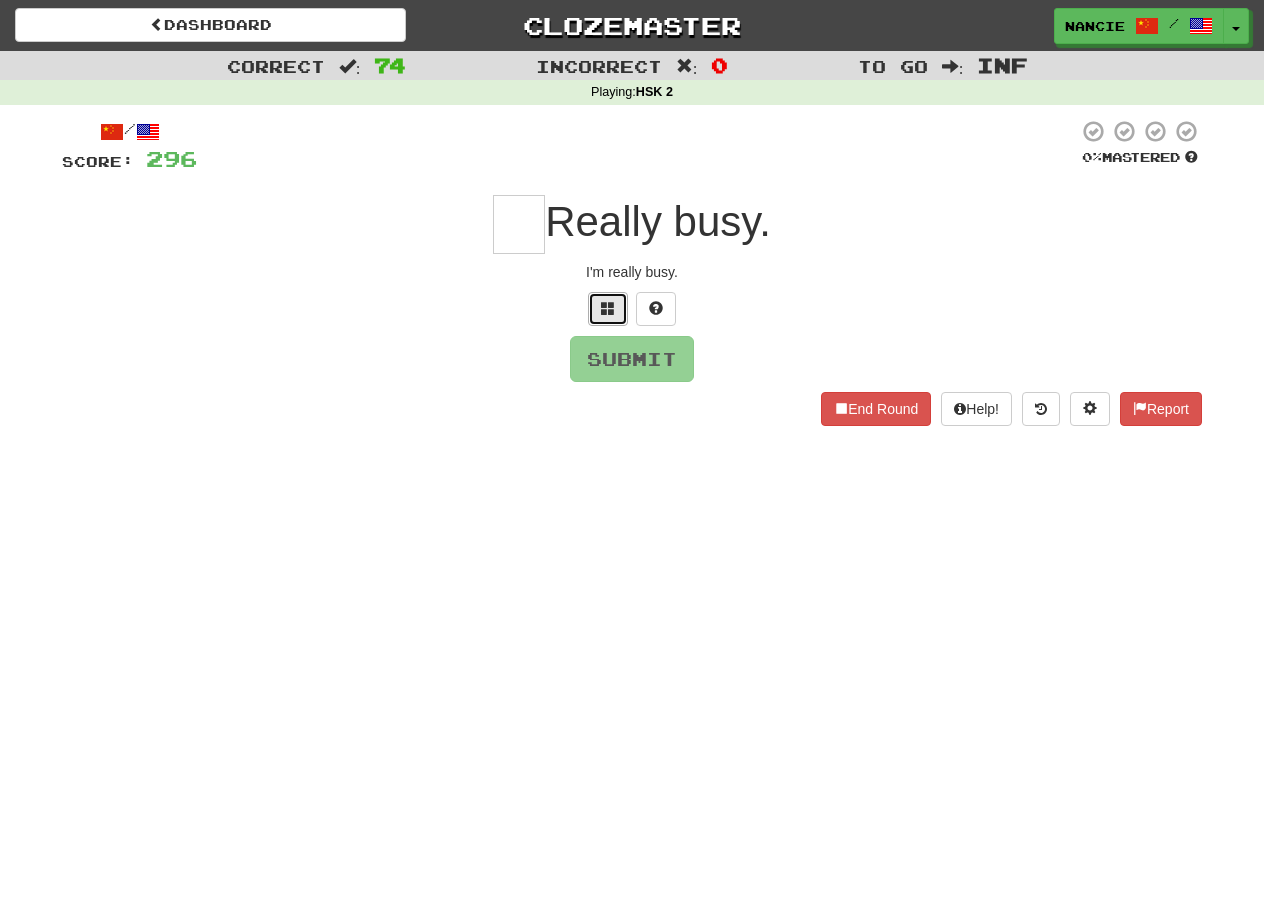 click at bounding box center (608, 309) 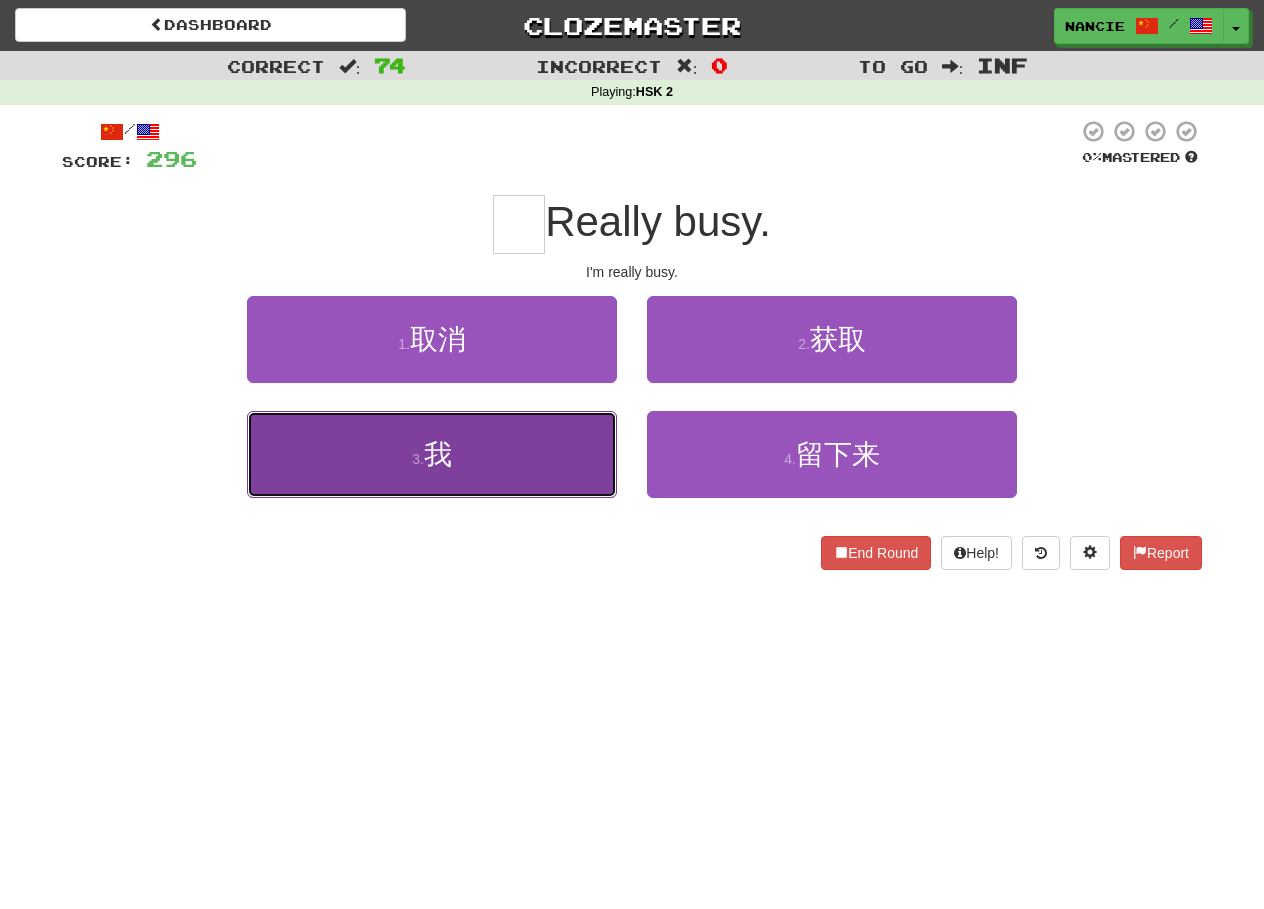 click on "3 .  我" at bounding box center (432, 454) 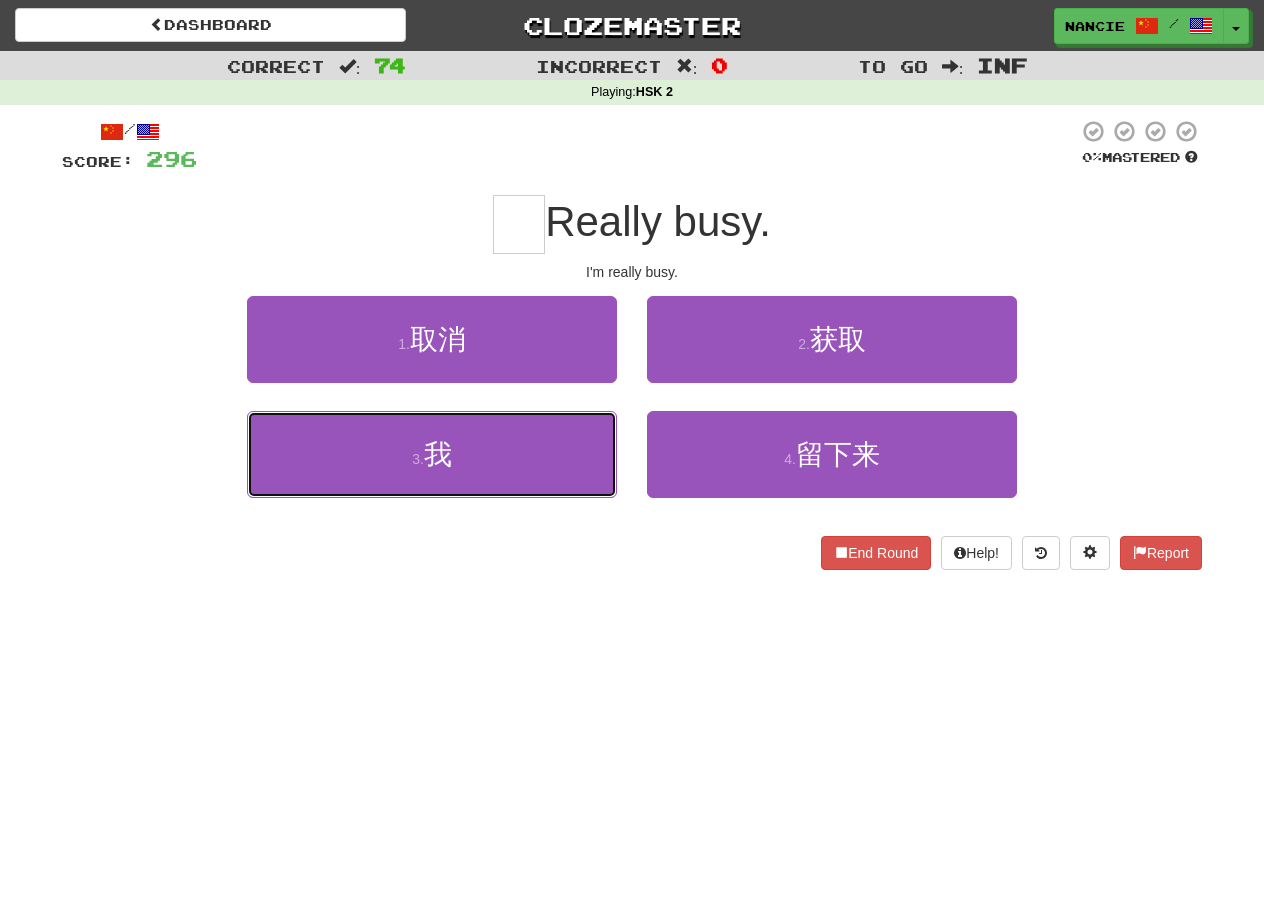 type on "*" 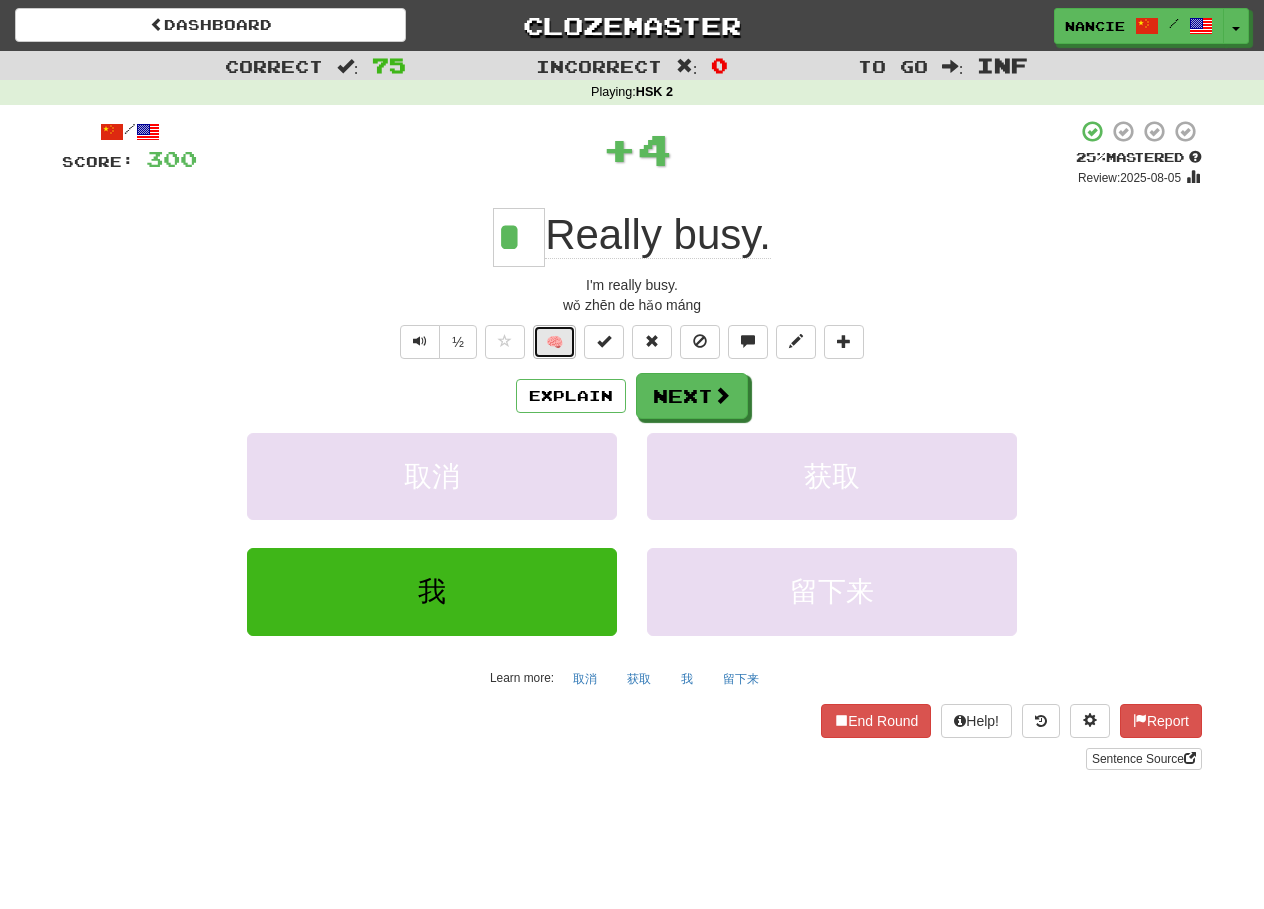 click on "🧠" at bounding box center (554, 342) 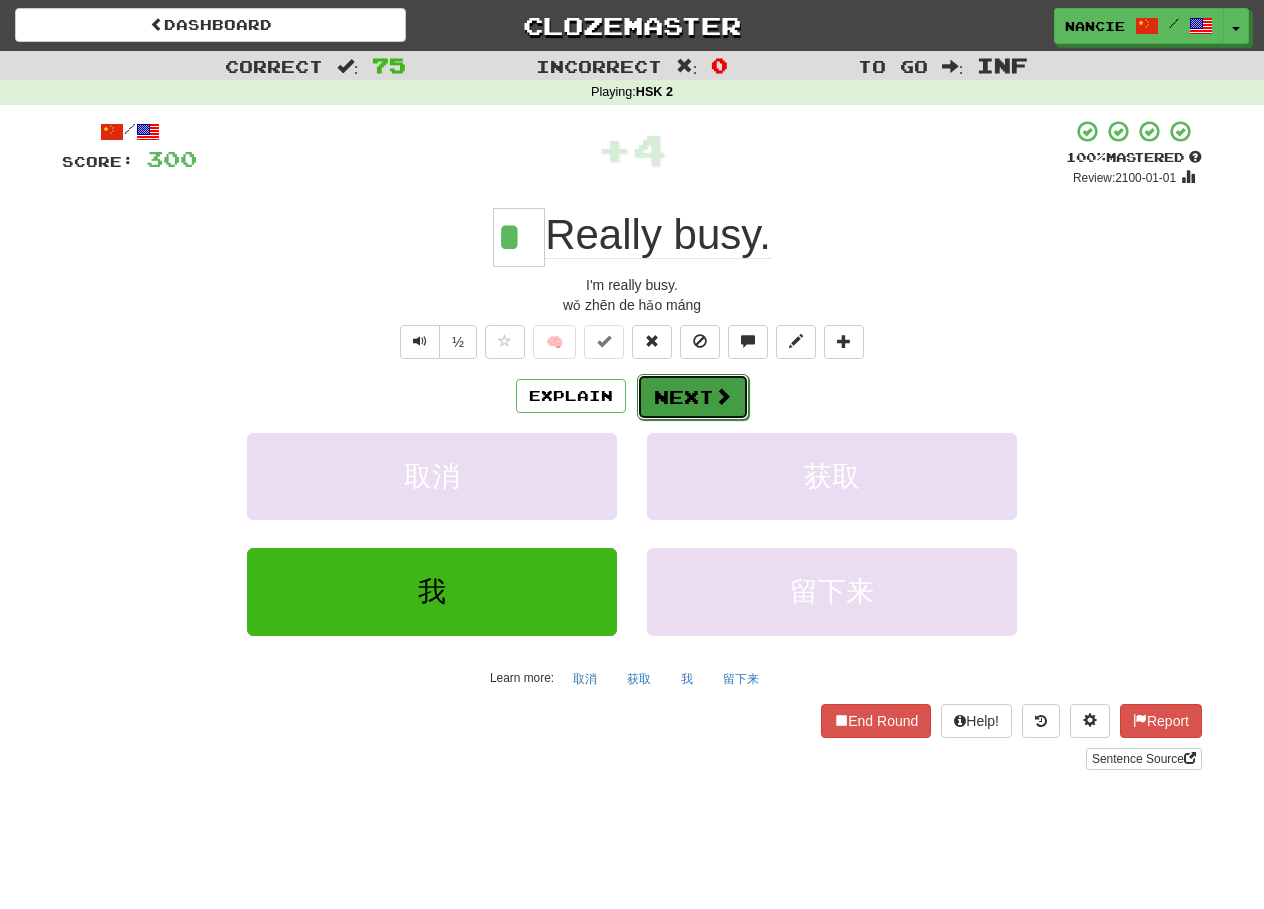 click on "Next" at bounding box center (693, 397) 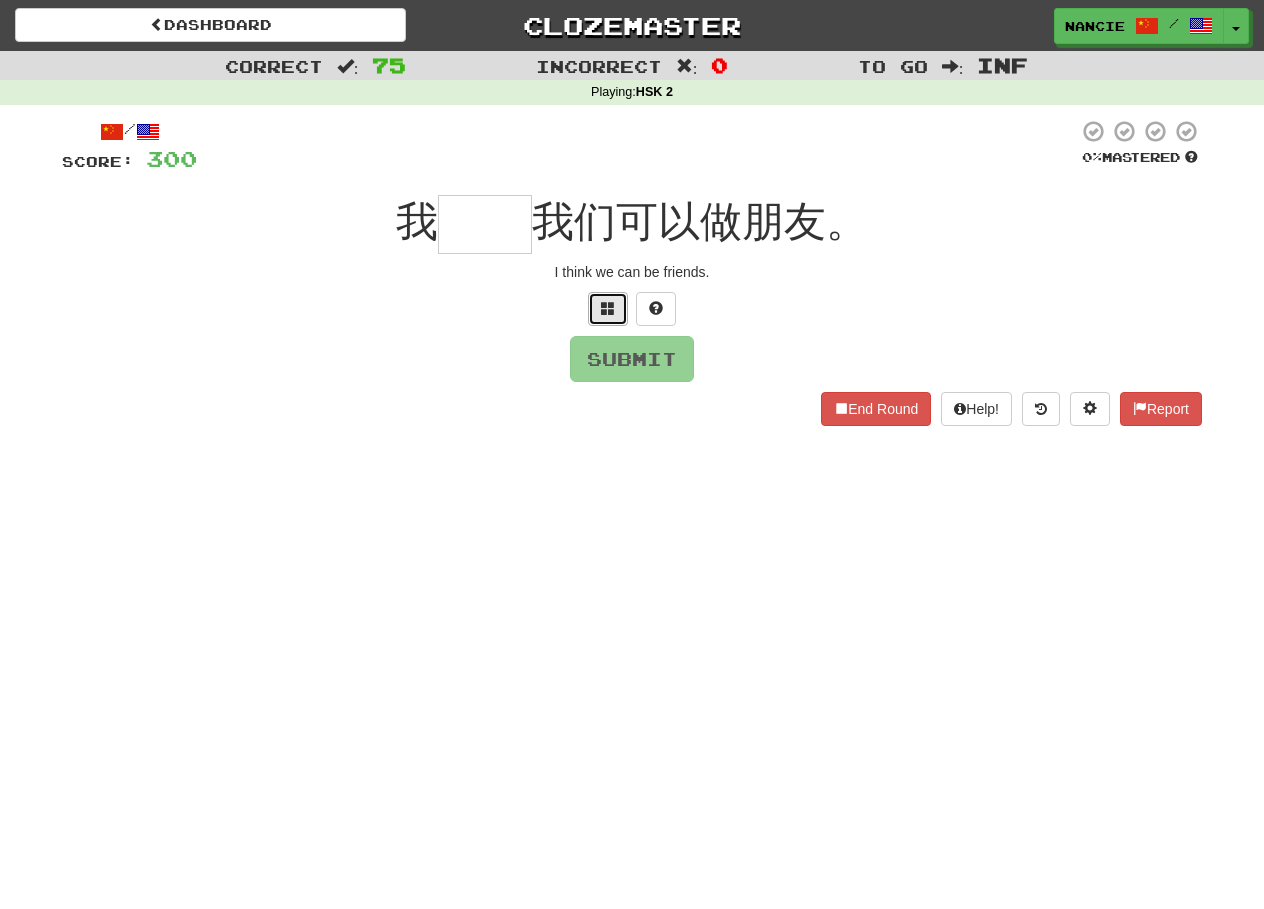 click at bounding box center [608, 308] 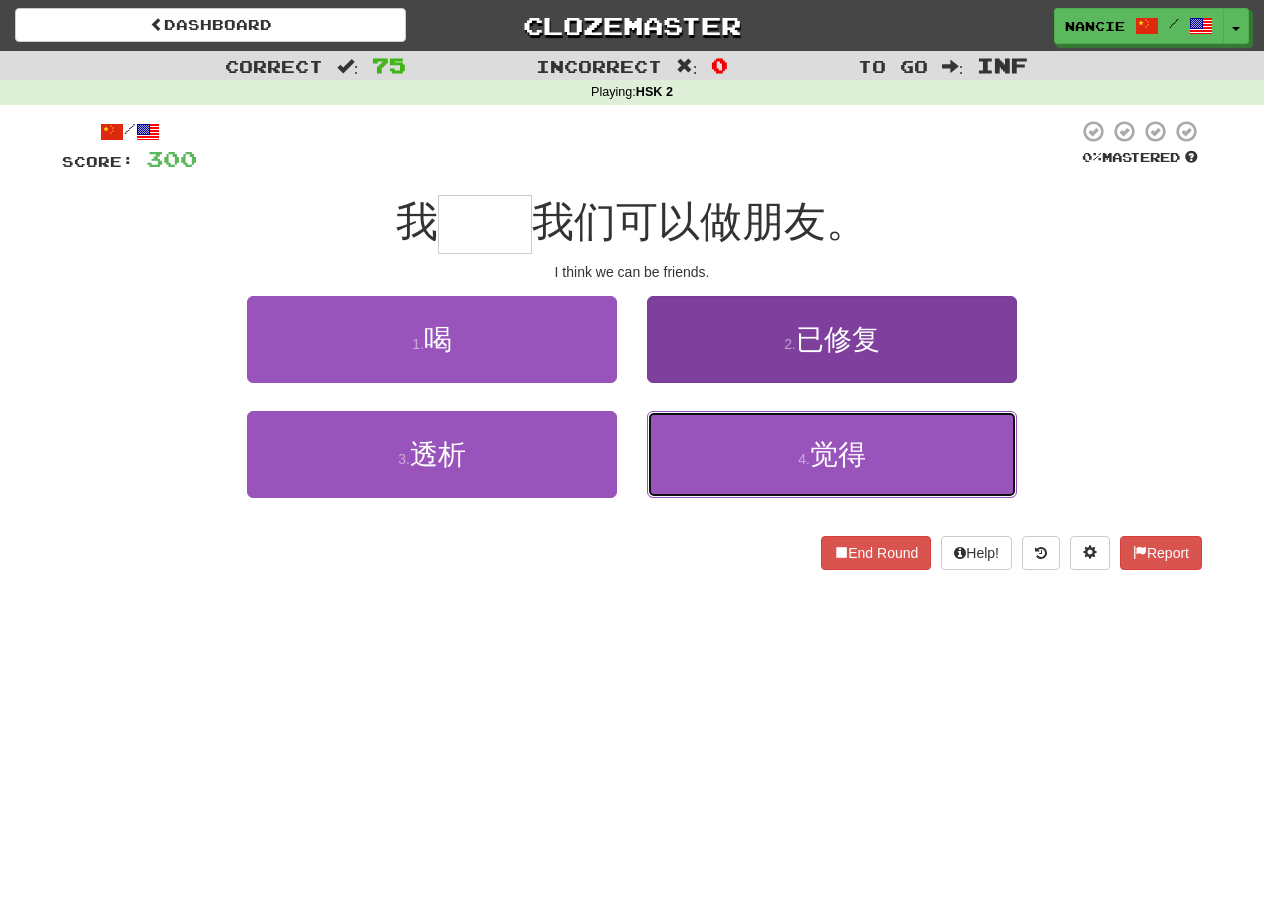 click on "4 .  觉得" at bounding box center [832, 454] 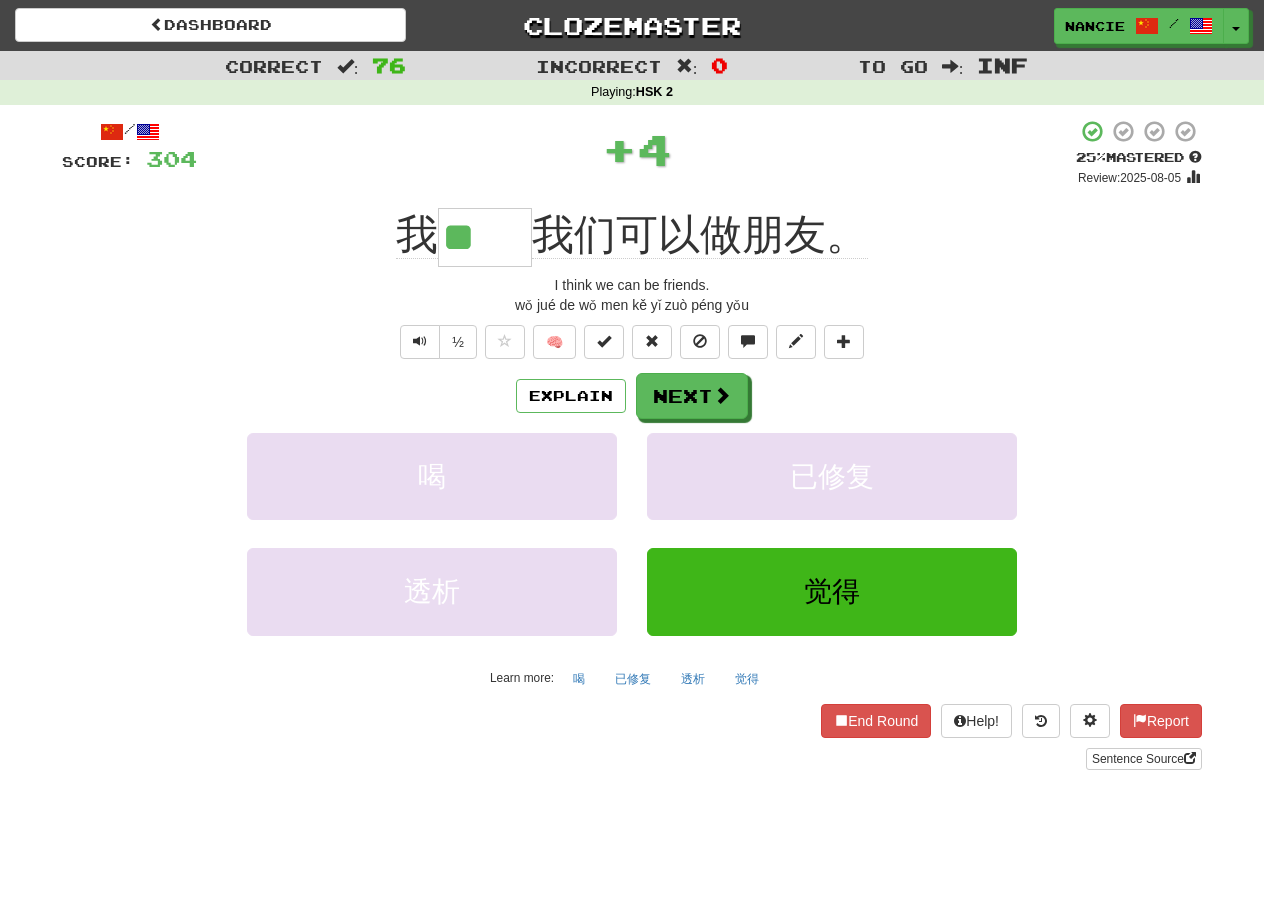click on "/  Score:   304 + 4 25 %  Mastered Review:  2025-08-05 我 ** 我们可以做朋友。 I think we can be friends. wǒ jué de wǒ men kě yǐ zuò péng yǒu ½ 🧠 Explain Next 喝 已修复 透析 觉得 Learn more: 喝 已修复 透析 觉得  End Round  Help!  Report Sentence Source" at bounding box center [632, 444] 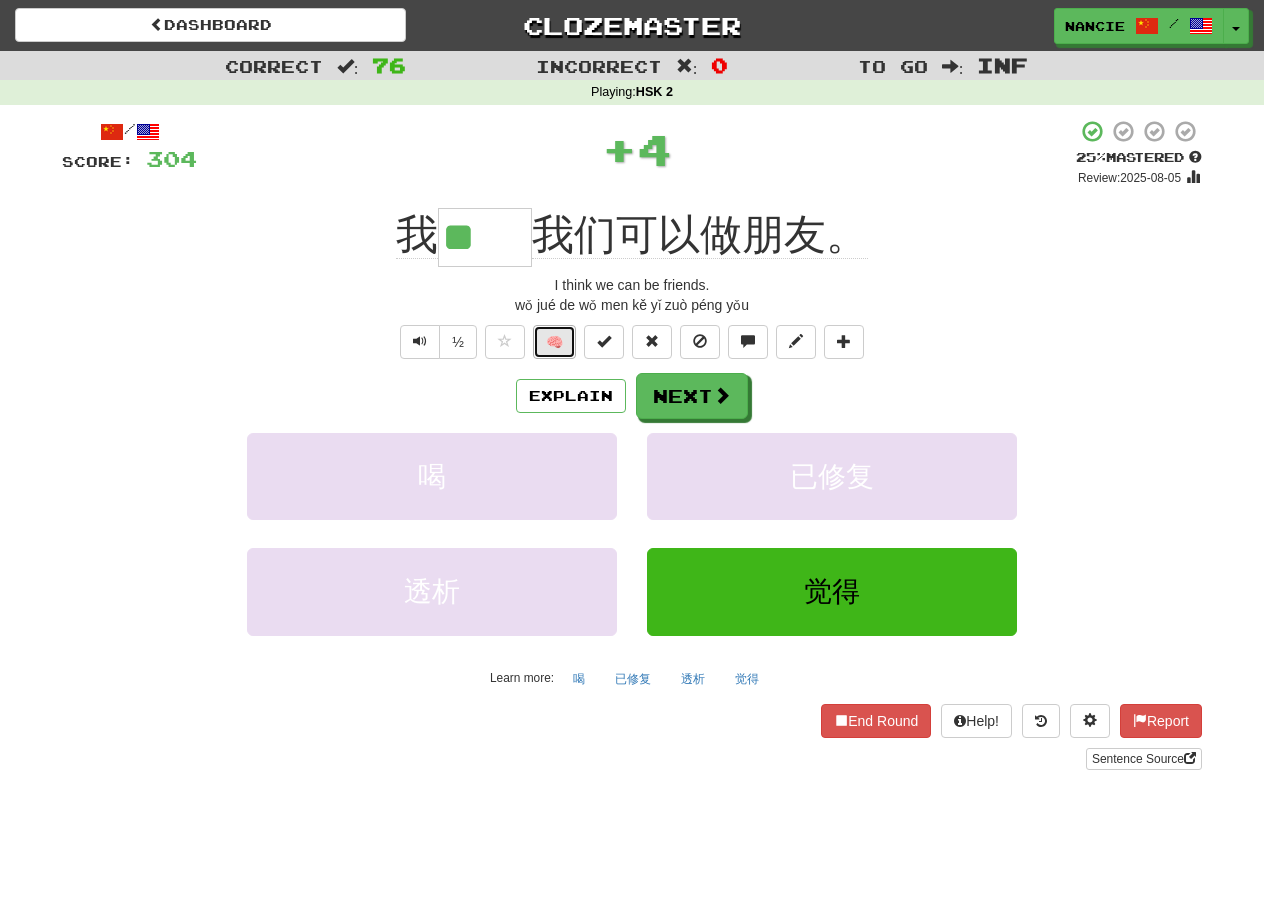 click on "🧠" at bounding box center [554, 342] 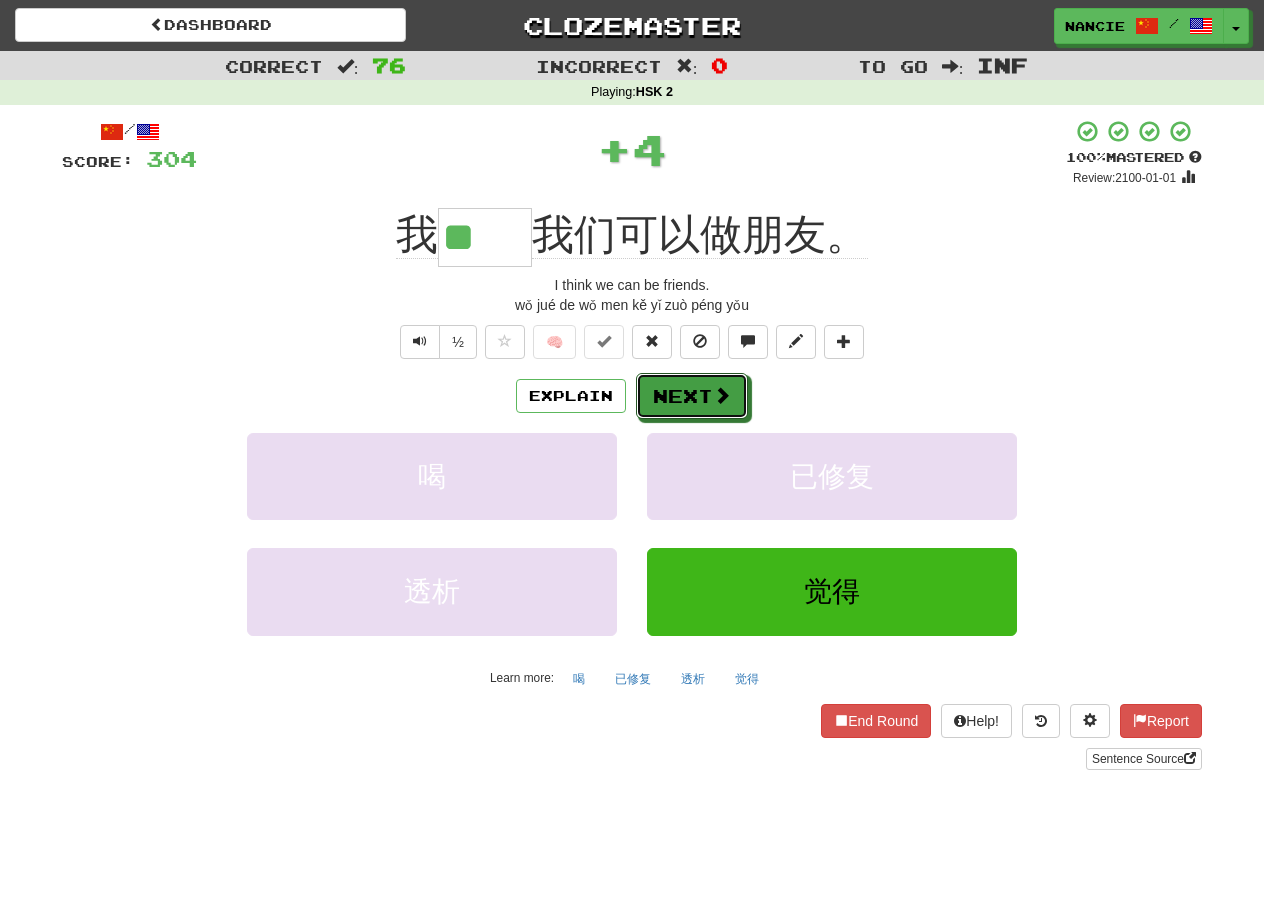 click on "Next" at bounding box center [692, 396] 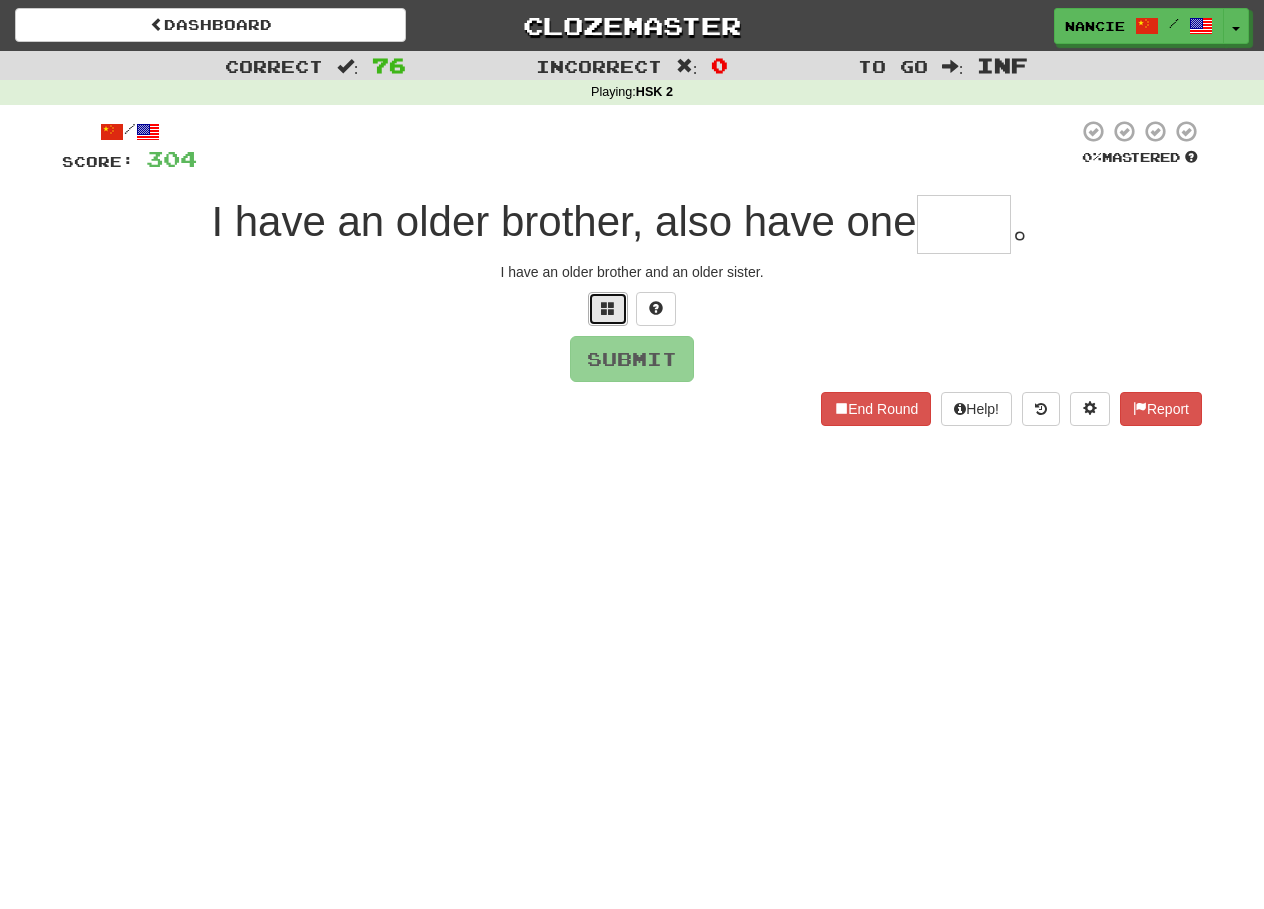 click at bounding box center [608, 309] 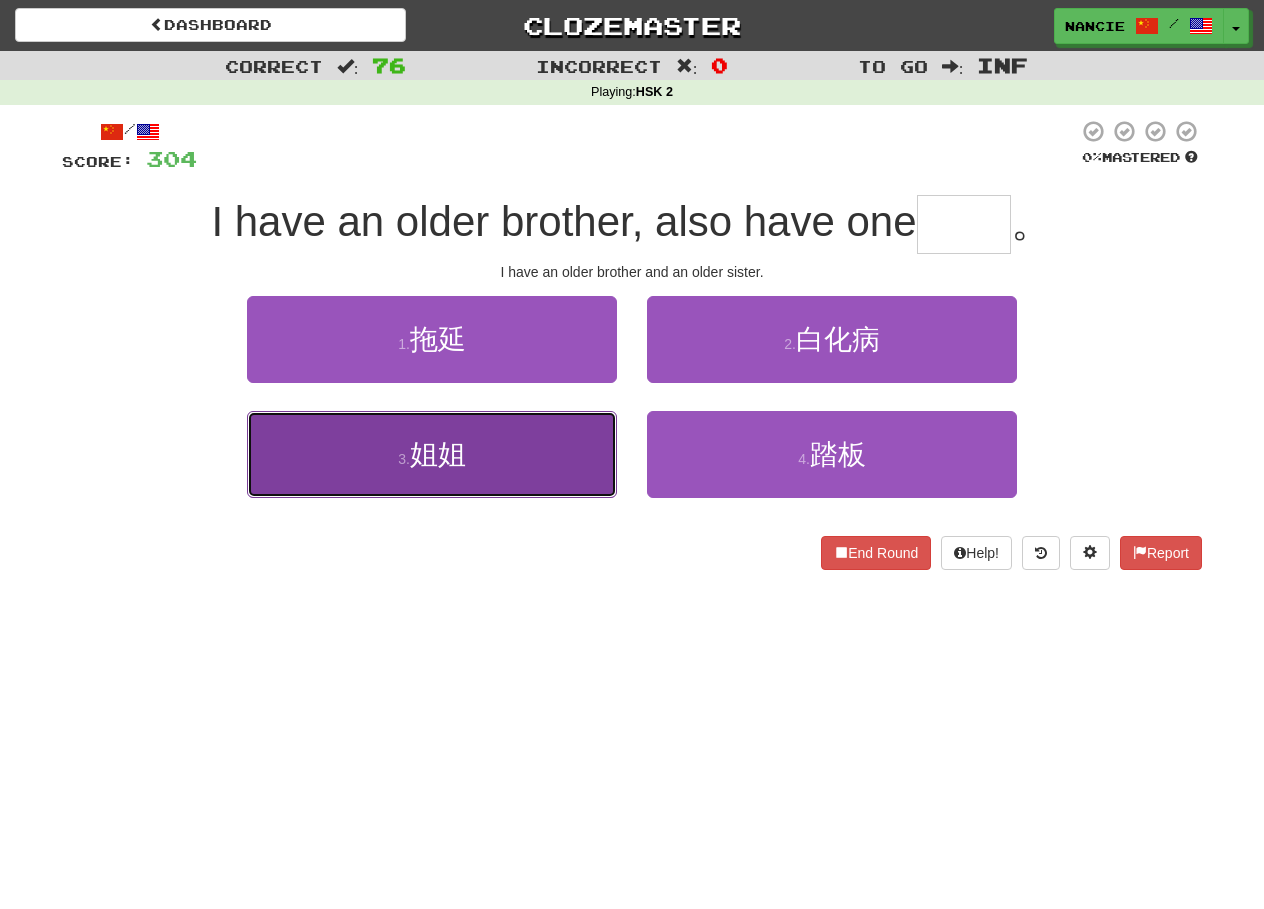 click on "3 .  姐姐" at bounding box center (432, 454) 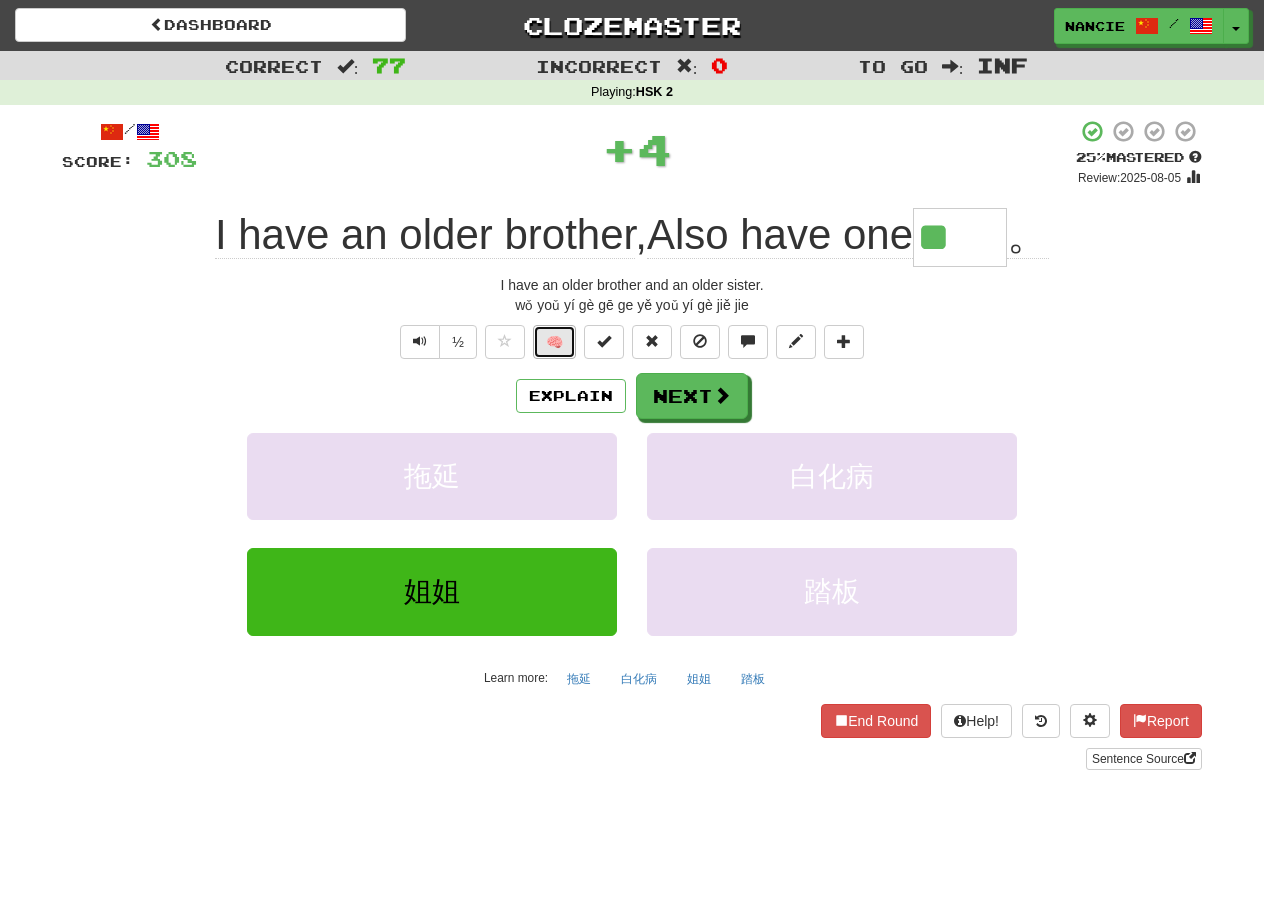click on "🧠" at bounding box center (554, 342) 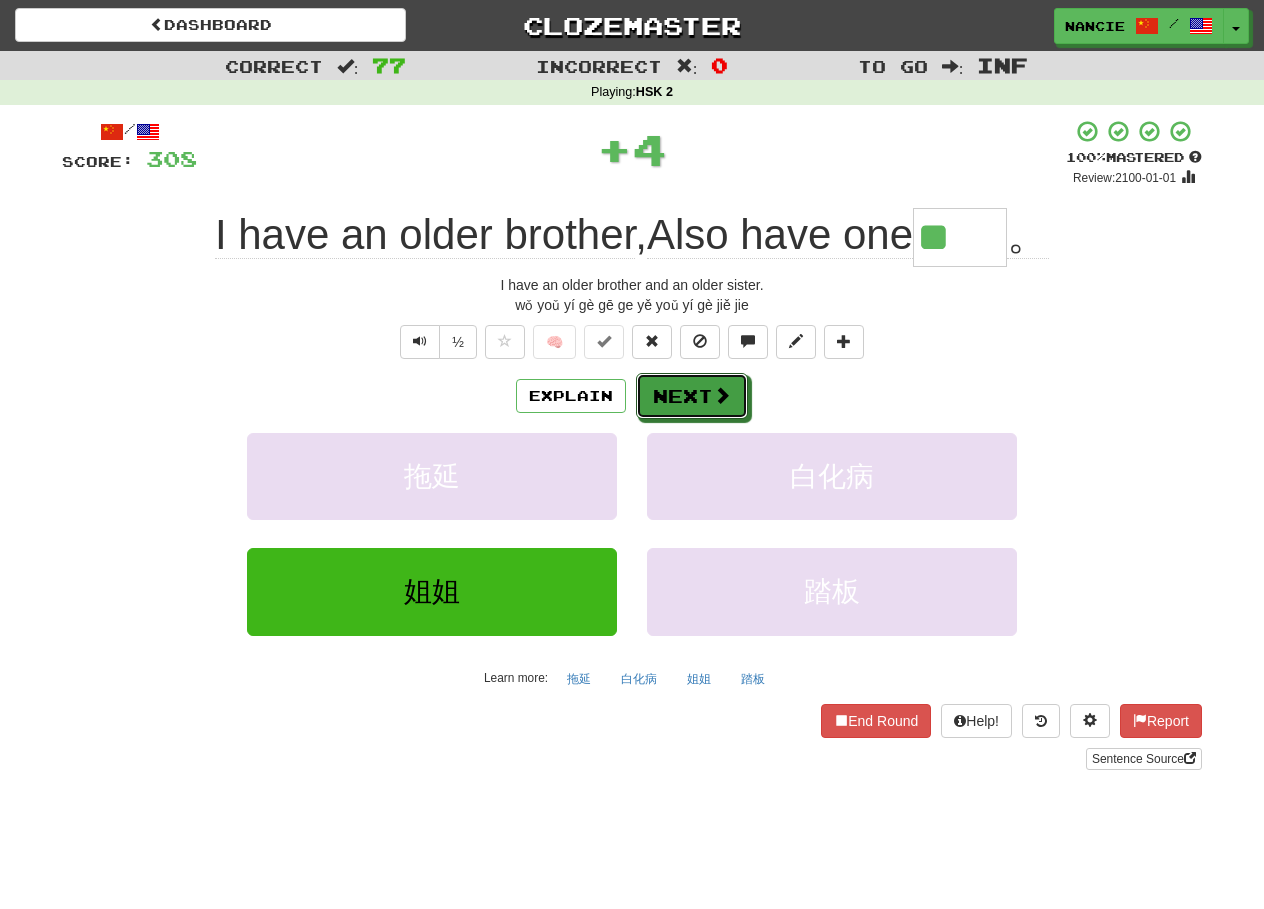 click on "Next" at bounding box center (692, 396) 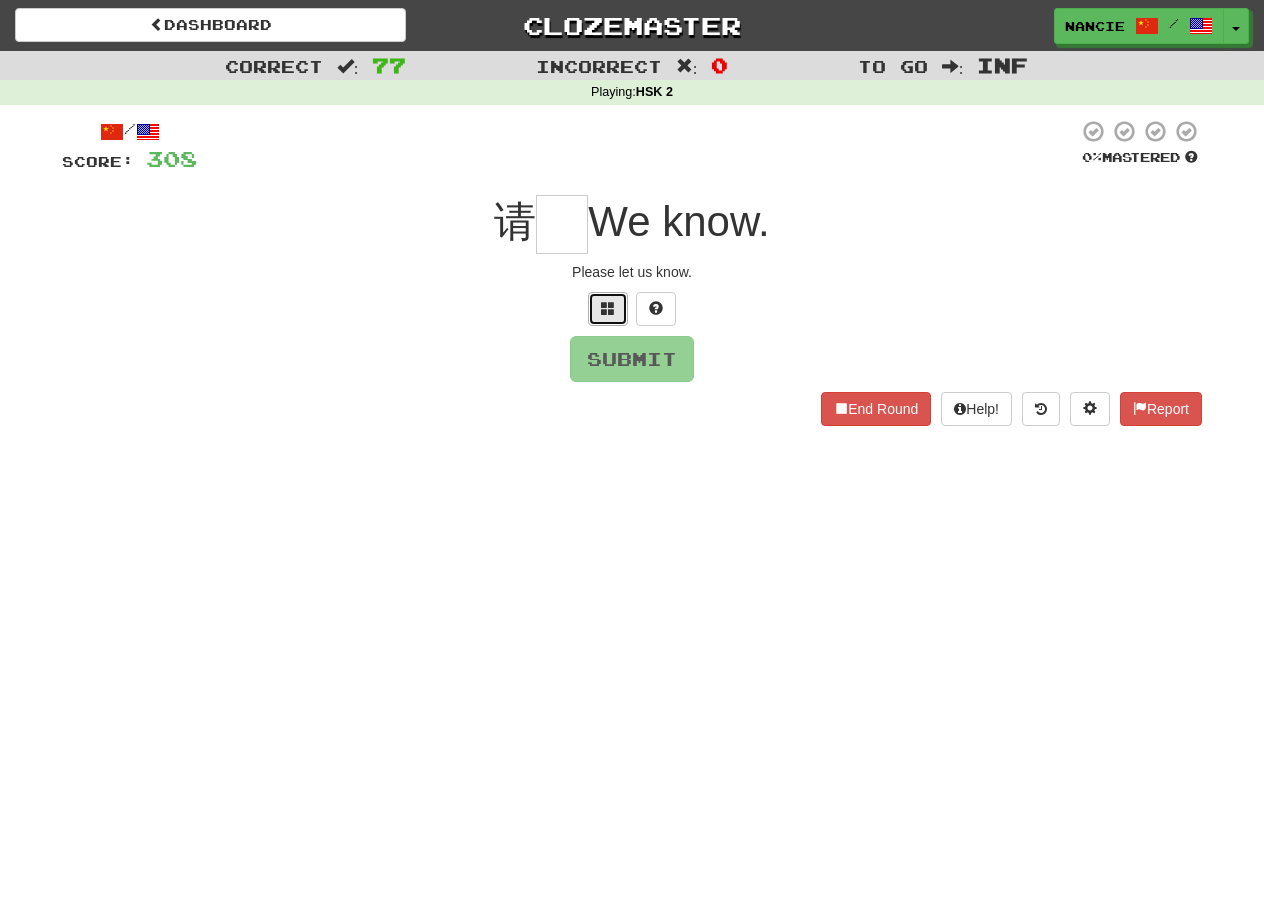 click at bounding box center [608, 309] 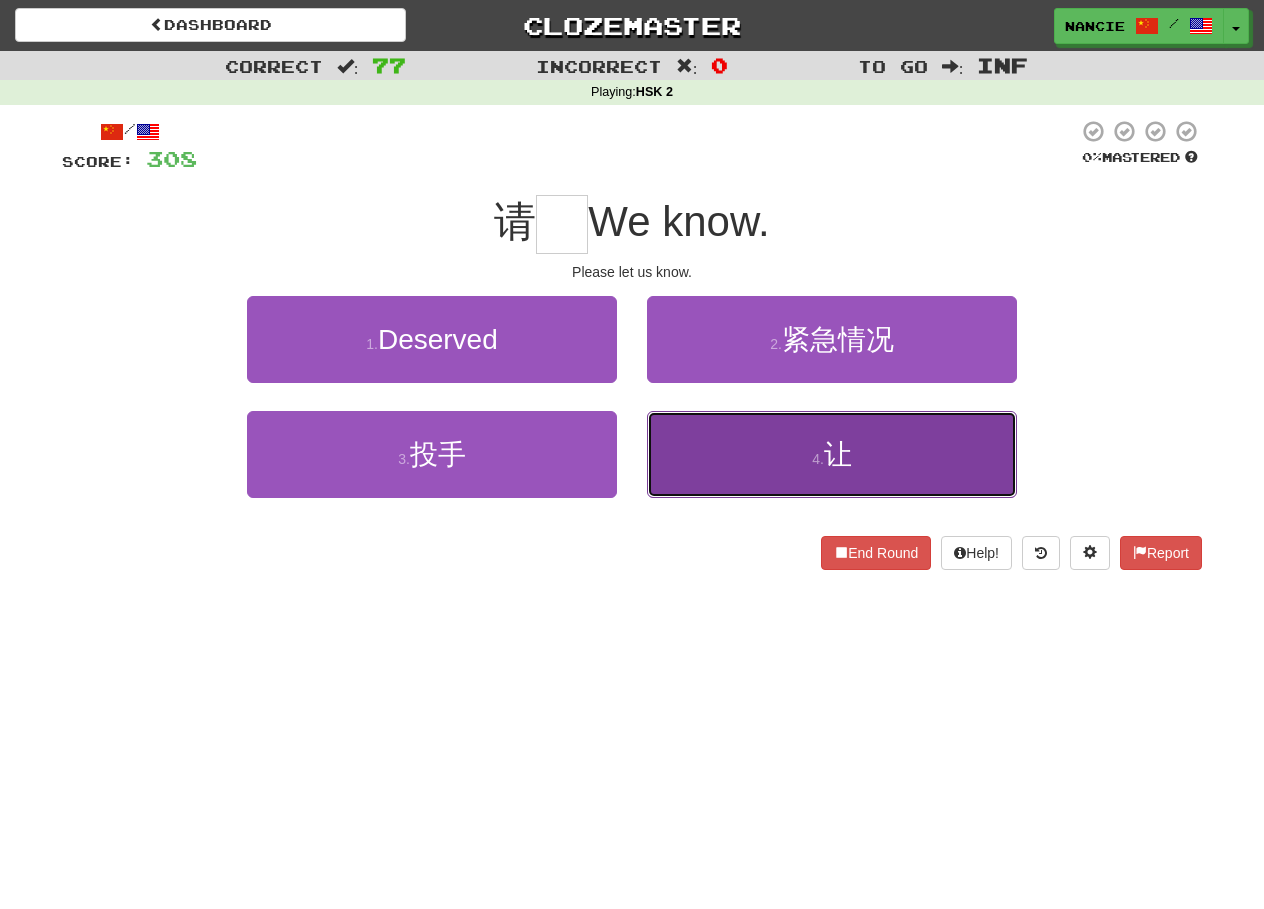 click on "4 .  让" at bounding box center (832, 454) 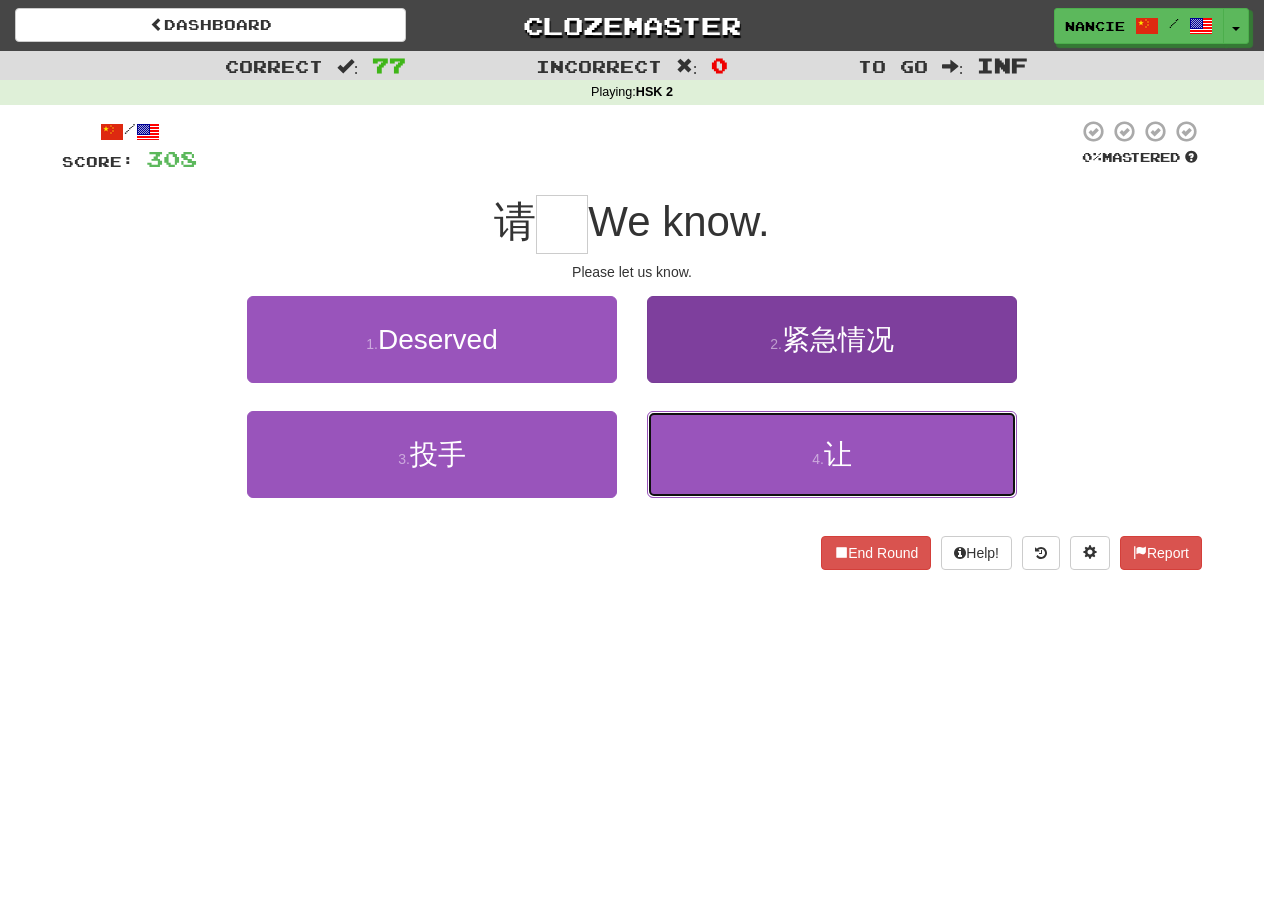 type on "*" 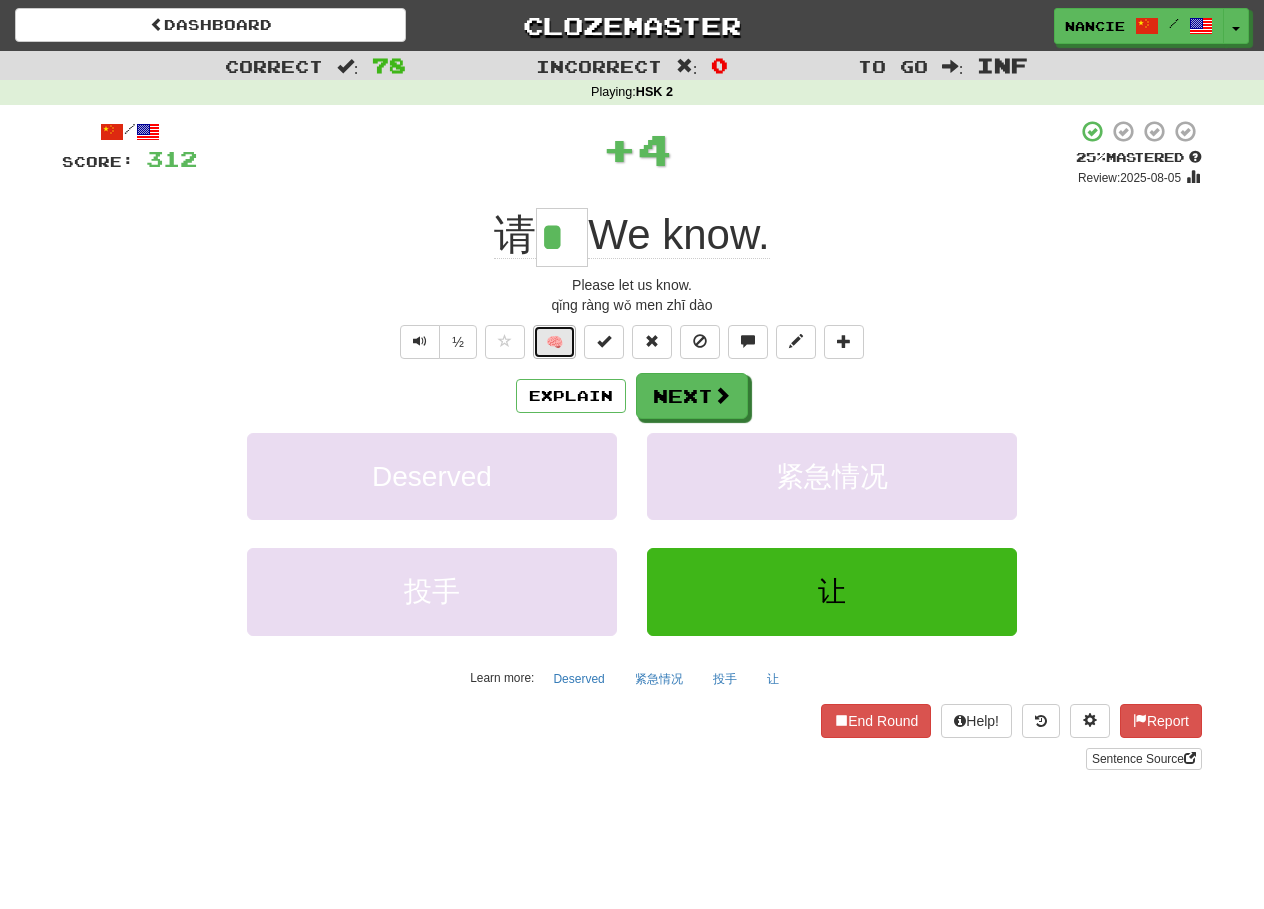 click on "🧠" at bounding box center (554, 342) 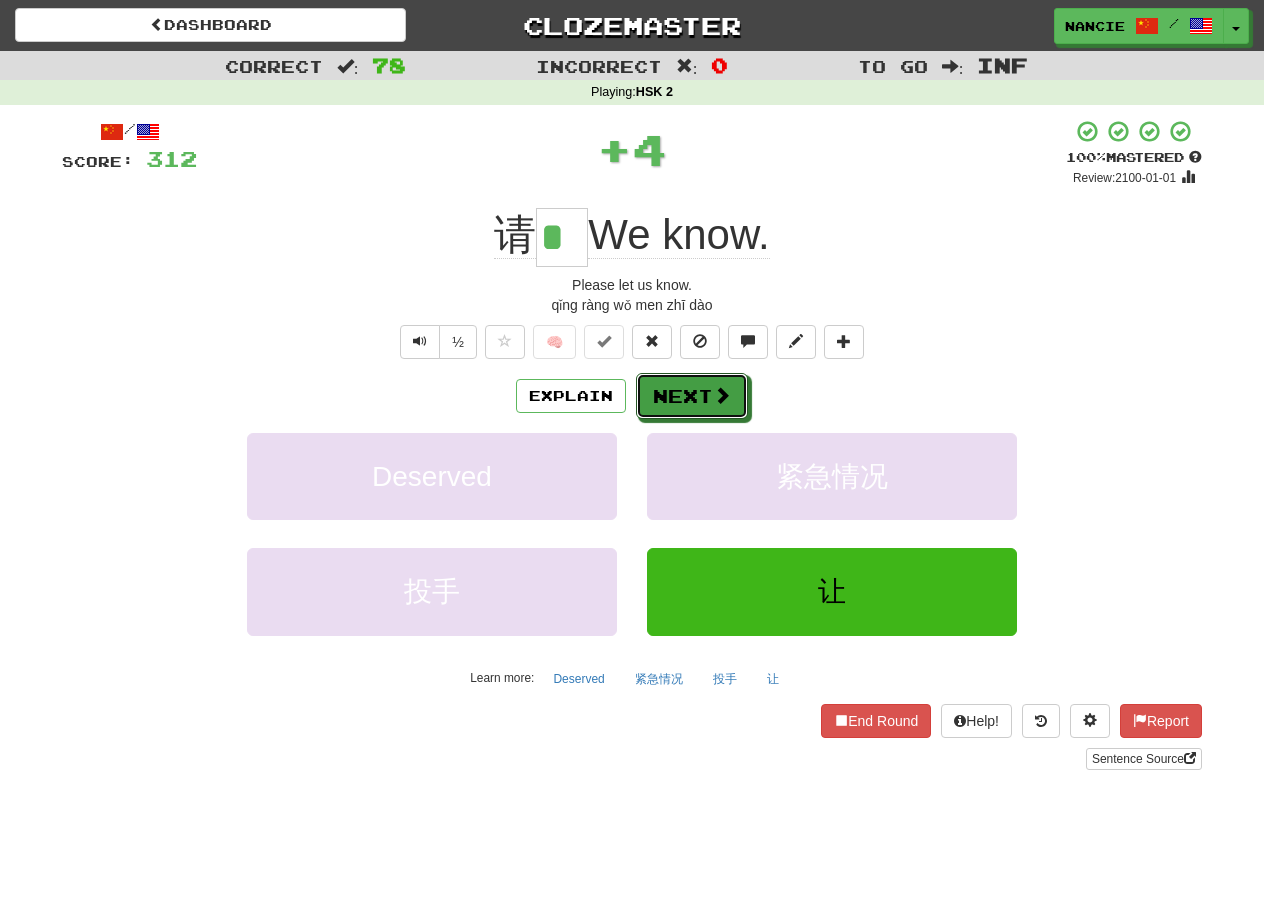 click on "Next" at bounding box center [692, 396] 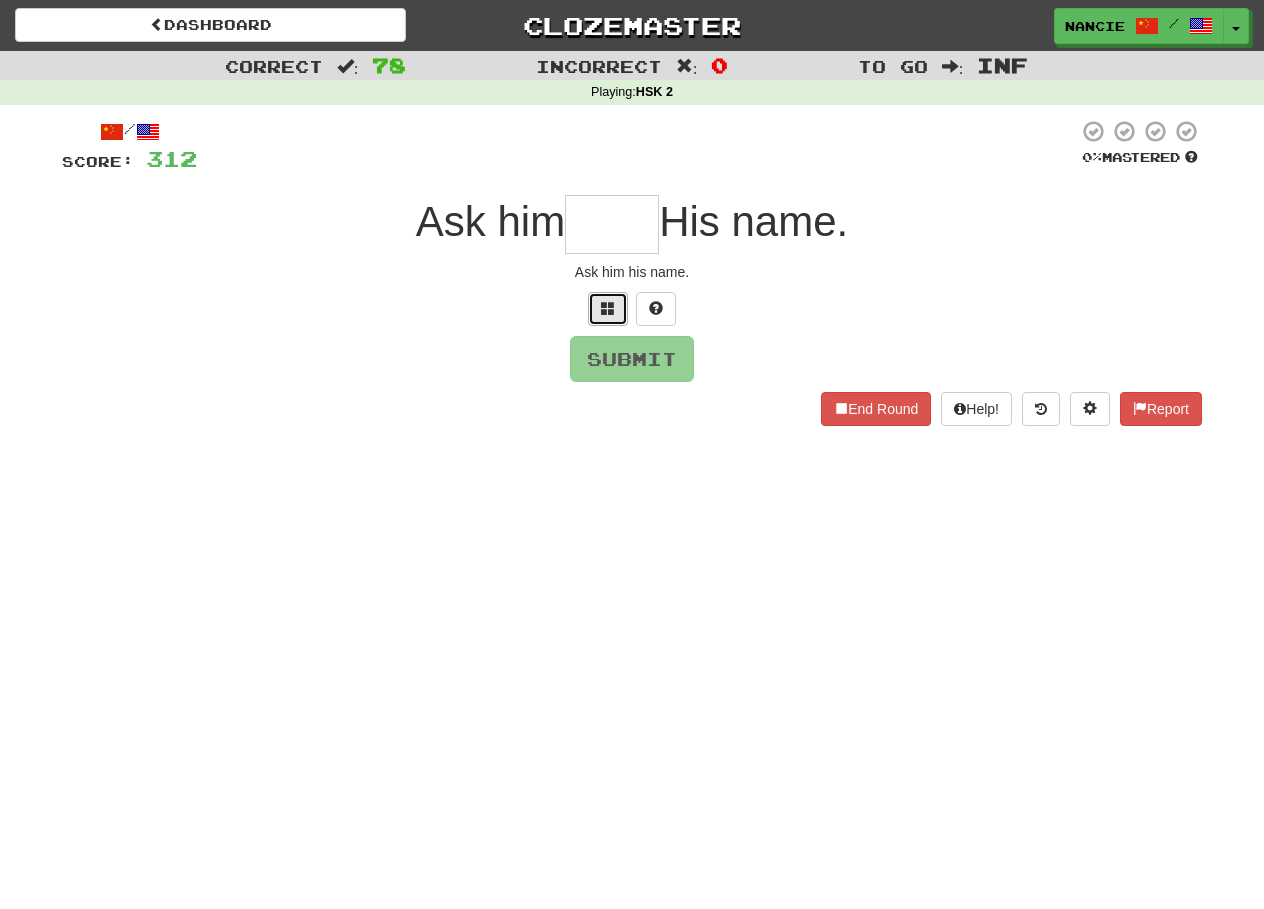 click at bounding box center (608, 308) 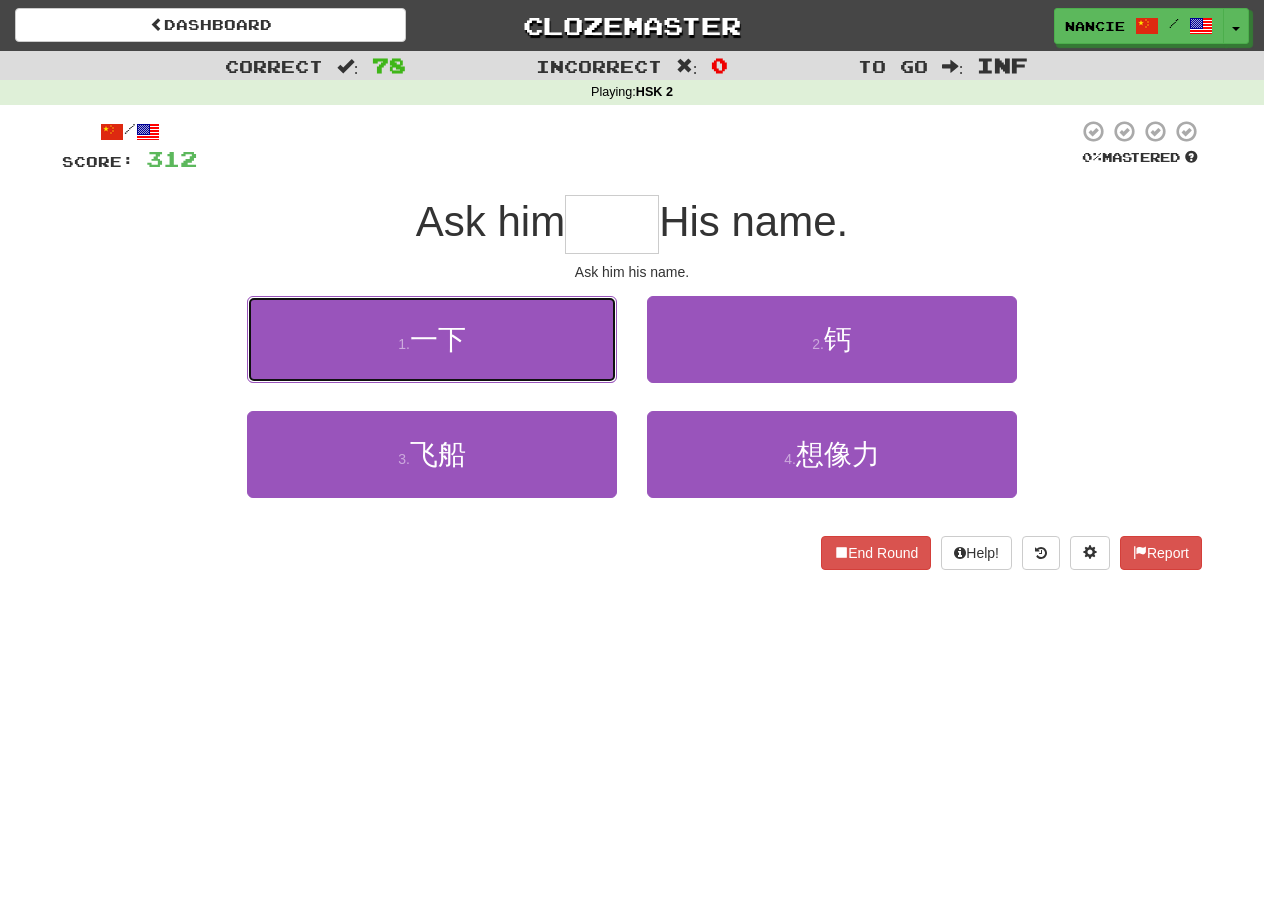 click on "1 .  一下" at bounding box center [432, 339] 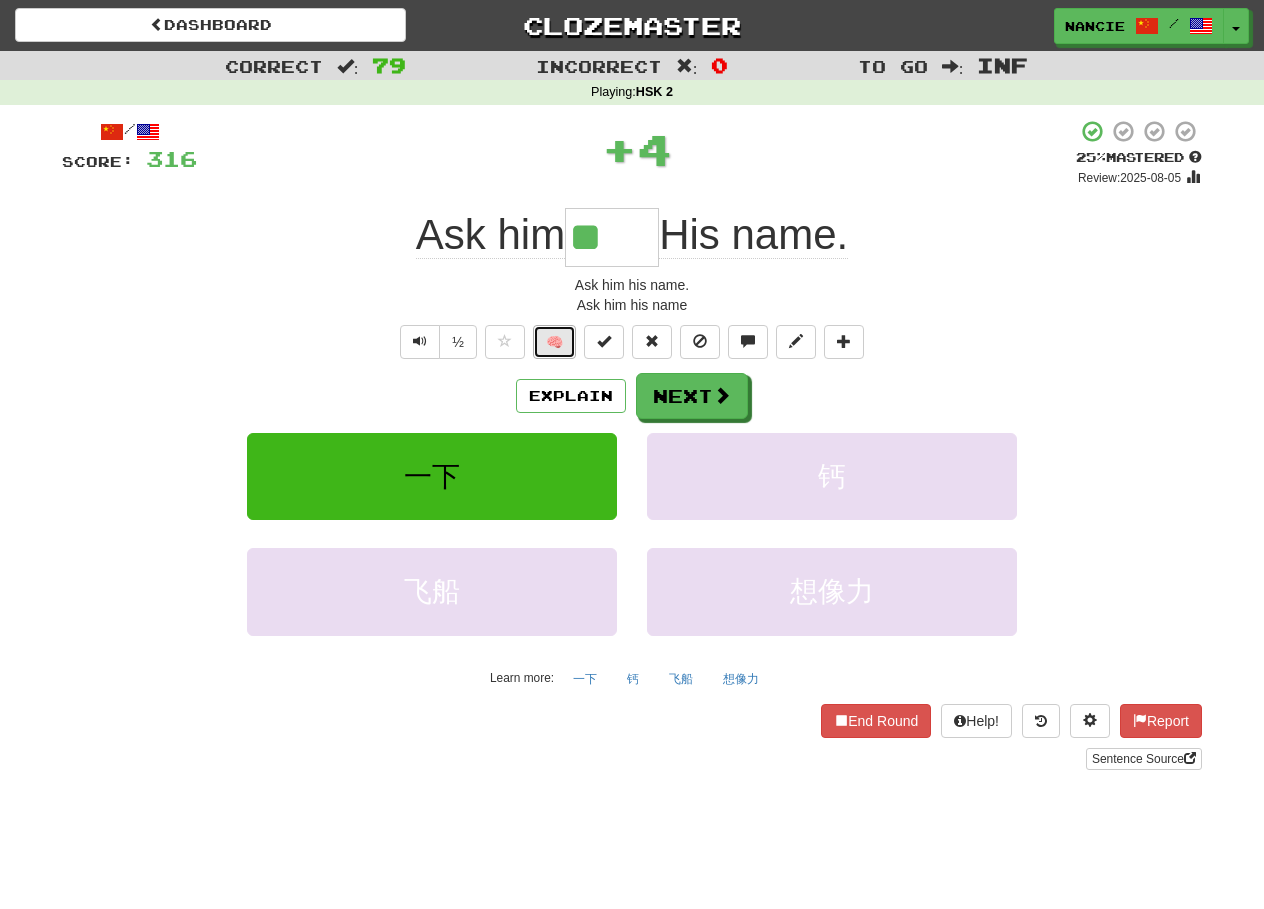 click on "🧠" at bounding box center [554, 342] 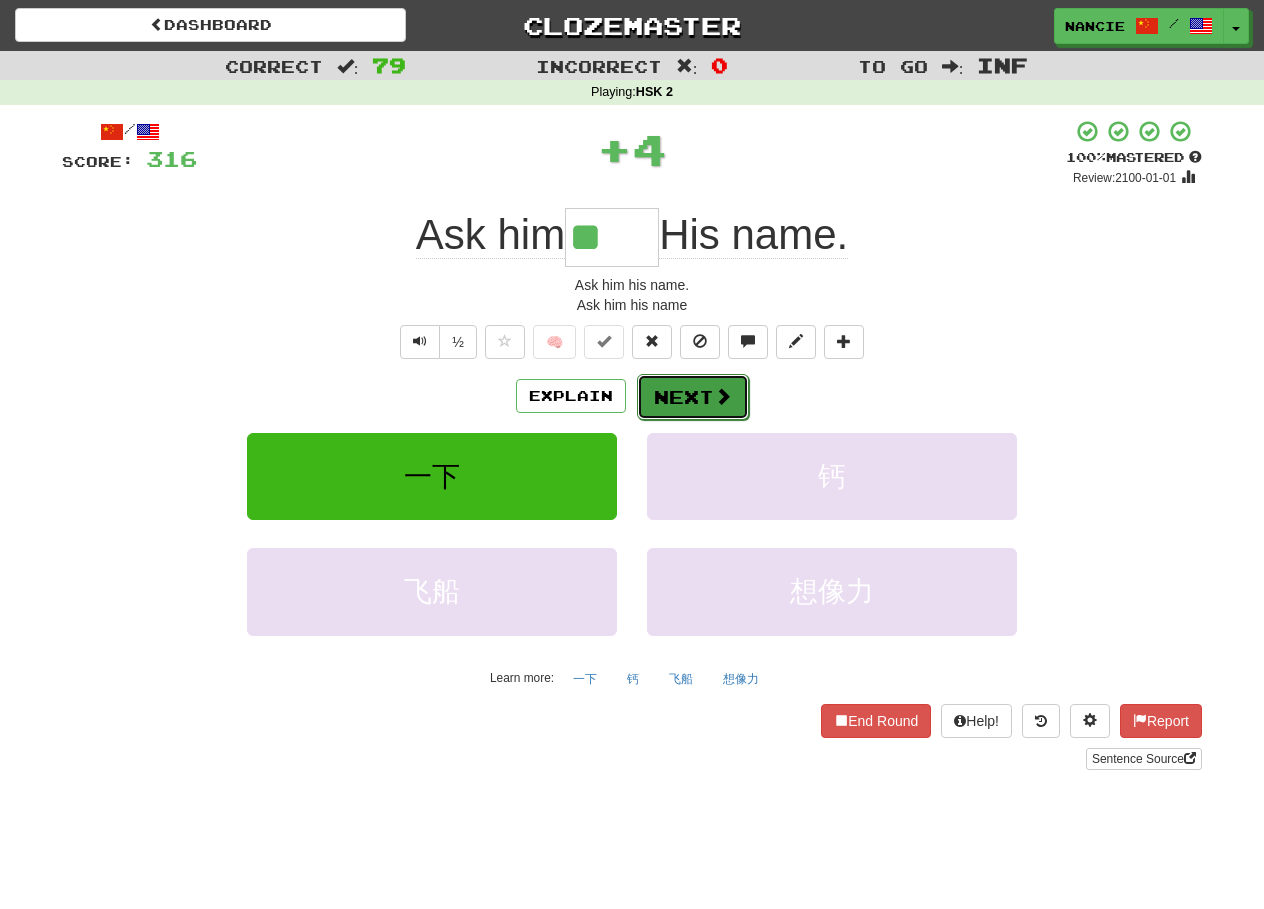 click on "Next" at bounding box center [693, 397] 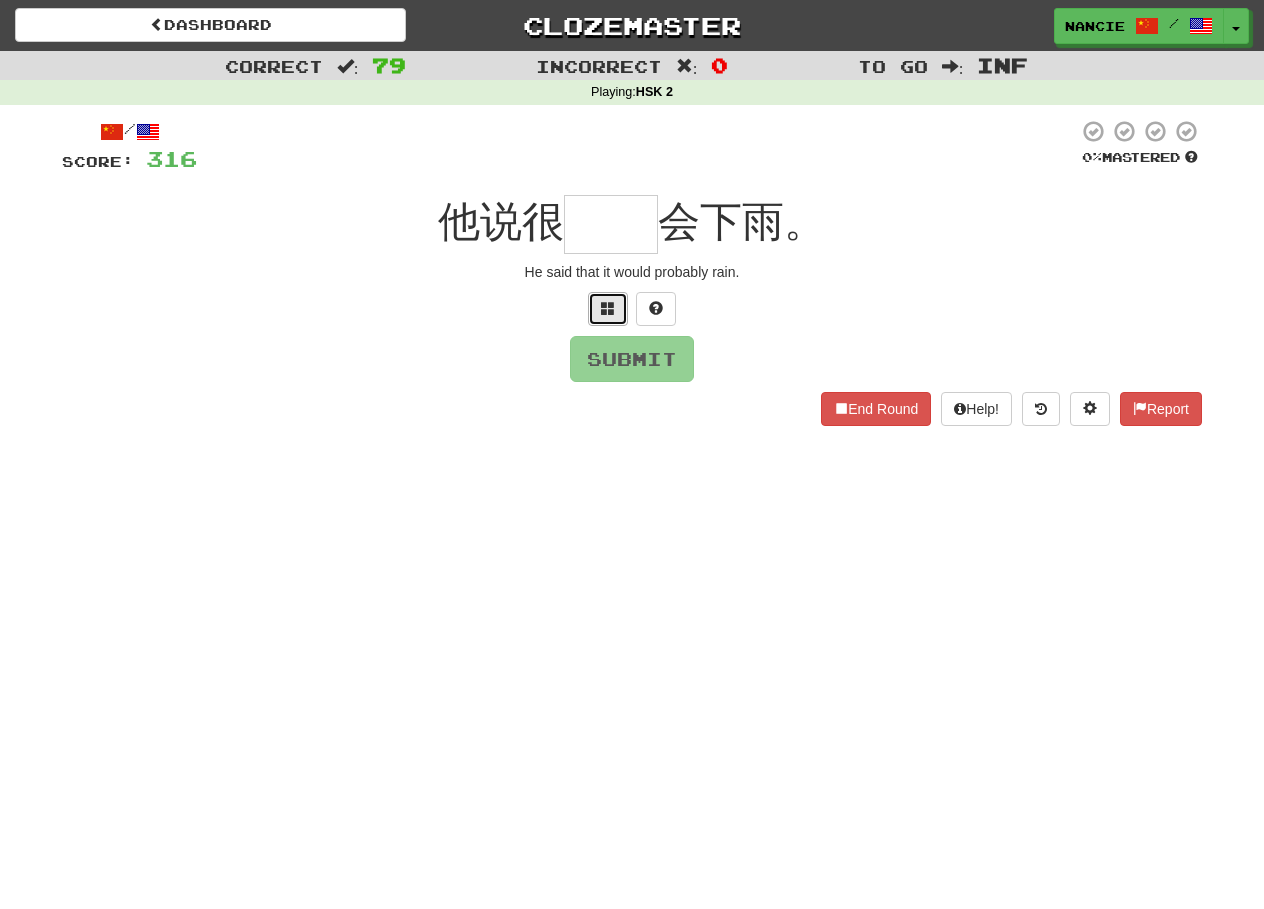 click at bounding box center (608, 309) 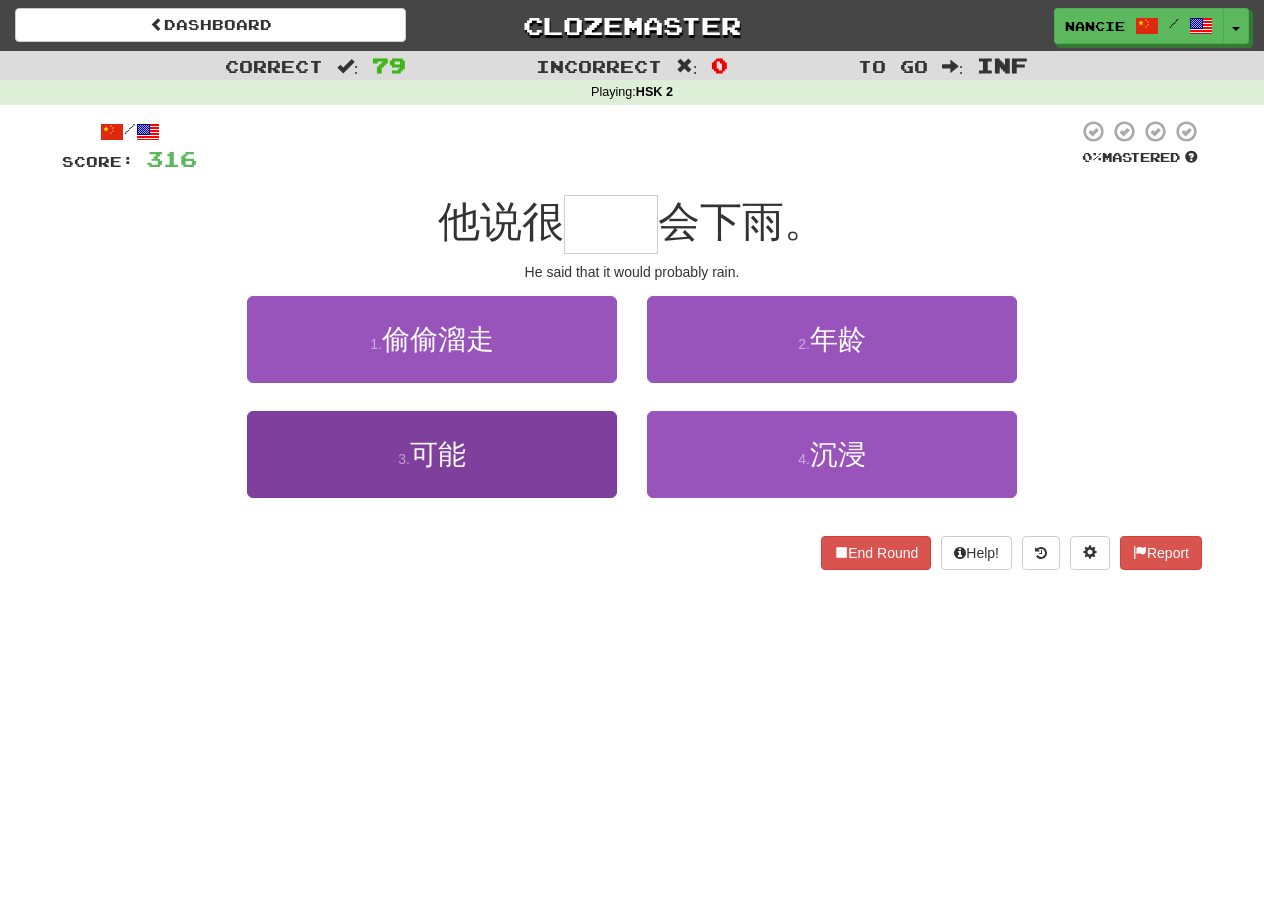 drag, startPoint x: 621, startPoint y: 447, endPoint x: 581, endPoint y: 441, distance: 40.4475 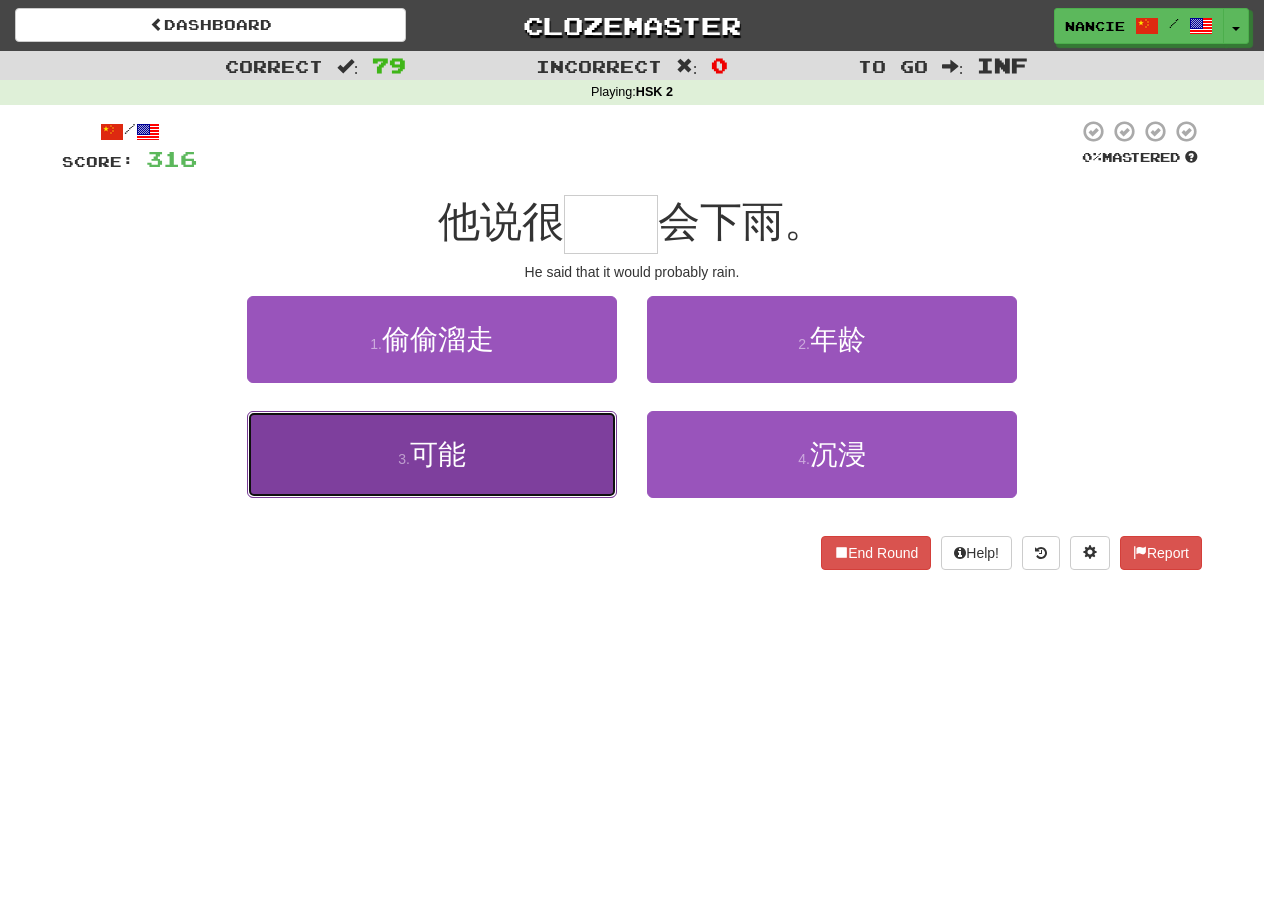 click on "3 .  可能" at bounding box center (432, 454) 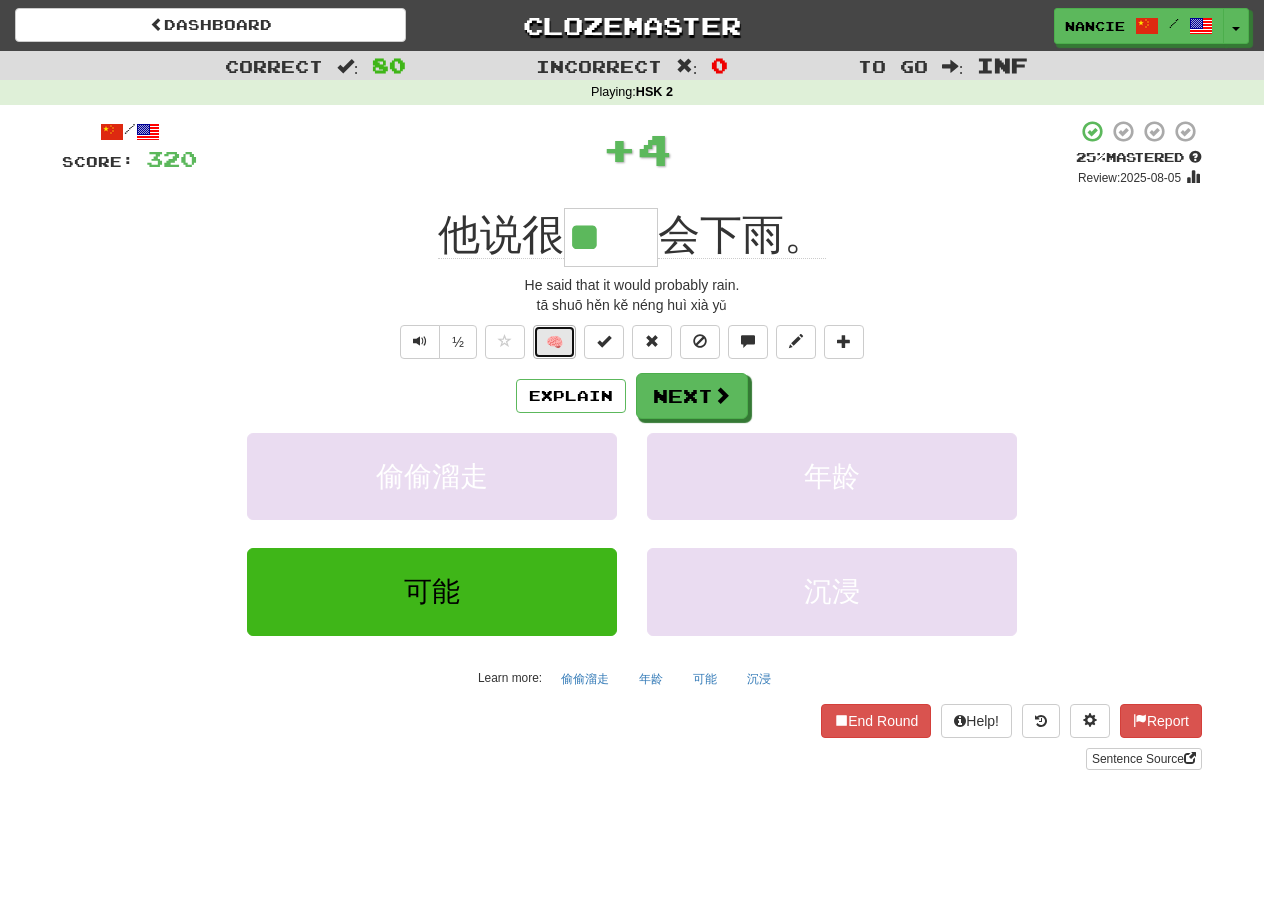 click on "🧠" at bounding box center [554, 342] 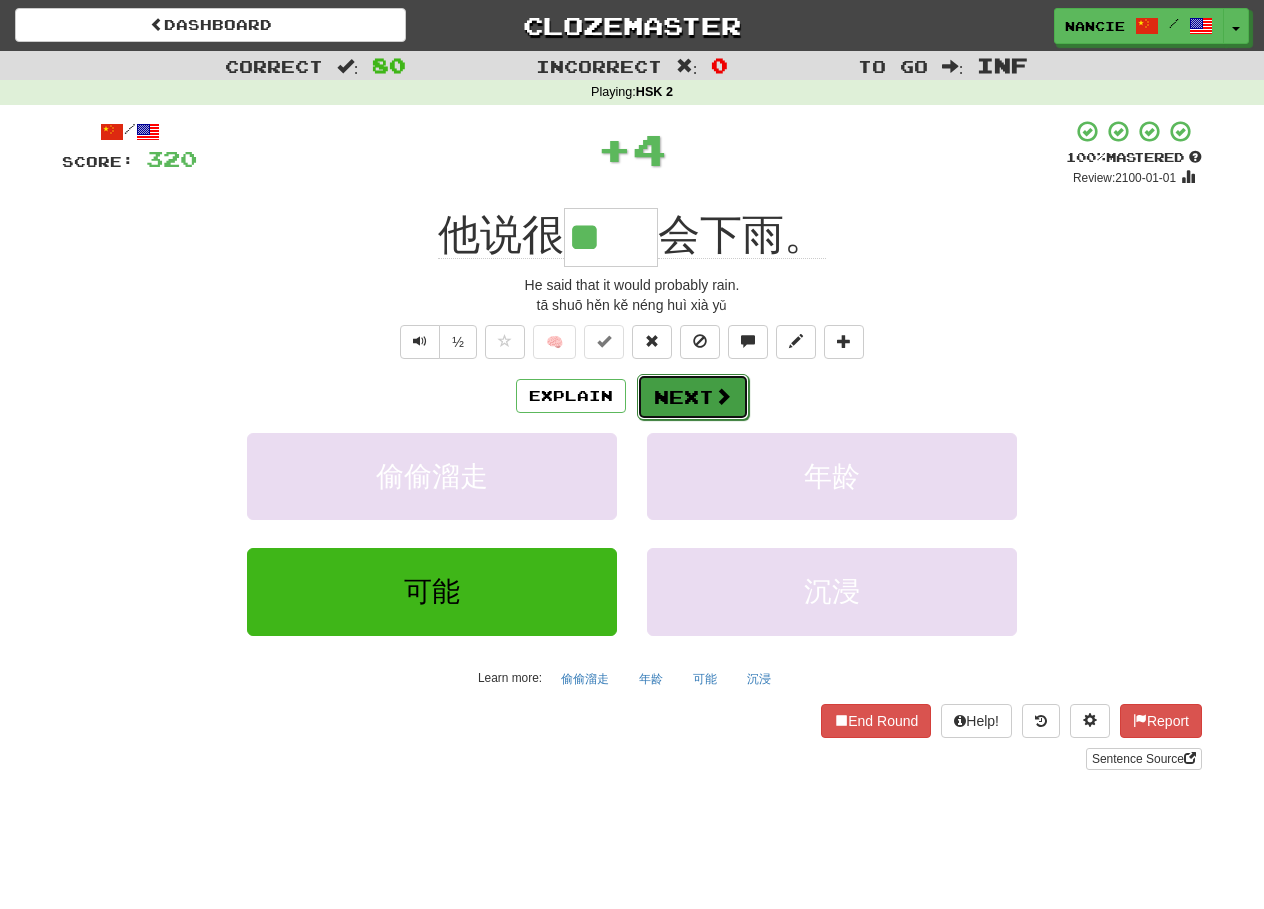 click on "Next" at bounding box center (693, 397) 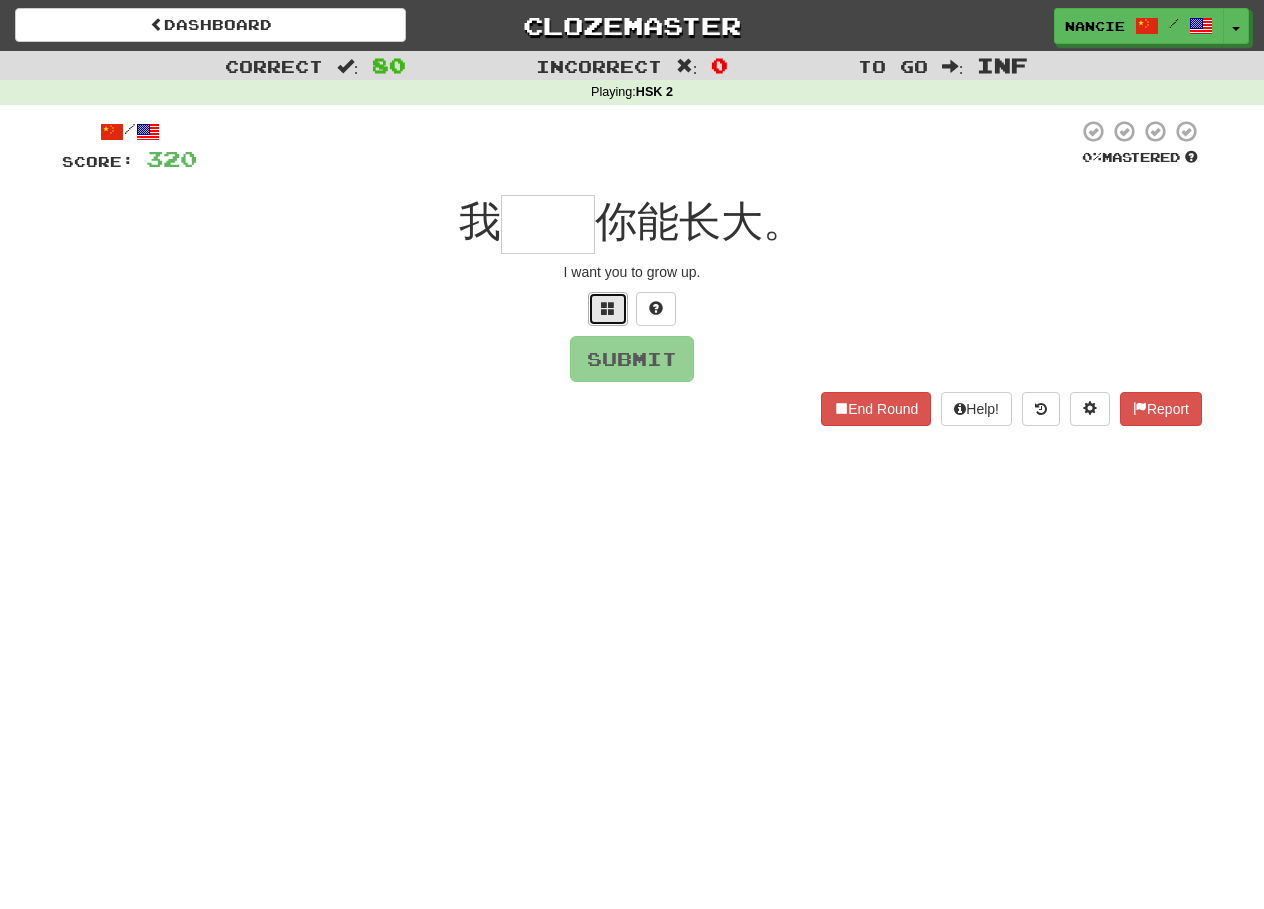 click at bounding box center (608, 308) 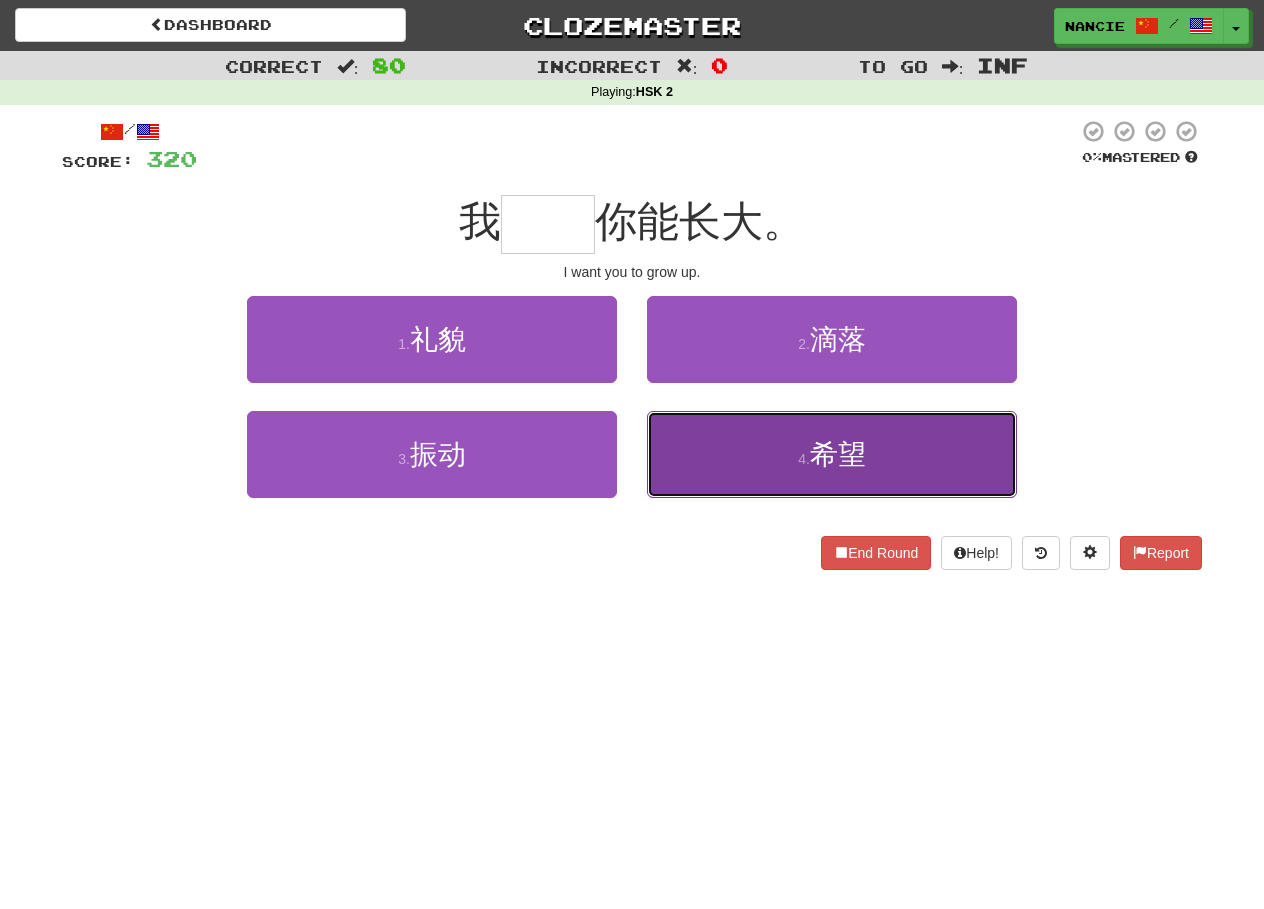 click on "4 .  希望" at bounding box center (832, 454) 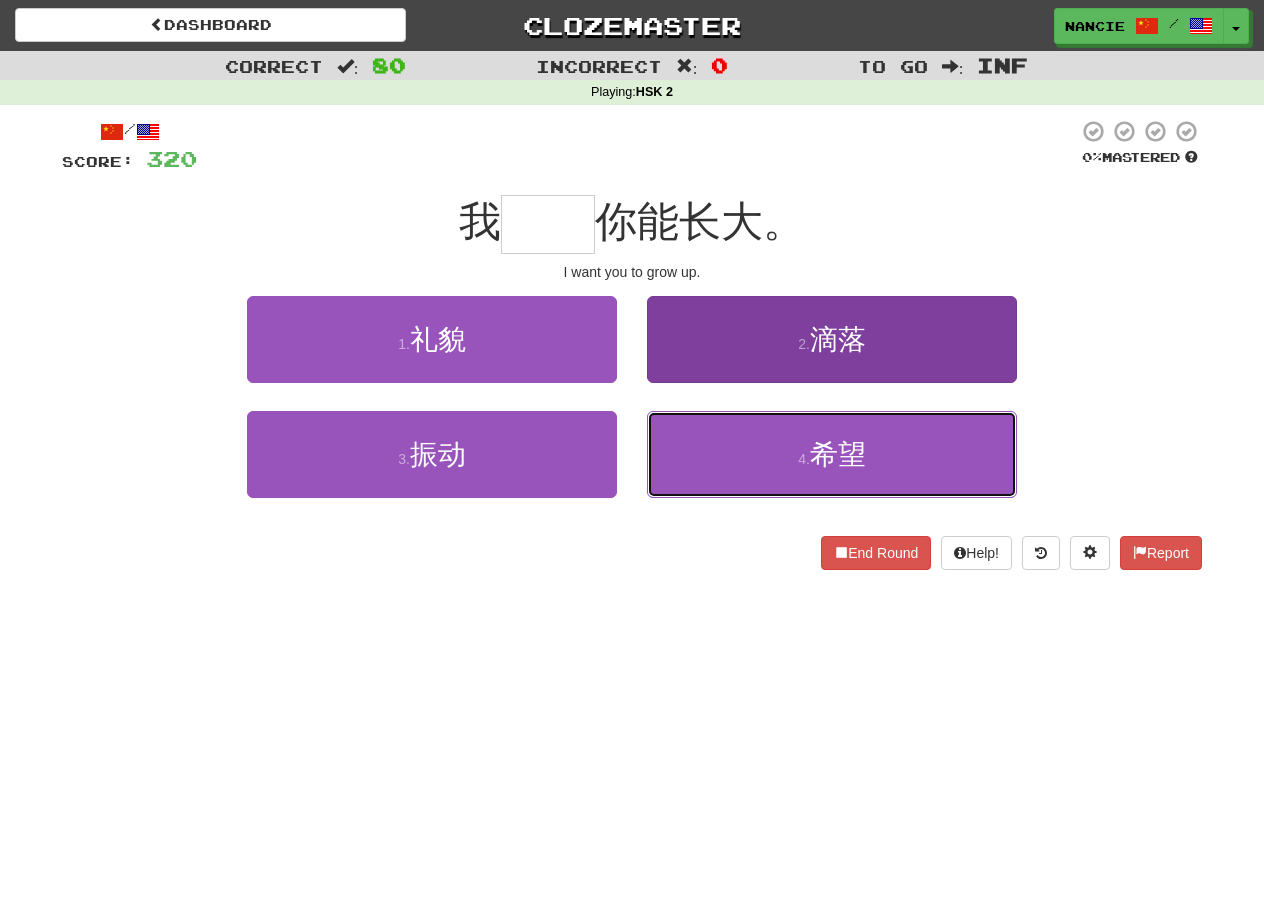 type on "**" 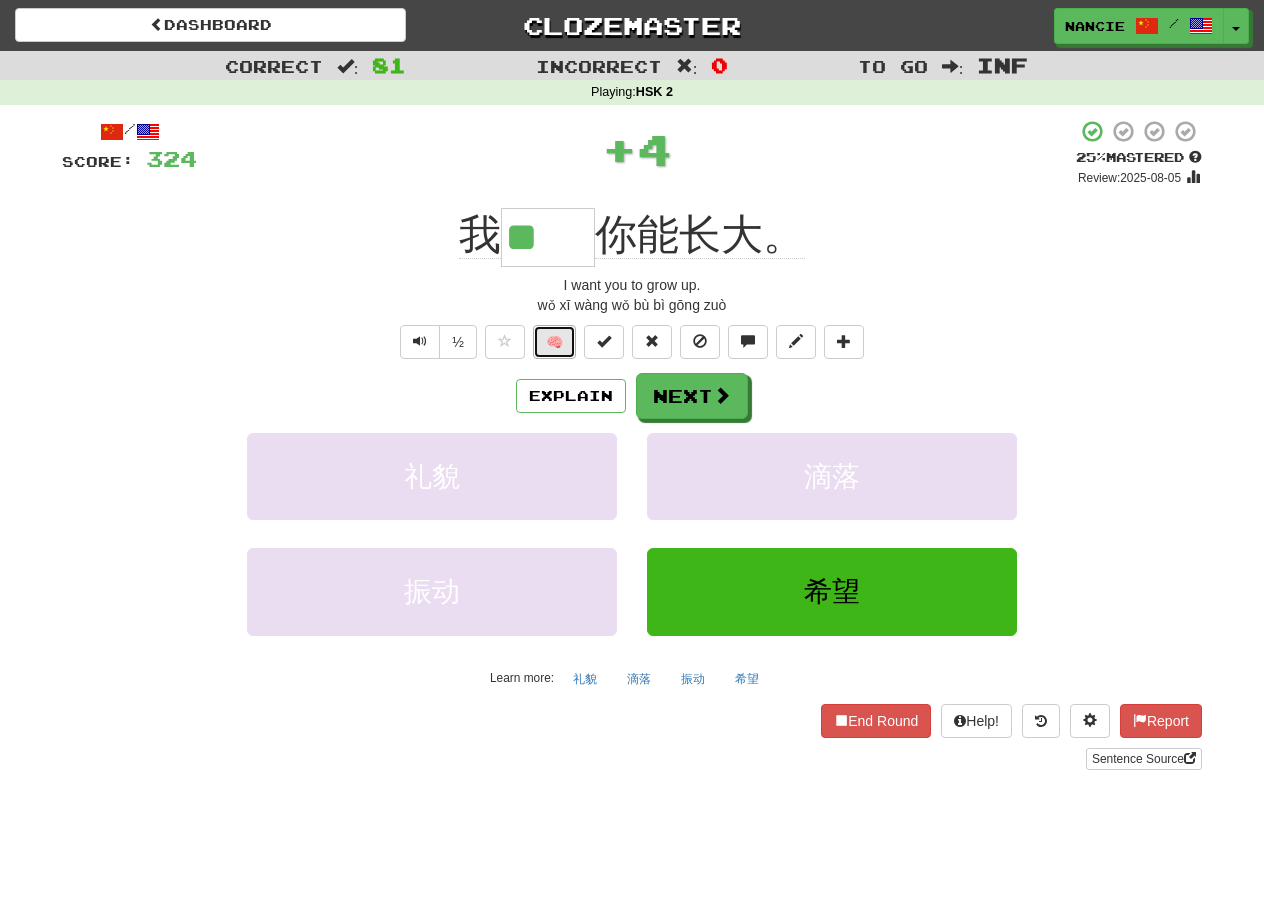 click on "🧠" at bounding box center [554, 342] 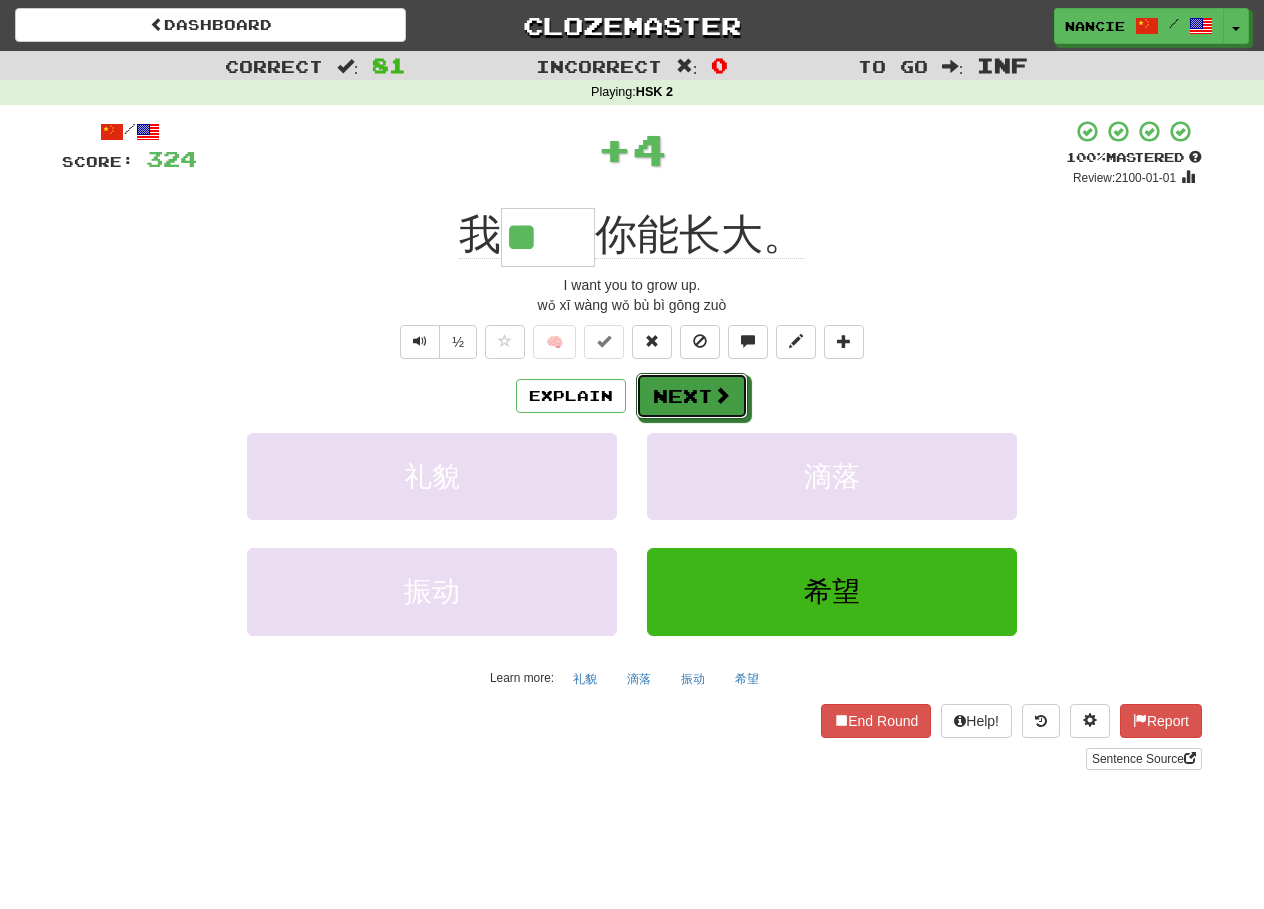 click on "Next" at bounding box center [692, 396] 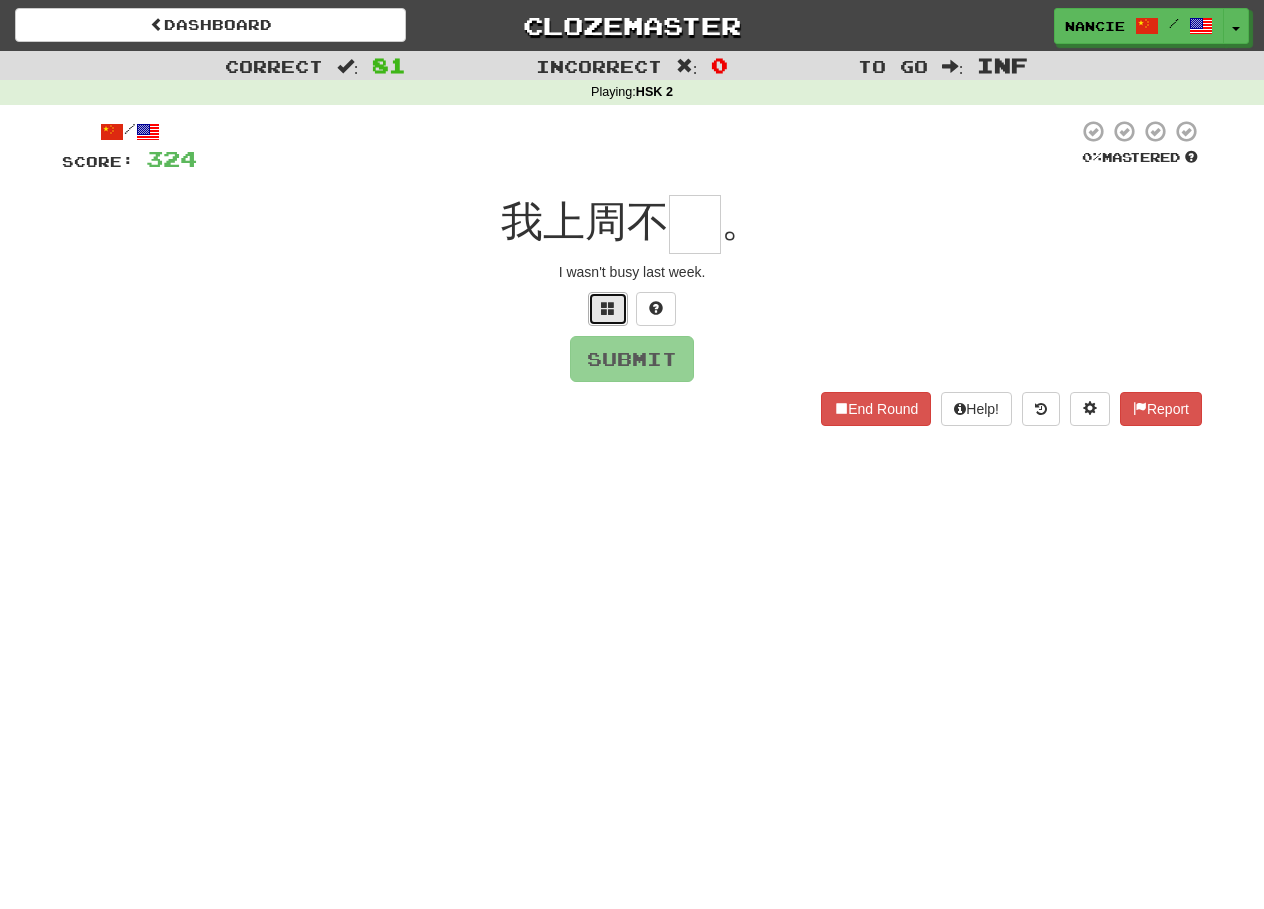 click at bounding box center [608, 308] 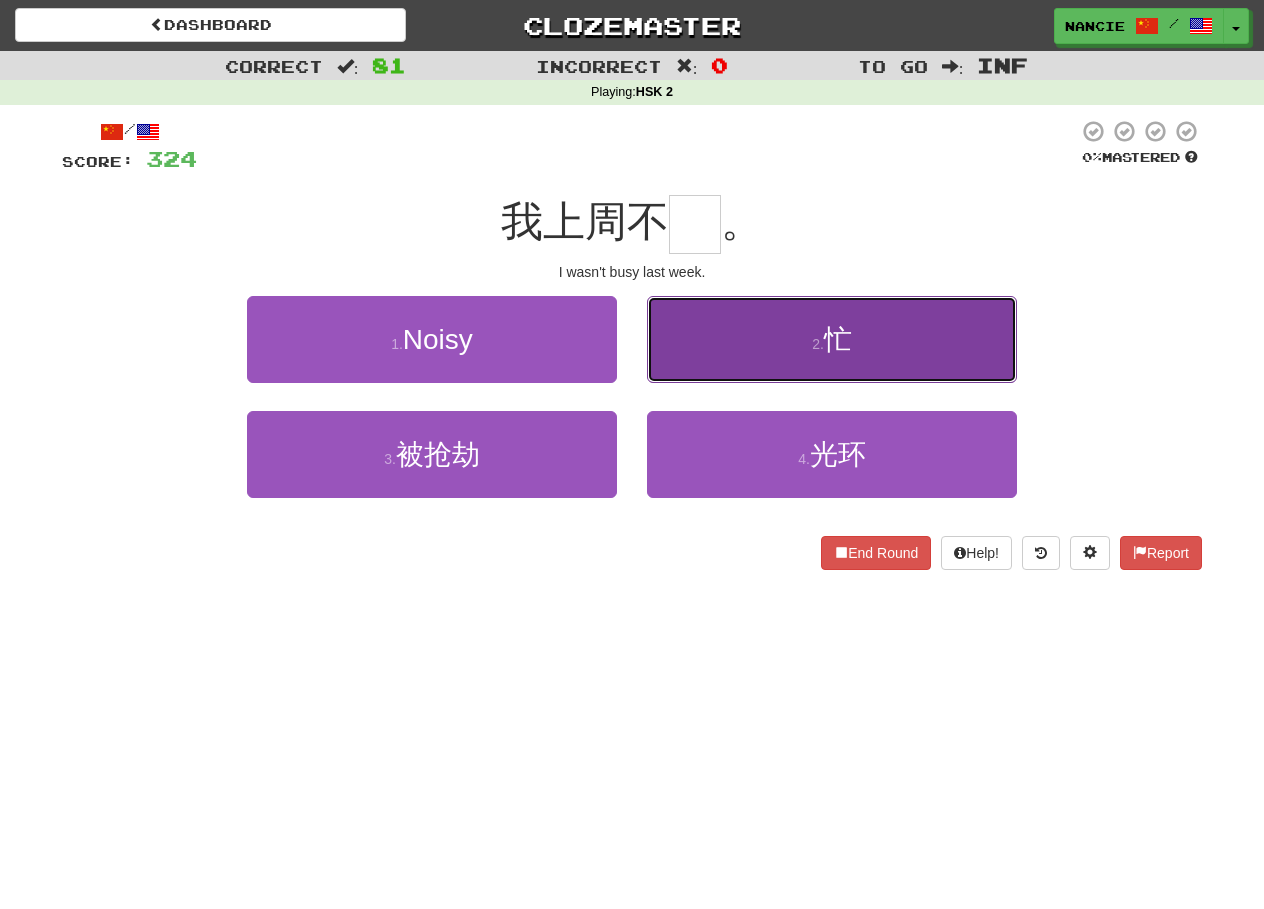 click on "2 .  忙" at bounding box center (832, 339) 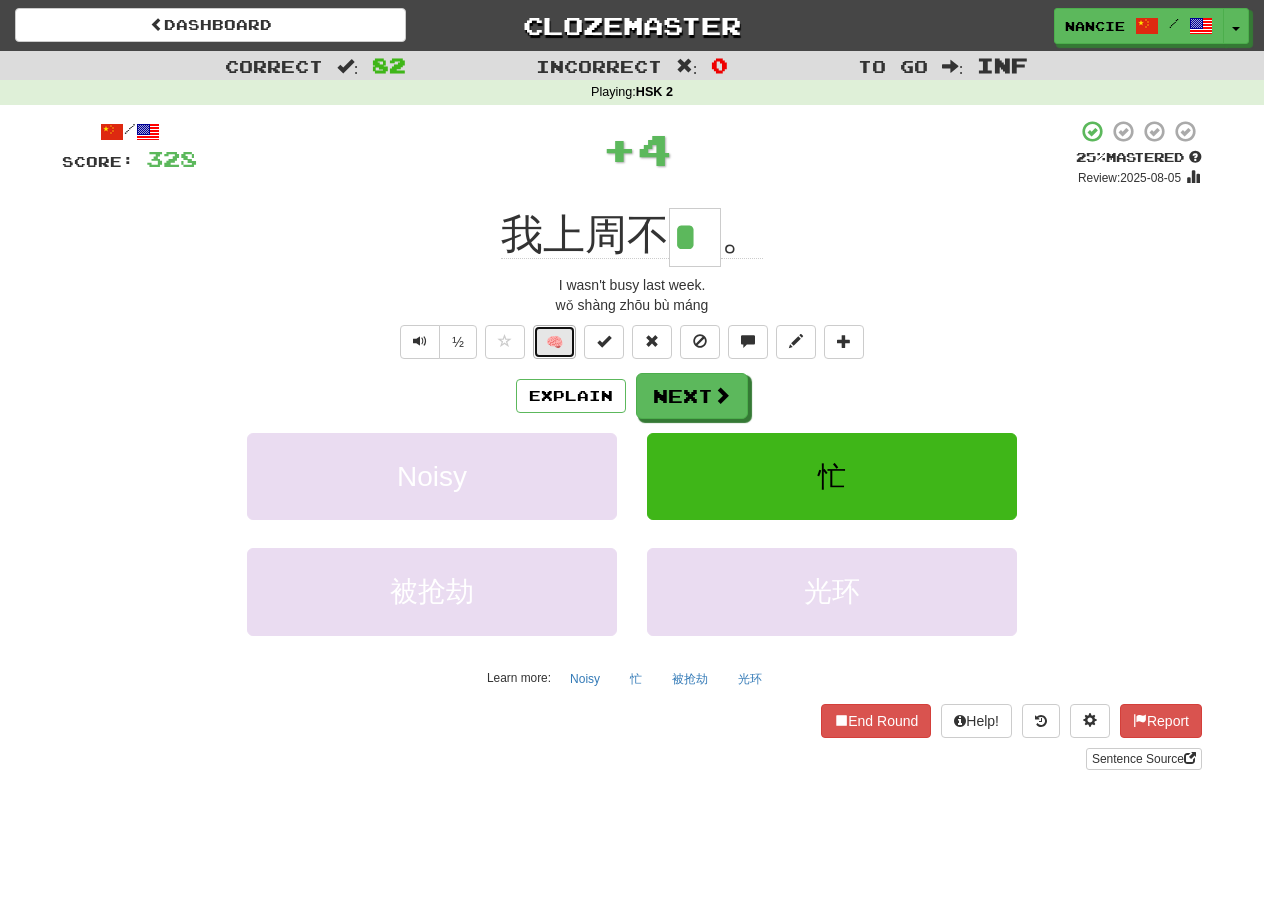 click on "🧠" at bounding box center (554, 342) 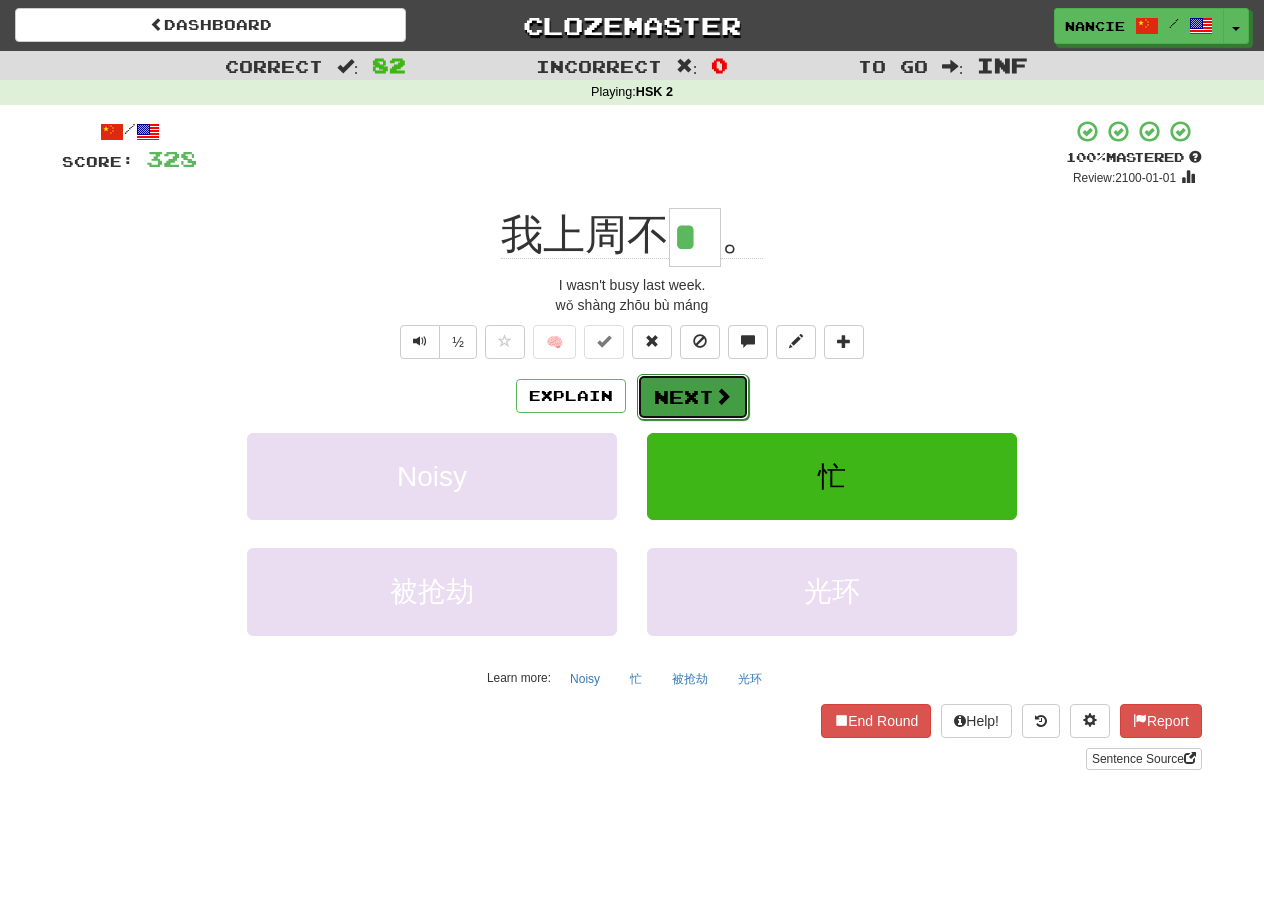 click on "Next" at bounding box center [693, 397] 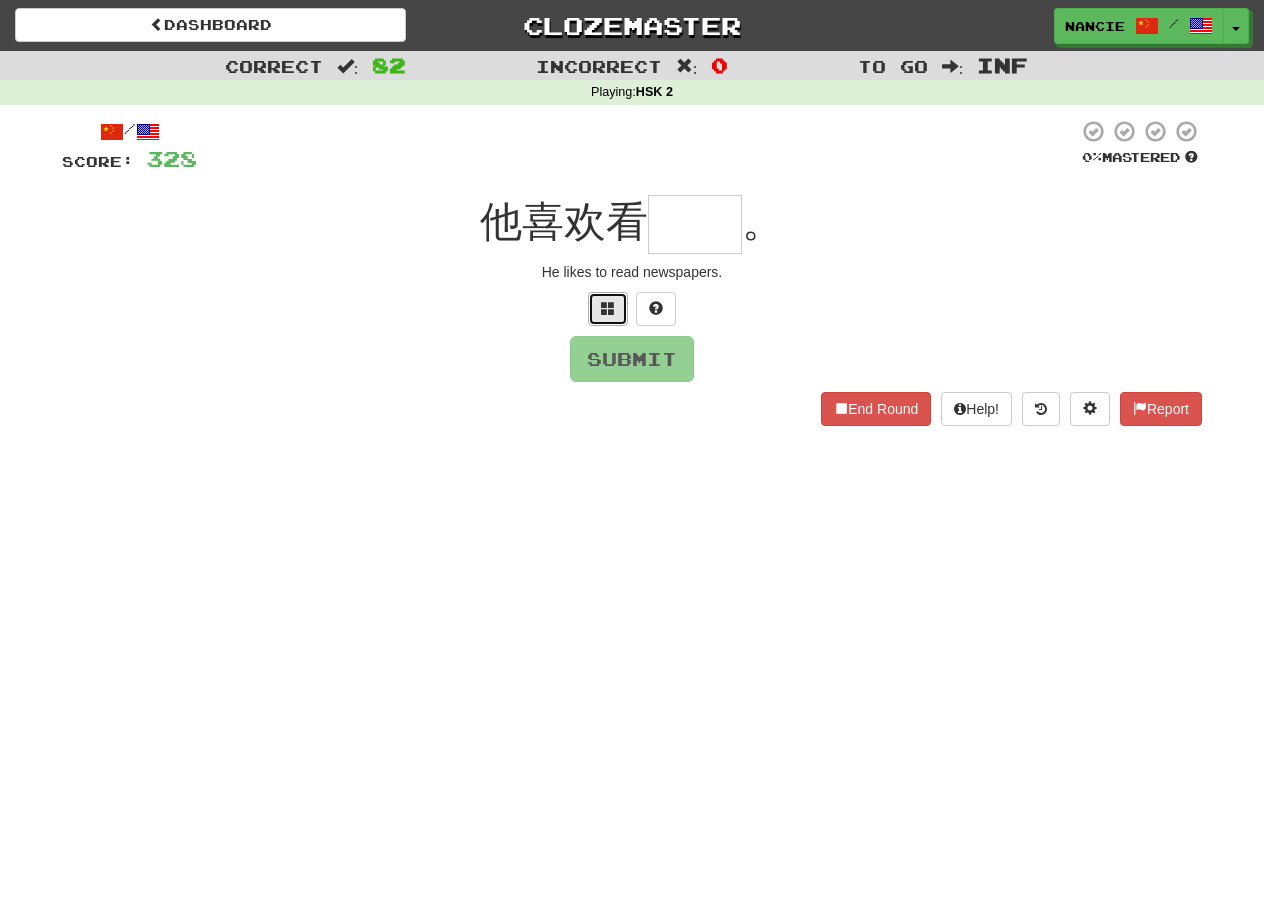 click at bounding box center [608, 309] 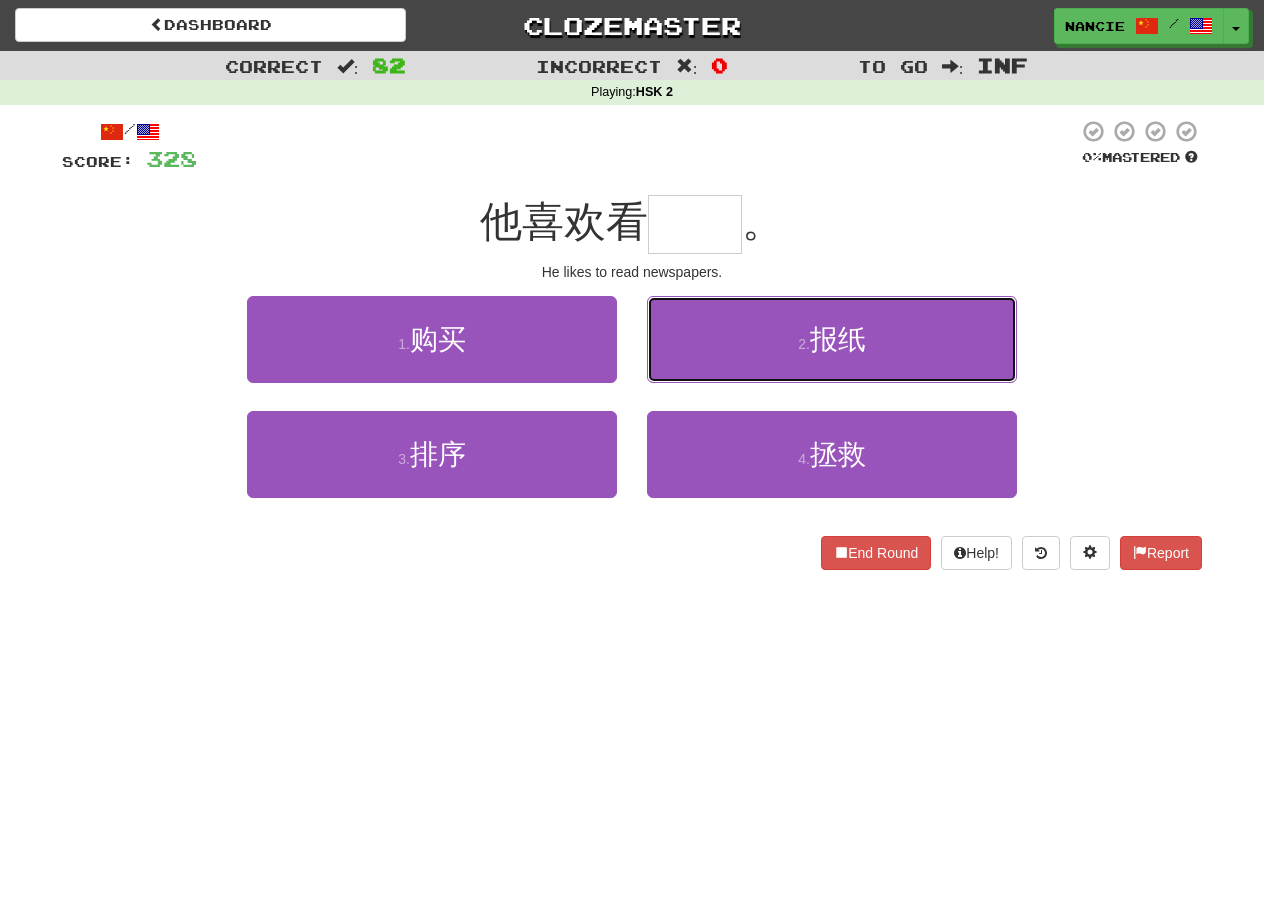 click on "2 .  报纸" at bounding box center (832, 339) 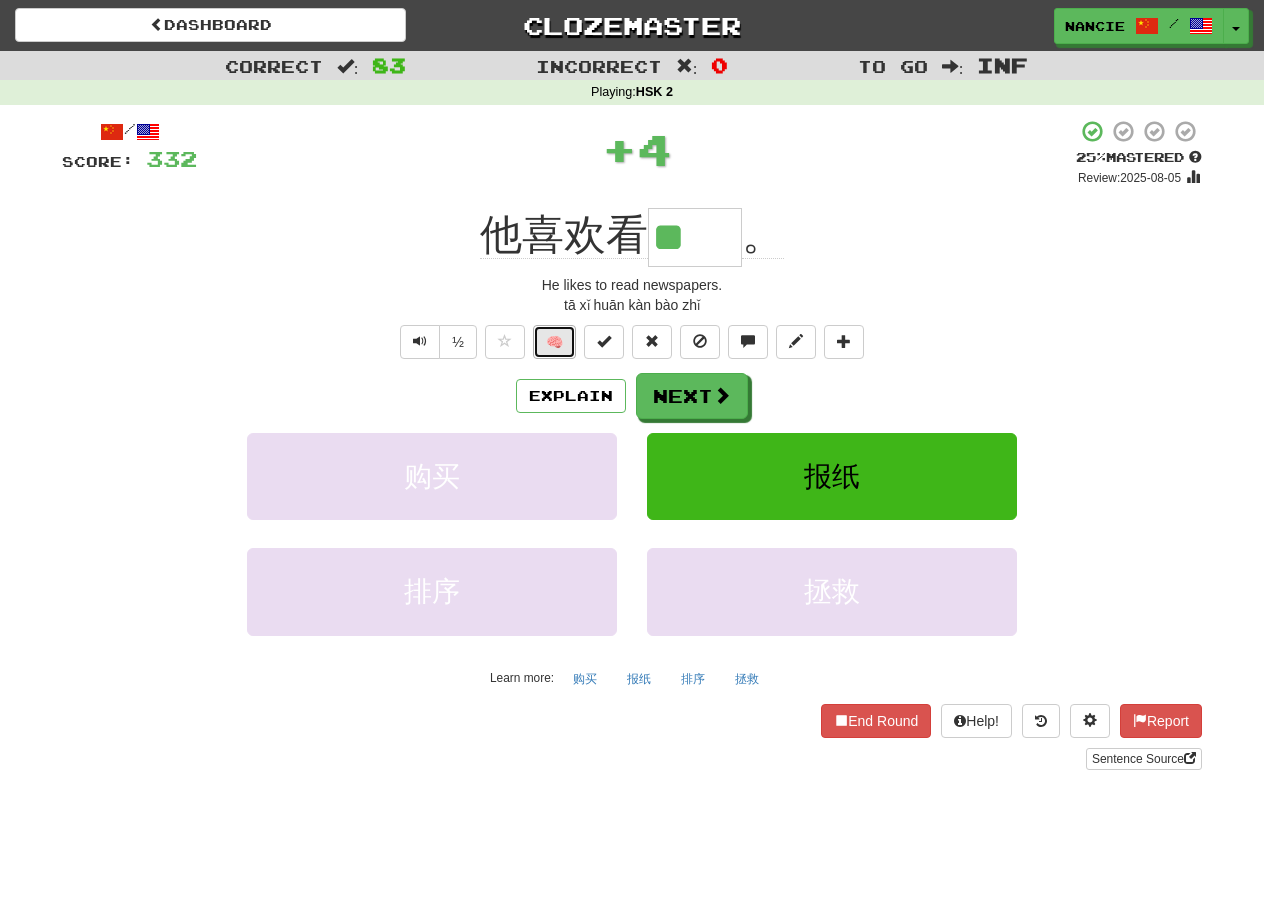 click on "🧠" at bounding box center (554, 342) 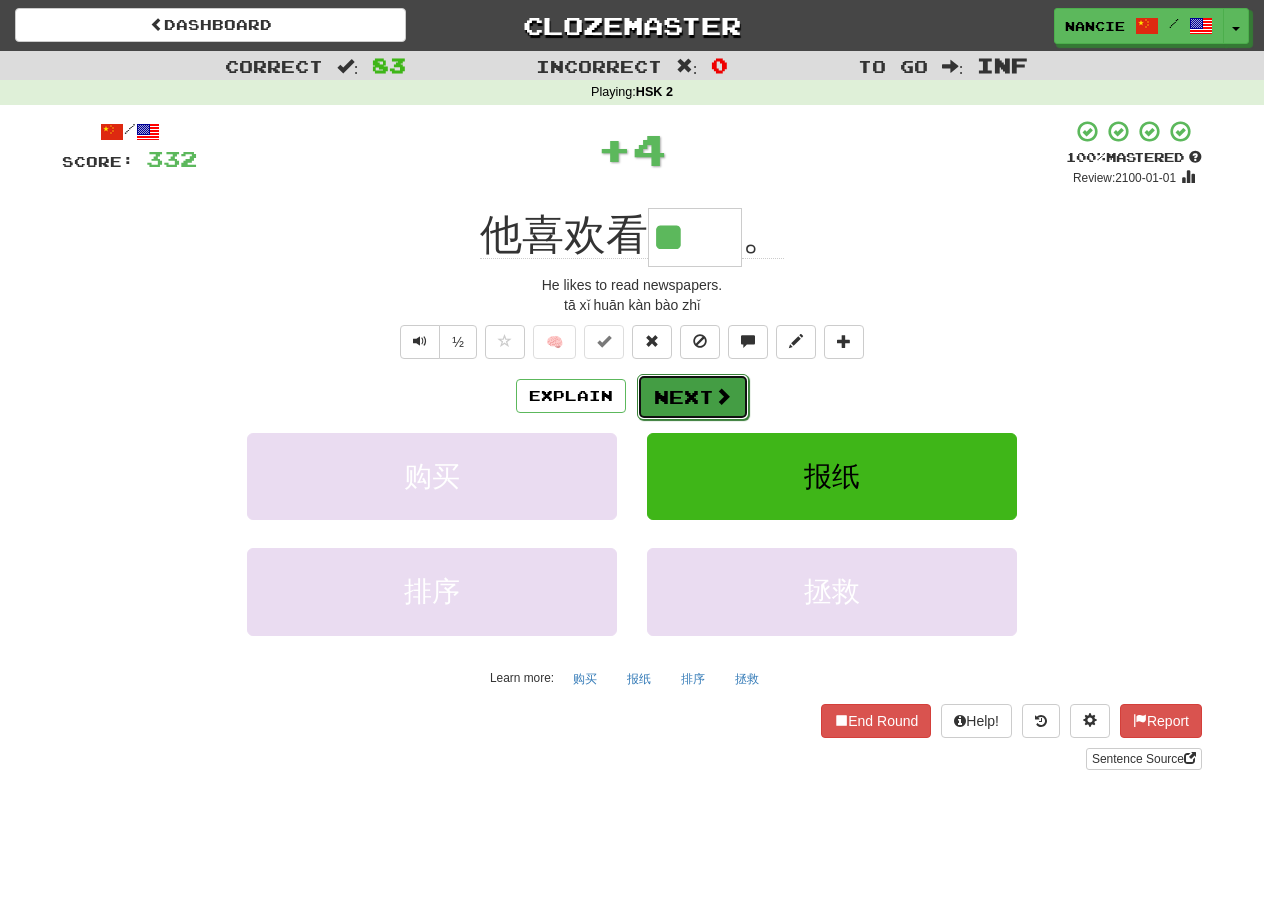 click on "Next" at bounding box center (693, 397) 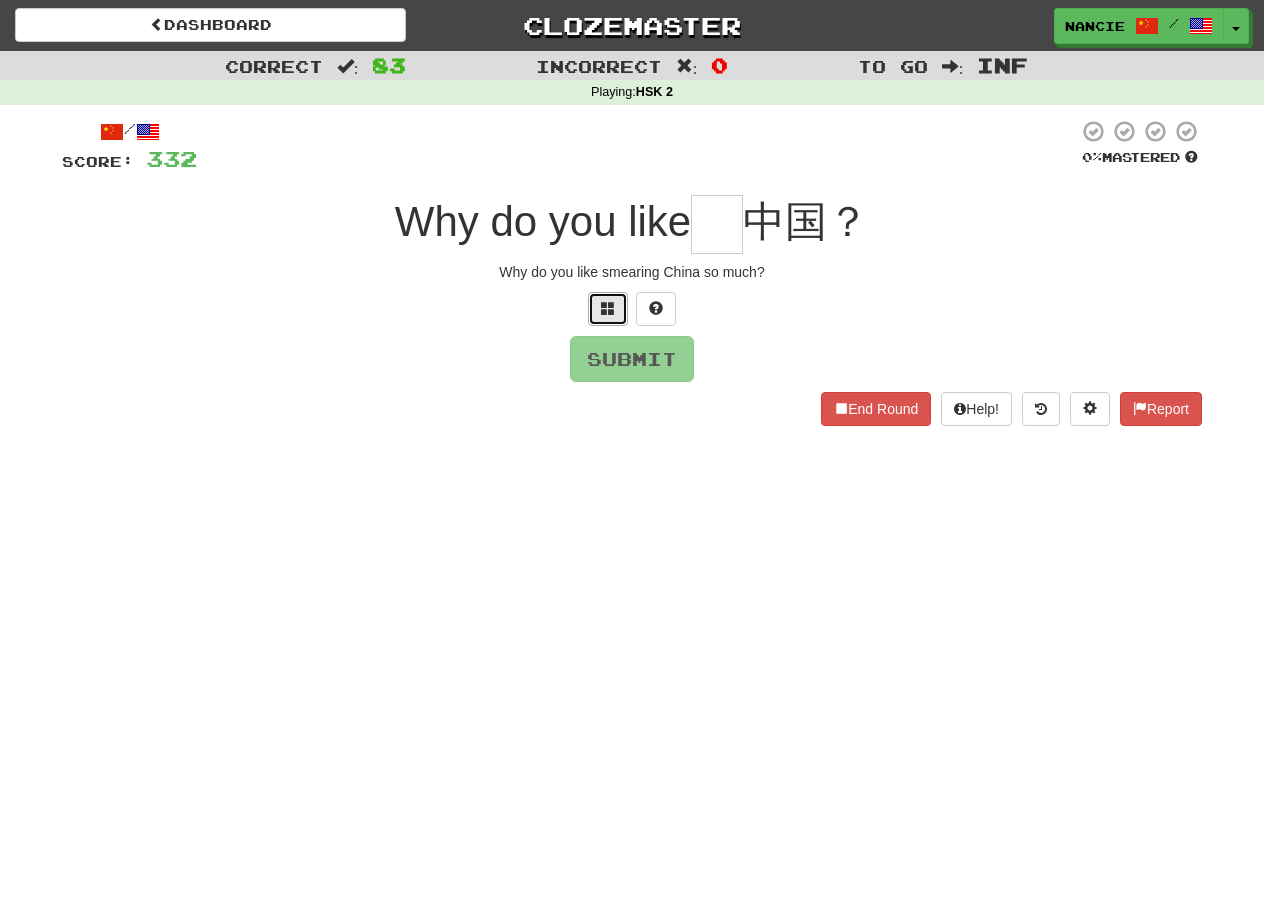click at bounding box center [608, 309] 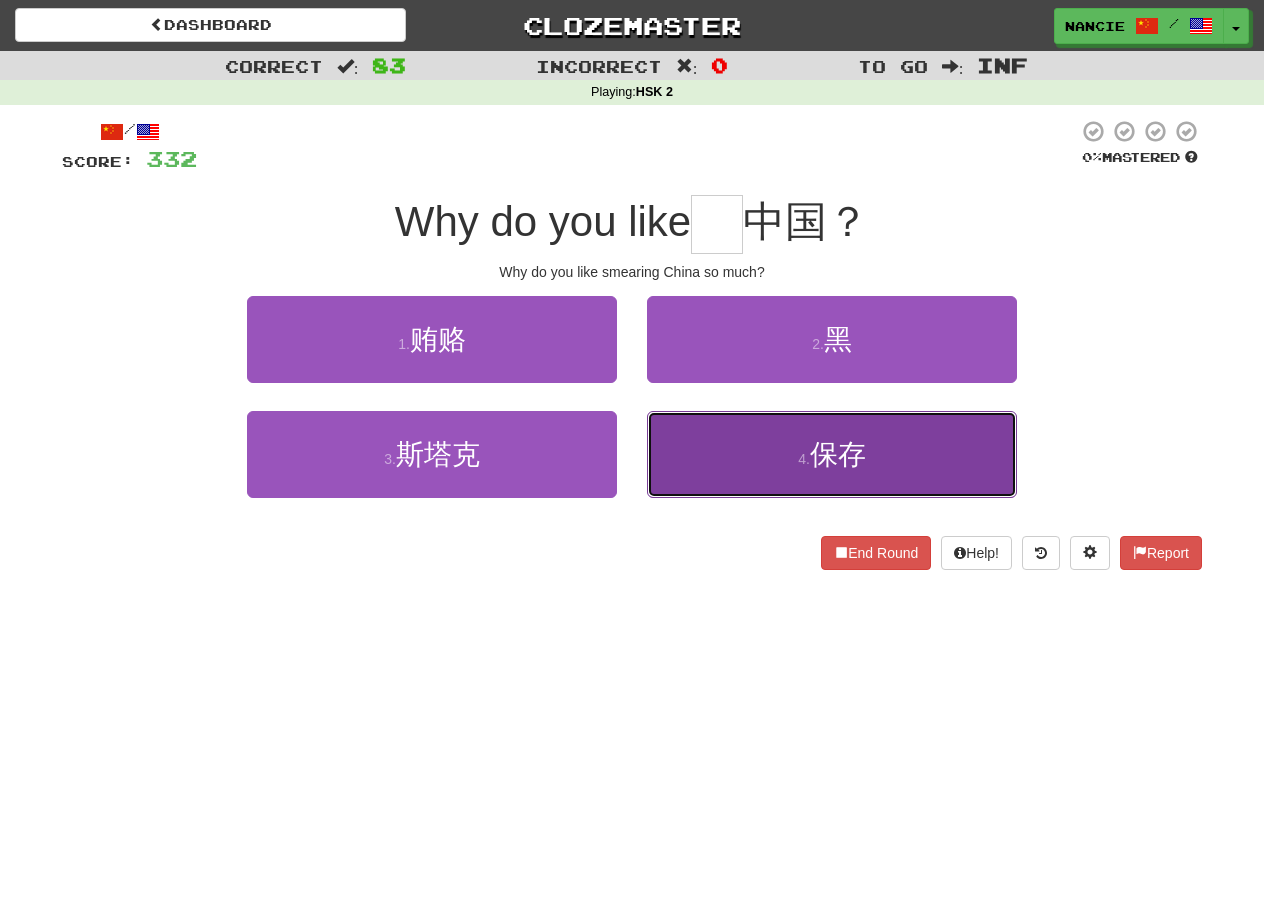 click on "4 .  保存" at bounding box center (832, 454) 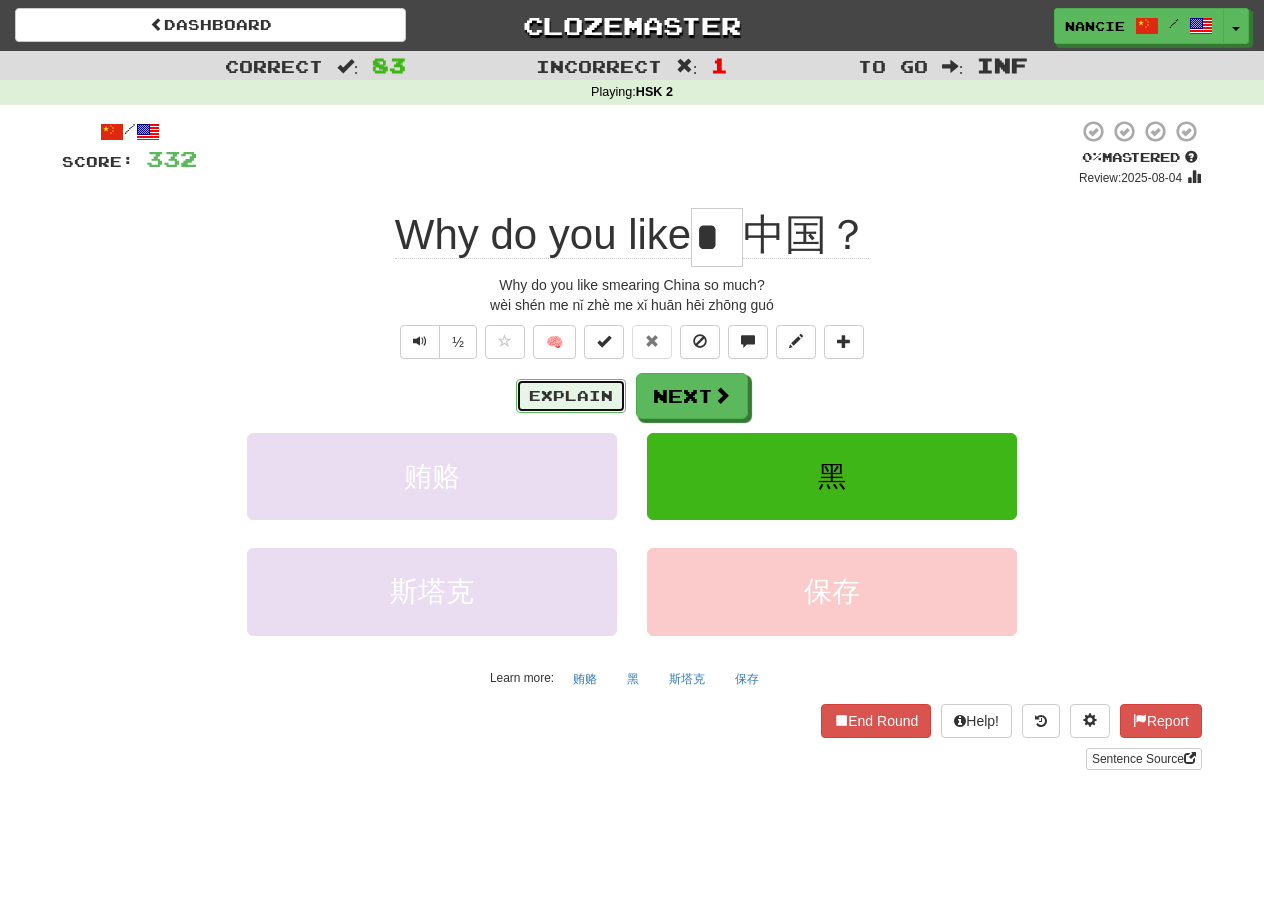 click on "Explain" at bounding box center (571, 396) 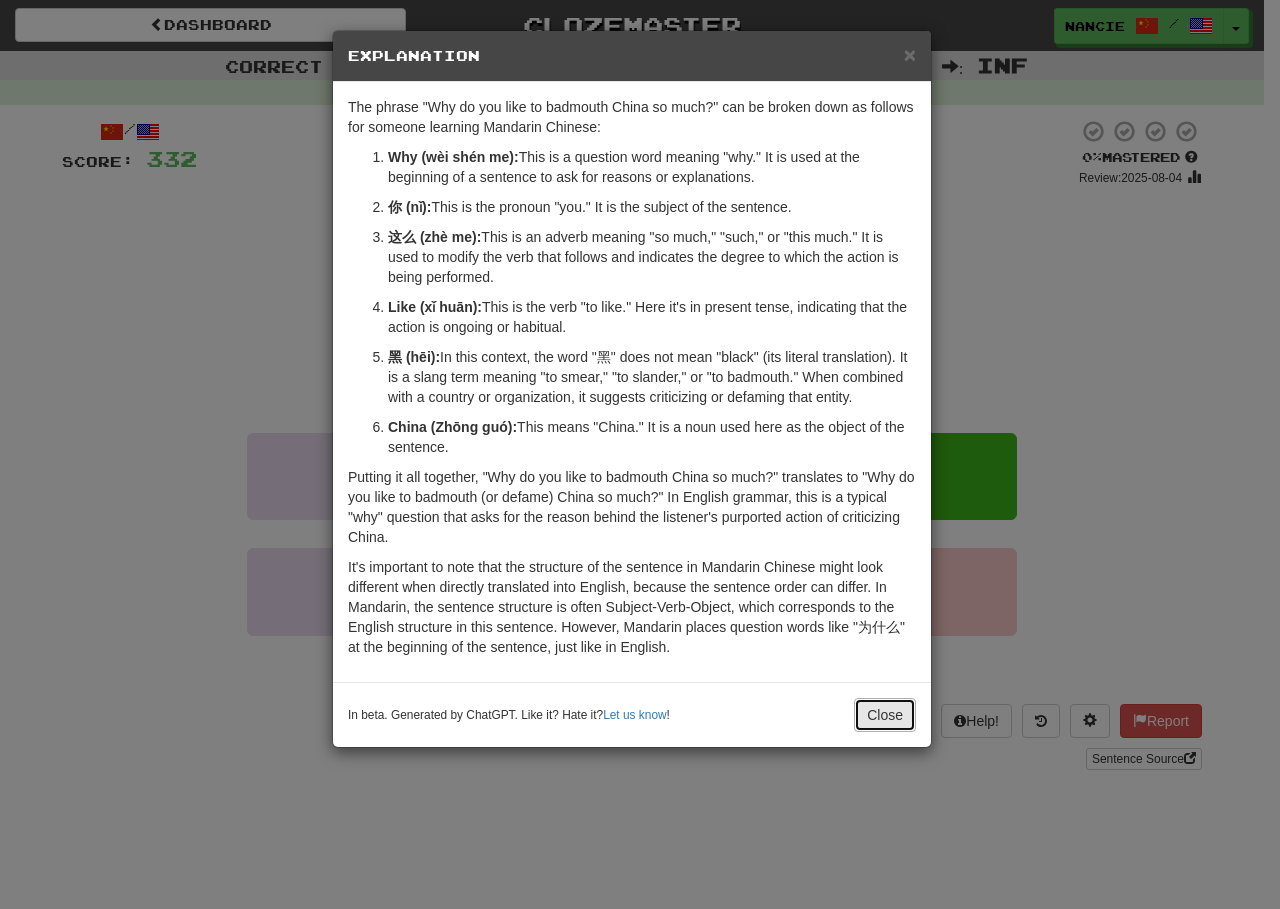 click on "Close" at bounding box center [885, 715] 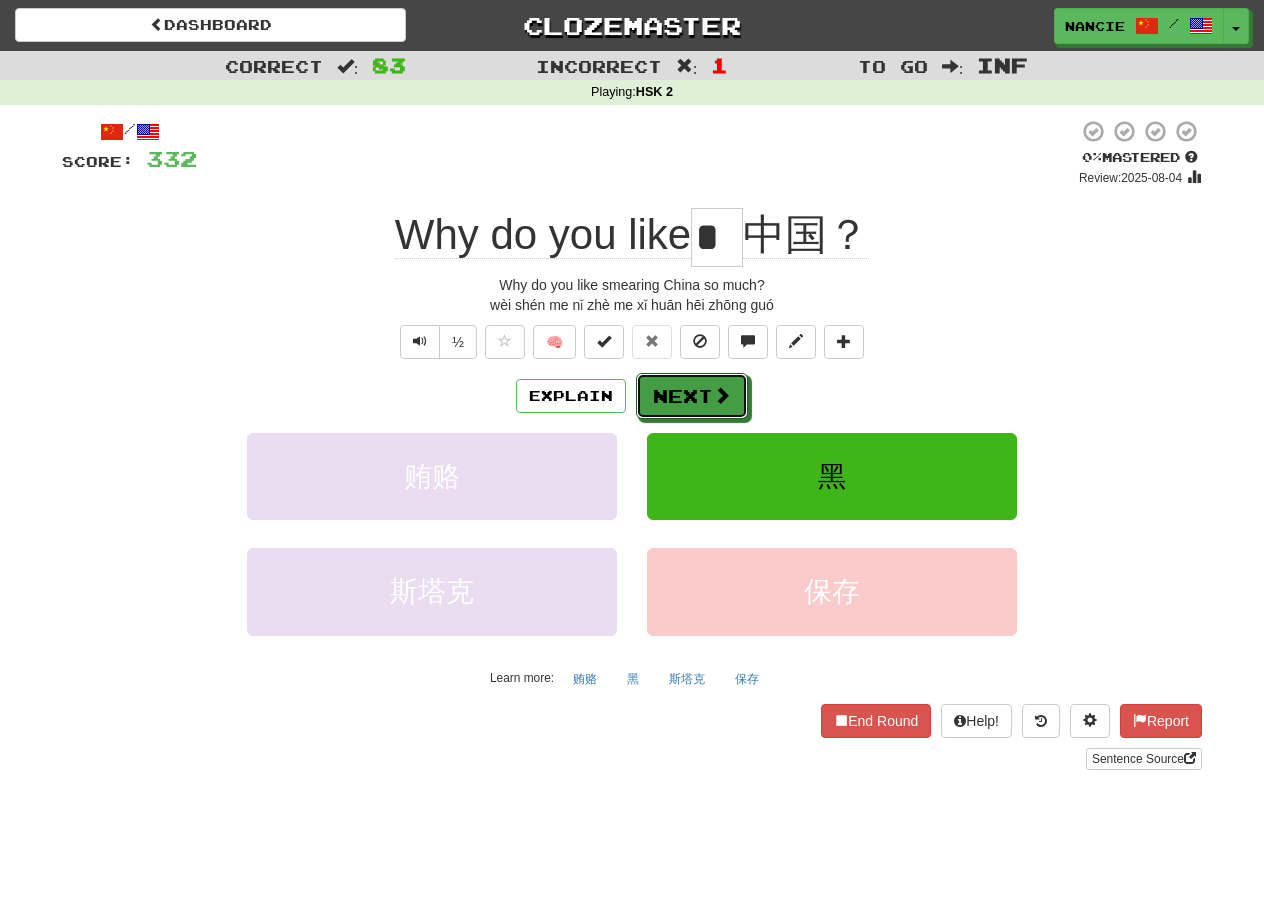 click on "Next" at bounding box center [692, 396] 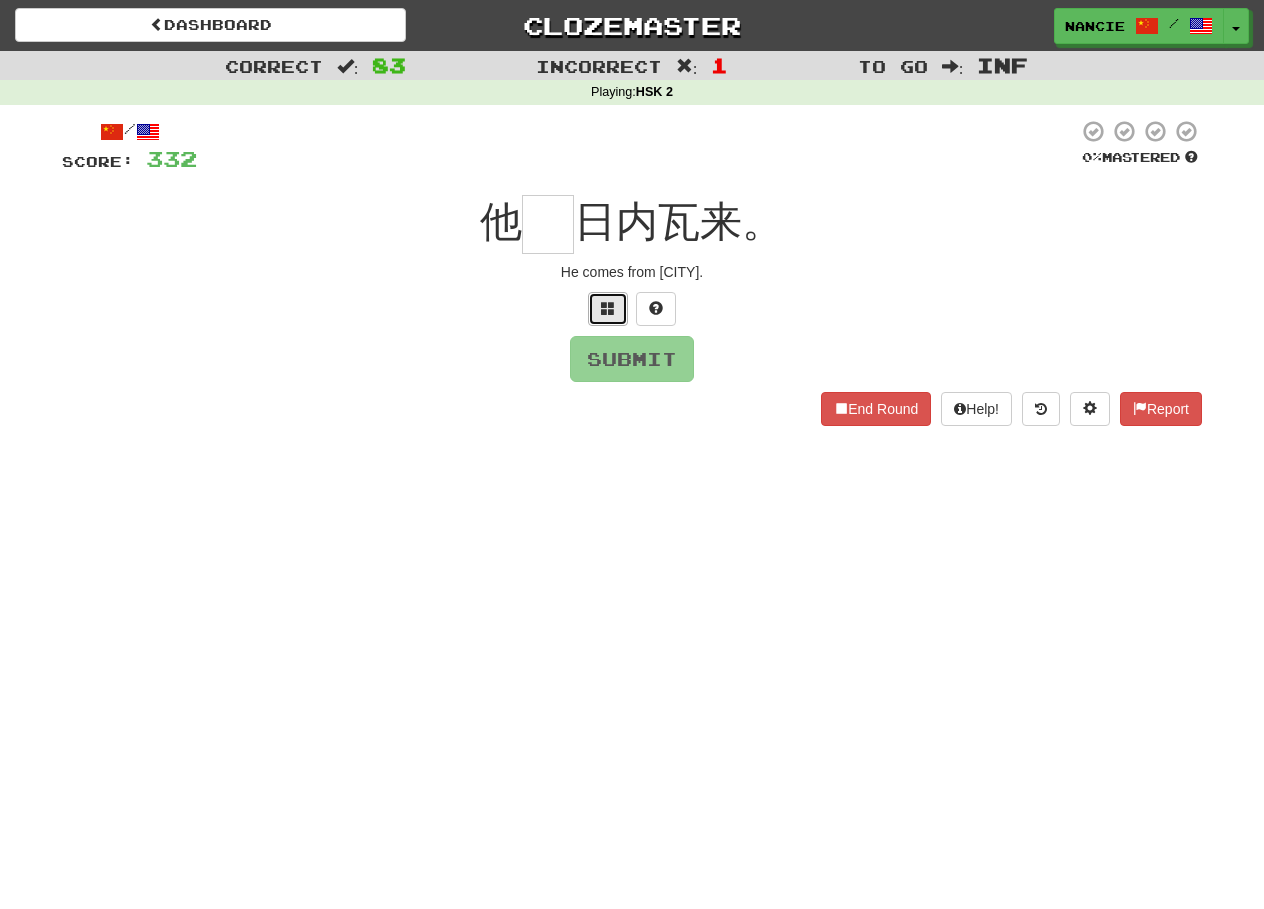 click at bounding box center (608, 309) 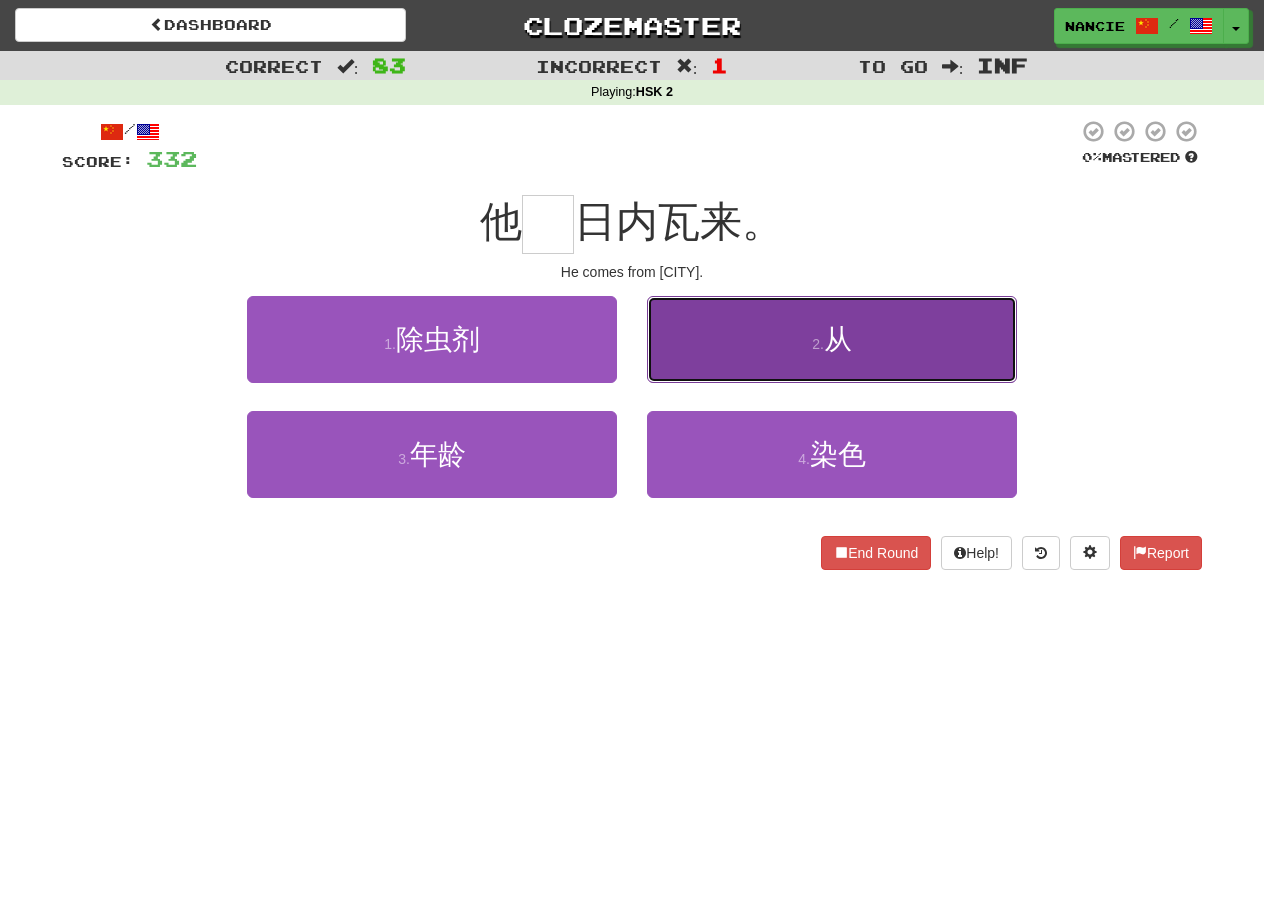 click on "2 .  从" at bounding box center [832, 339] 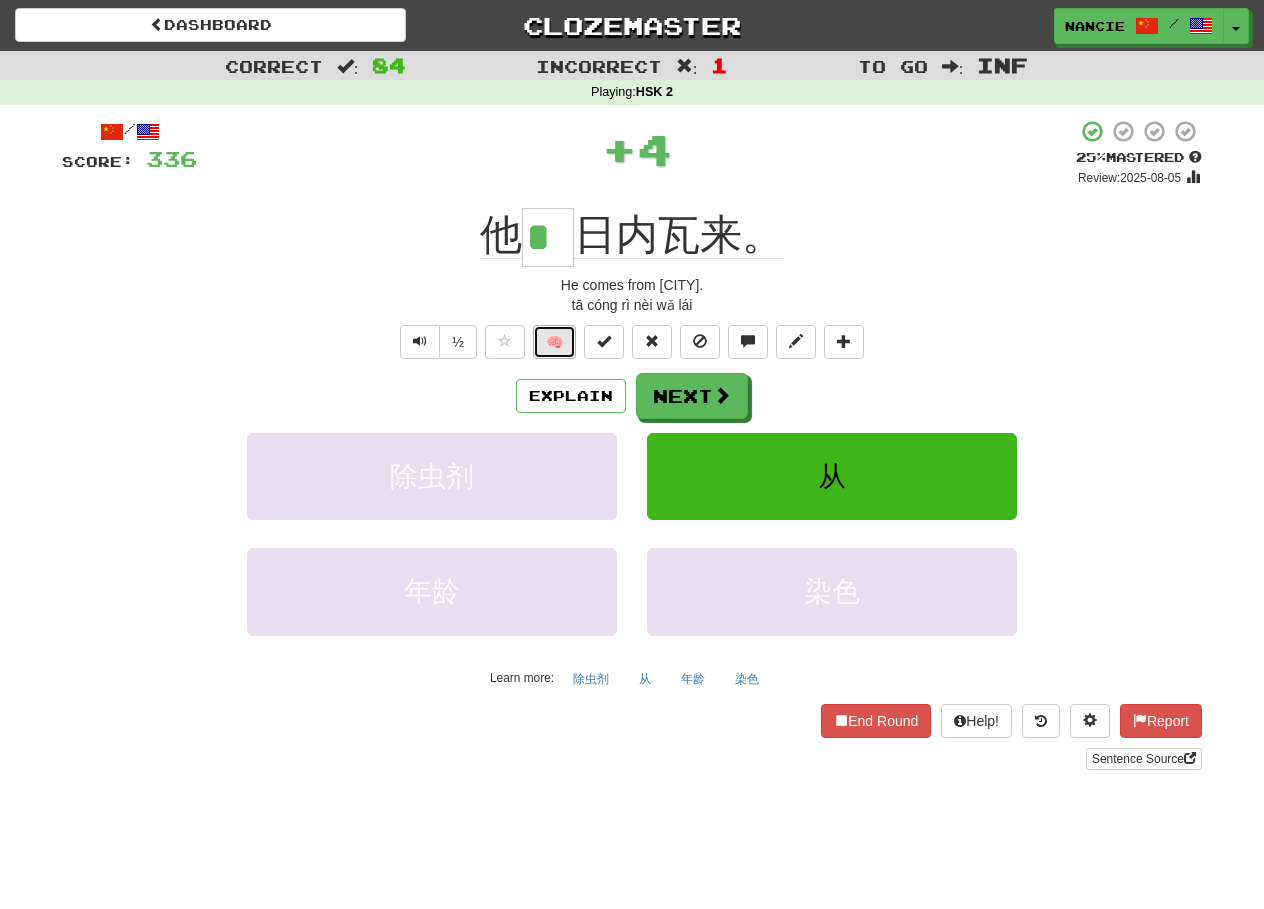click on "🧠" at bounding box center (554, 342) 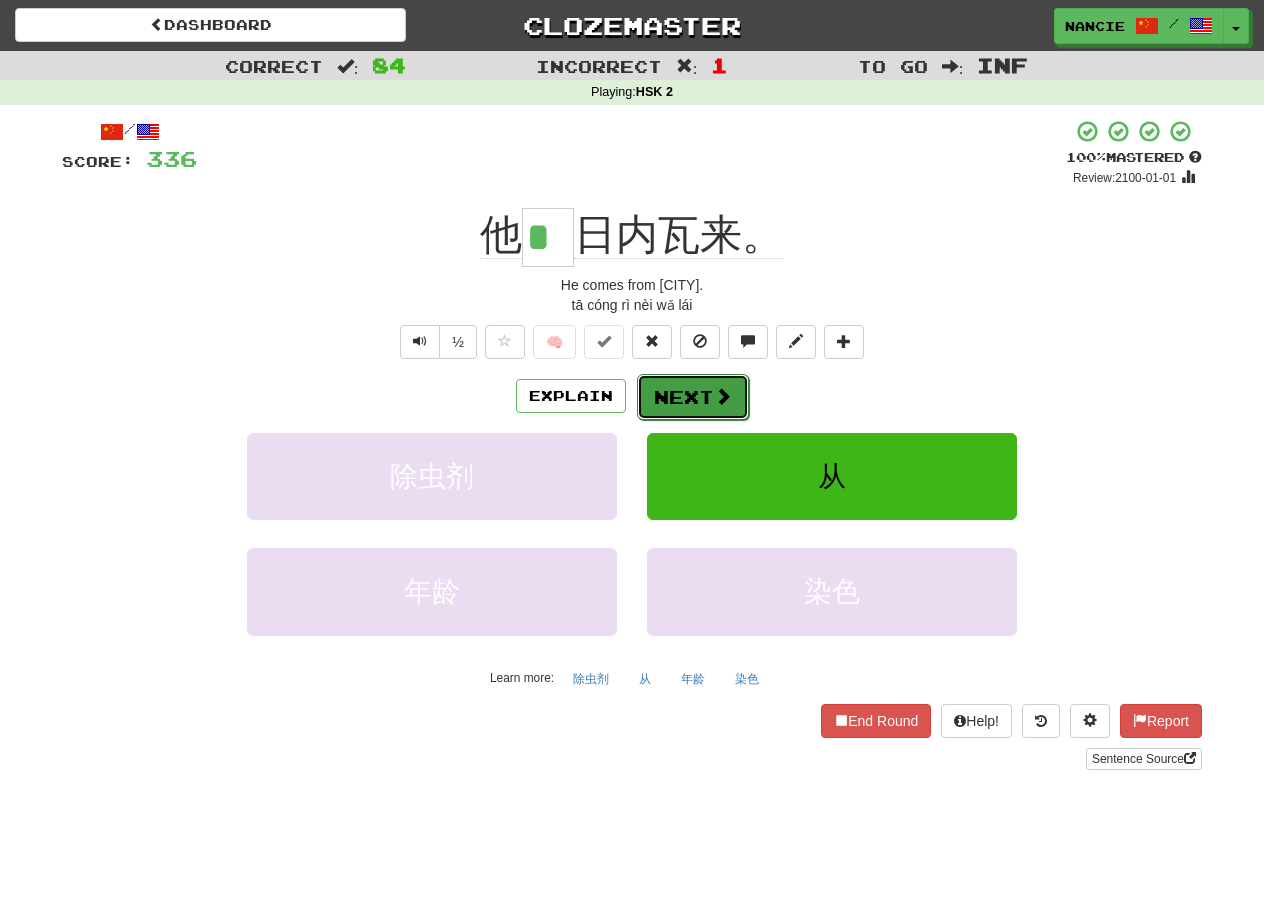 click on "Next" at bounding box center [693, 397] 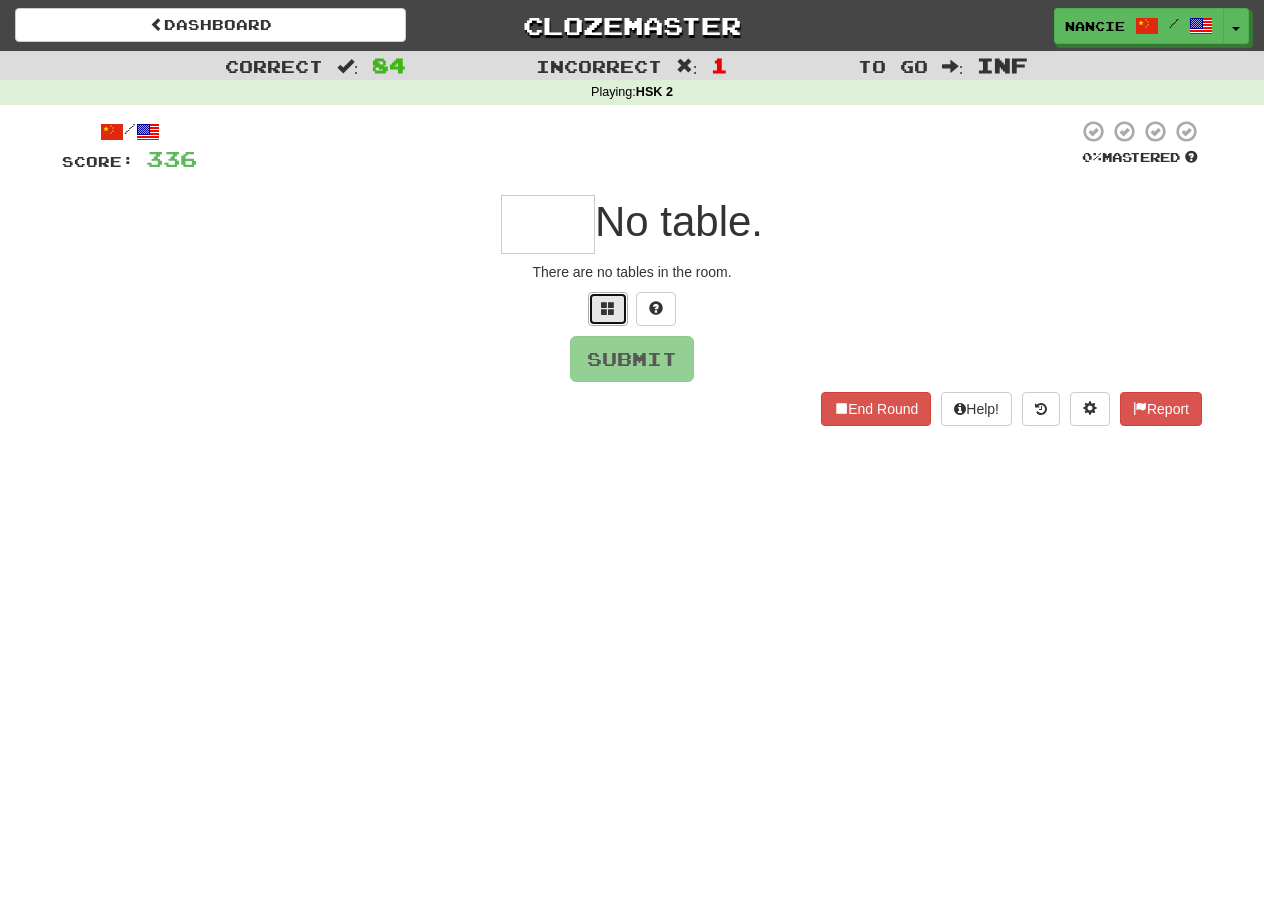 click at bounding box center [608, 309] 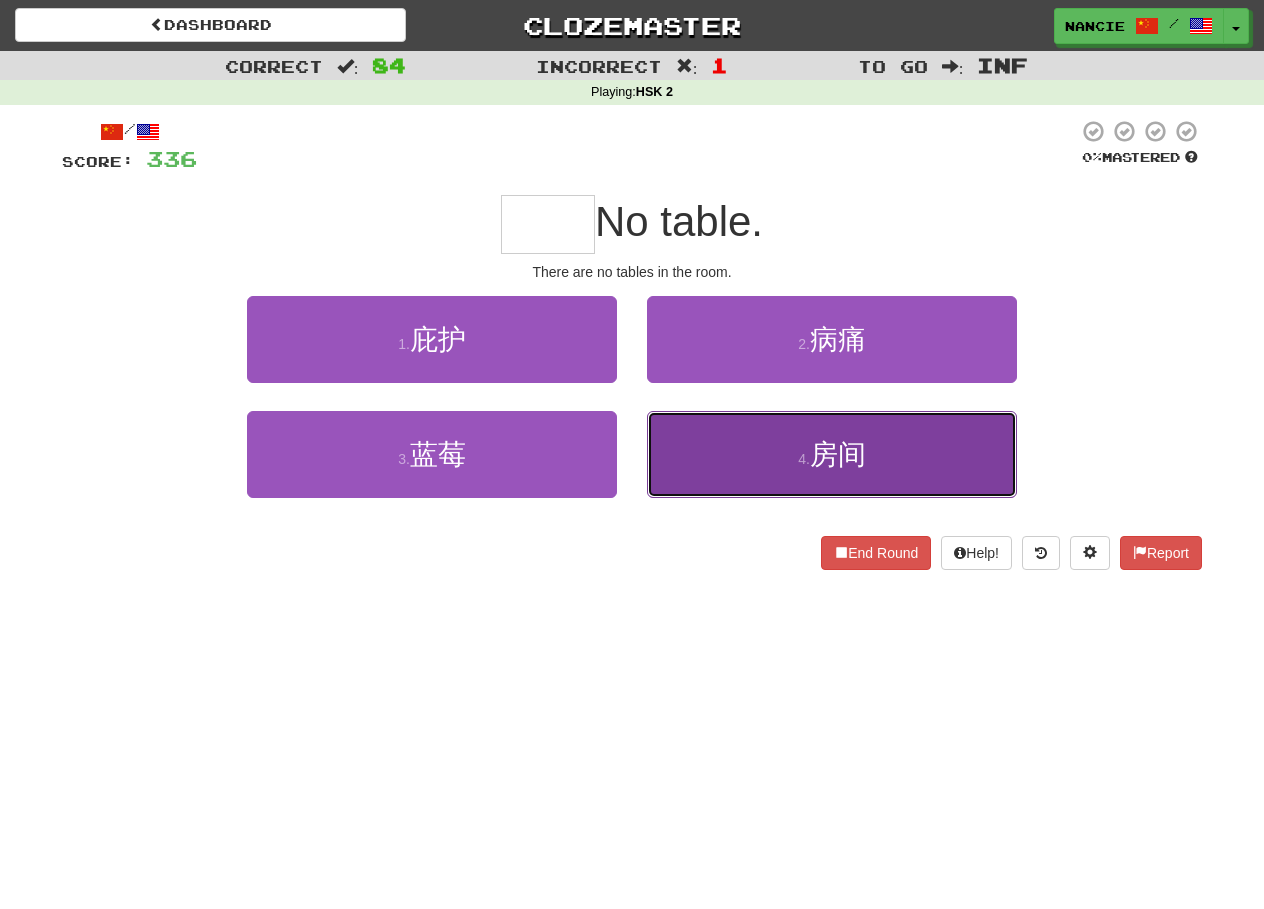 click on "Room (fáng jiān)" at bounding box center (832, 454) 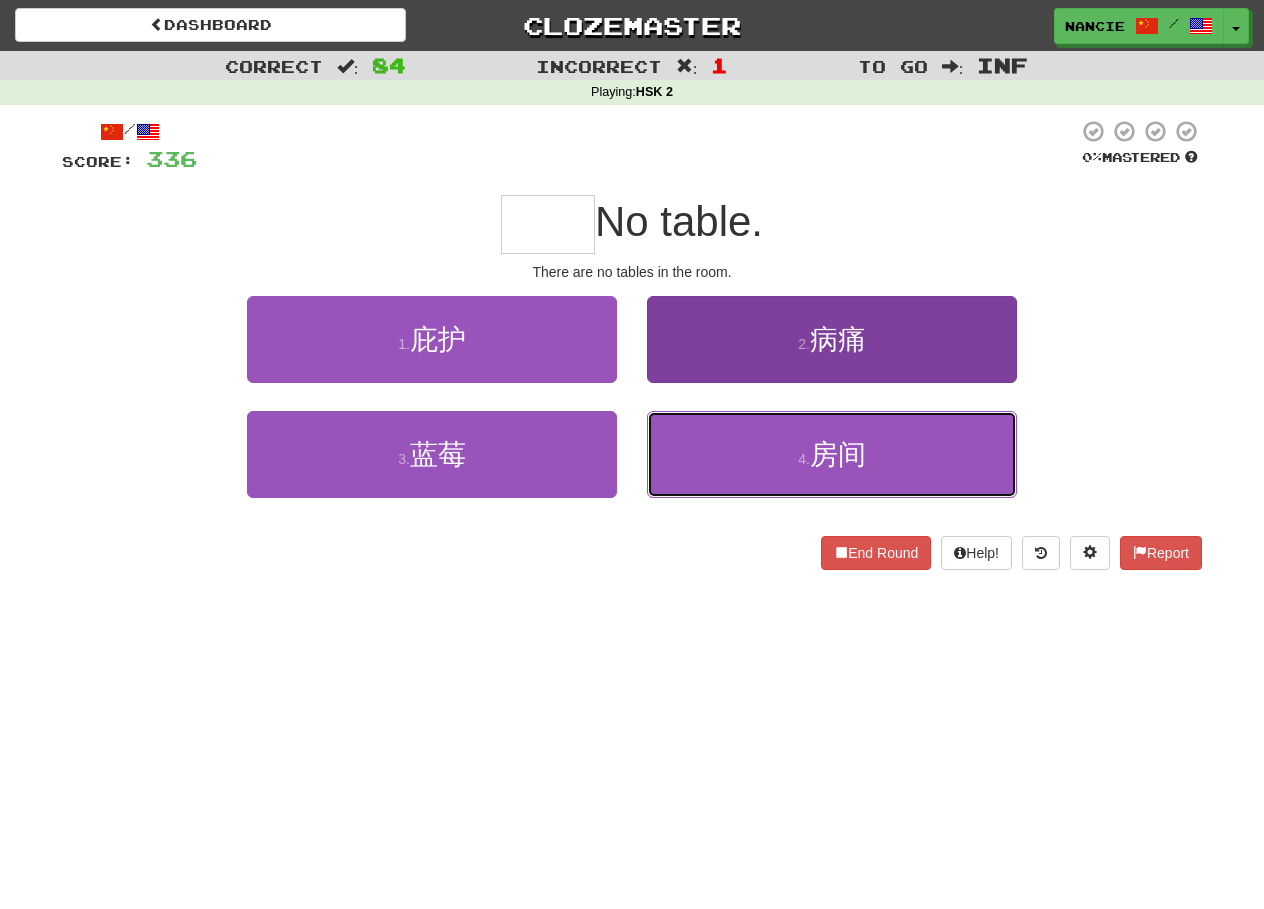 type on "**" 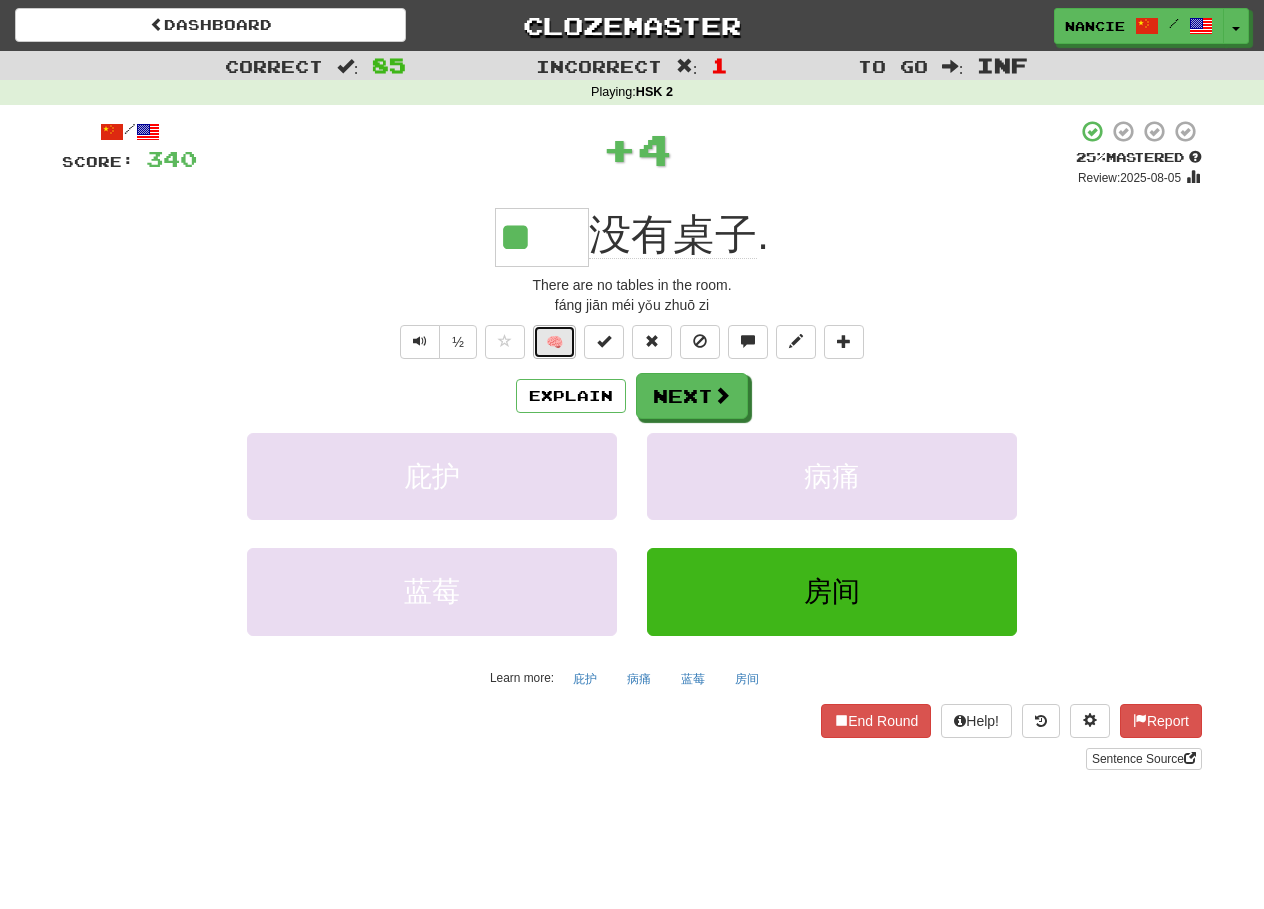 click on "🧠" at bounding box center [554, 342] 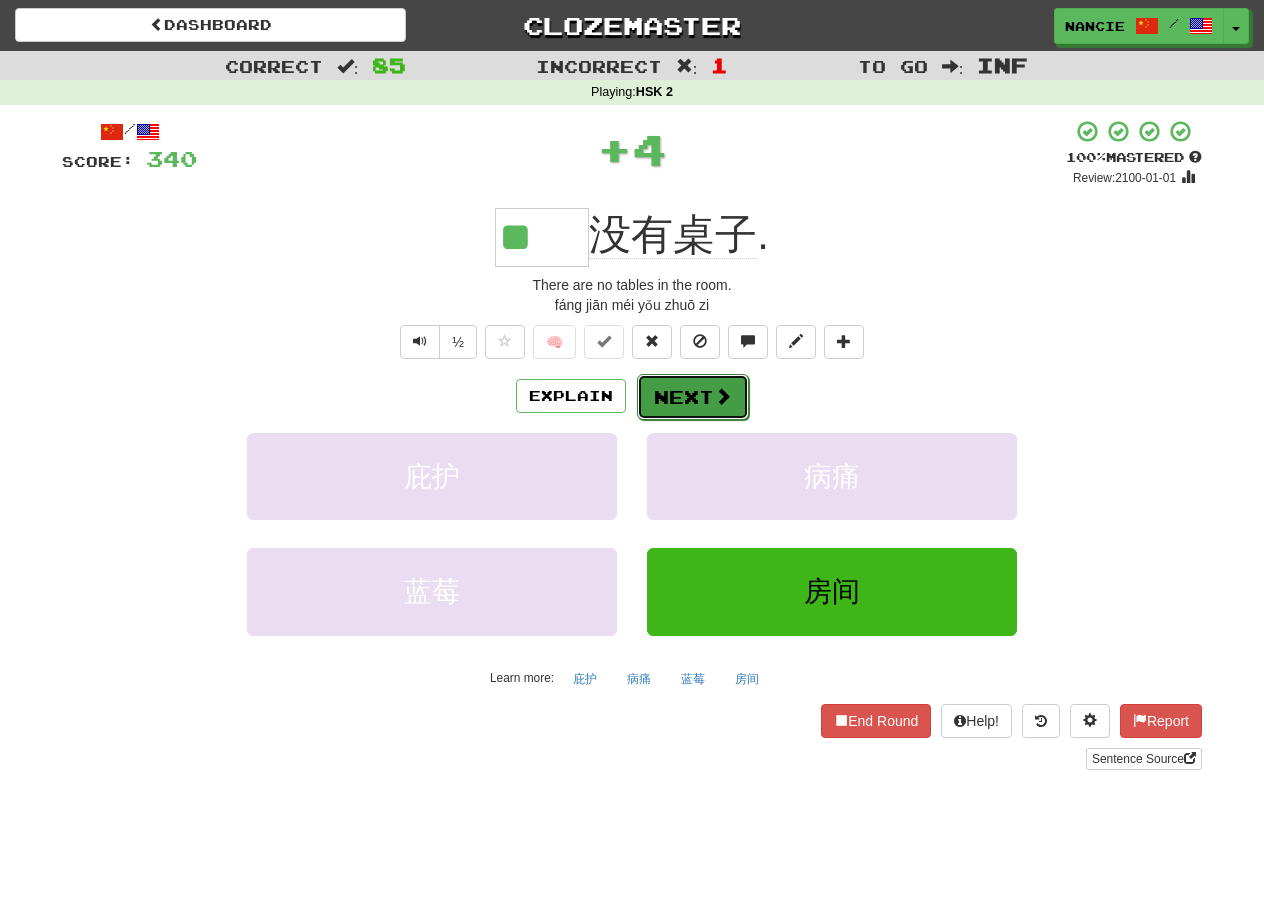 click on "Next" at bounding box center (693, 397) 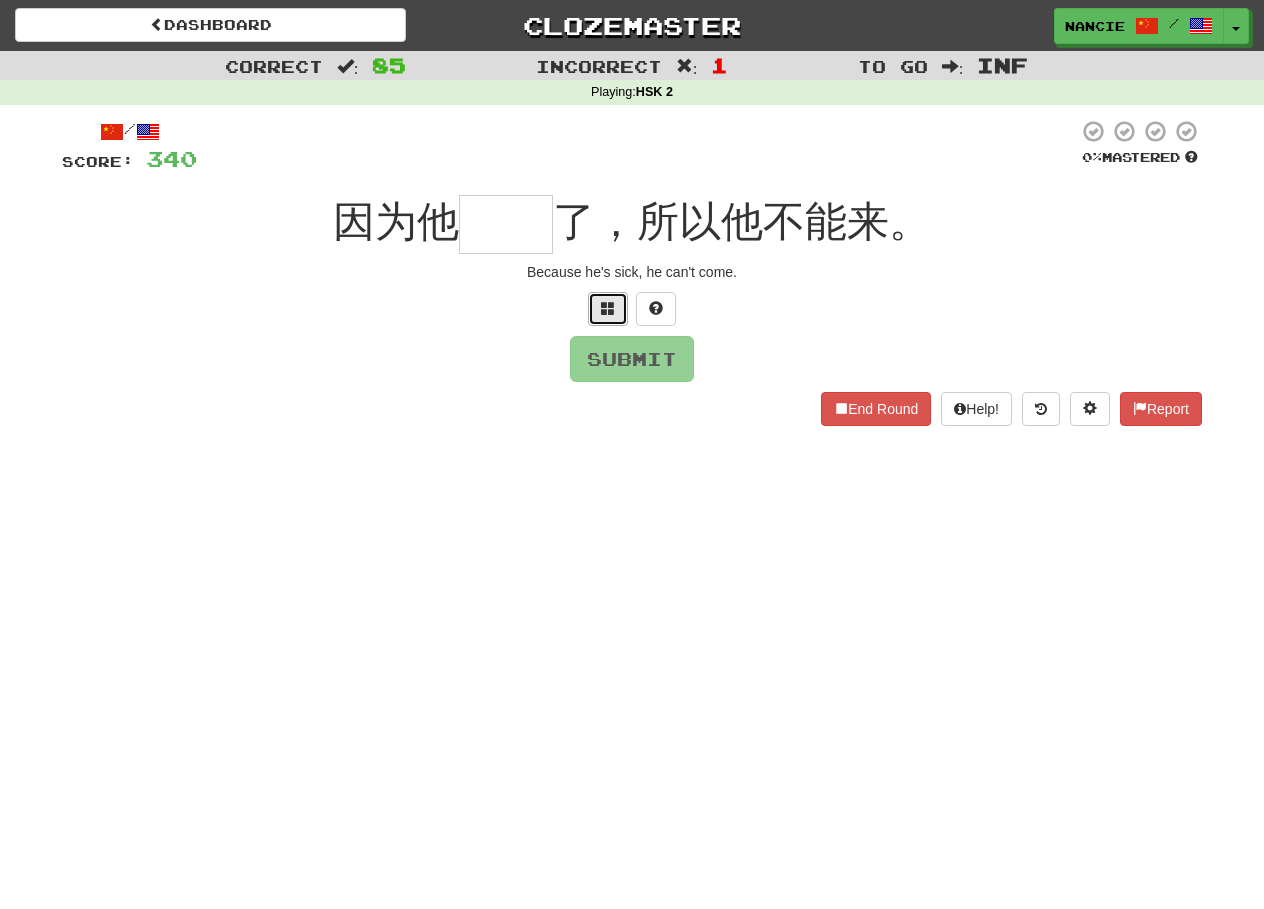 click at bounding box center (608, 309) 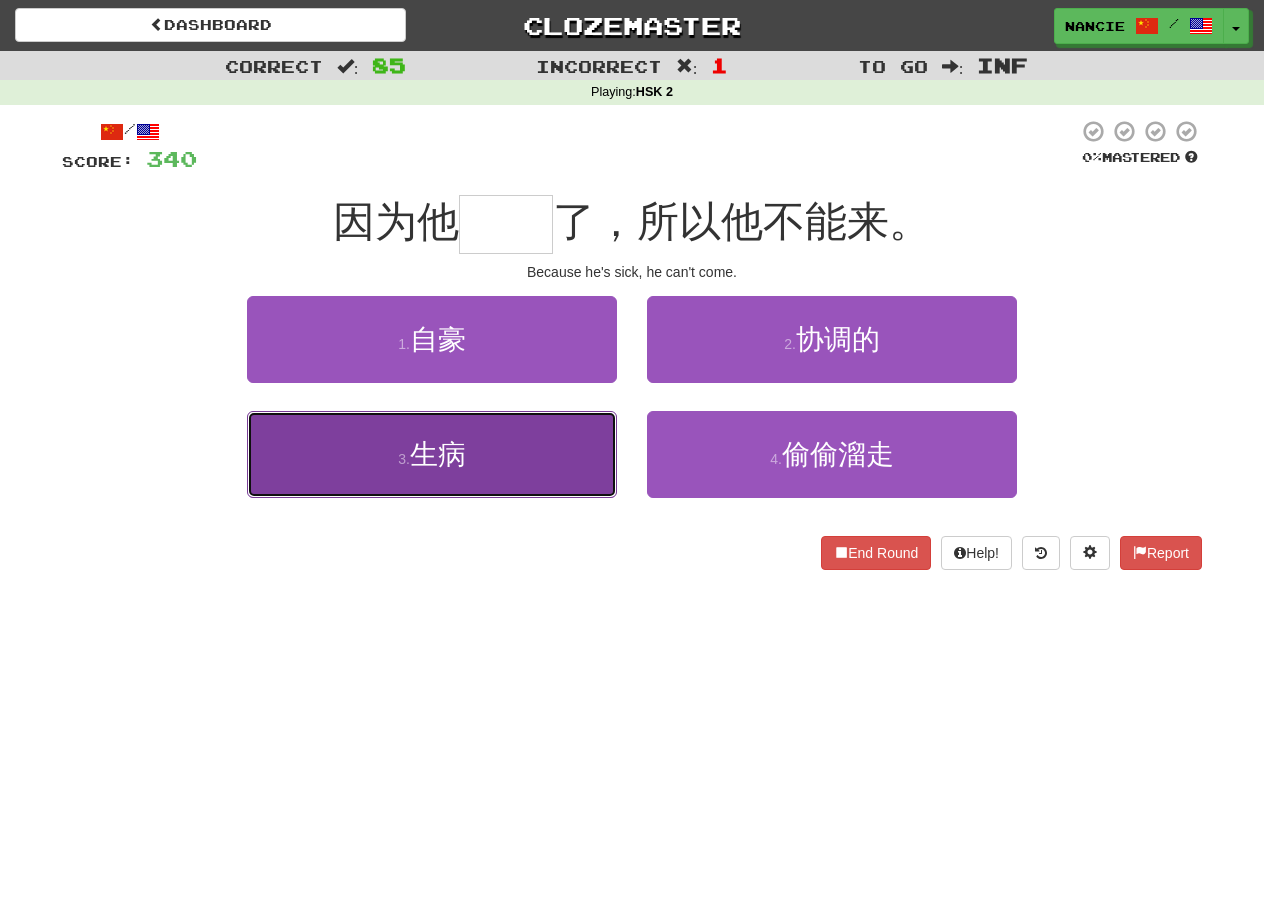 click on "3 .  生病" at bounding box center [432, 454] 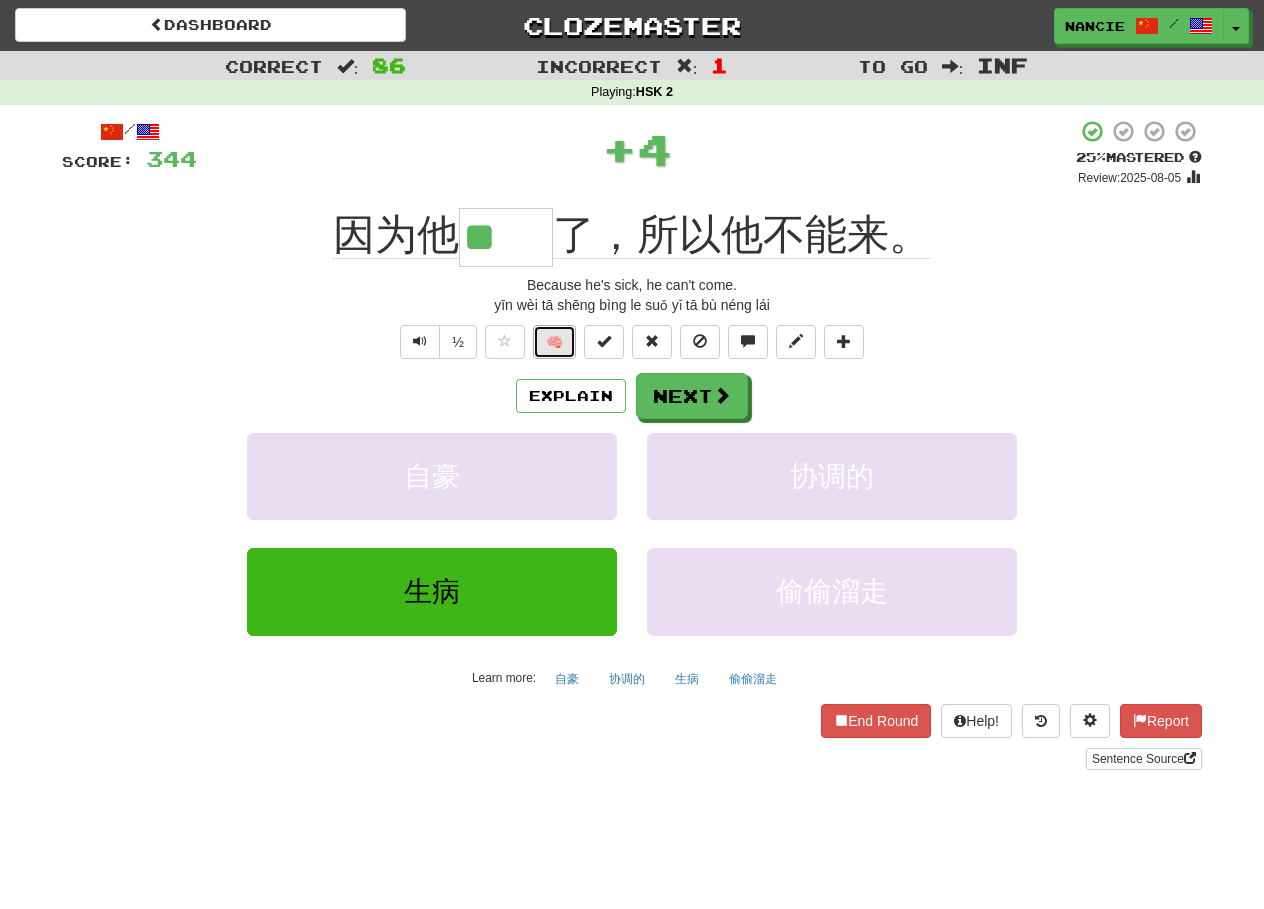 click on "🧠" at bounding box center (554, 342) 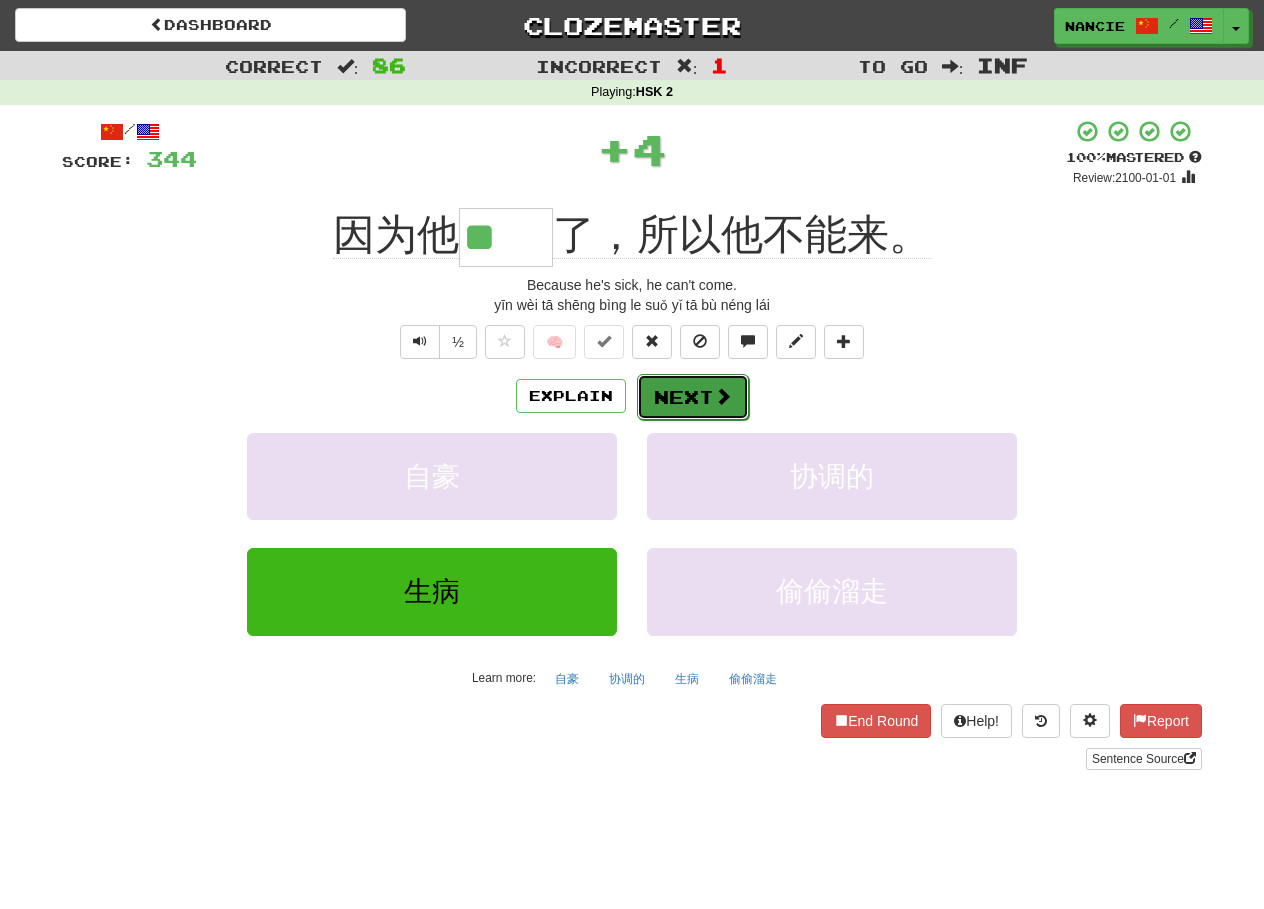 click on "Next" at bounding box center (693, 397) 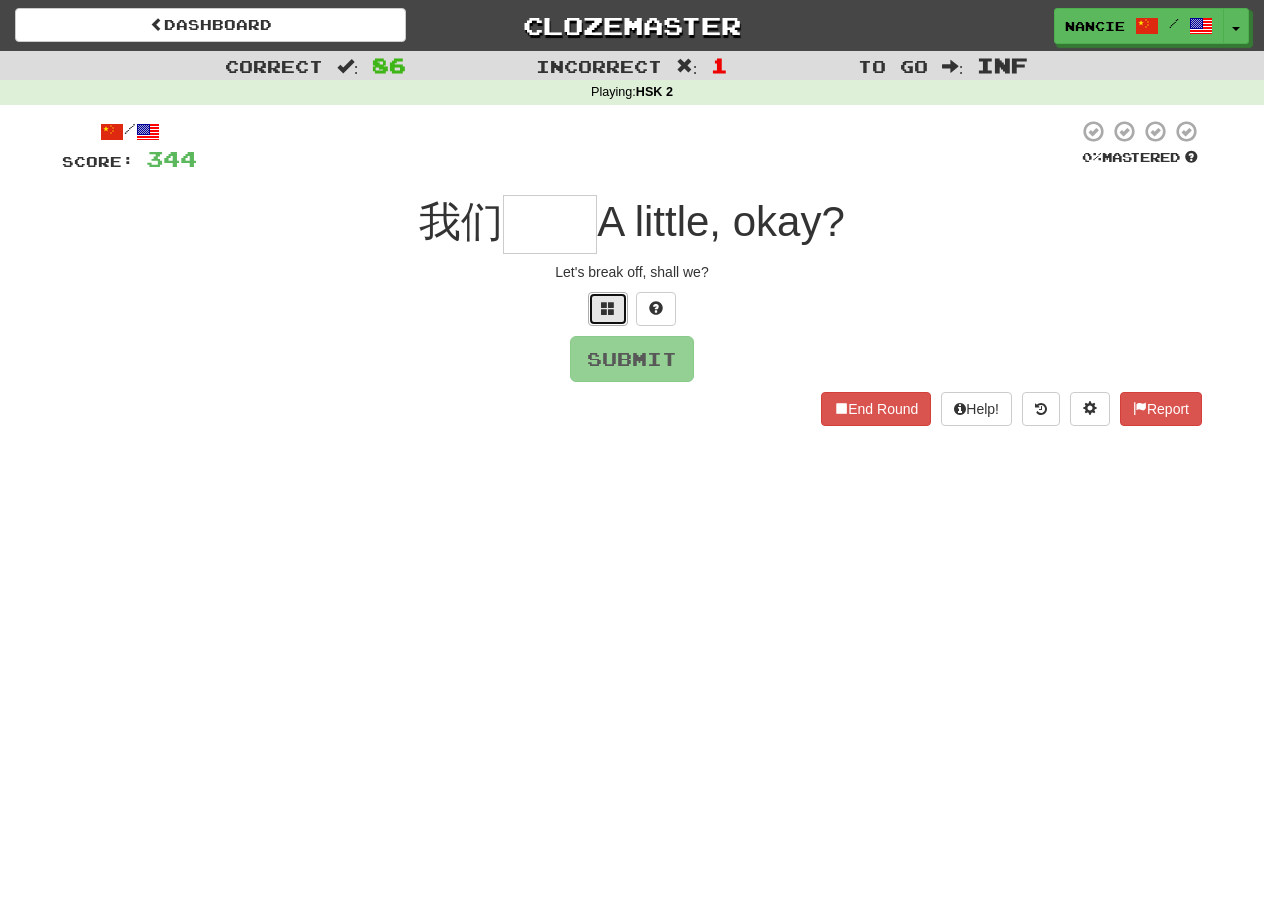 click at bounding box center (608, 308) 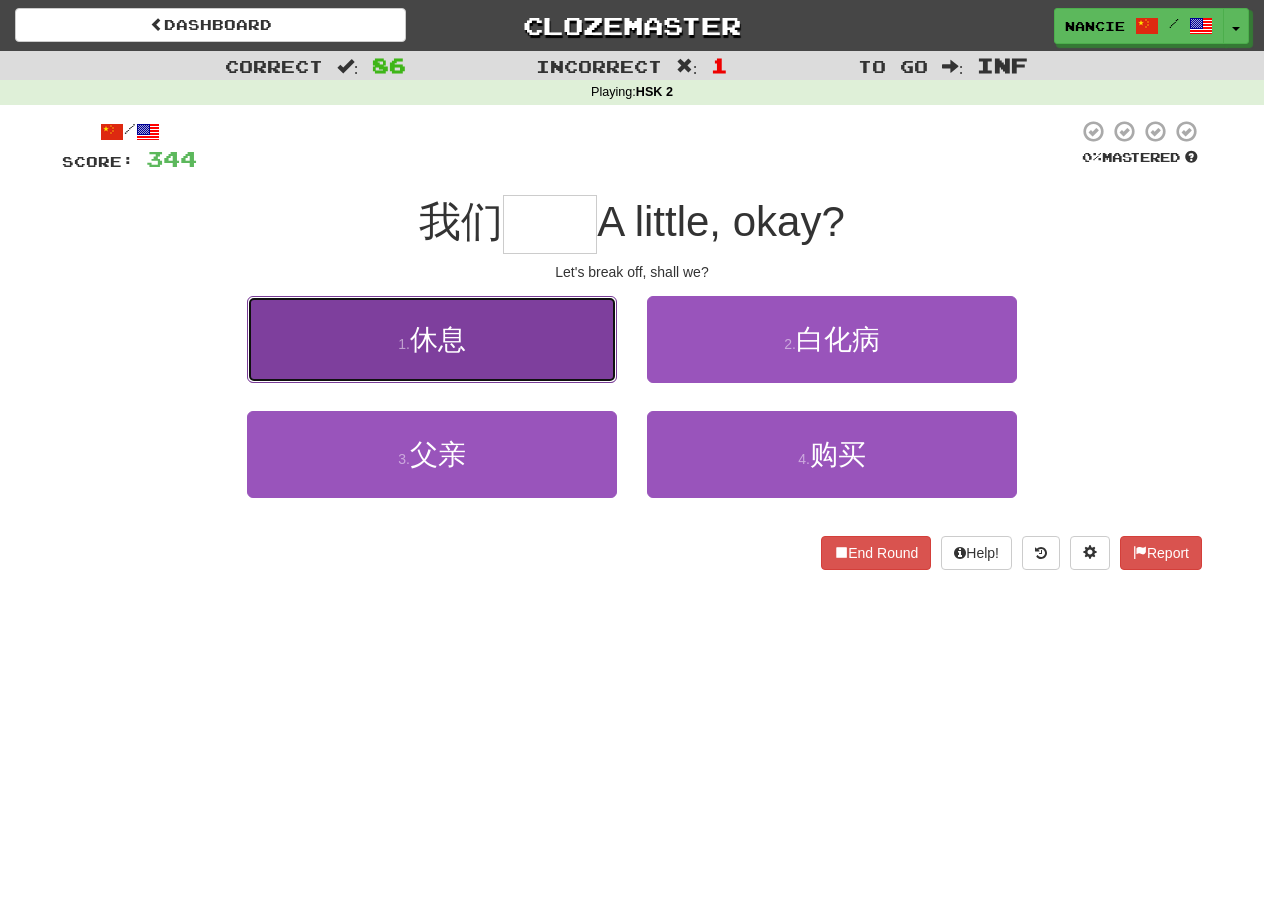click on "1 .  休息" at bounding box center [432, 339] 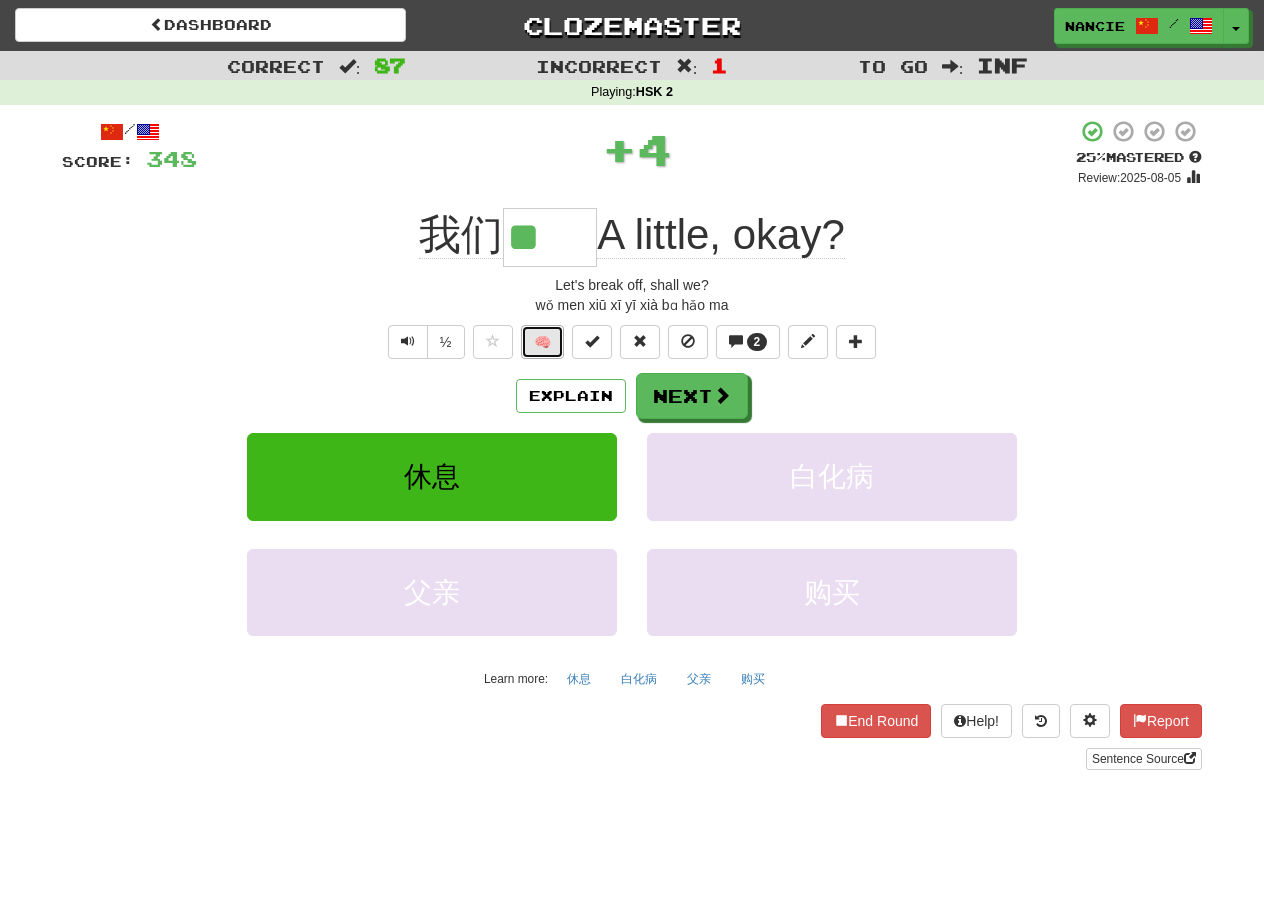 click on "🧠" at bounding box center (542, 342) 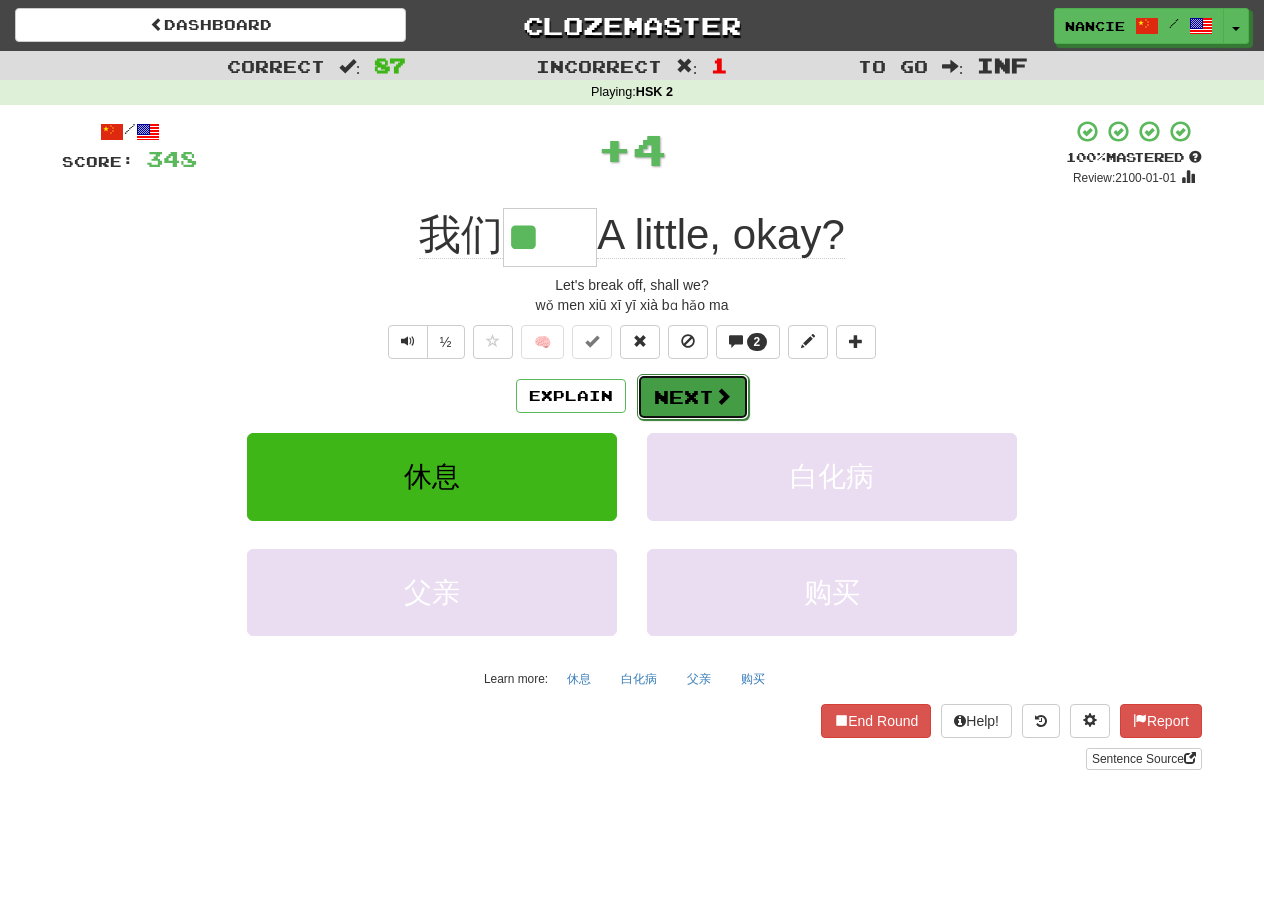 click on "Next" at bounding box center (693, 397) 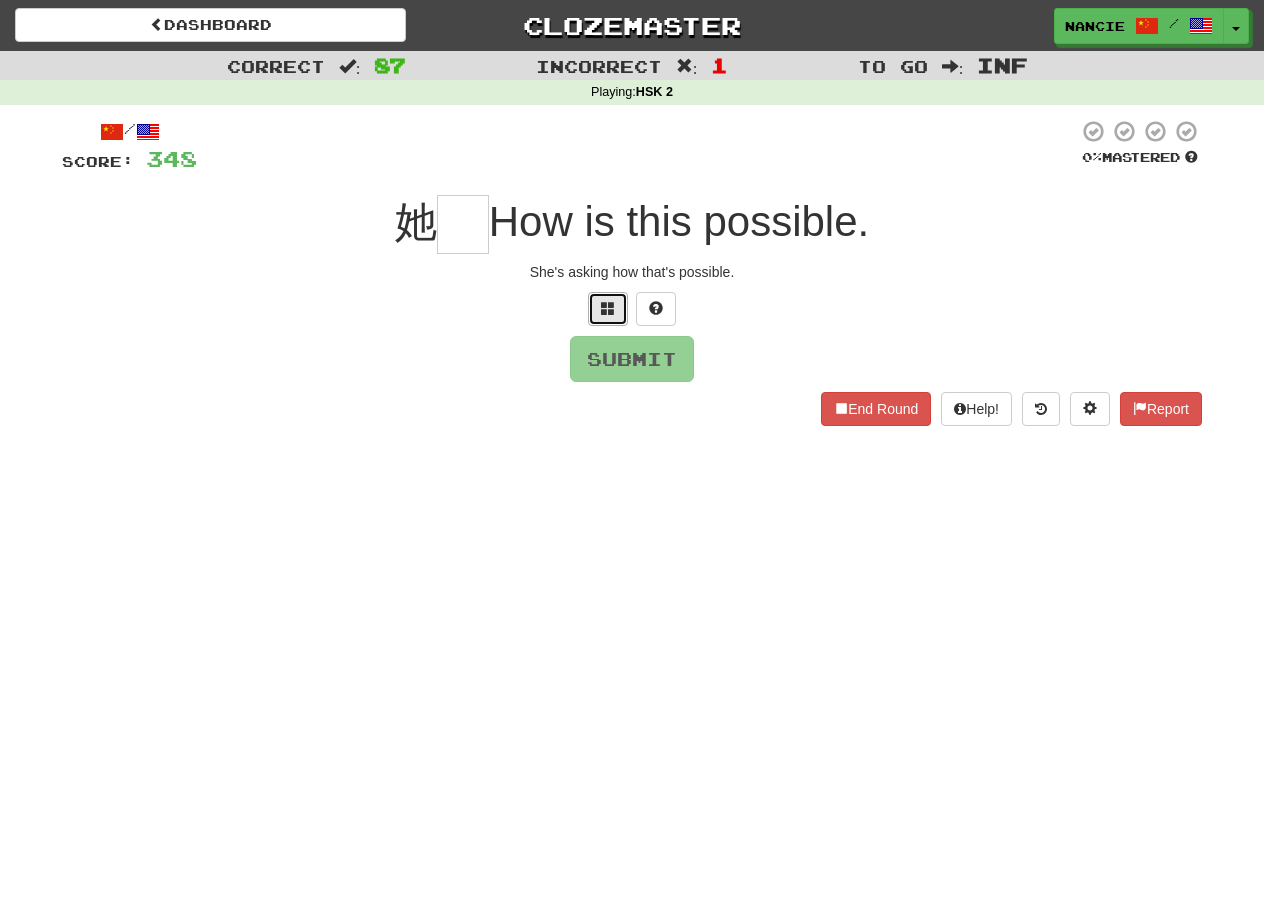 click at bounding box center [608, 309] 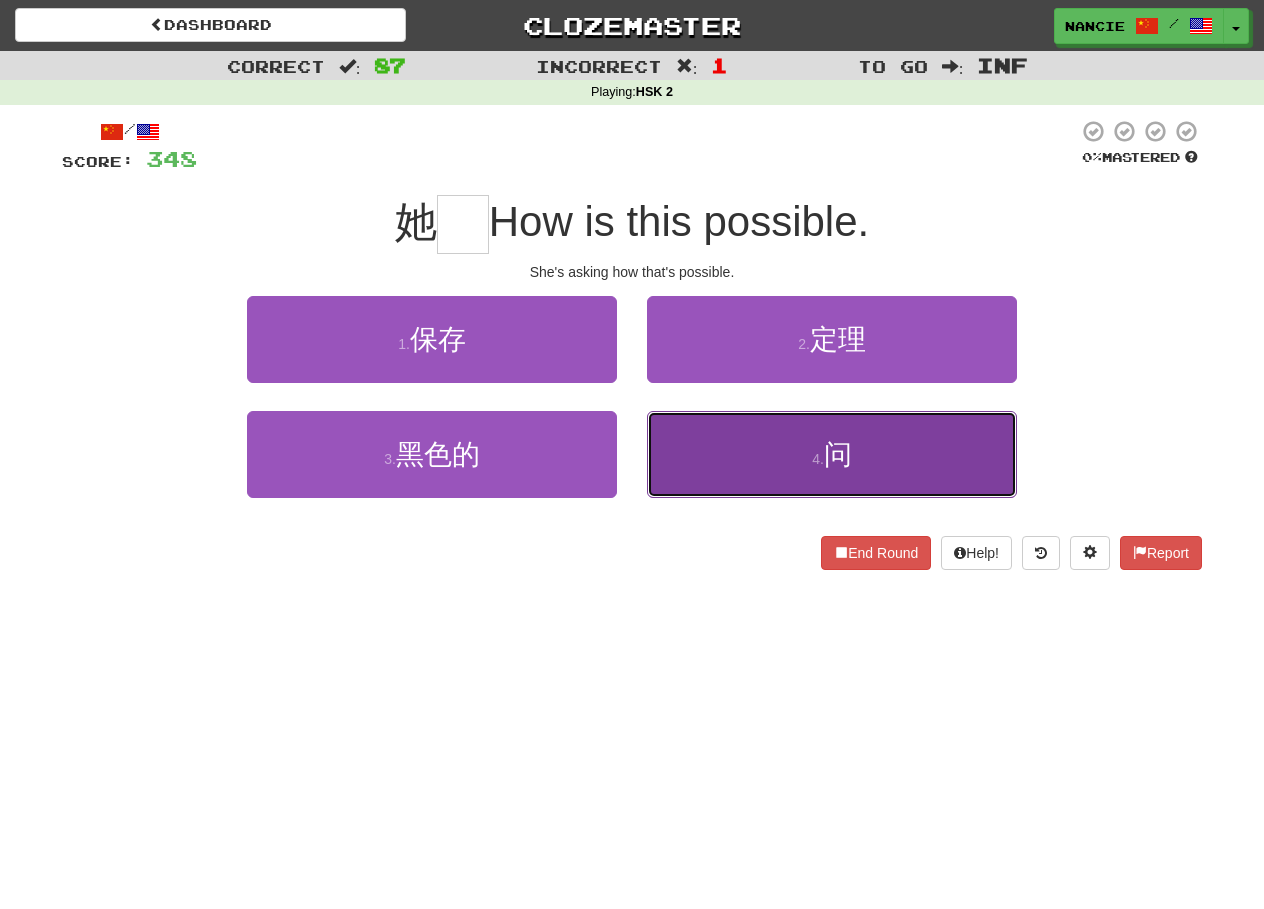 click on "Ask (wèn)" at bounding box center [832, 454] 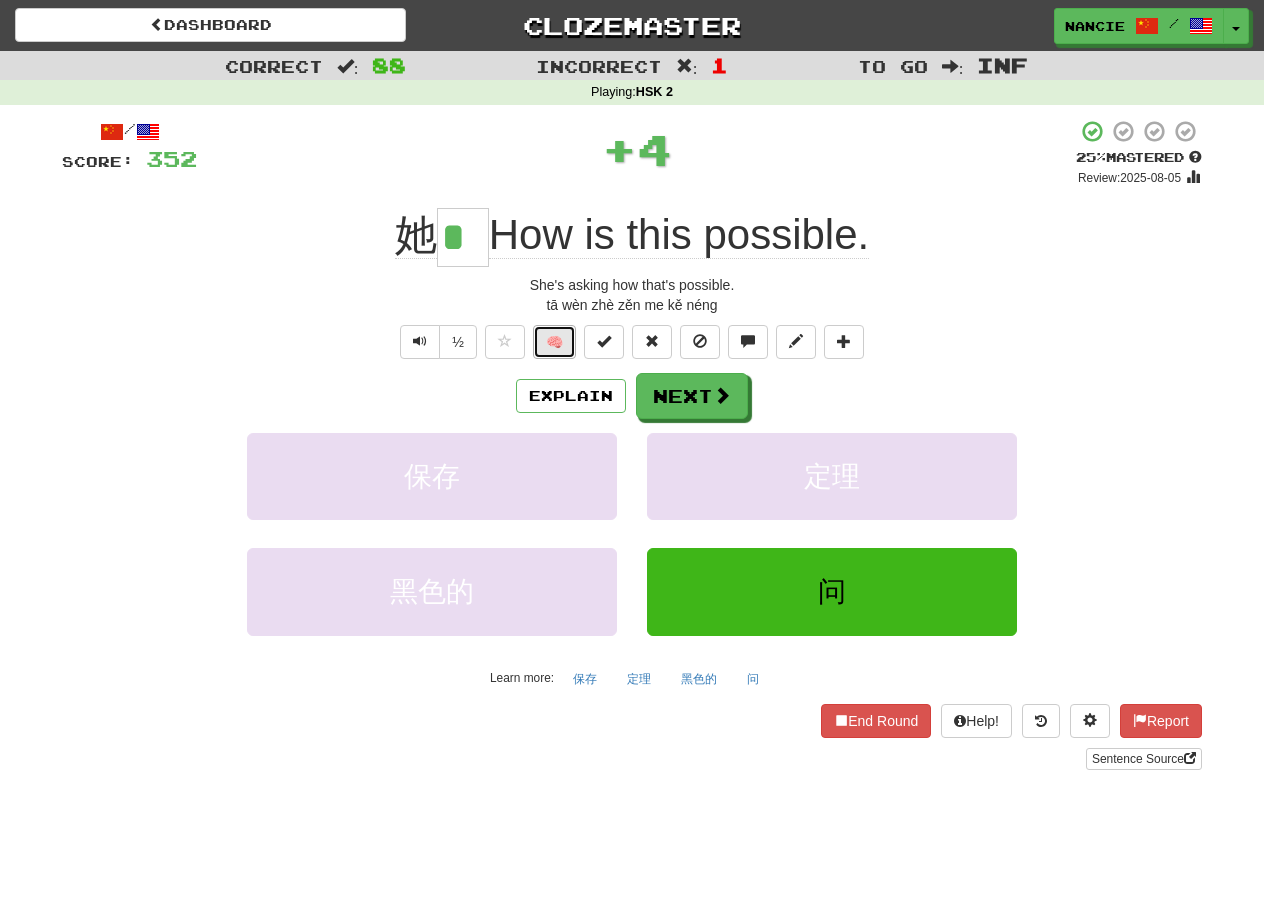 click on "🧠" at bounding box center [554, 342] 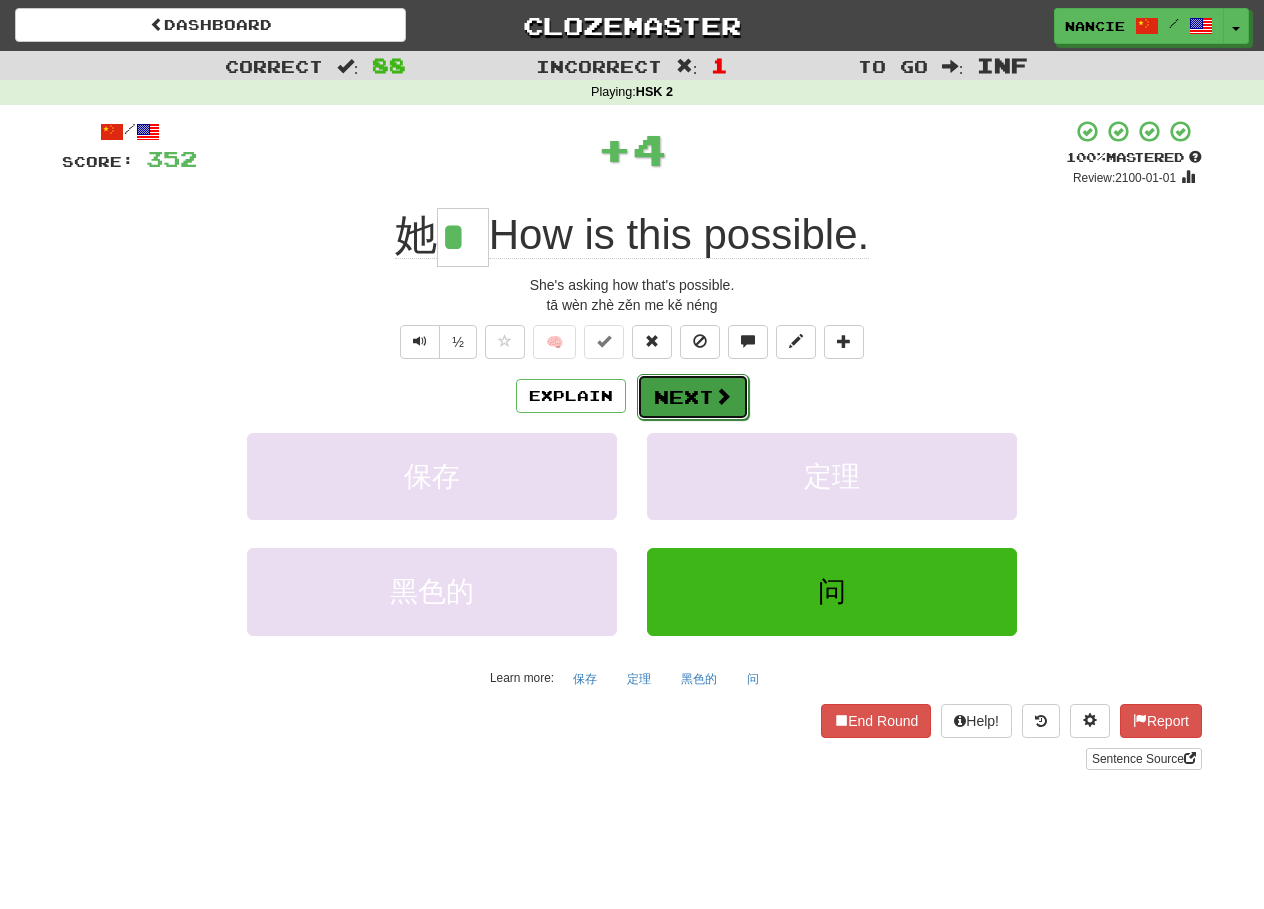 click on "Next" at bounding box center [693, 397] 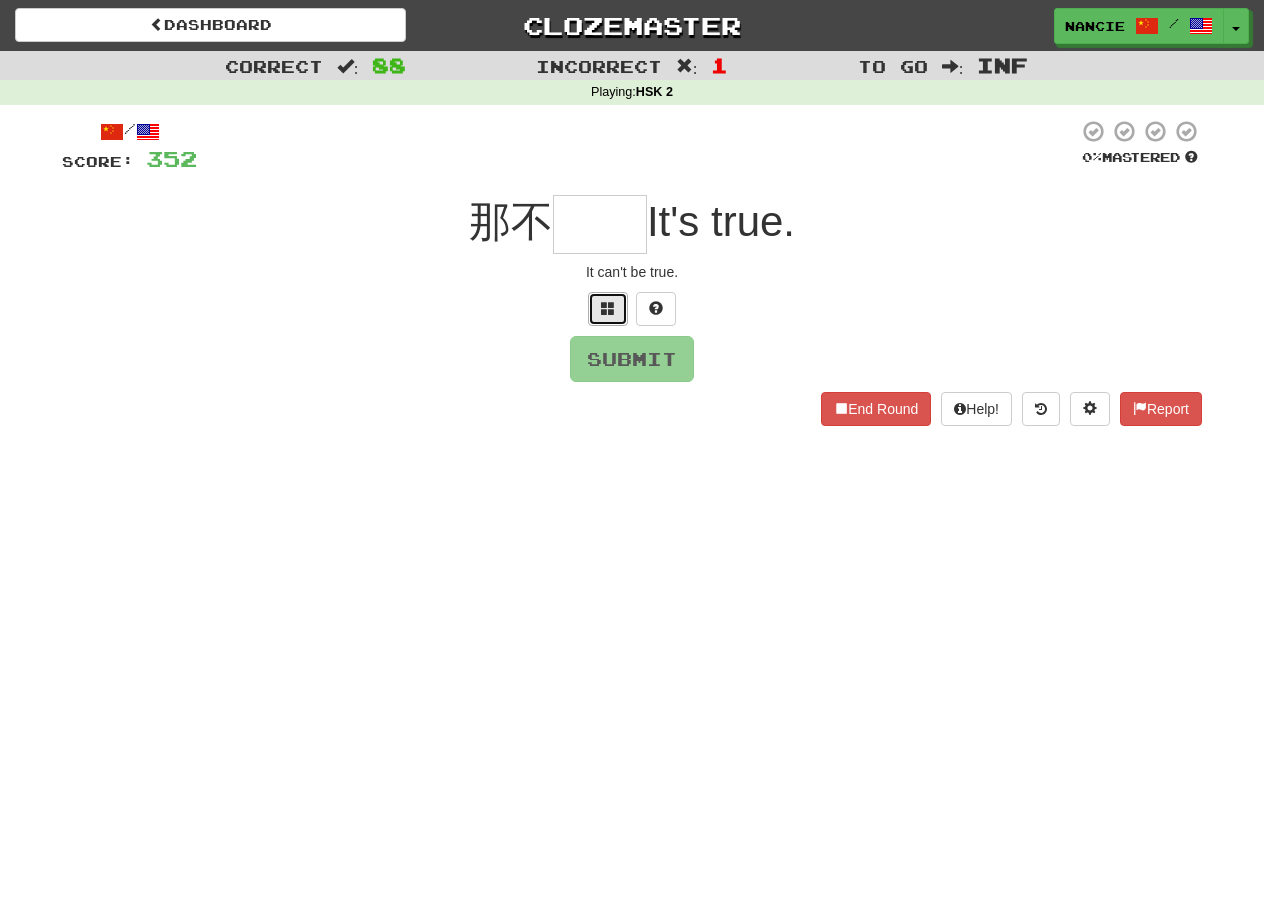click at bounding box center (608, 309) 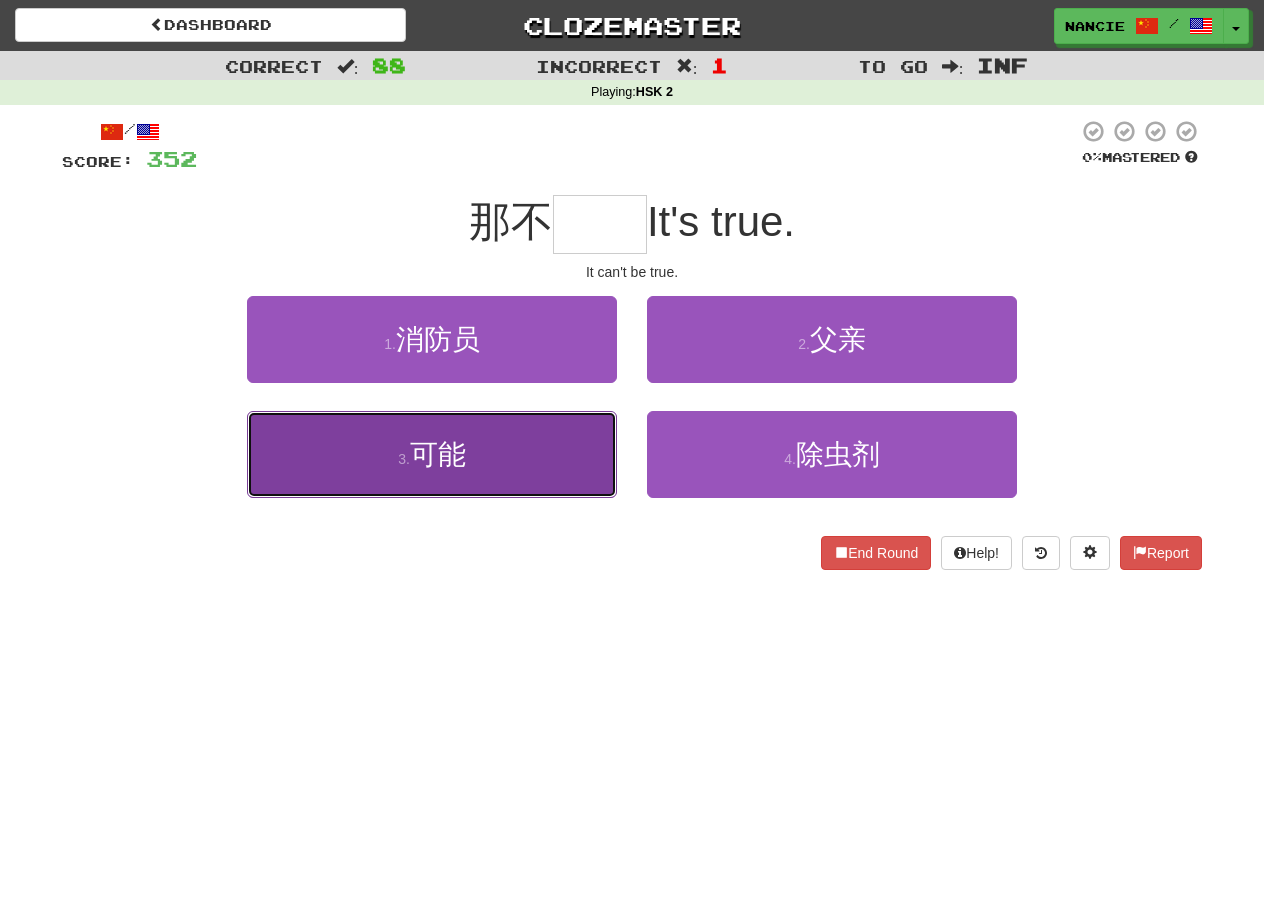 click on "3 .  可能" at bounding box center [432, 454] 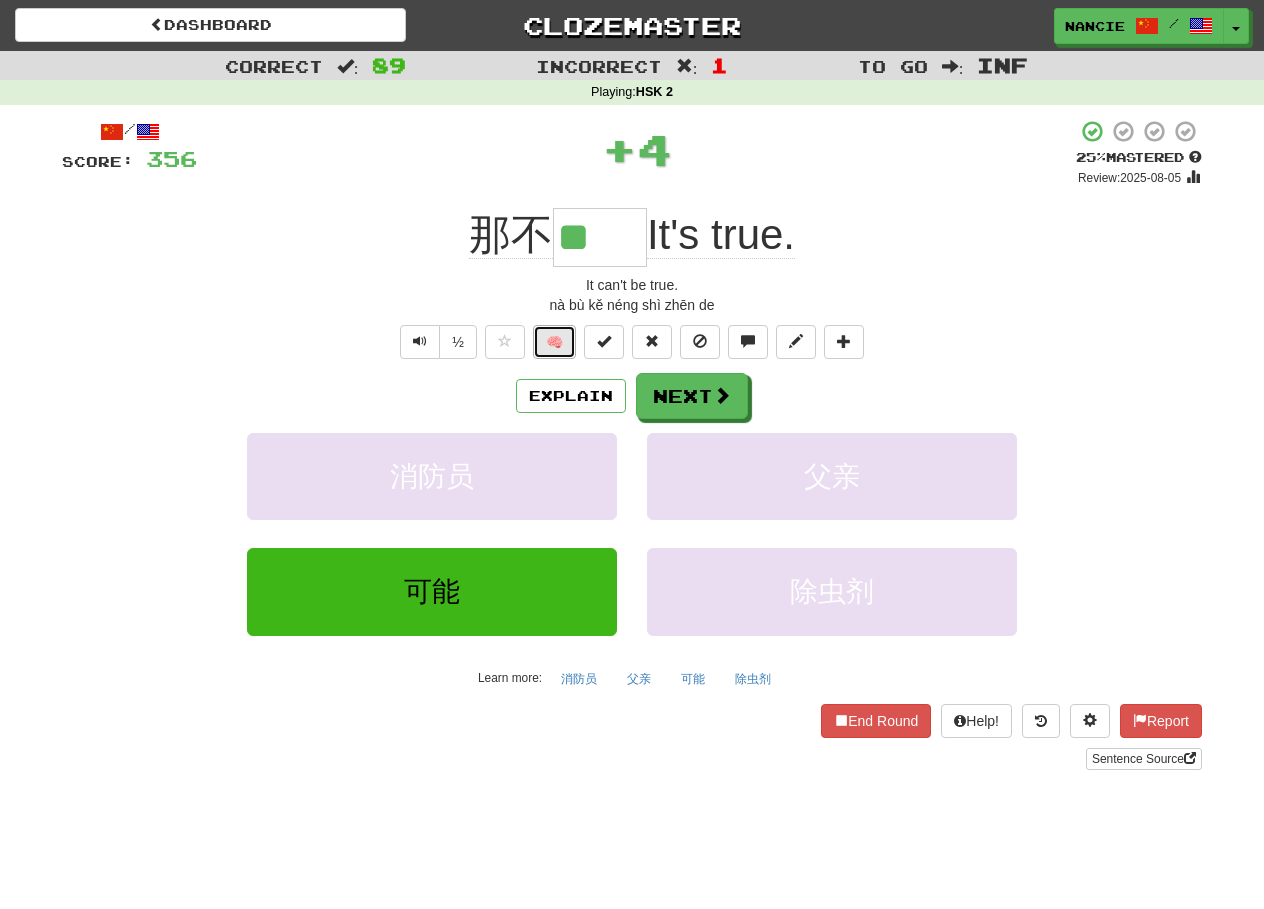 click on "🧠" at bounding box center [554, 342] 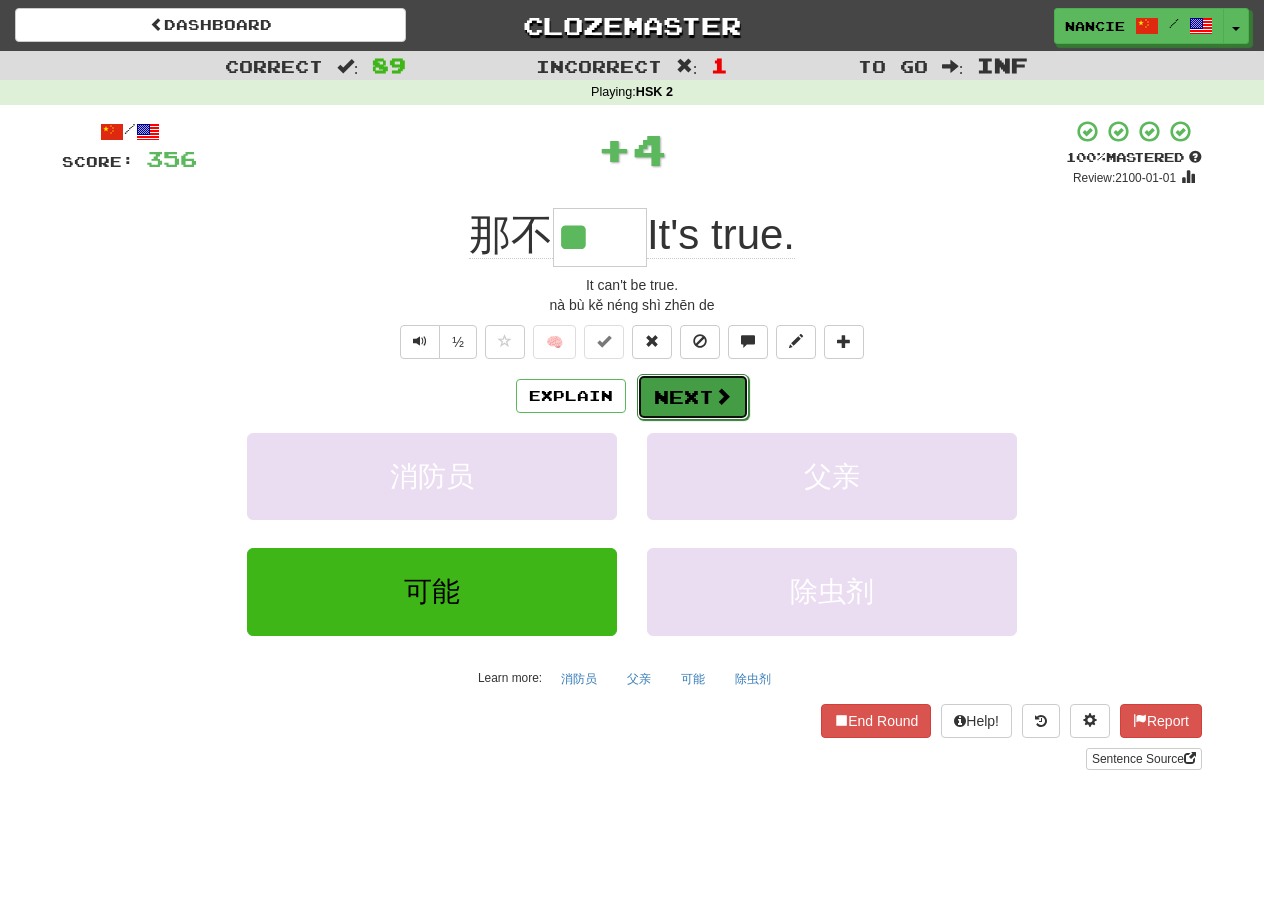click on "Next" at bounding box center (693, 397) 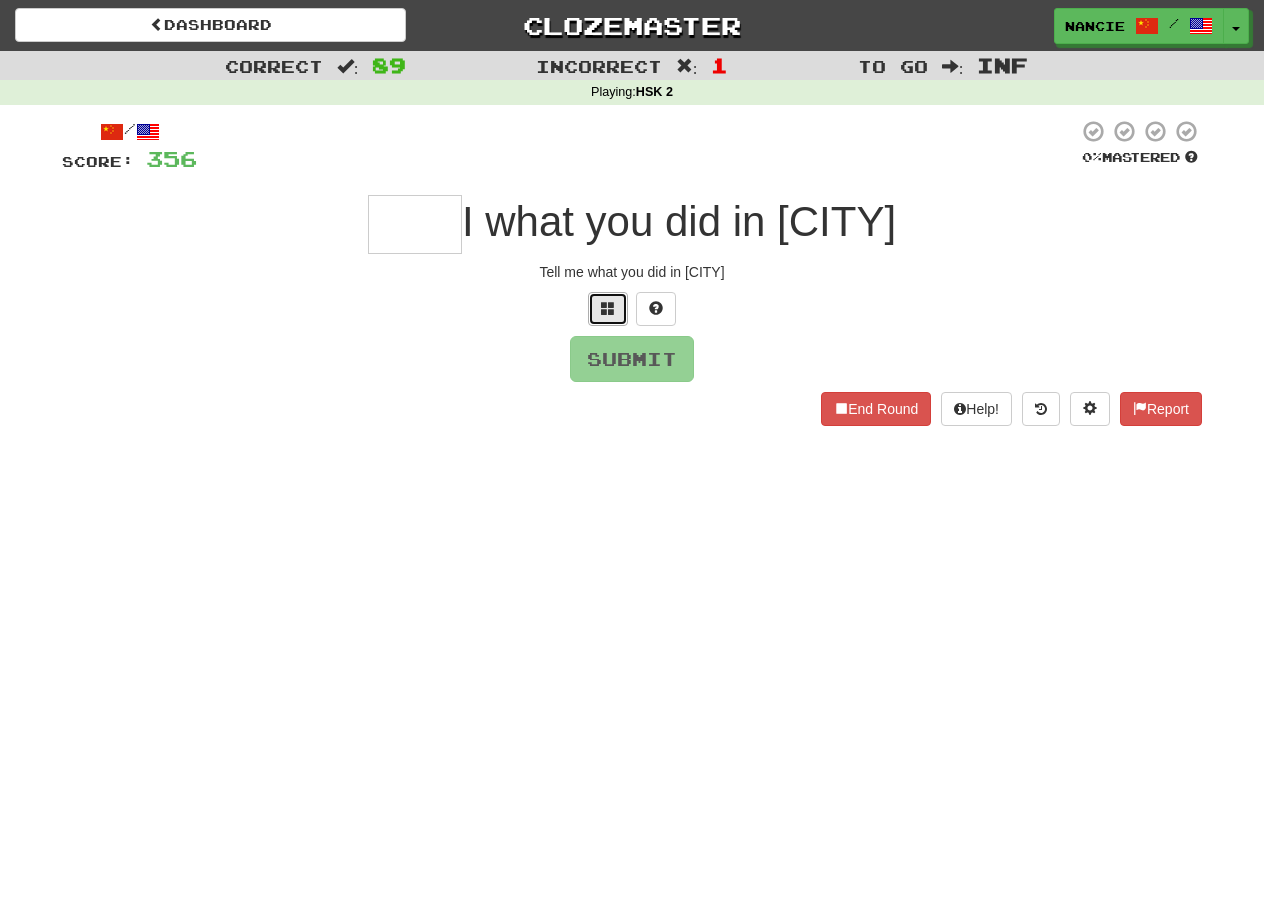 click at bounding box center (608, 308) 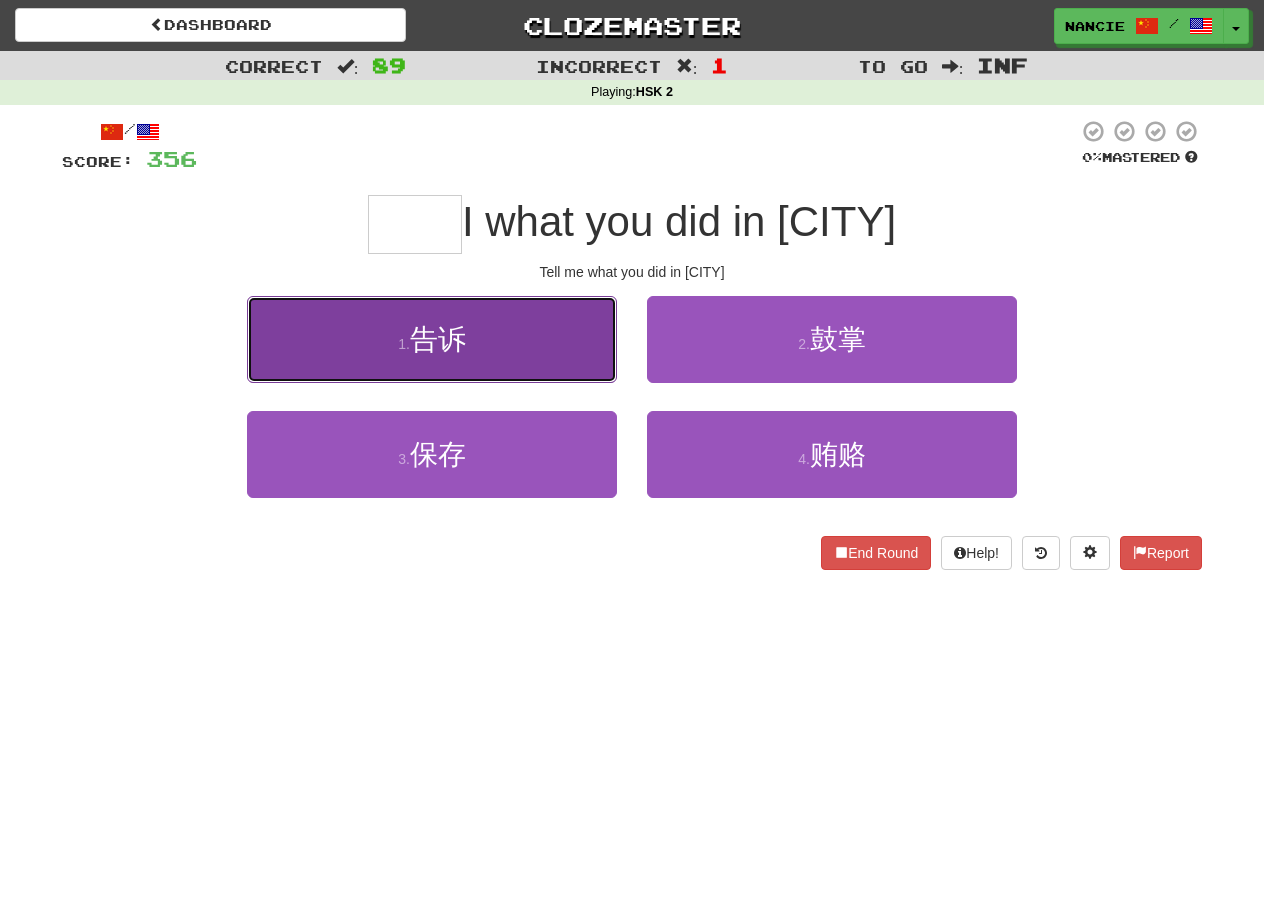 click on "1 .  告诉" at bounding box center (432, 339) 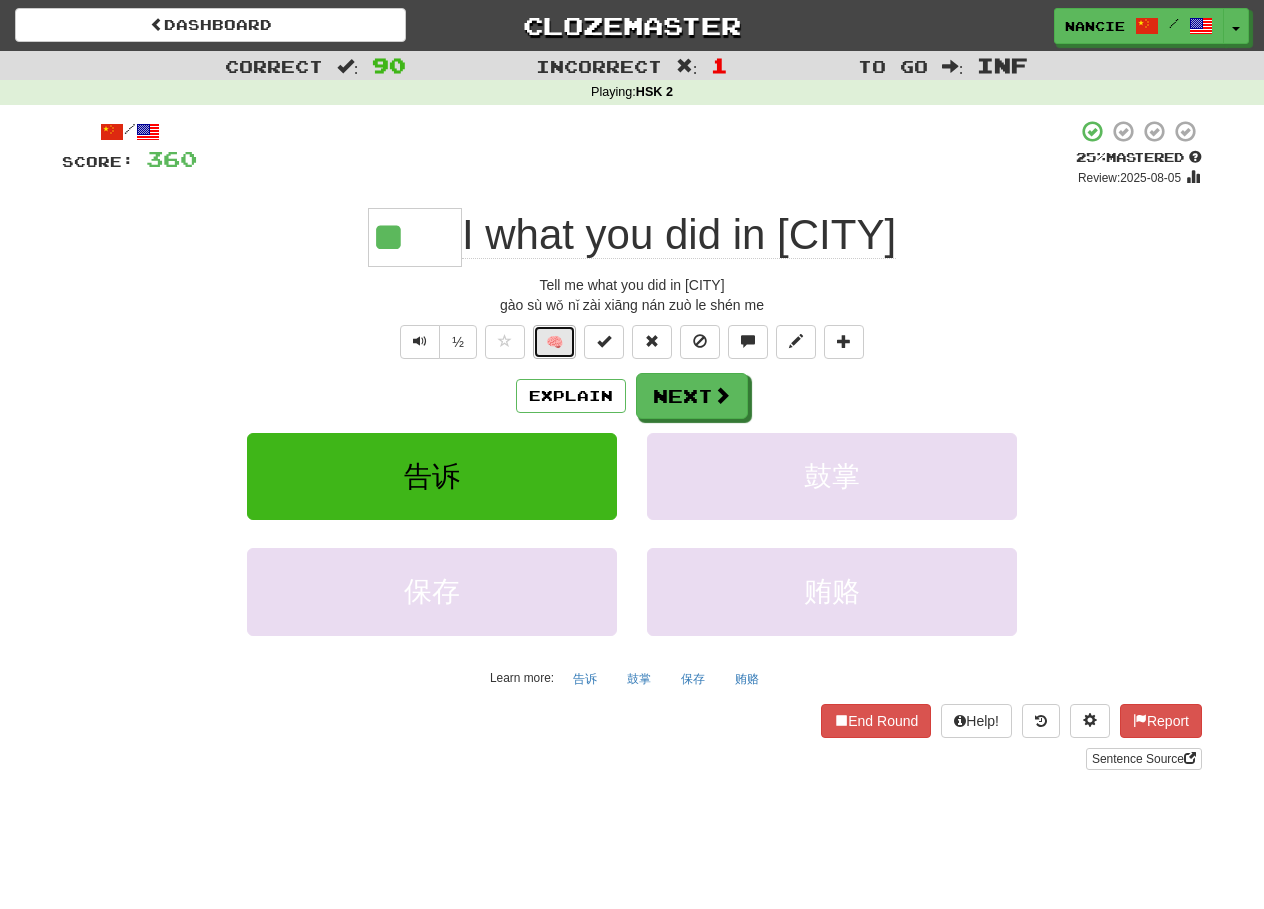 click on "🧠" at bounding box center [554, 342] 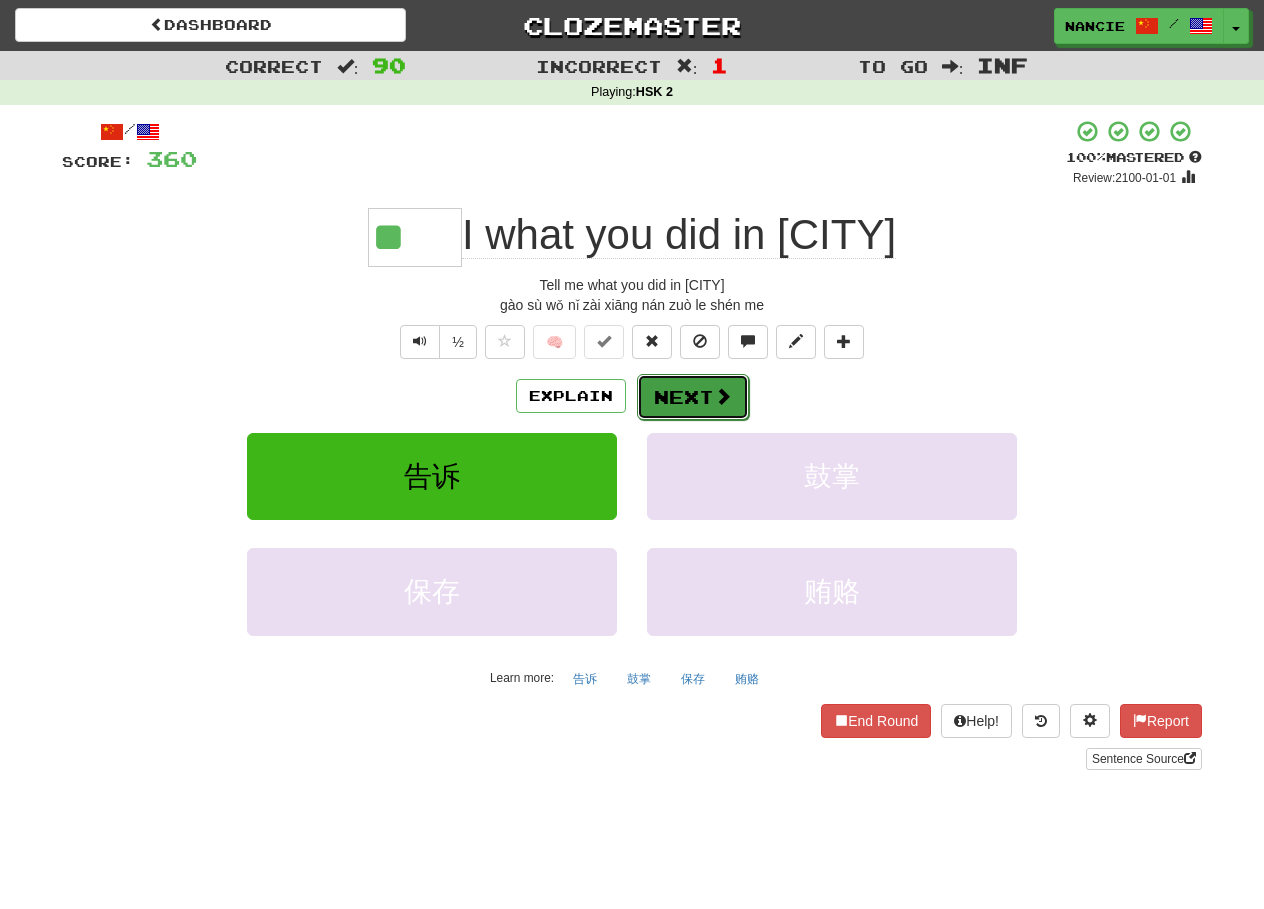 click on "Next" at bounding box center [693, 397] 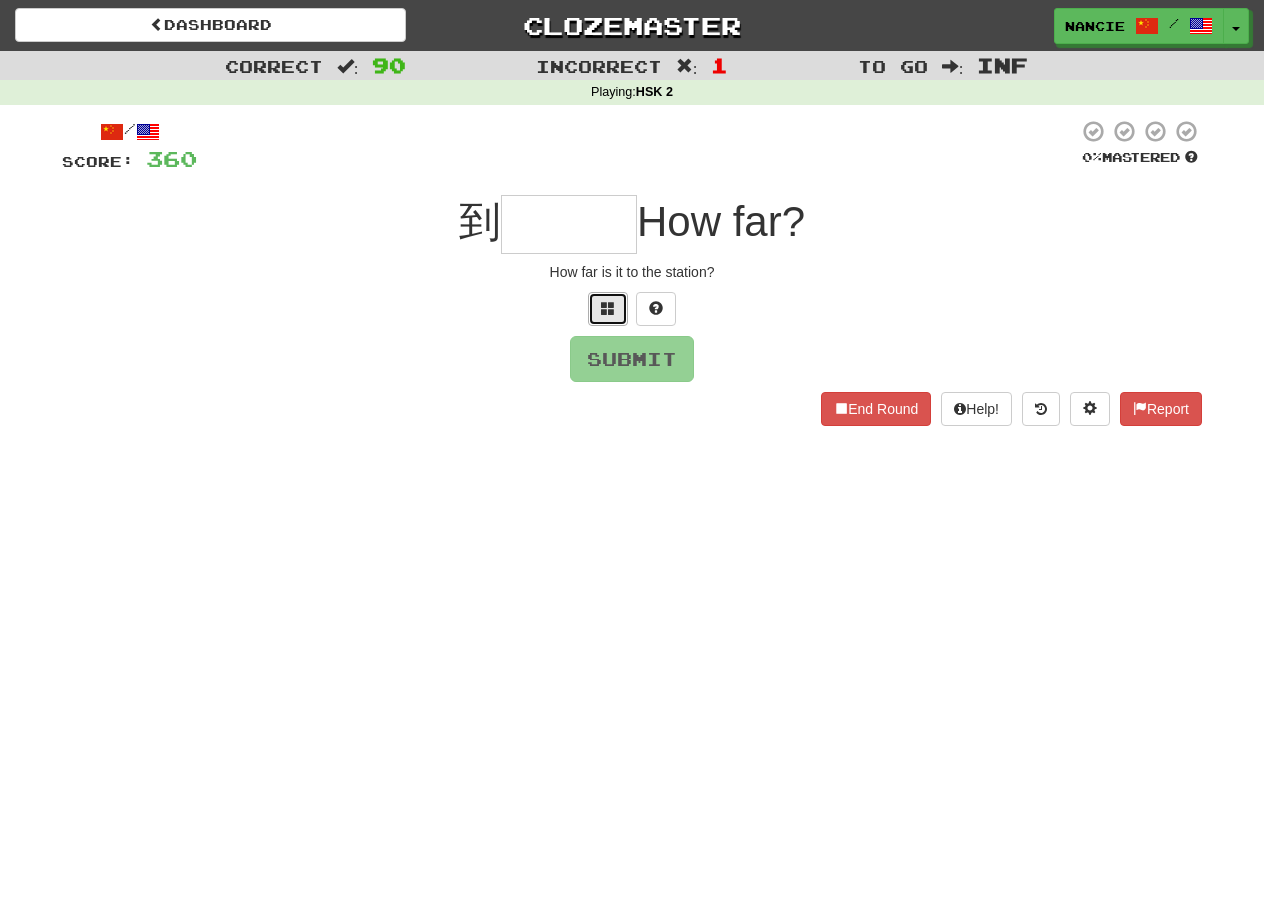 click at bounding box center (608, 309) 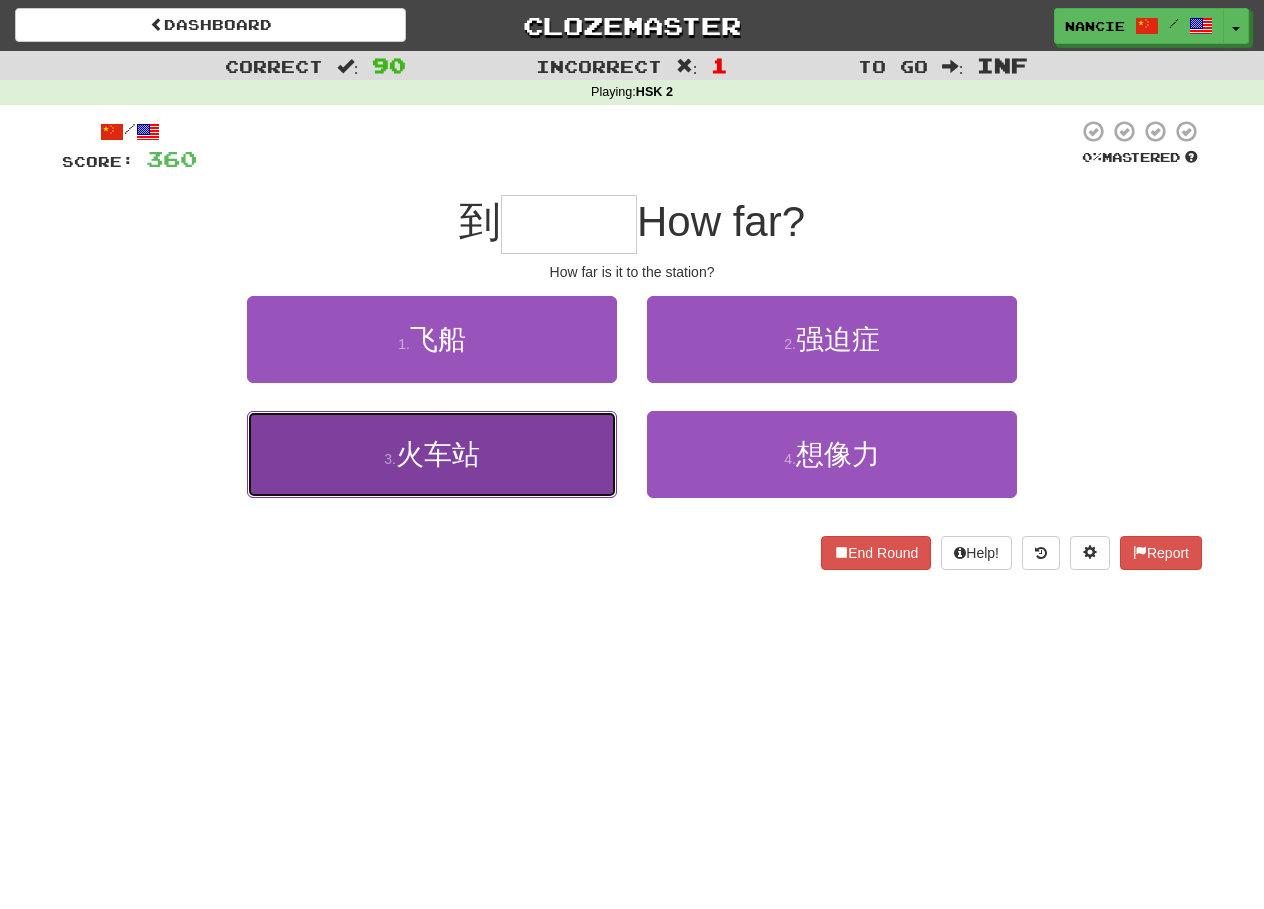 click on "3 .  火车站" at bounding box center (432, 454) 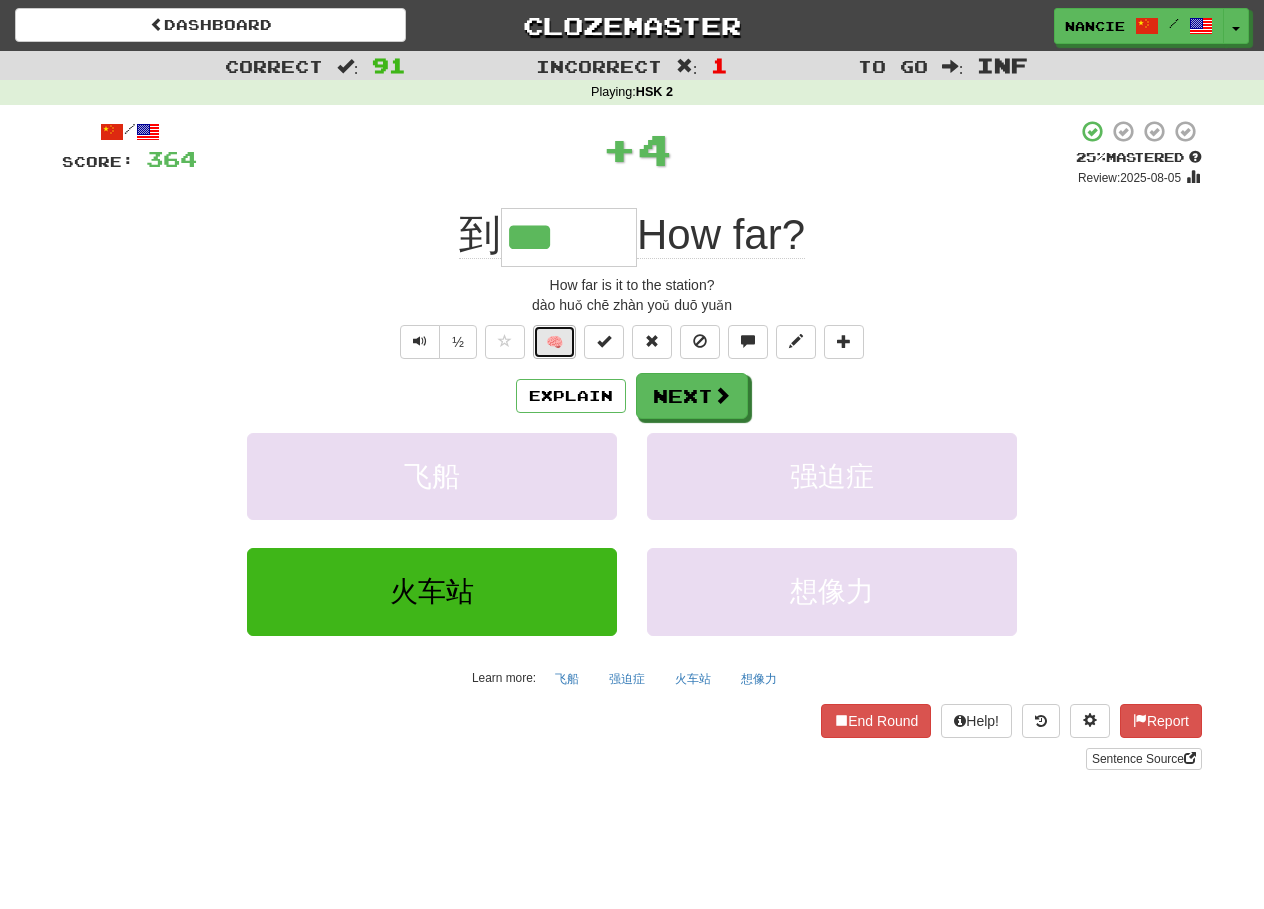 click on "🧠" at bounding box center (554, 342) 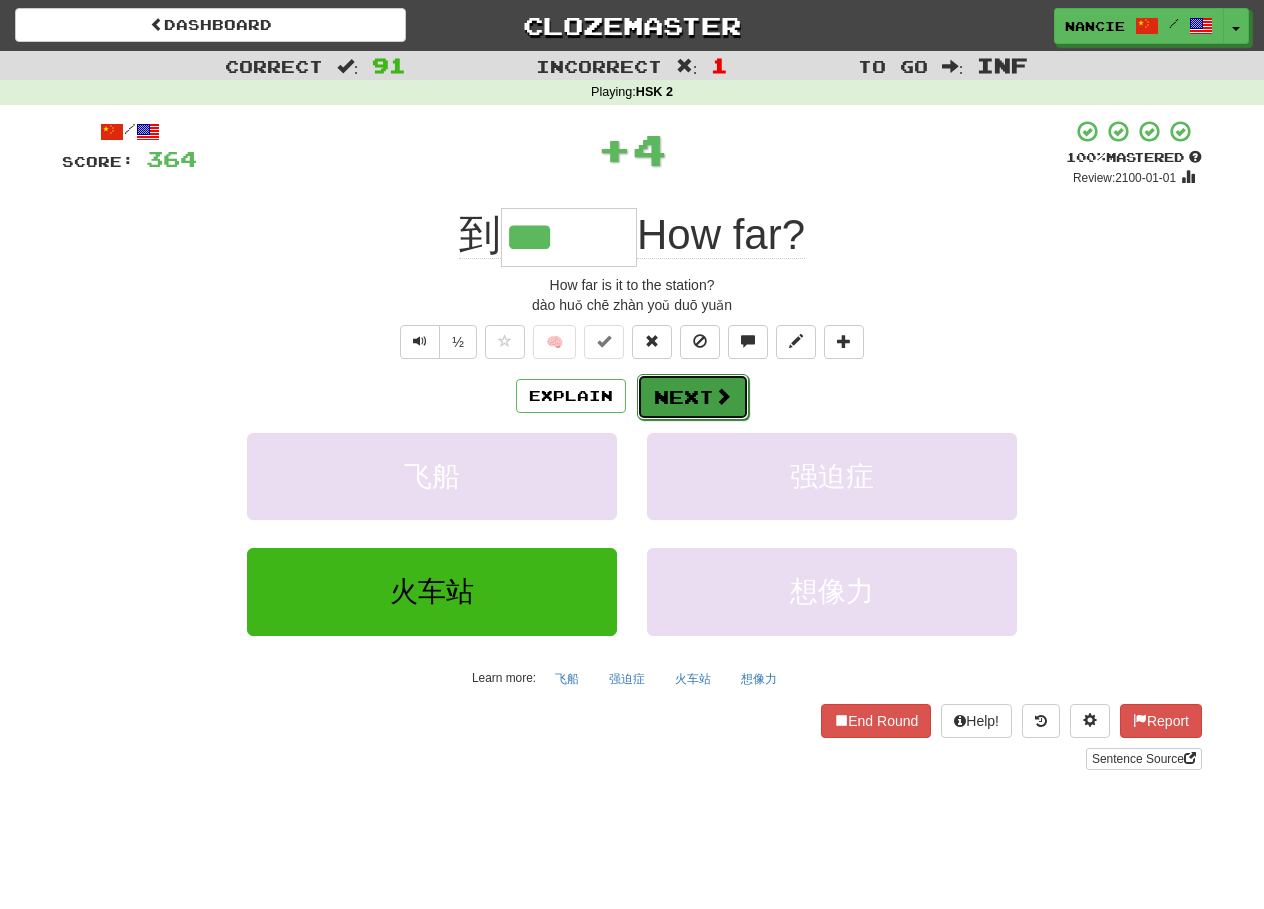 click on "Next" at bounding box center [693, 397] 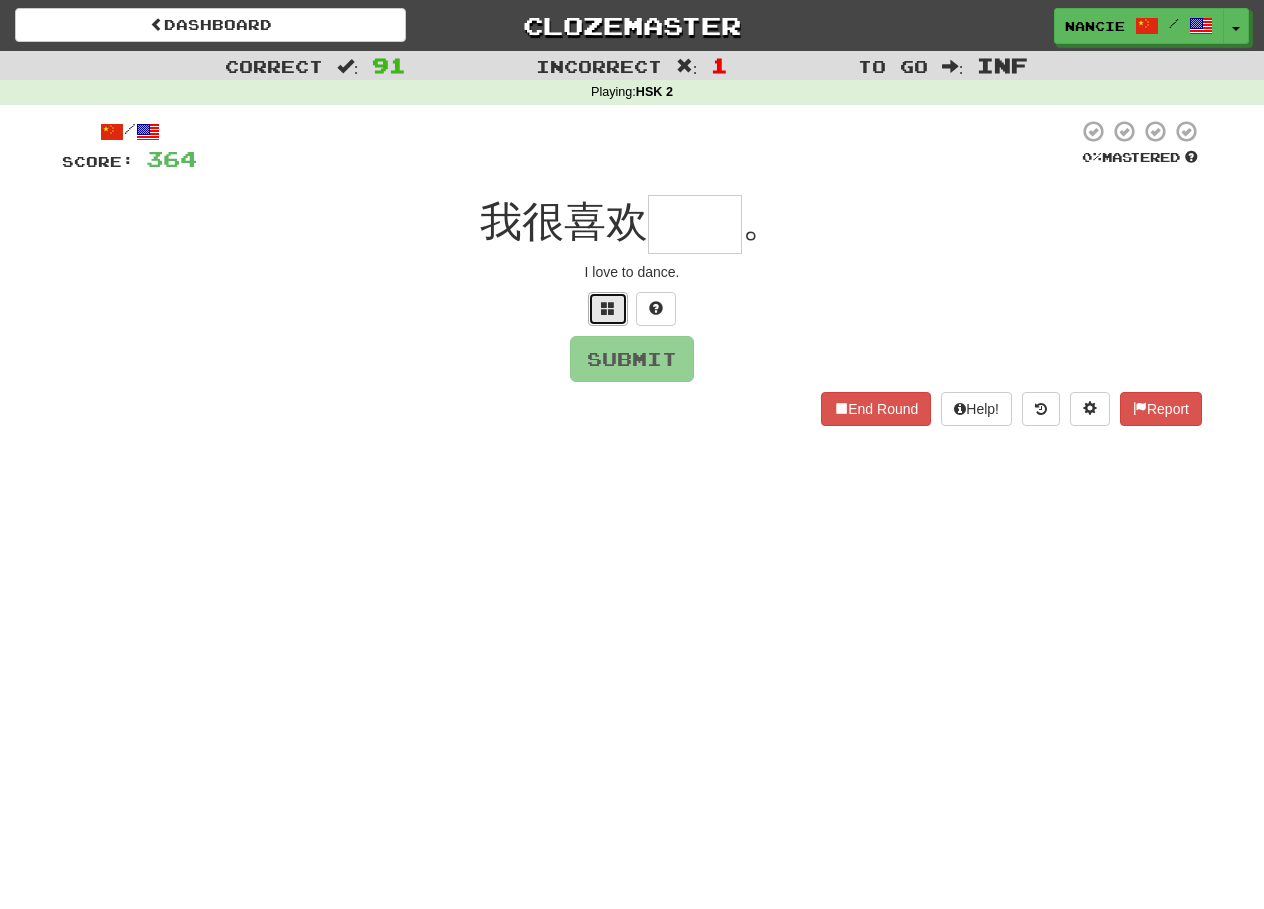click at bounding box center (608, 308) 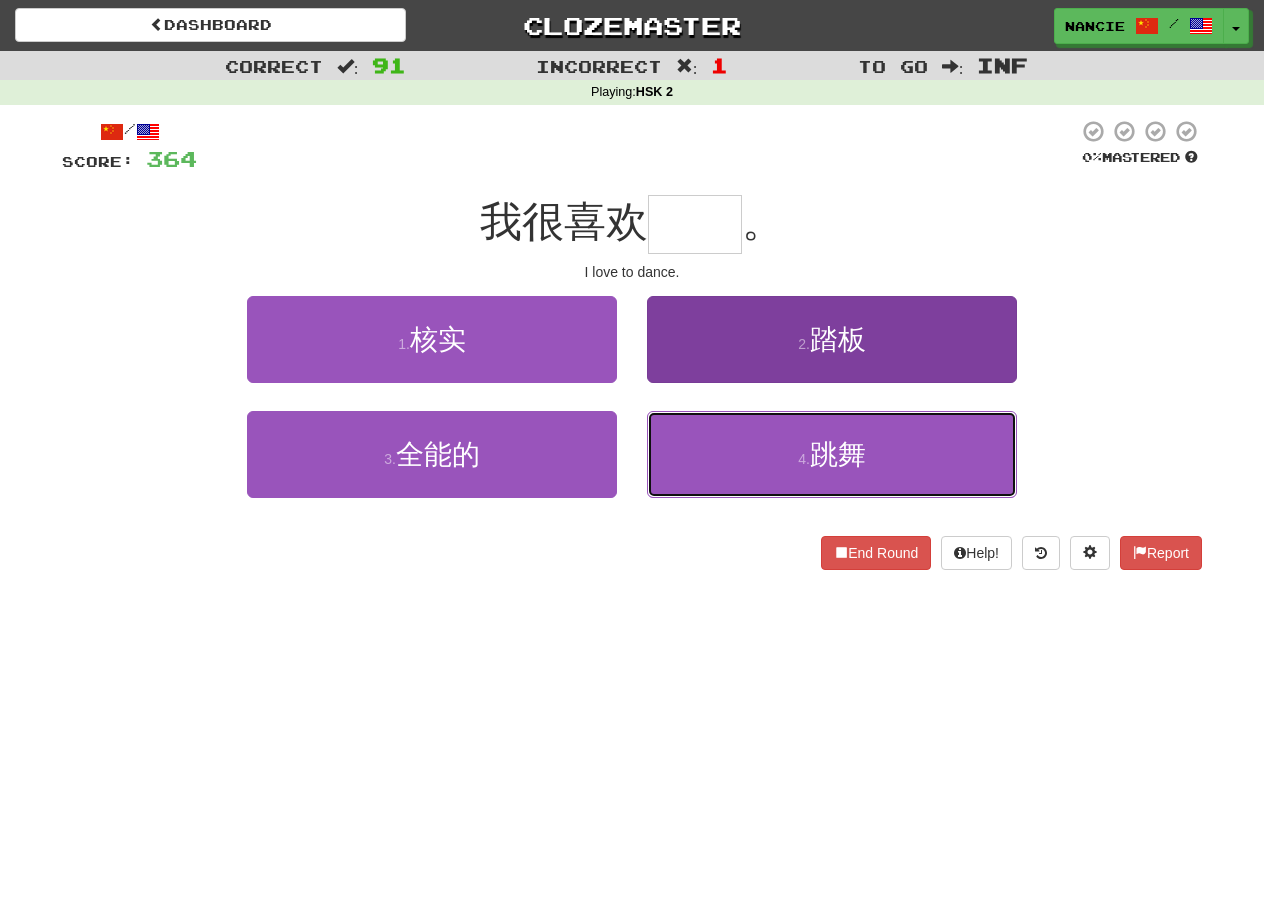 click on "4 .  跳舞" at bounding box center [832, 454] 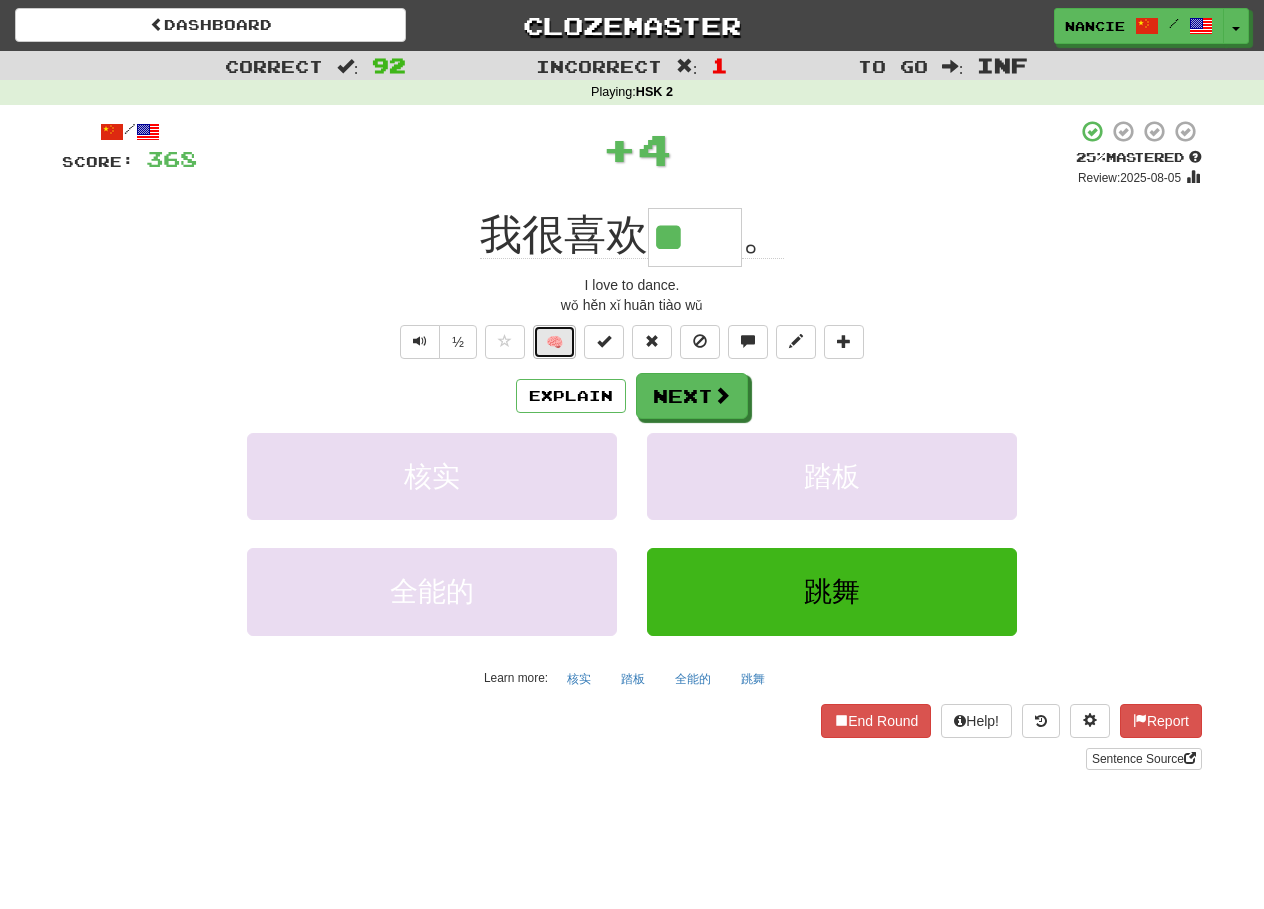 click on "🧠" at bounding box center (554, 342) 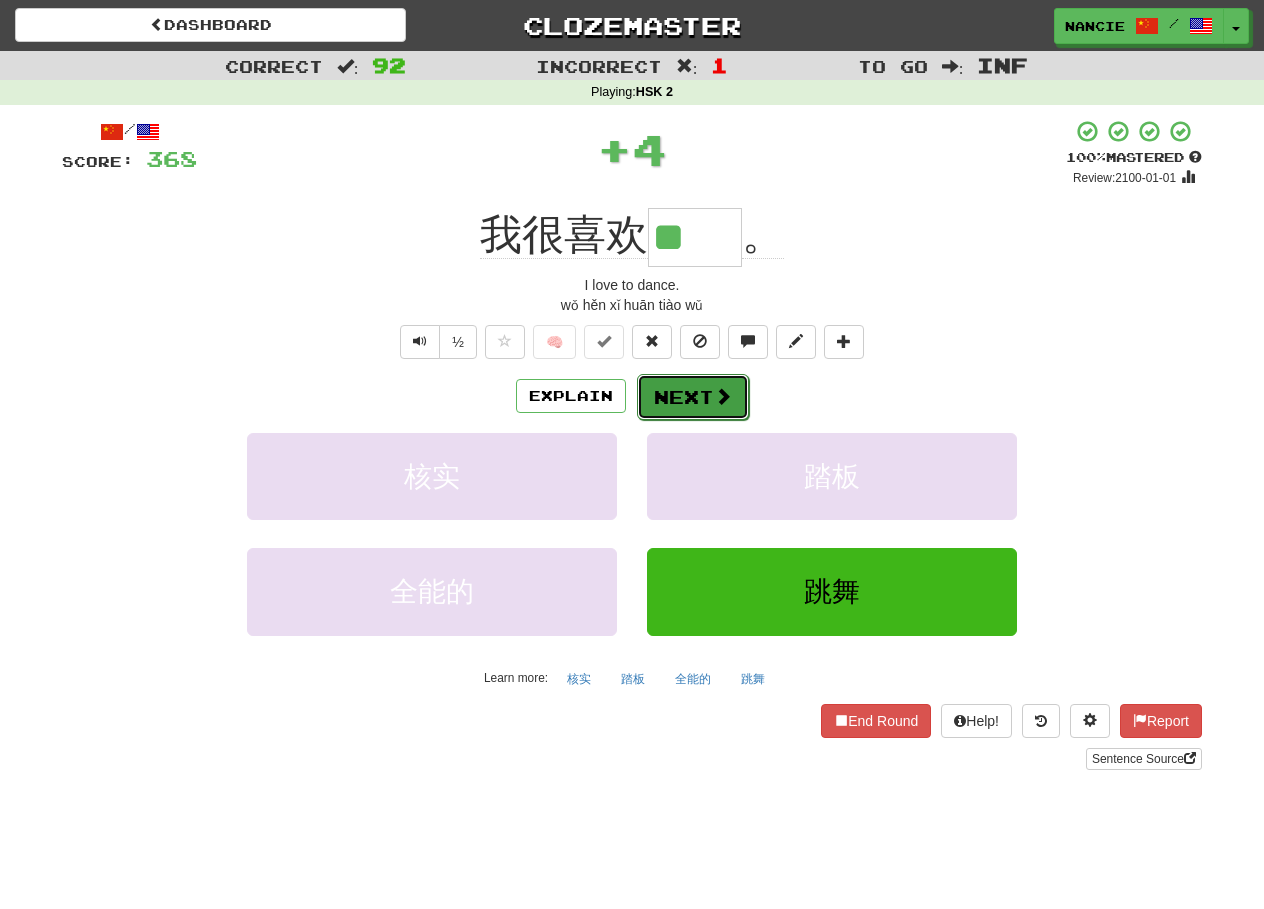 click on "Next" at bounding box center [693, 397] 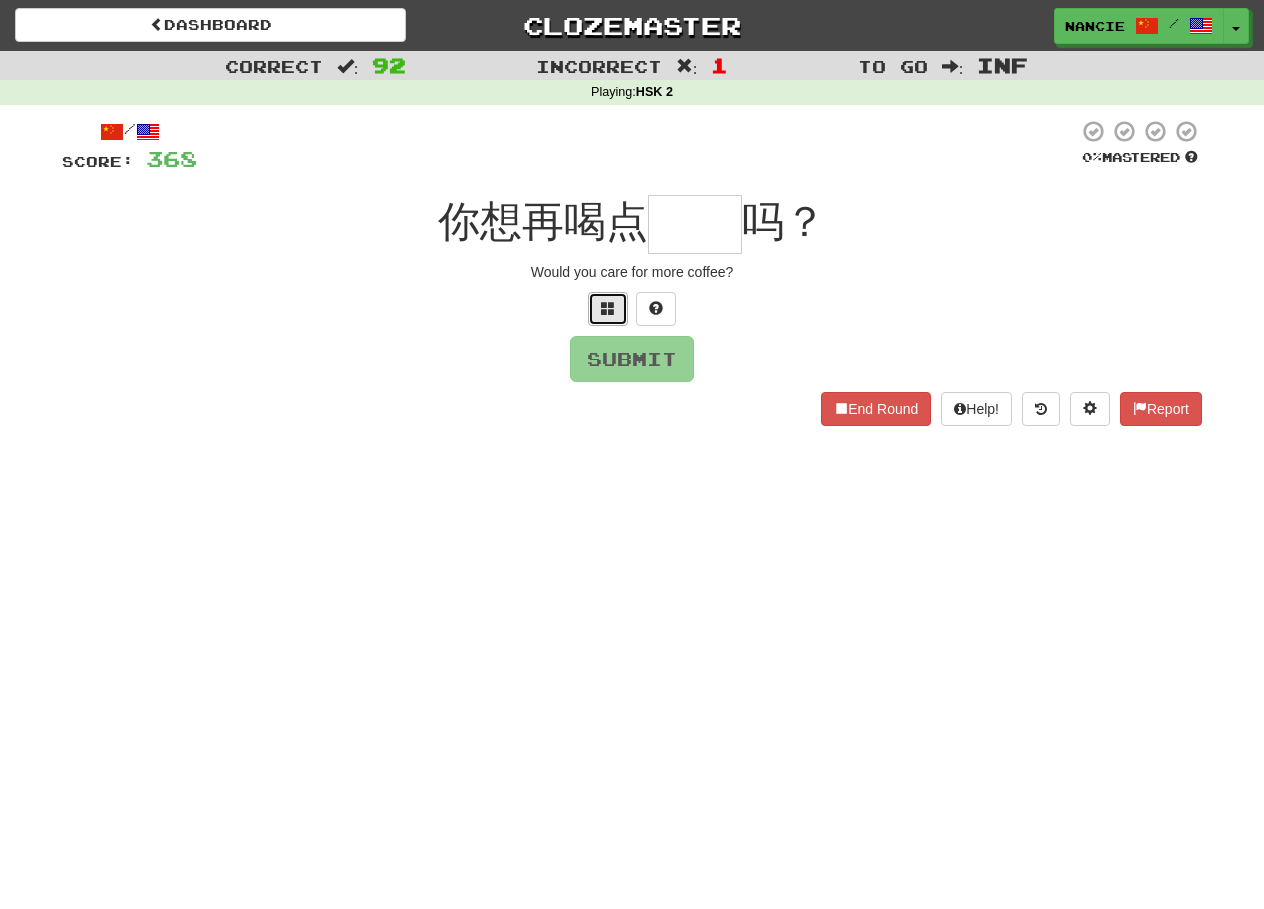 click at bounding box center (608, 309) 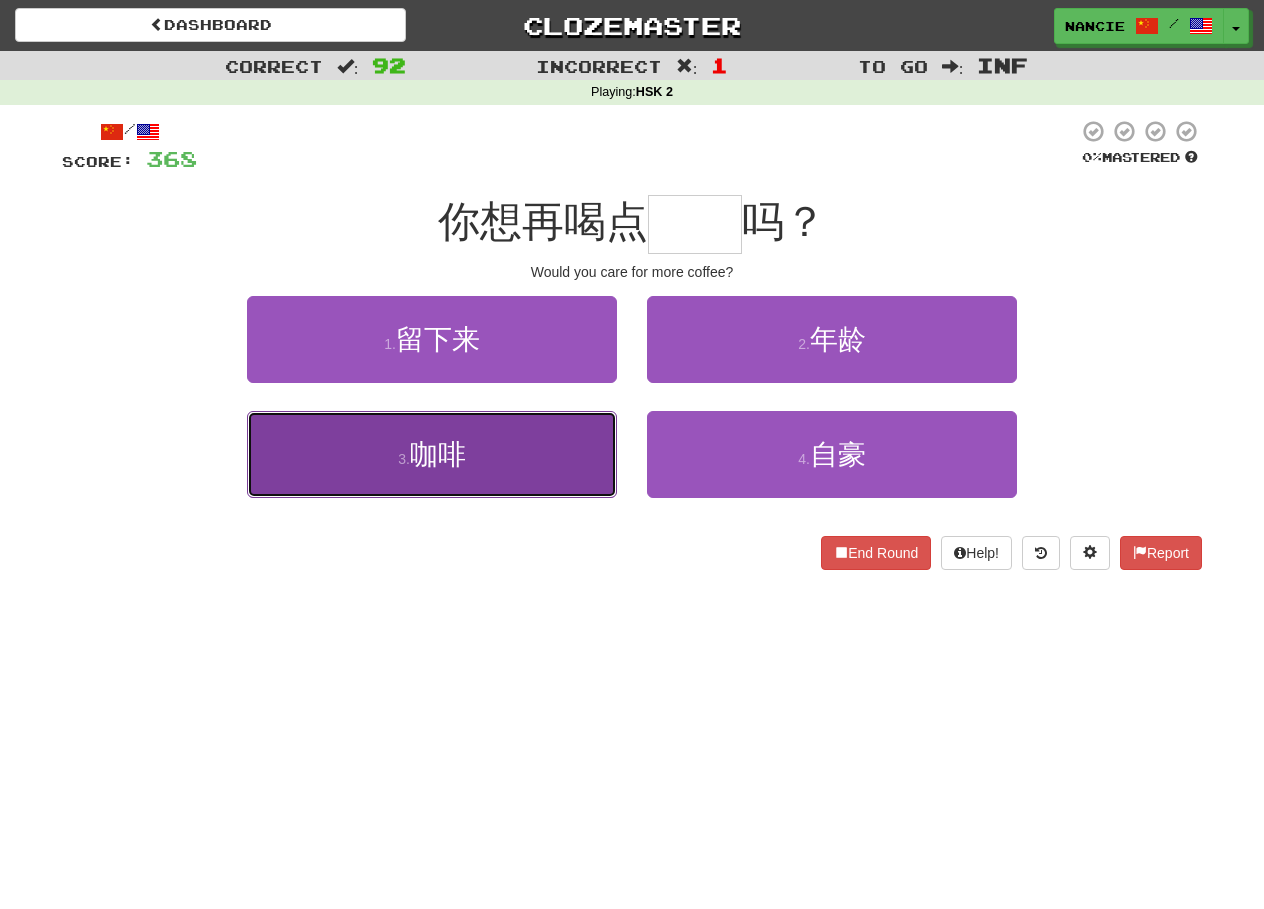 click on "3 .  咖啡" at bounding box center (432, 454) 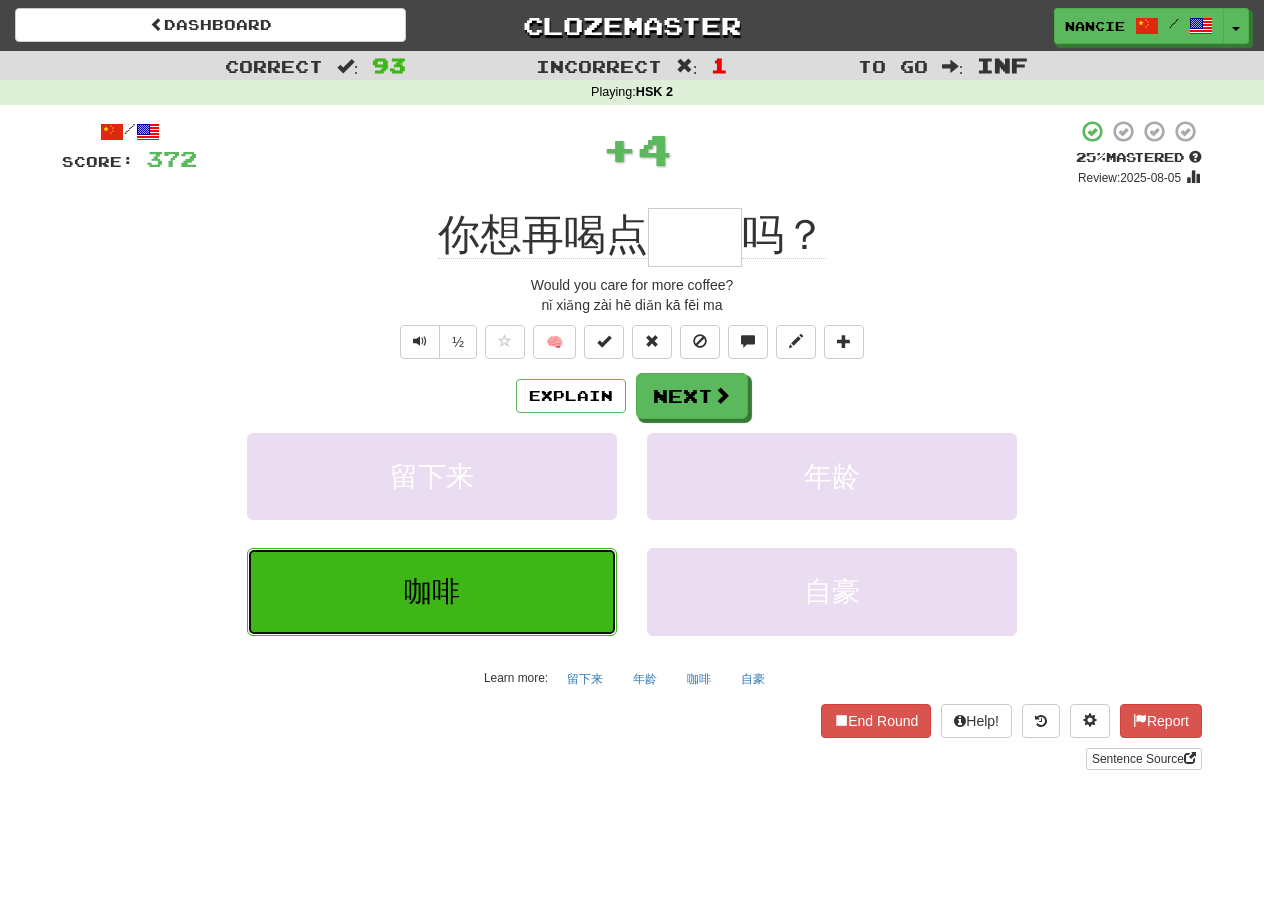 type on "**" 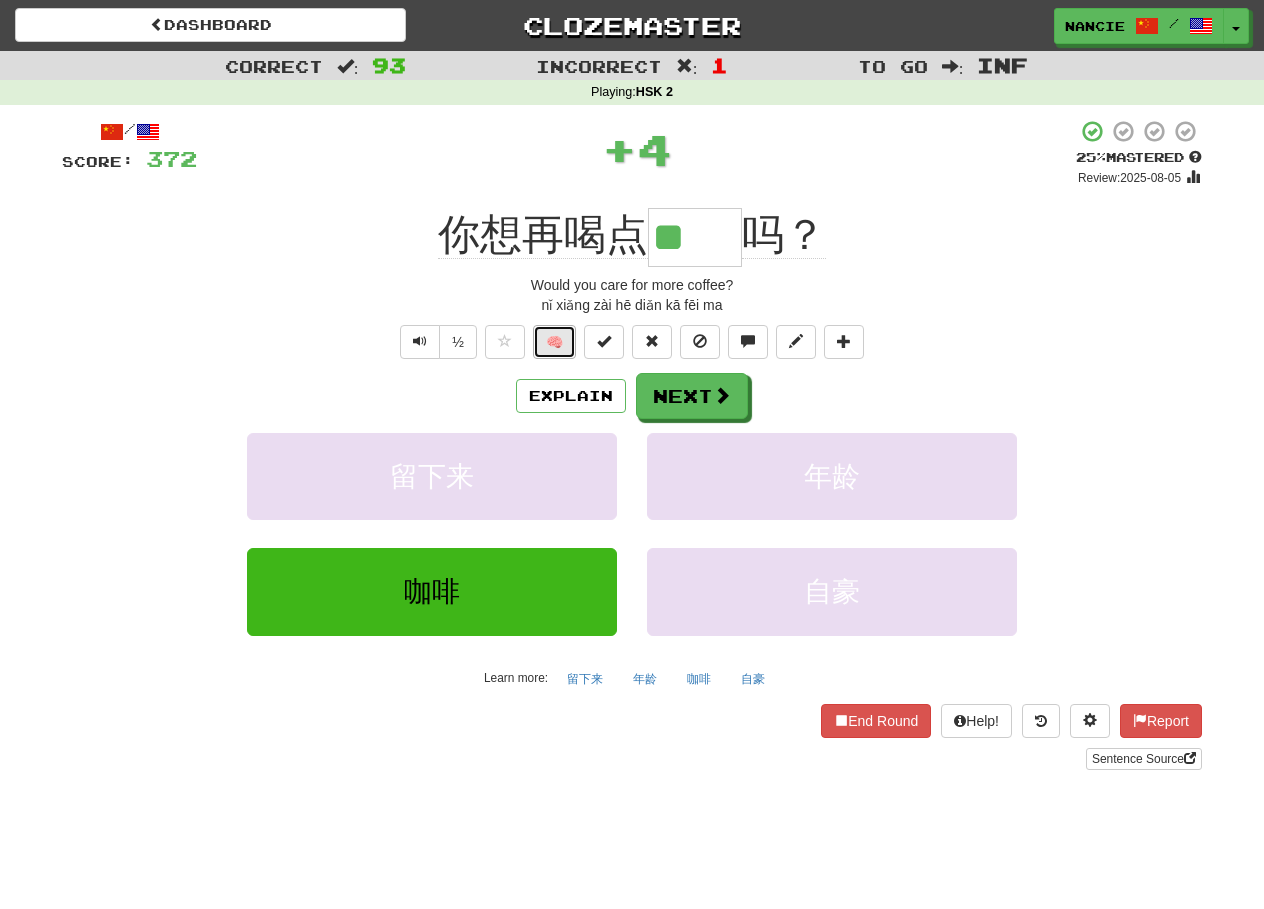 click on "🧠" at bounding box center (554, 342) 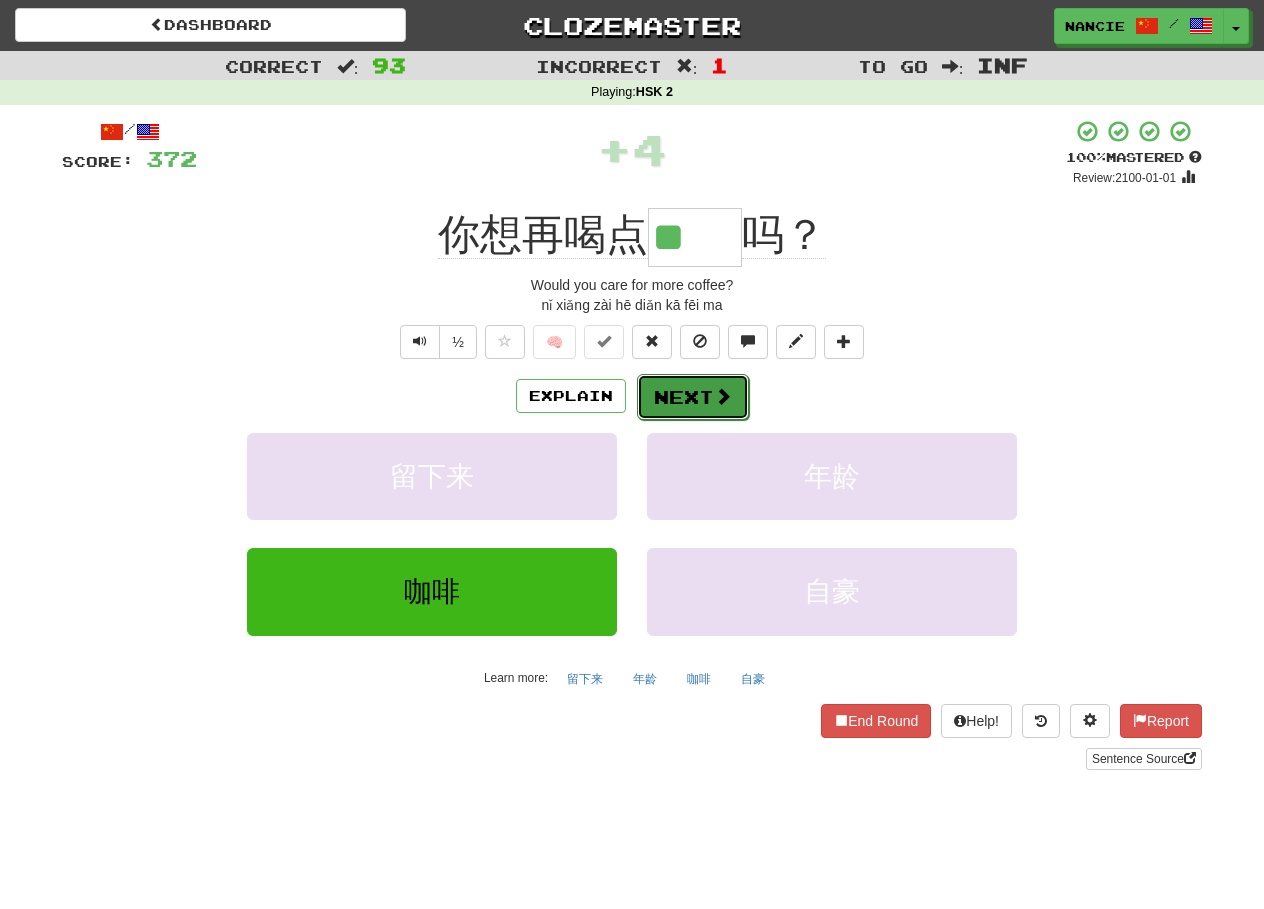 click on "Next" at bounding box center (693, 397) 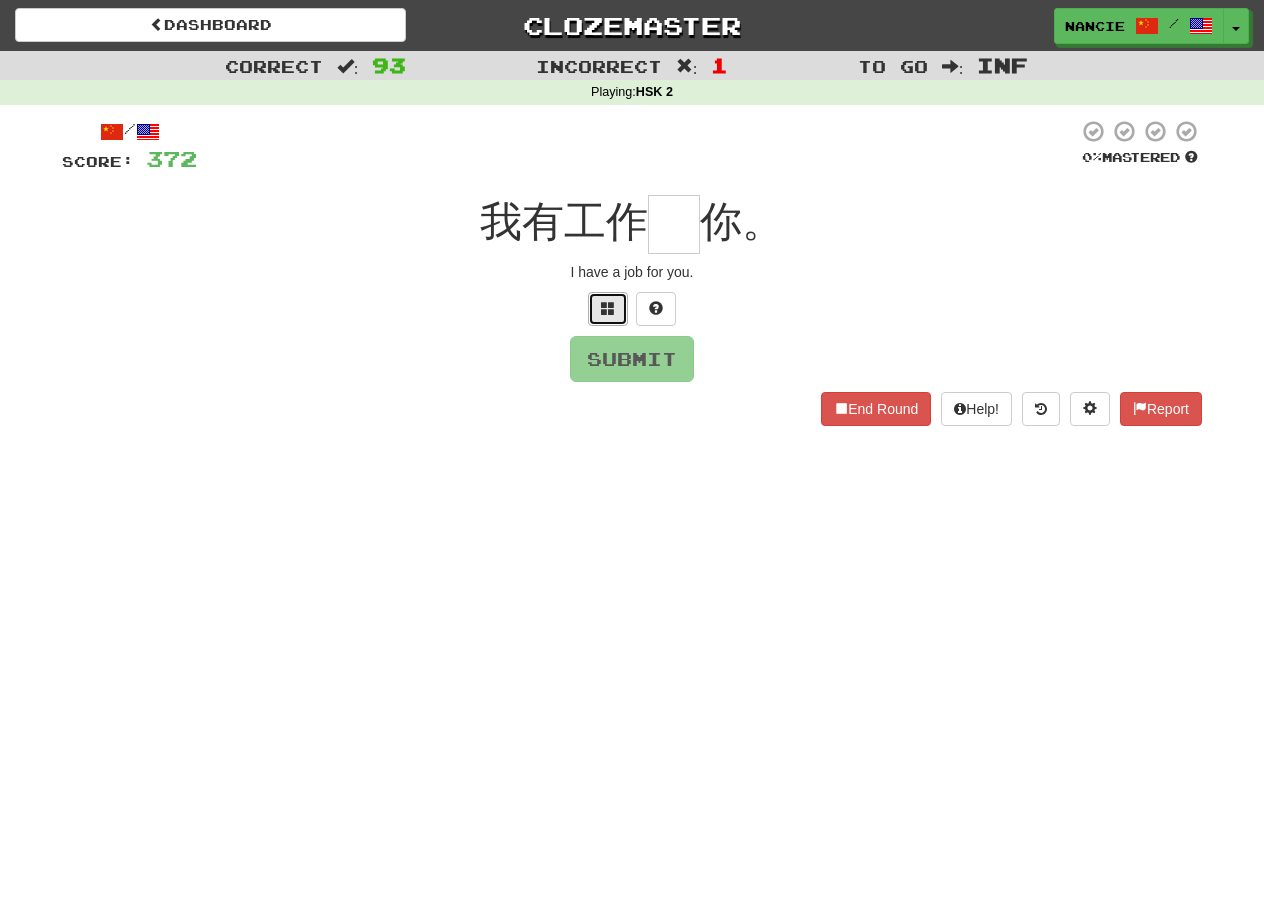 click at bounding box center (608, 309) 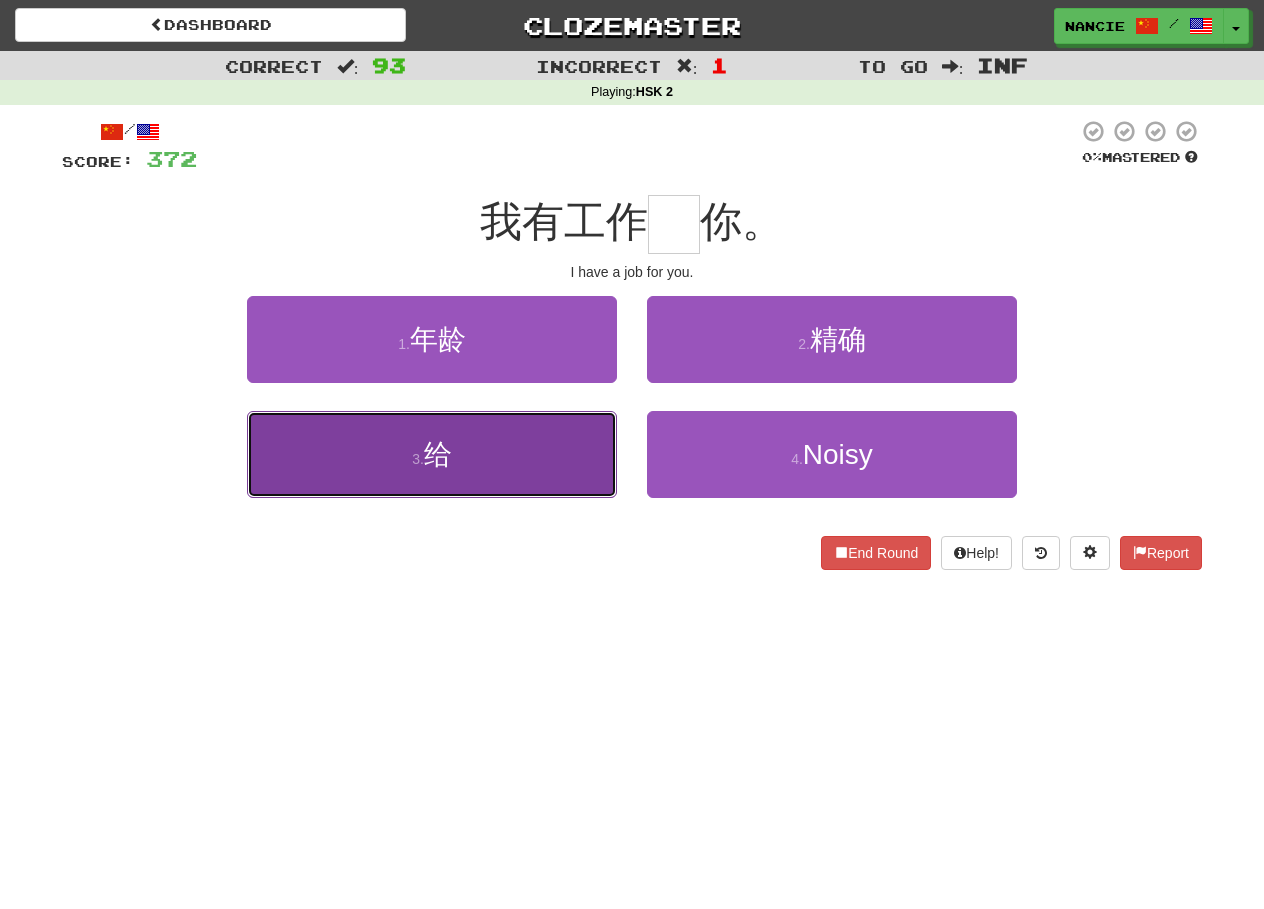 click on "Give (gěi): A preposition here, which is used to indicate the action of doing something for someone else. In this context, it translates to "for."" at bounding box center (432, 454) 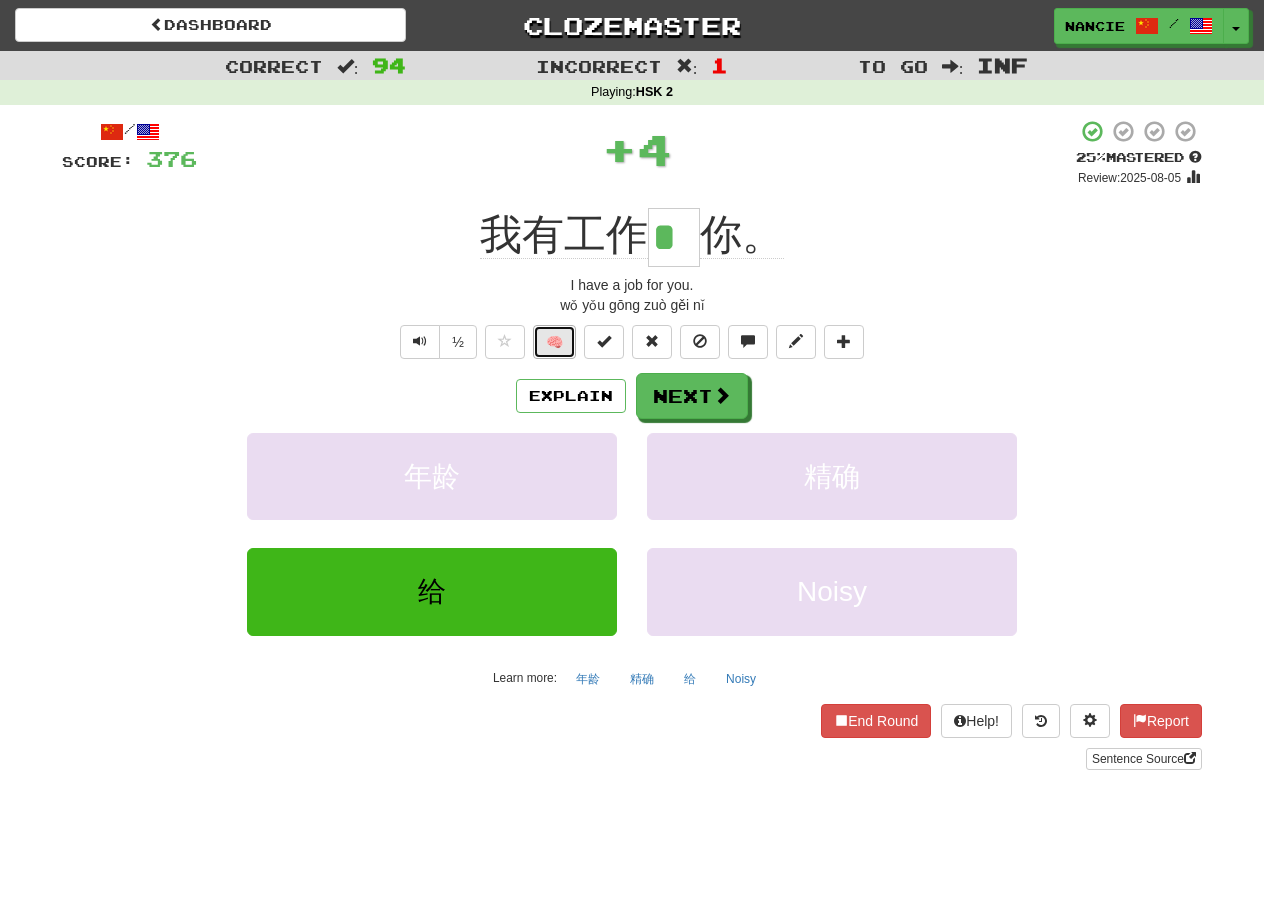click on "🧠" at bounding box center [554, 342] 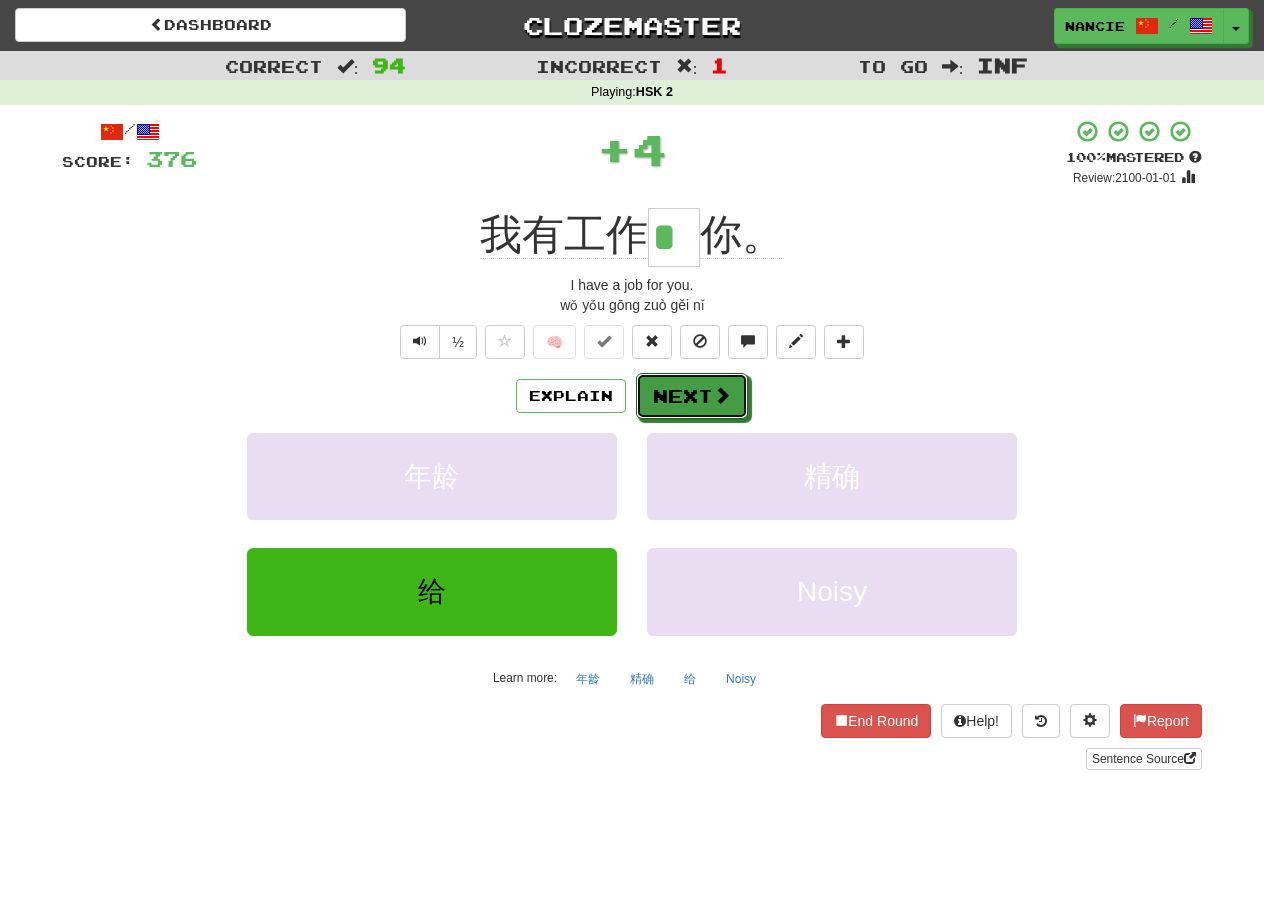 click on "Next" at bounding box center (692, 396) 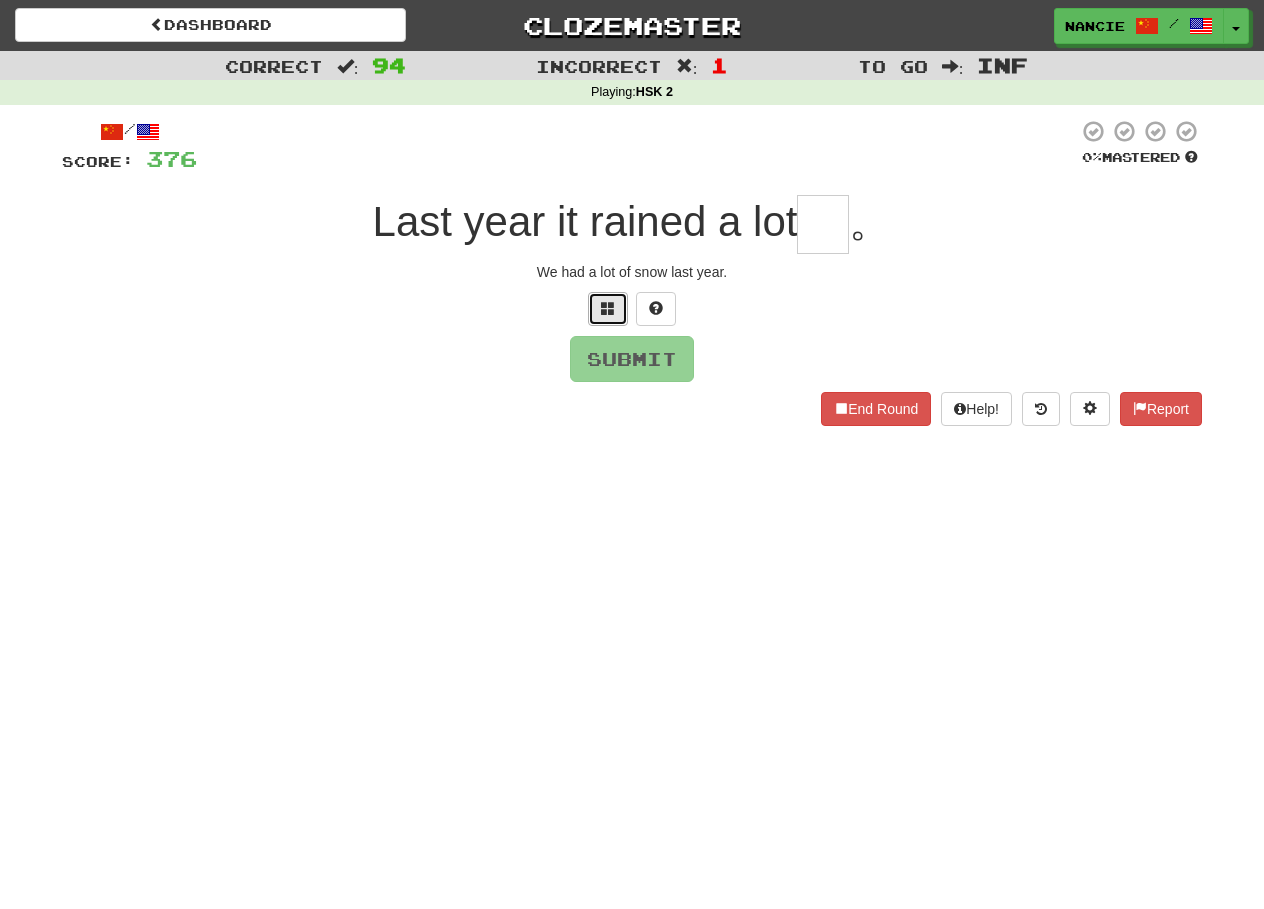 click at bounding box center [608, 308] 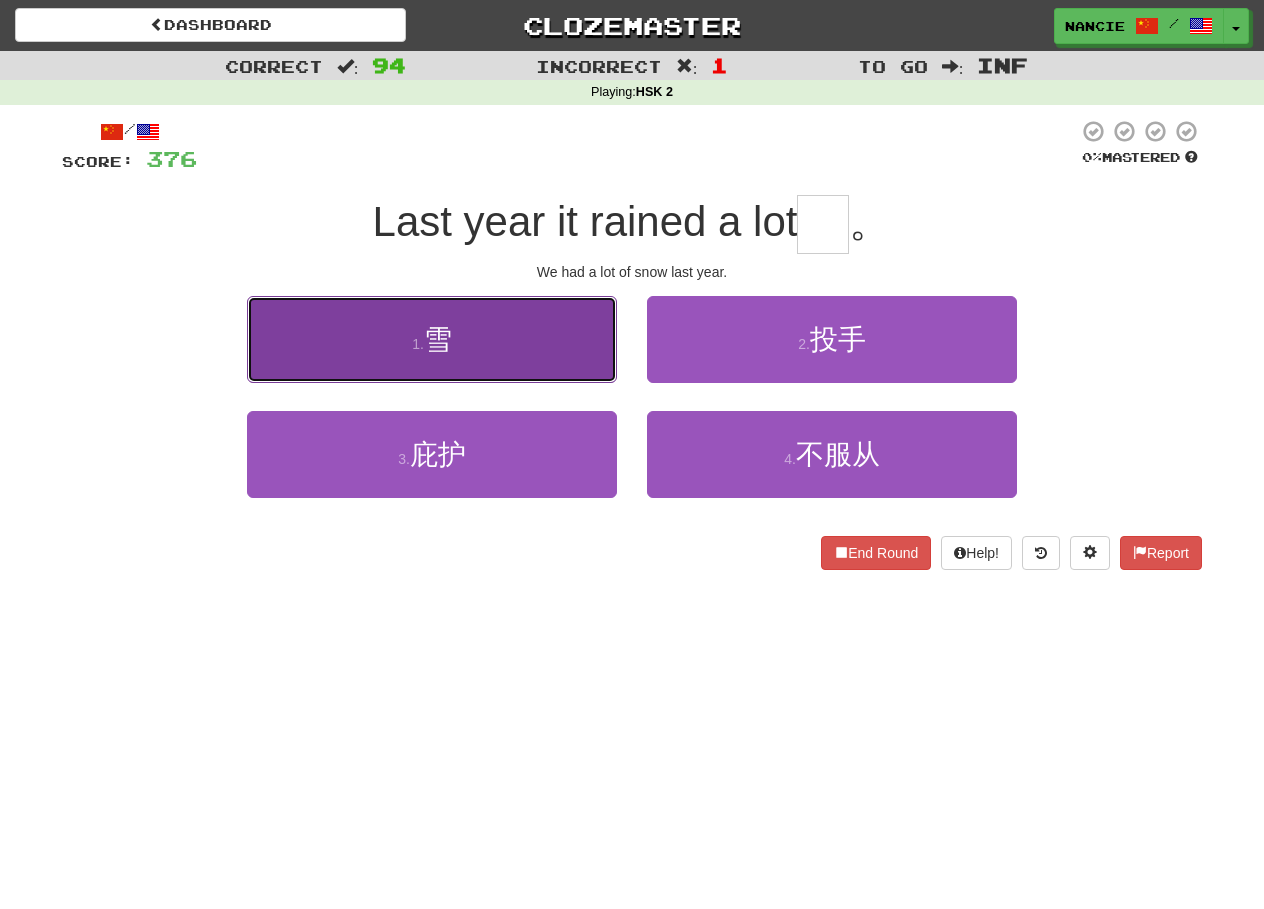 click on "1 .  雪" at bounding box center [432, 339] 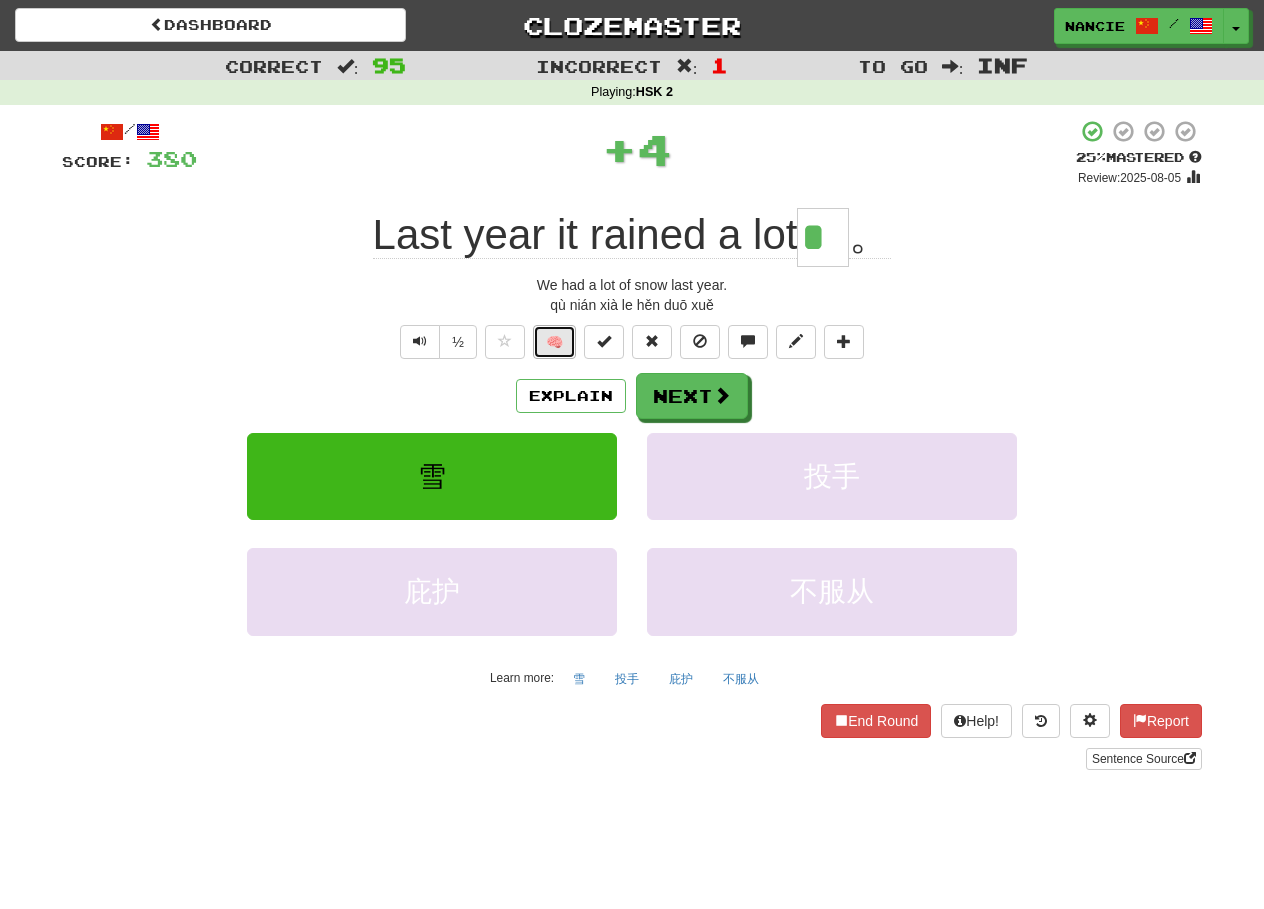 click on "🧠" at bounding box center [554, 342] 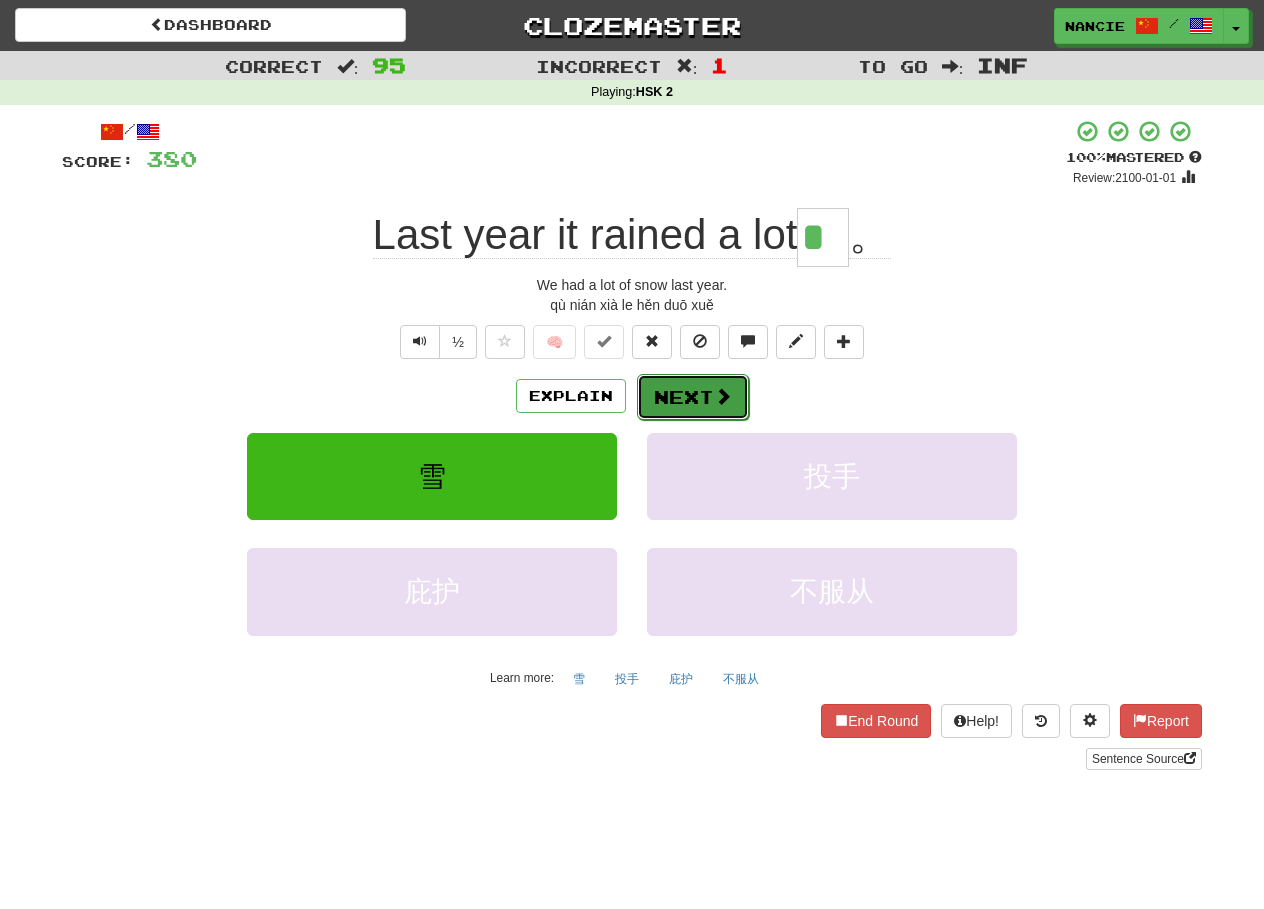 click on "Next" at bounding box center (693, 397) 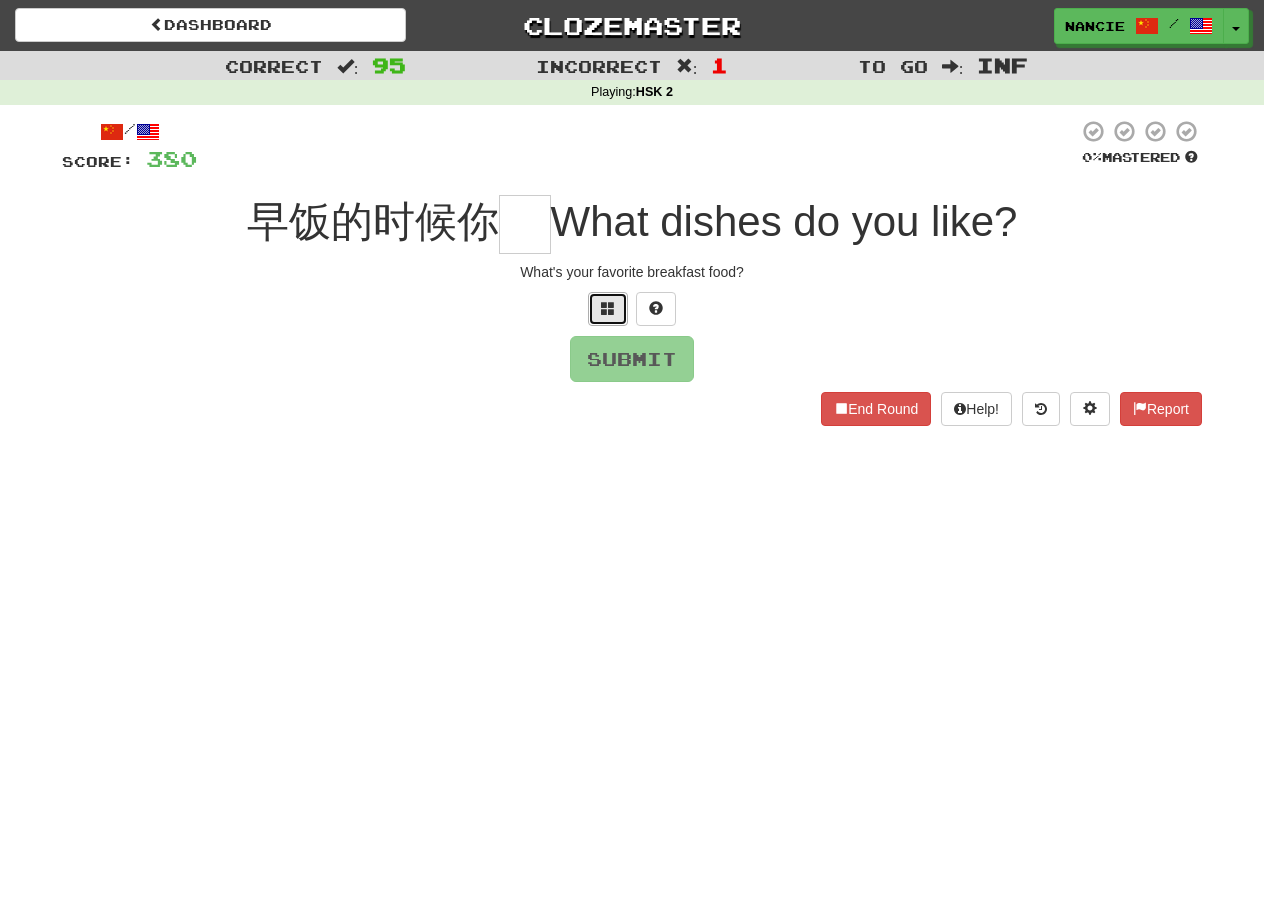 click at bounding box center [608, 309] 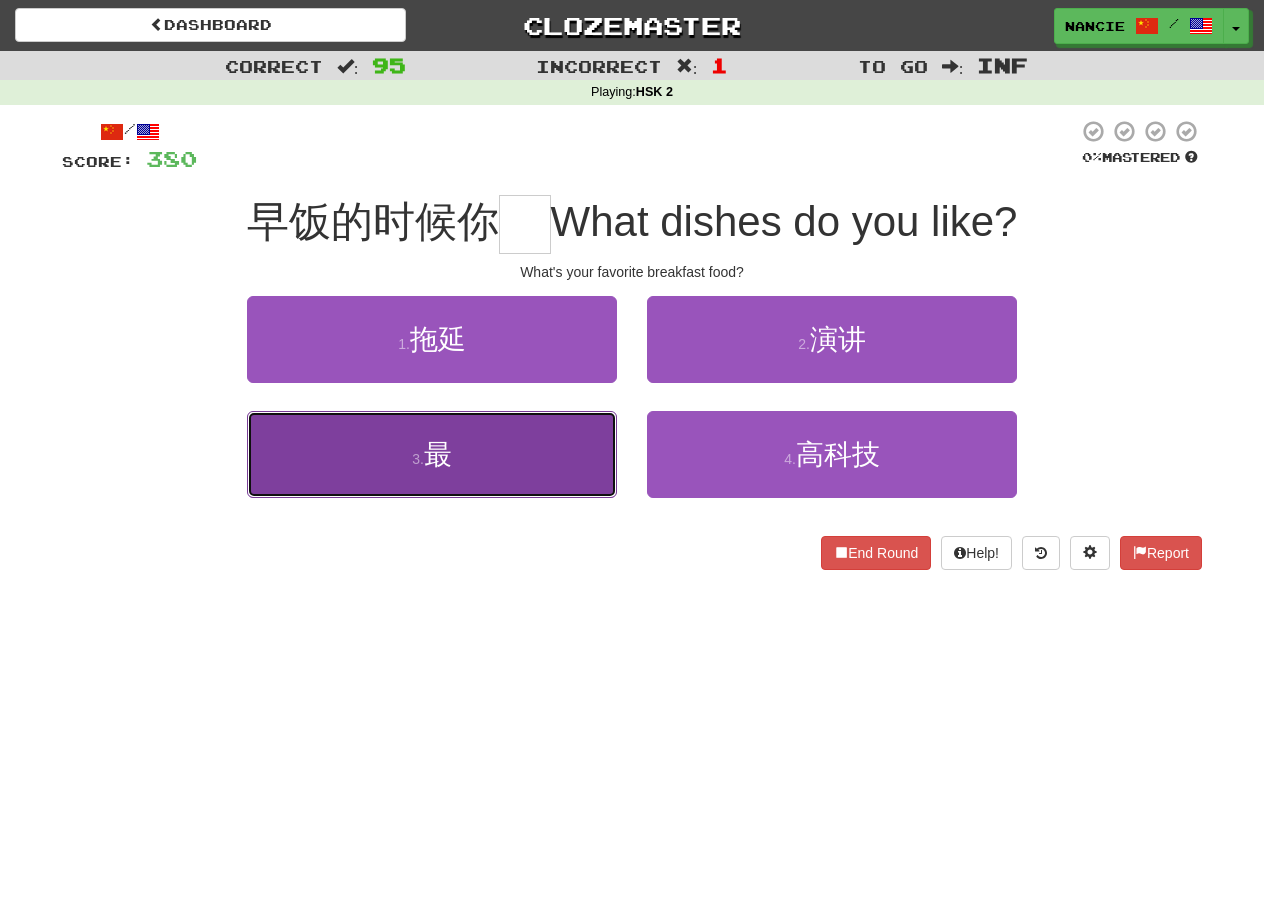 click on "3 .  最" at bounding box center [432, 454] 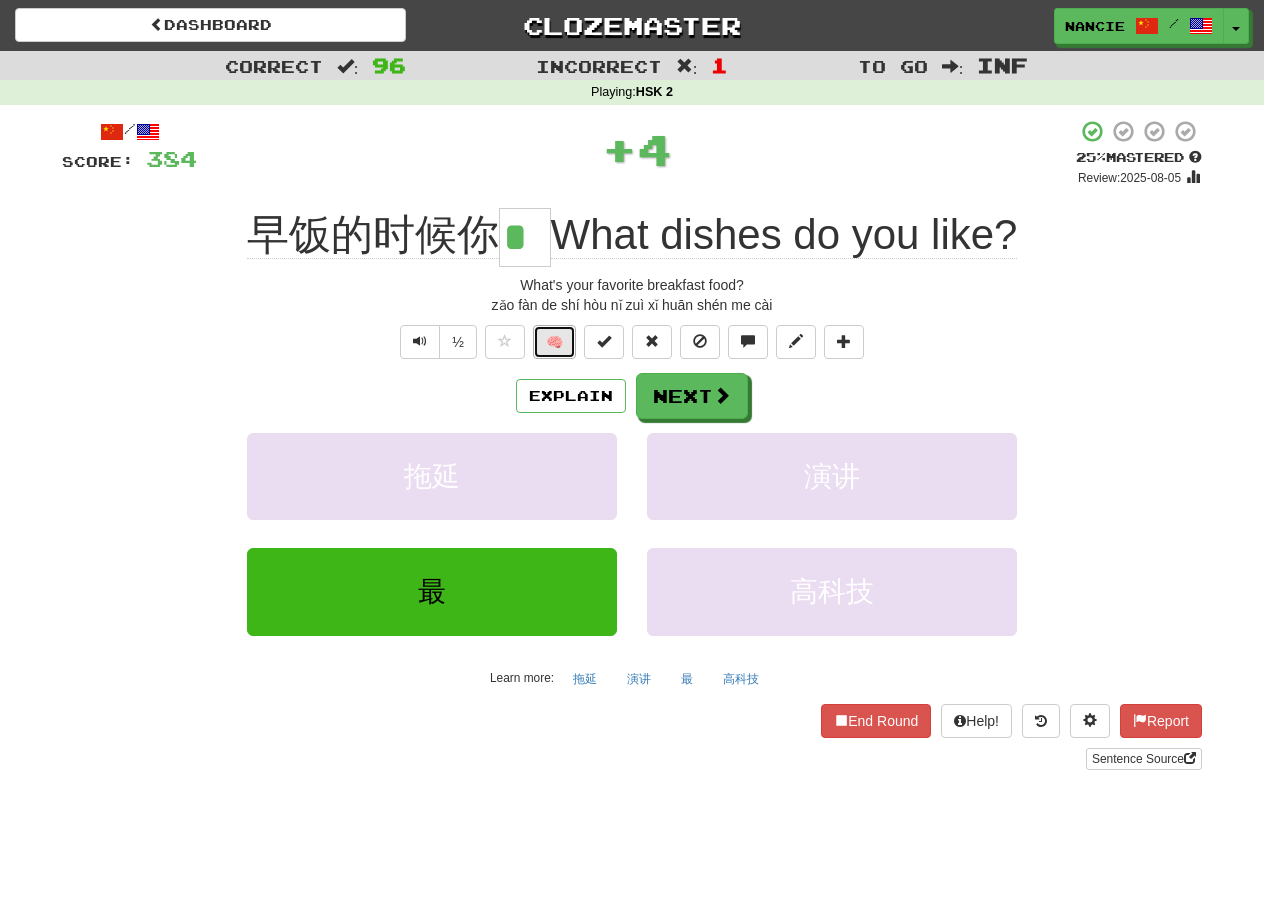 click on "🧠" at bounding box center [554, 342] 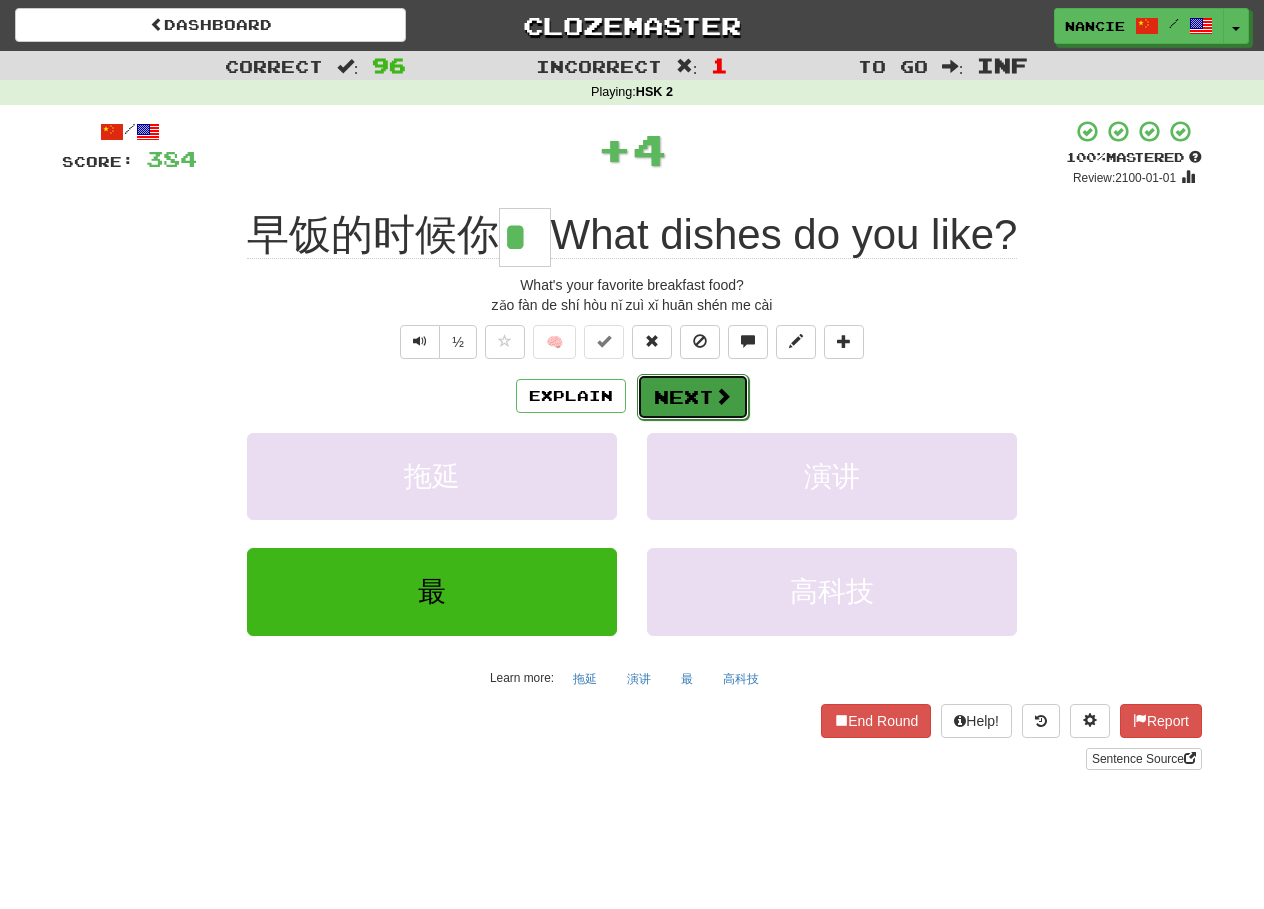click at bounding box center [723, 396] 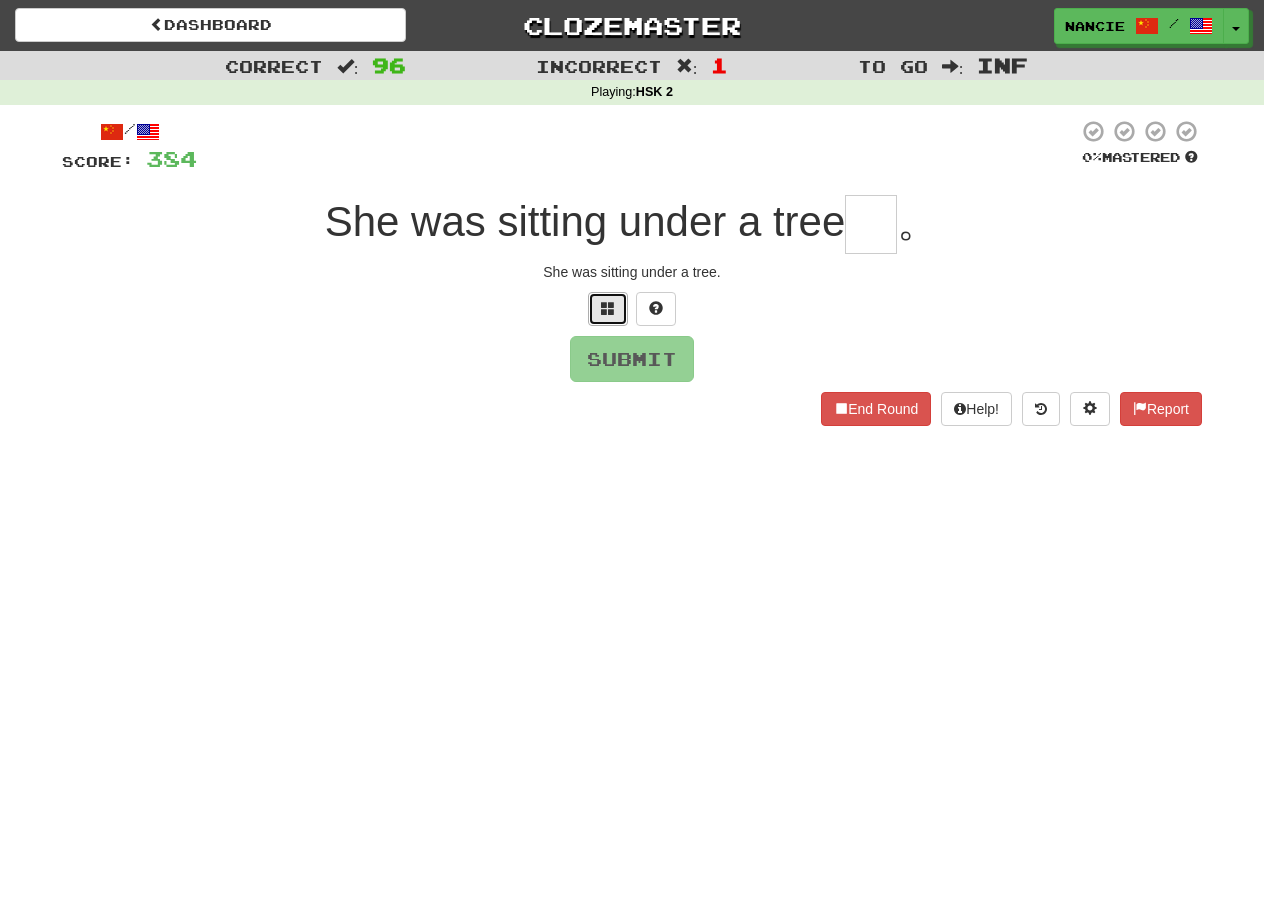 click at bounding box center [608, 309] 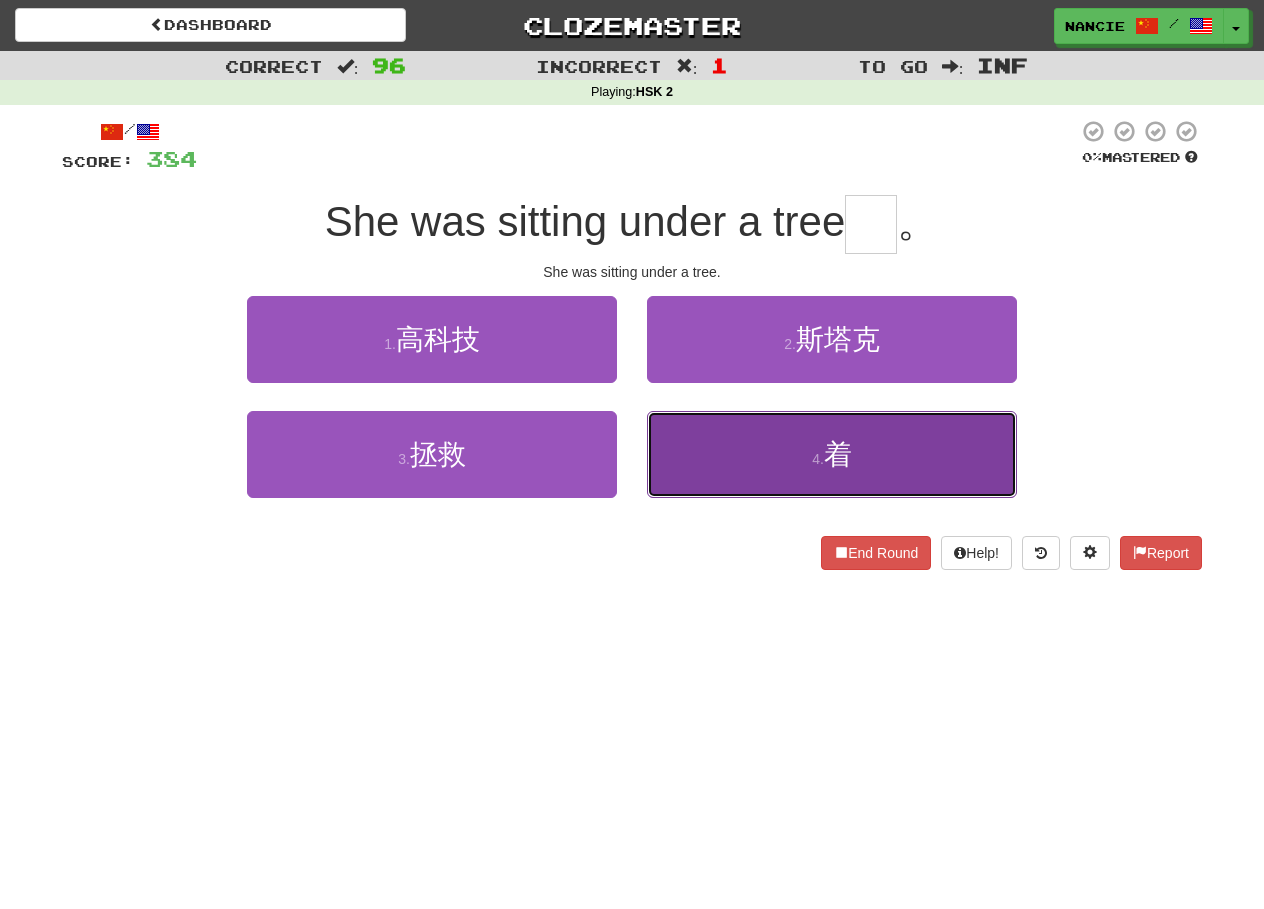 click on "4 .  着" at bounding box center [832, 454] 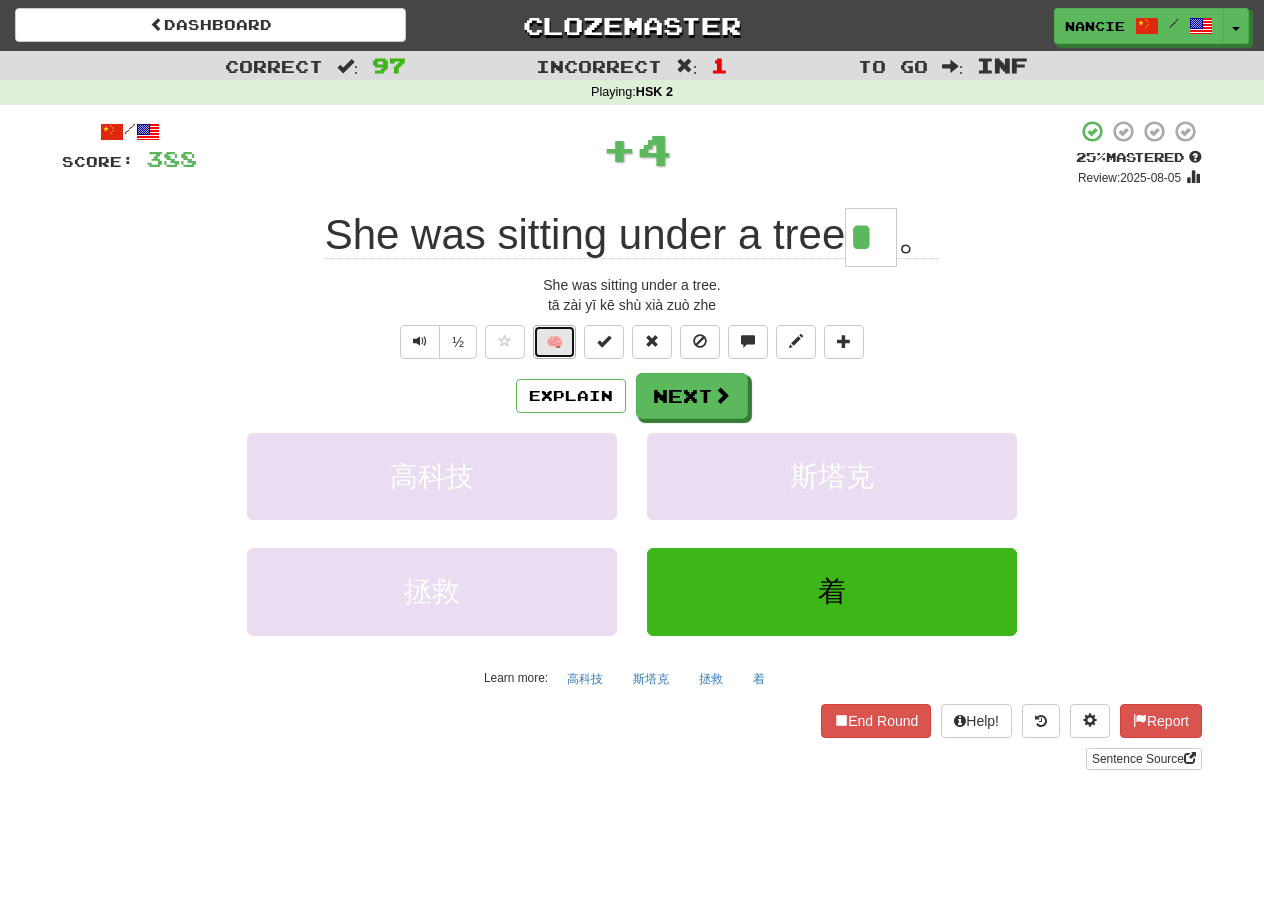 click on "🧠" at bounding box center (554, 342) 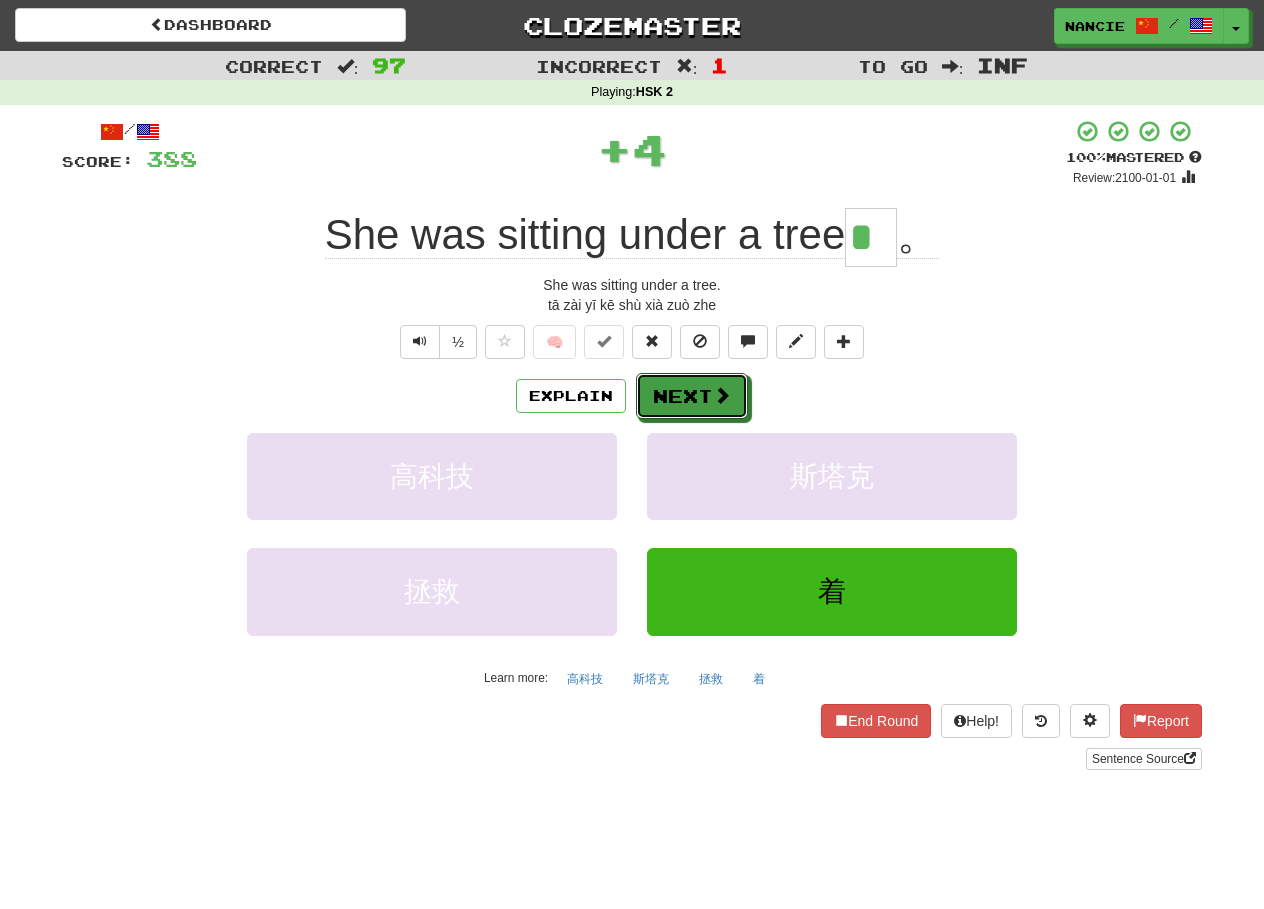 click on "Next" at bounding box center (692, 396) 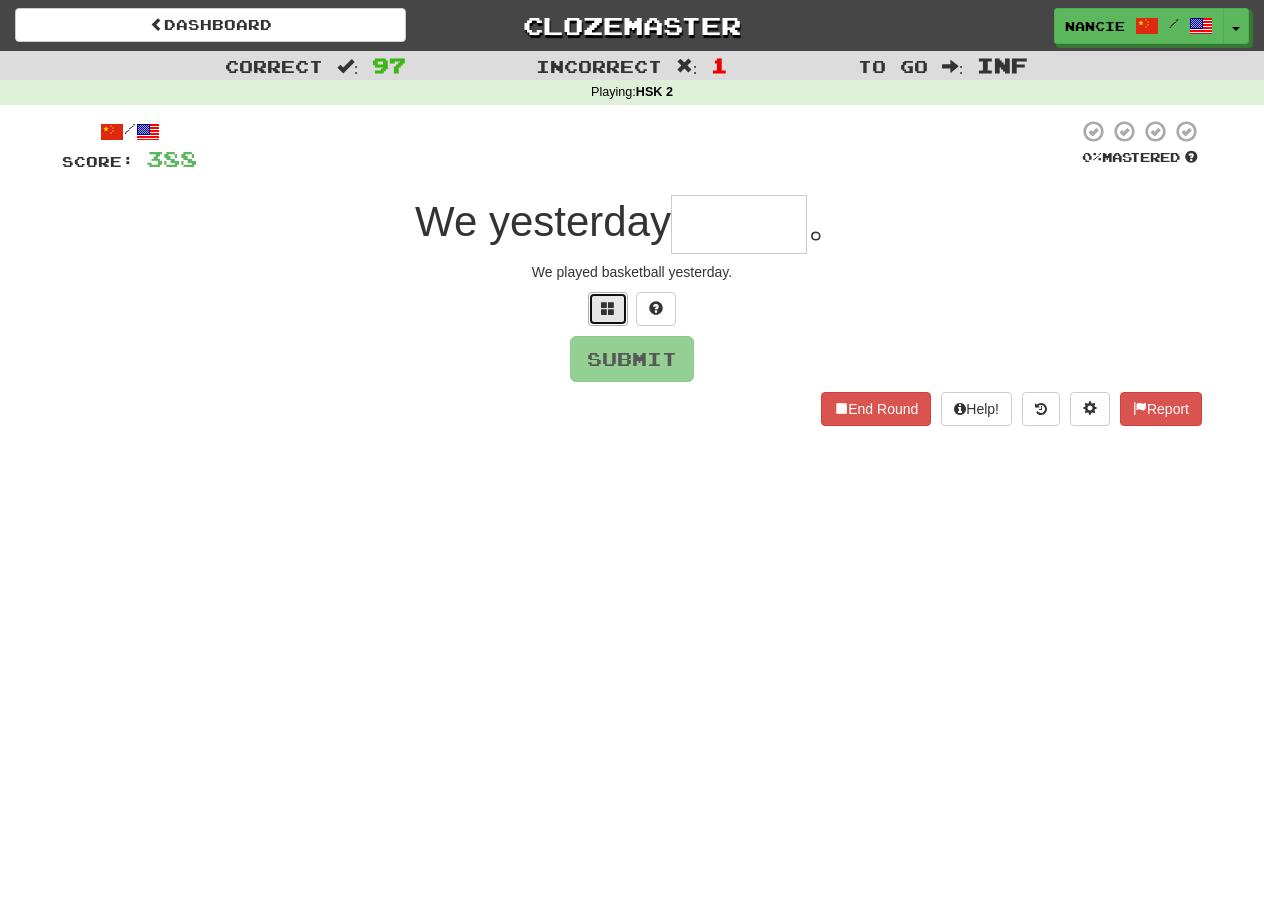 click at bounding box center (608, 308) 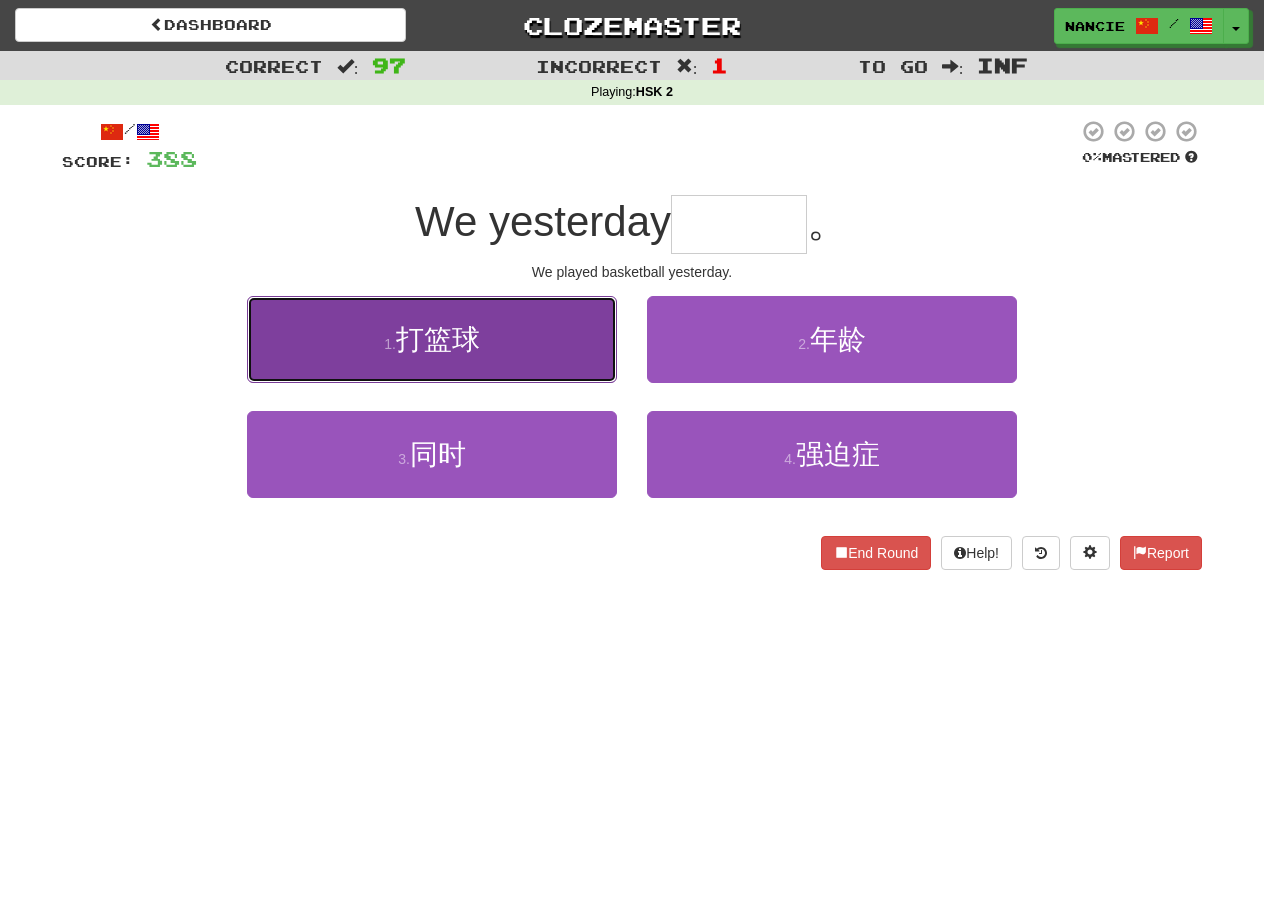 click on "1 .  打篮球" at bounding box center (432, 339) 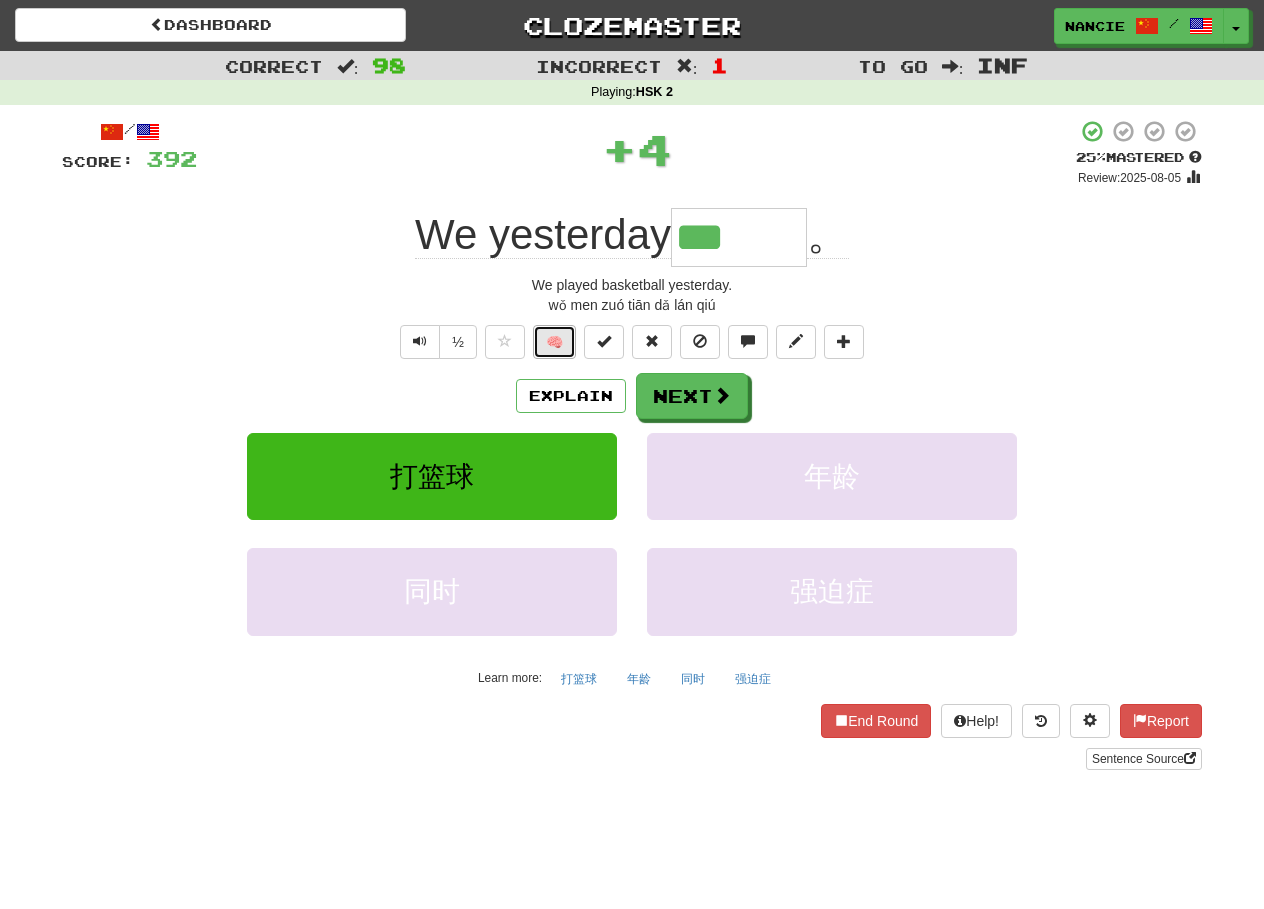click on "🧠" at bounding box center (554, 342) 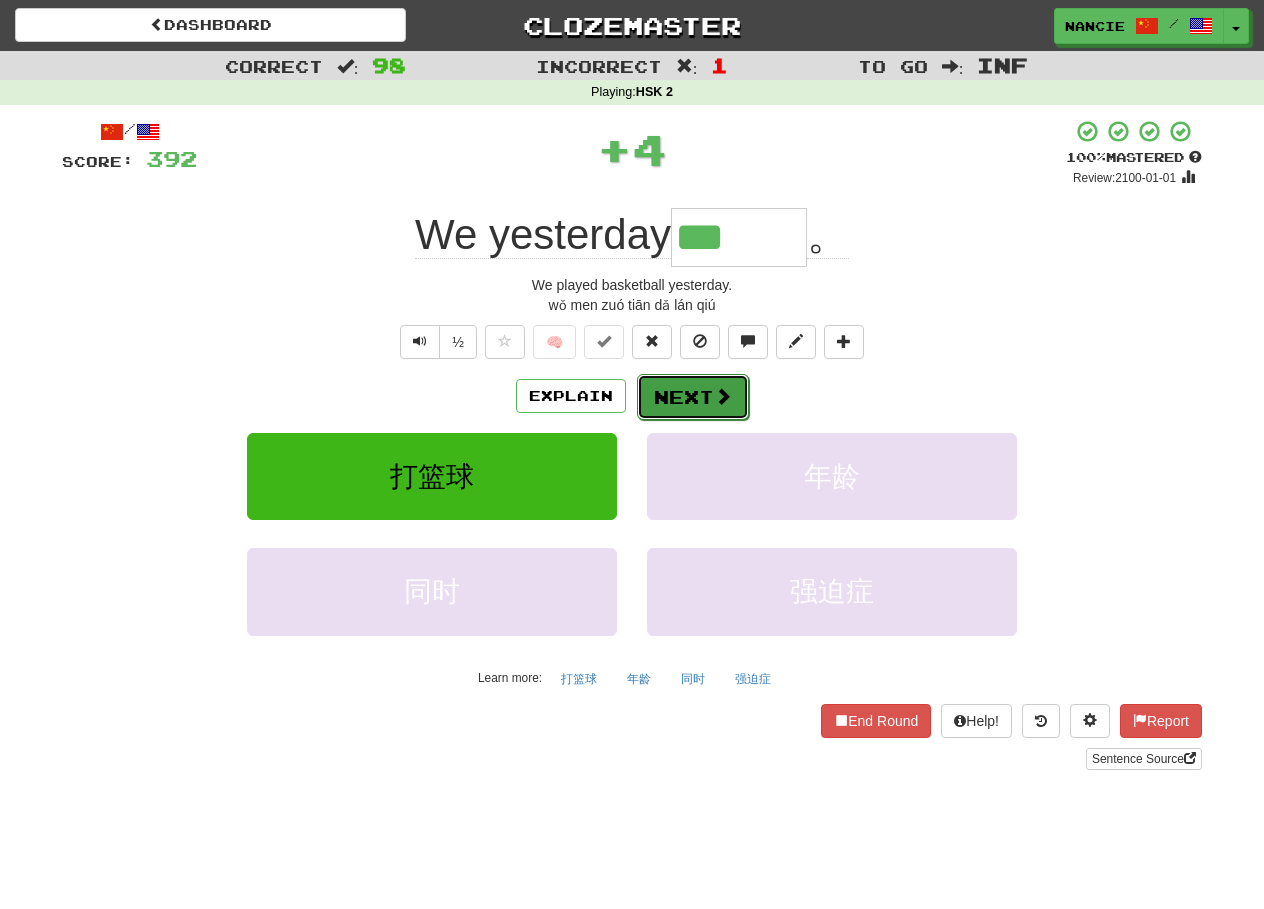 click on "Next" at bounding box center (693, 397) 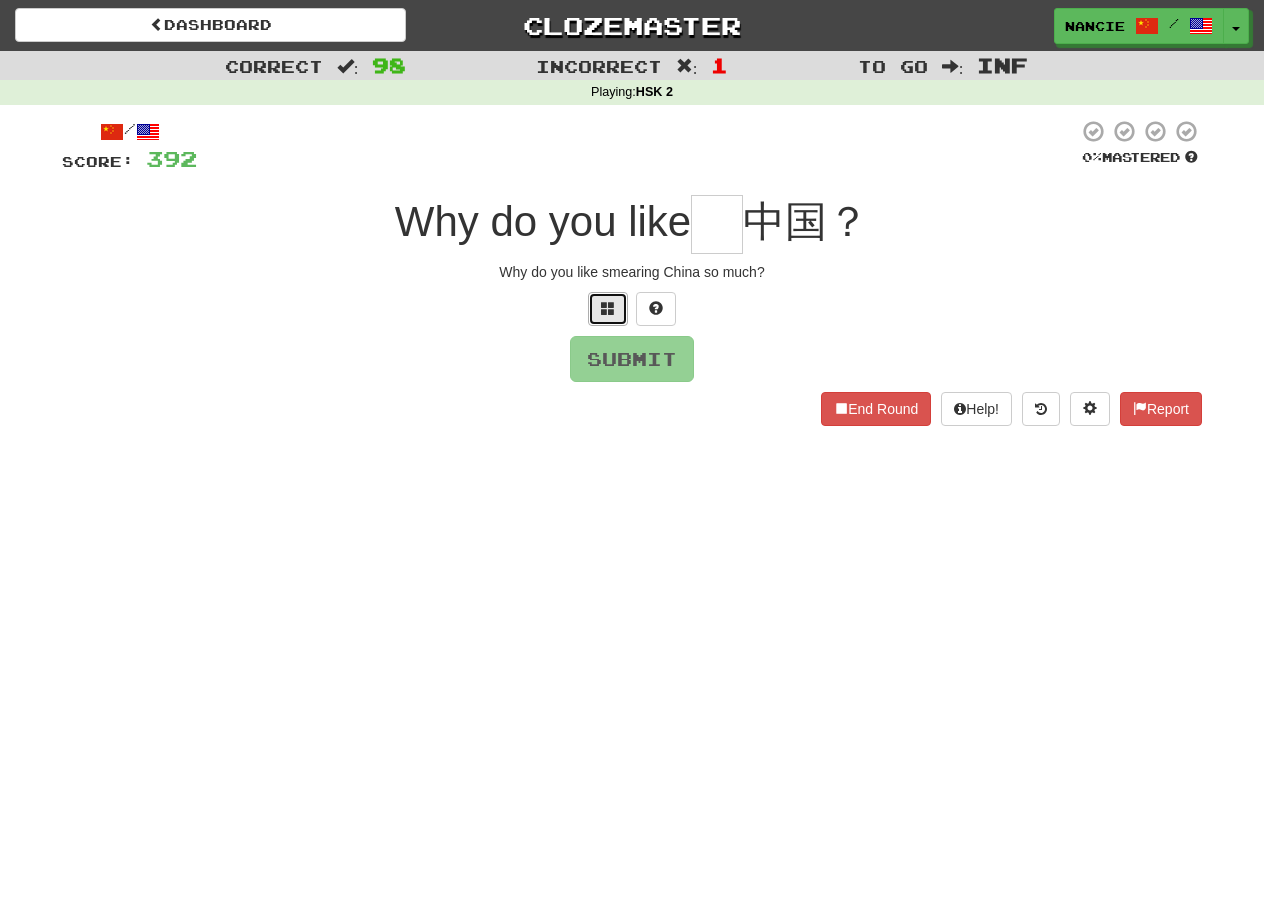 click at bounding box center (608, 309) 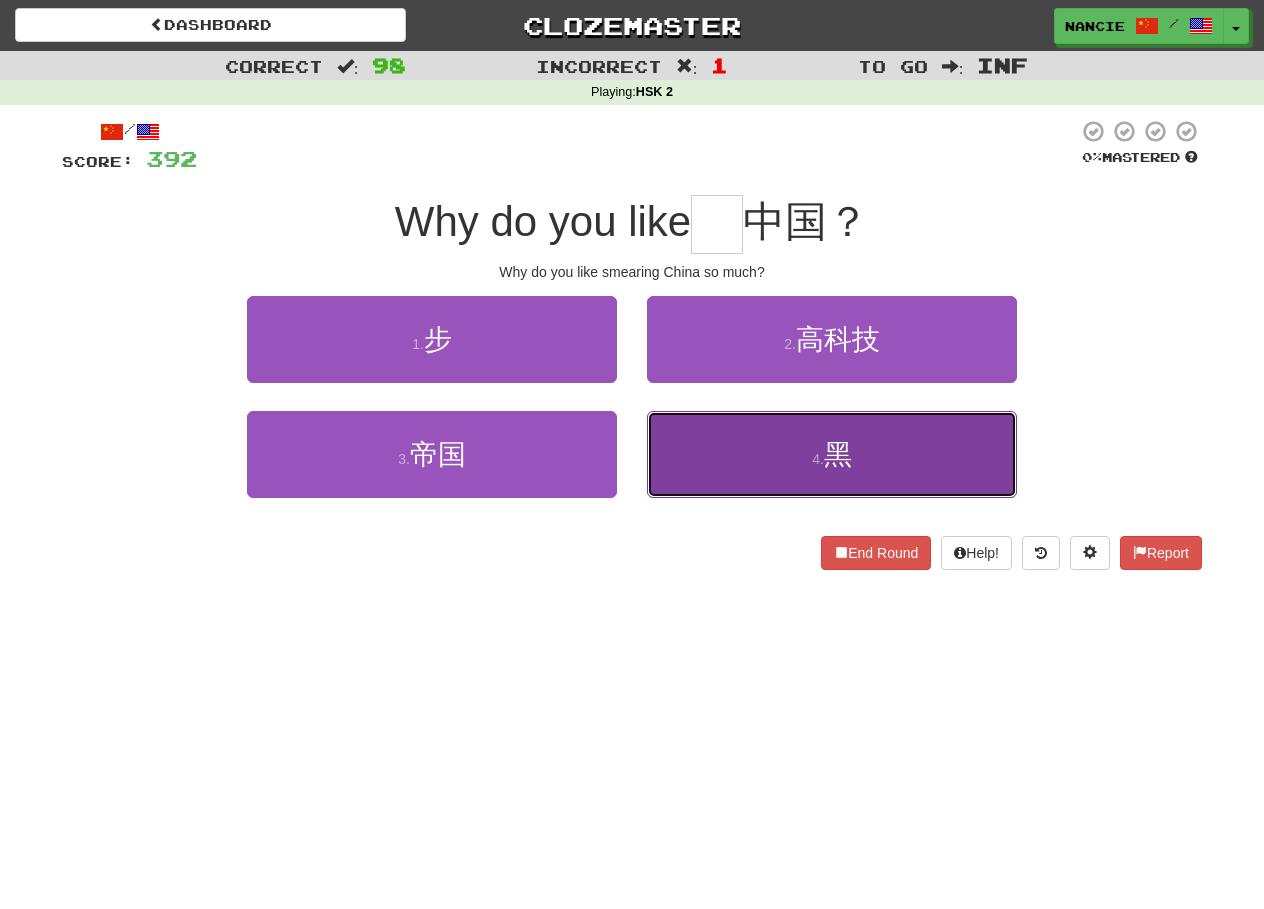 click on "4 .  黑" at bounding box center (832, 454) 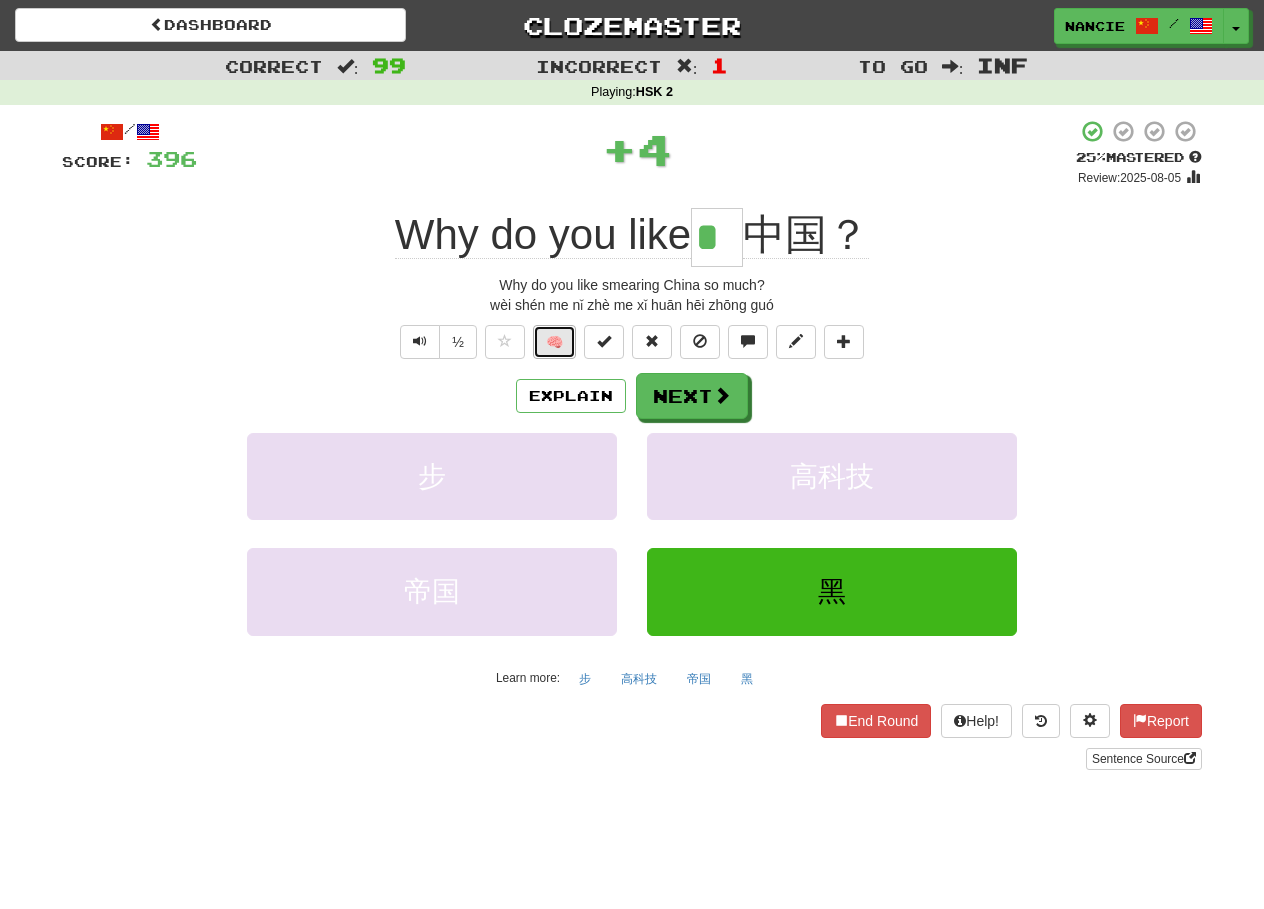 click on "🧠" at bounding box center [554, 342] 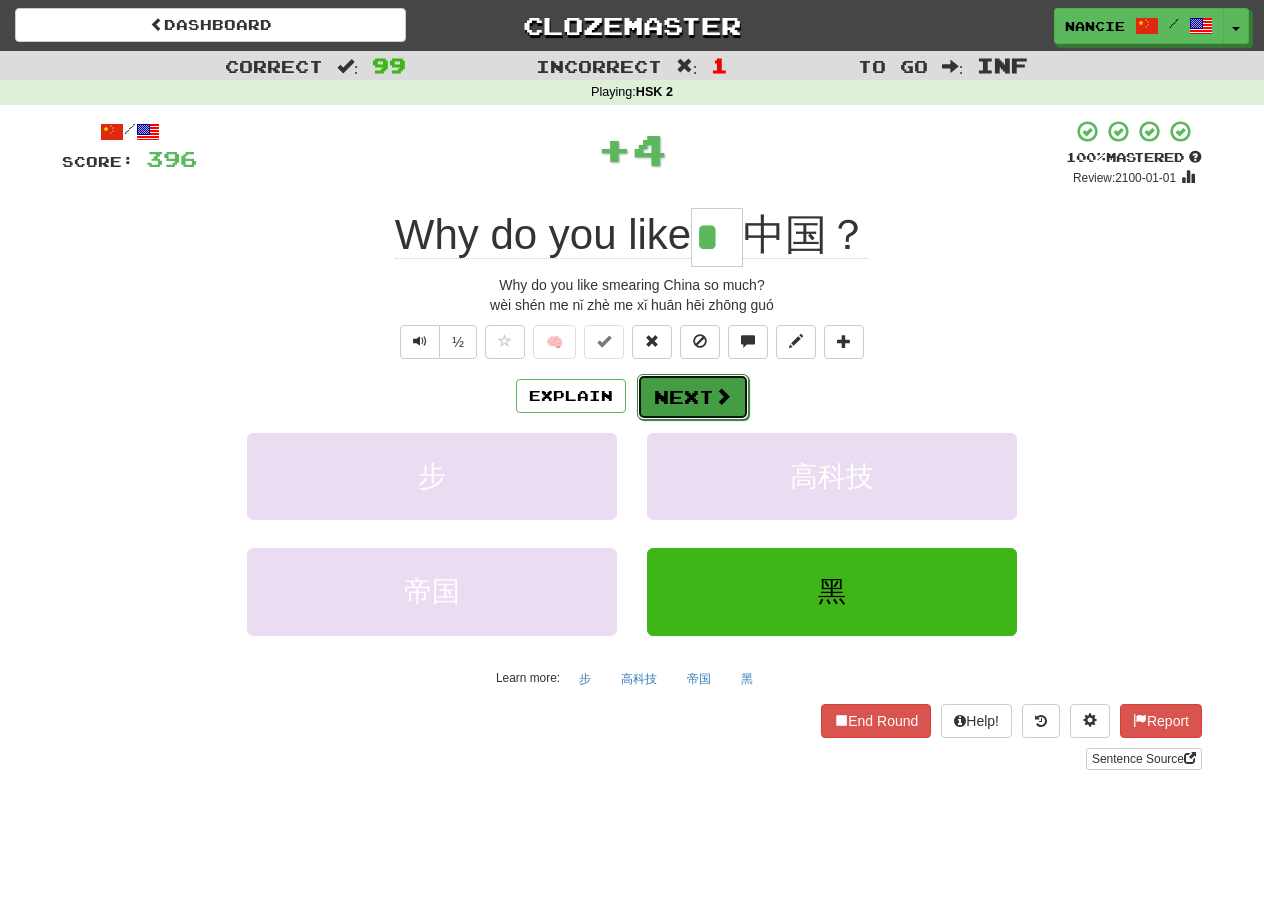 click on "Next" at bounding box center (693, 397) 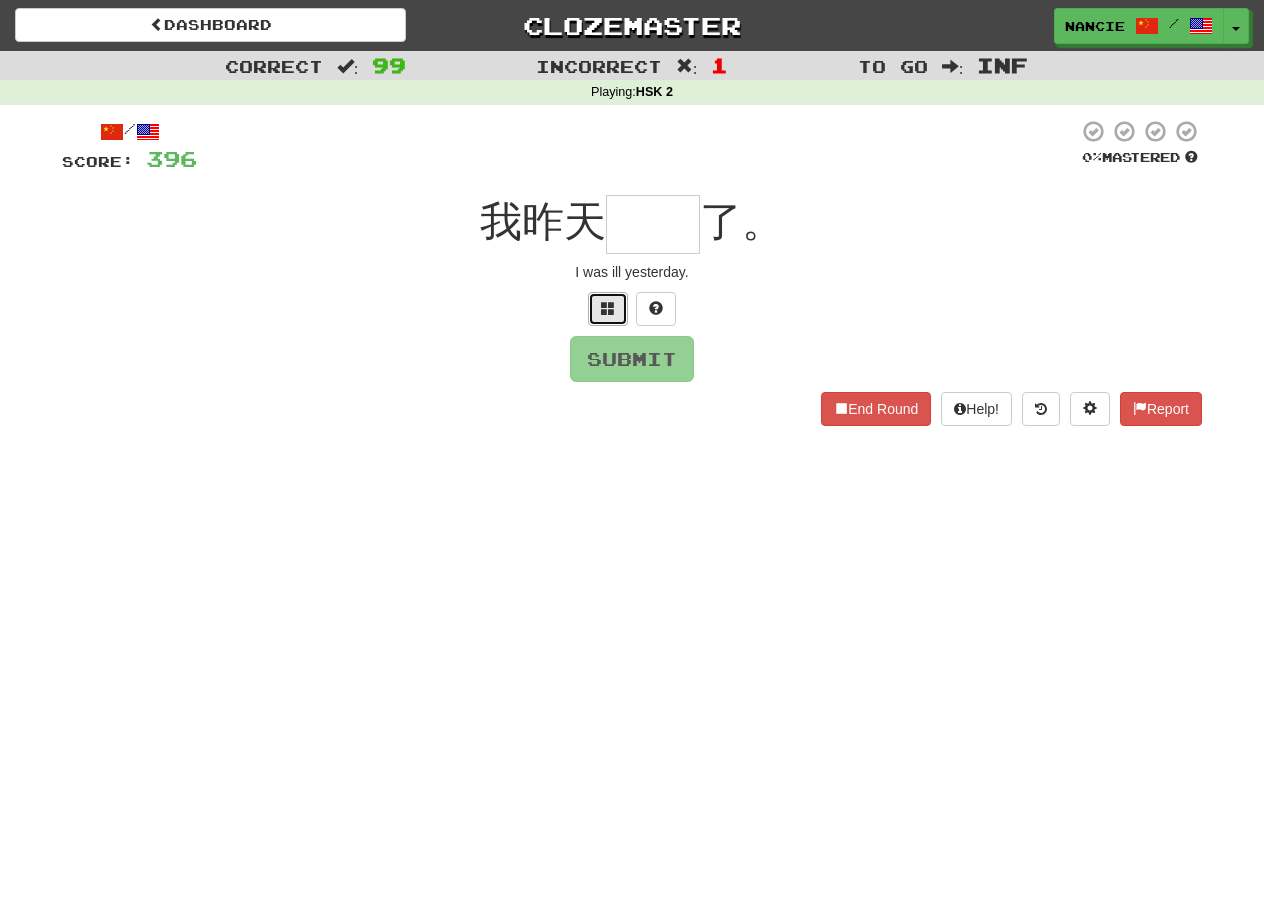click at bounding box center [608, 309] 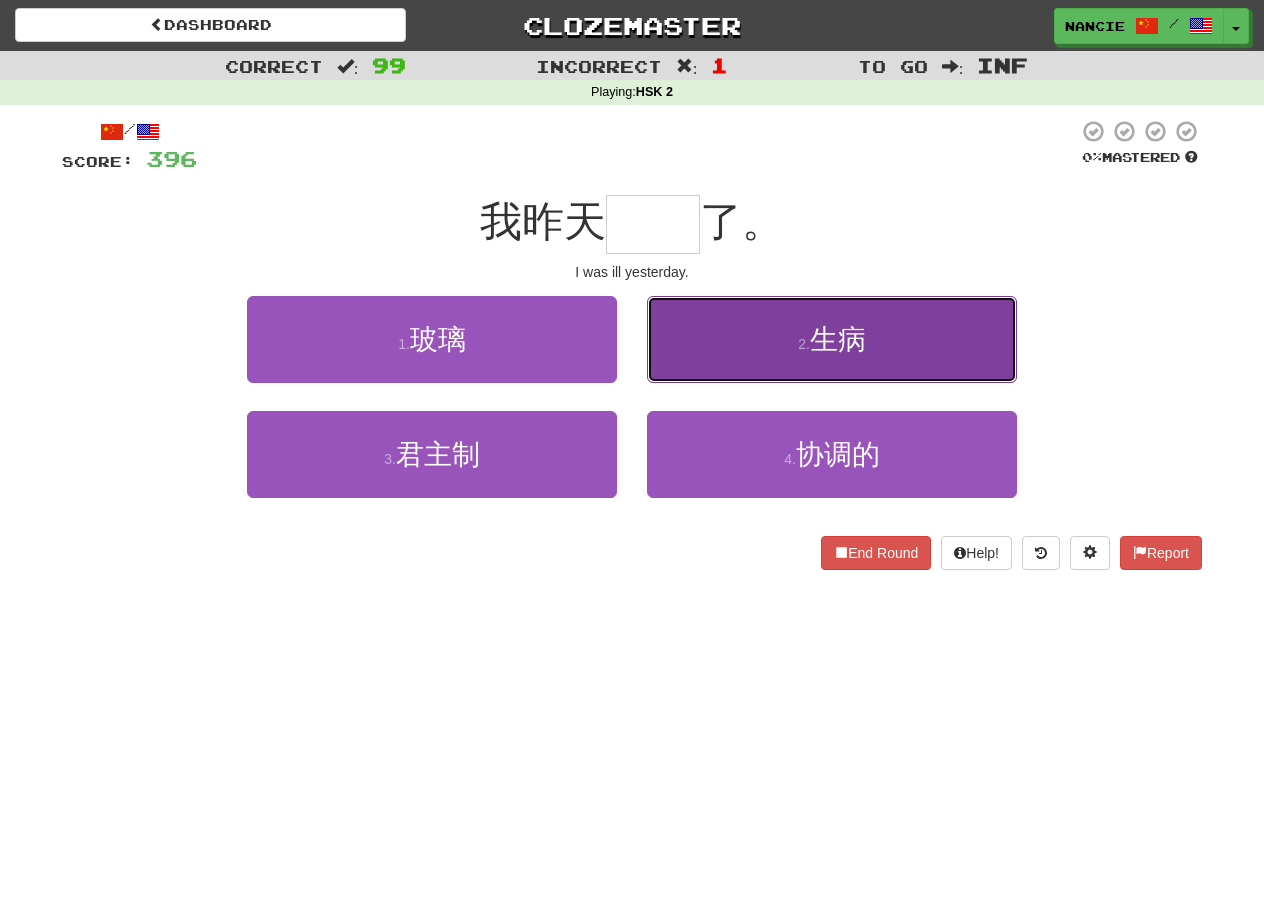 click on "2 .  生病" at bounding box center (832, 339) 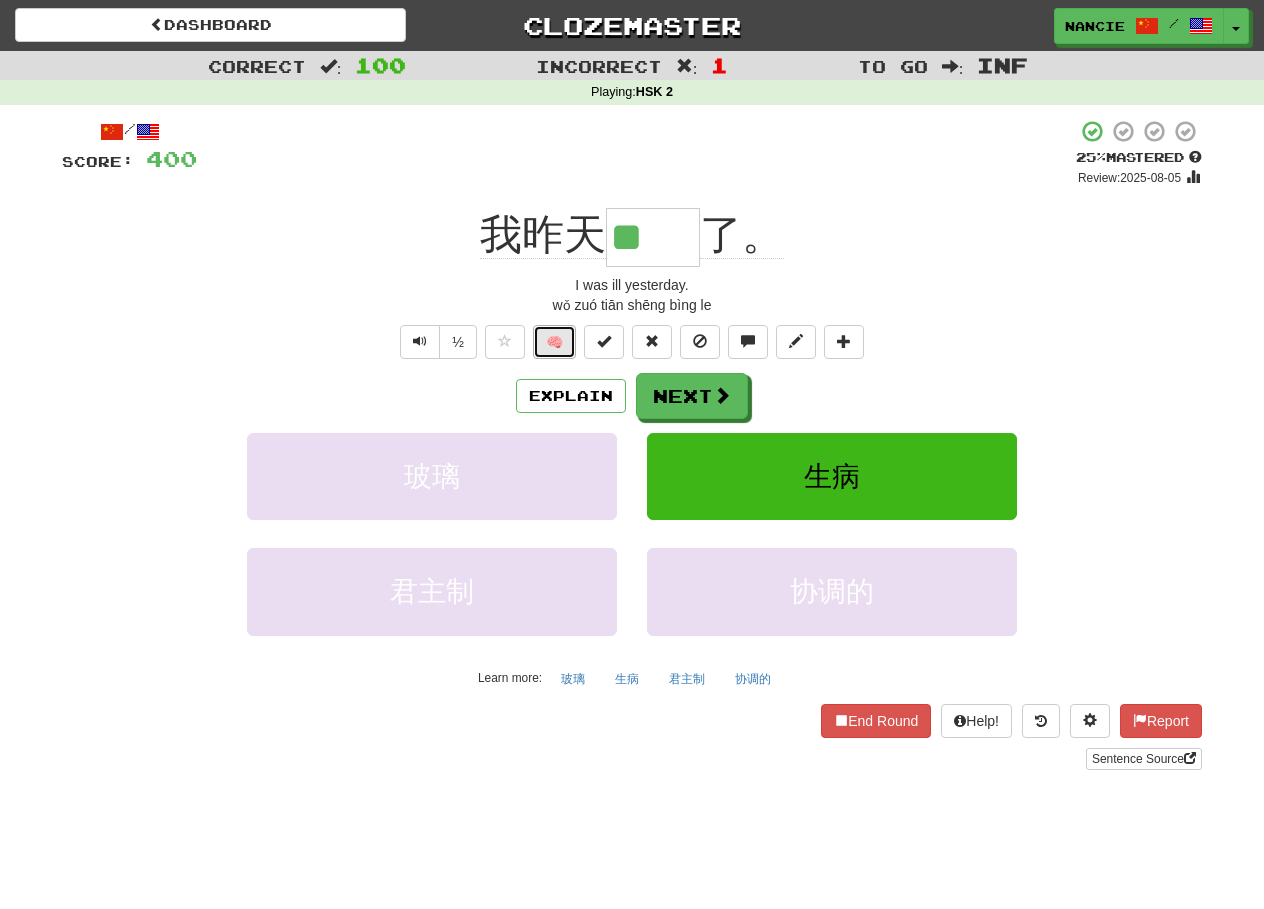 click on "🧠" at bounding box center (554, 342) 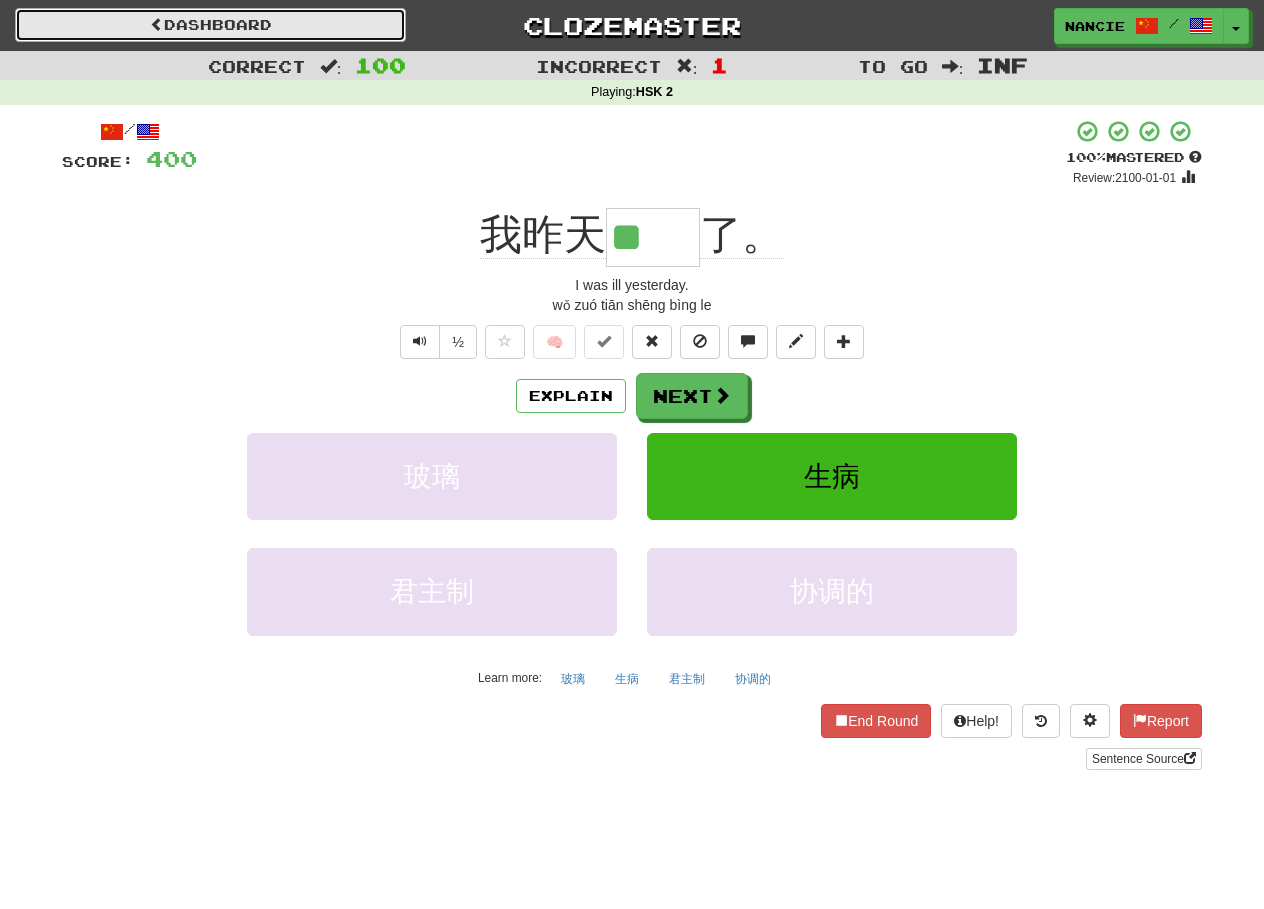 click on "Dashboard" at bounding box center (210, 25) 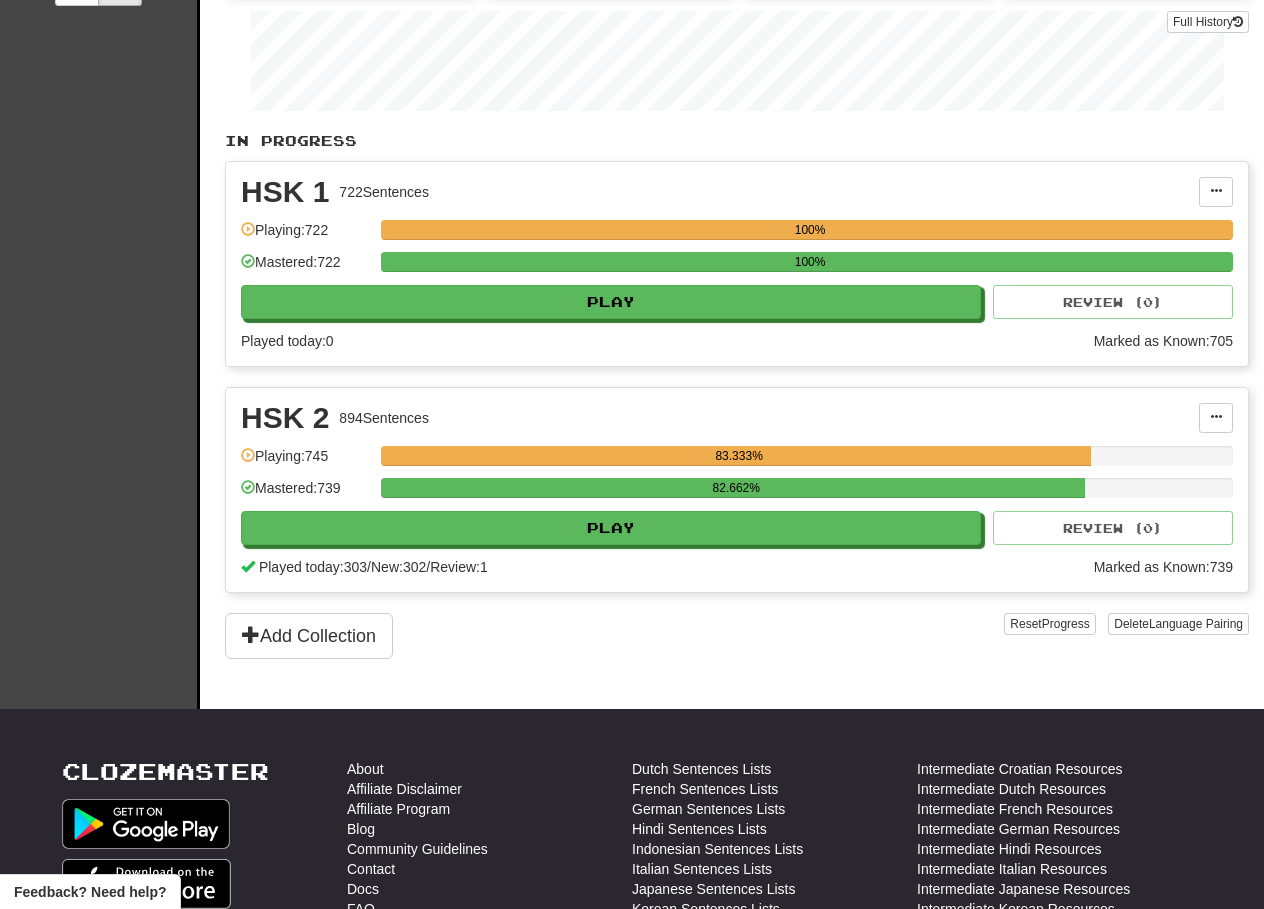 scroll, scrollTop: 400, scrollLeft: 0, axis: vertical 